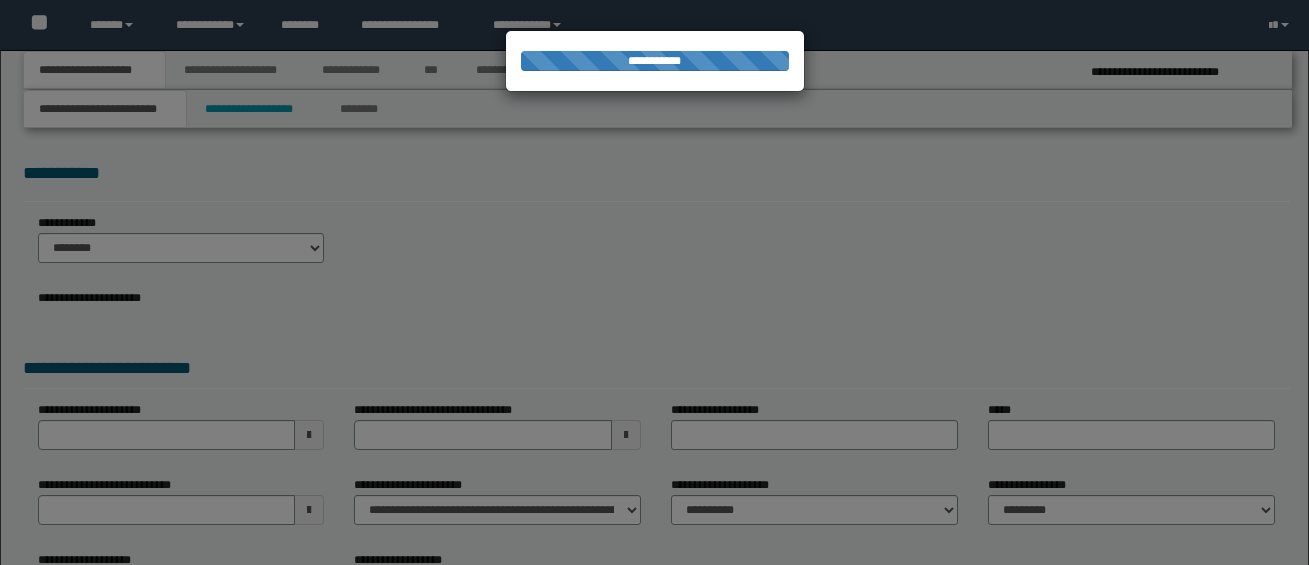scroll, scrollTop: 0, scrollLeft: 0, axis: both 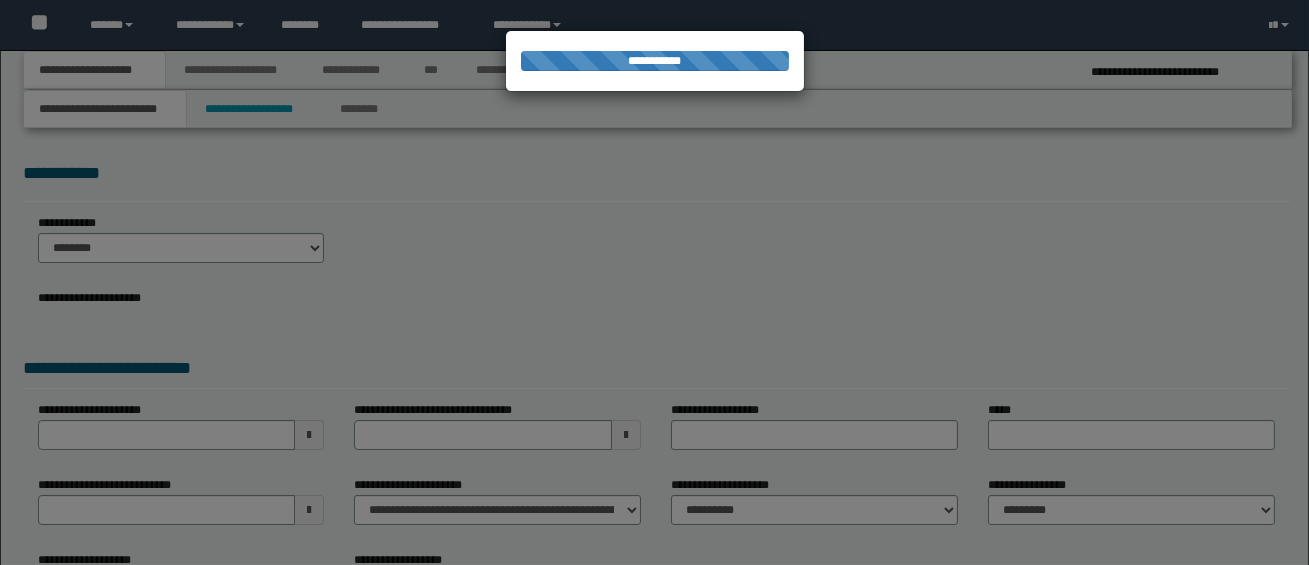 select on "*" 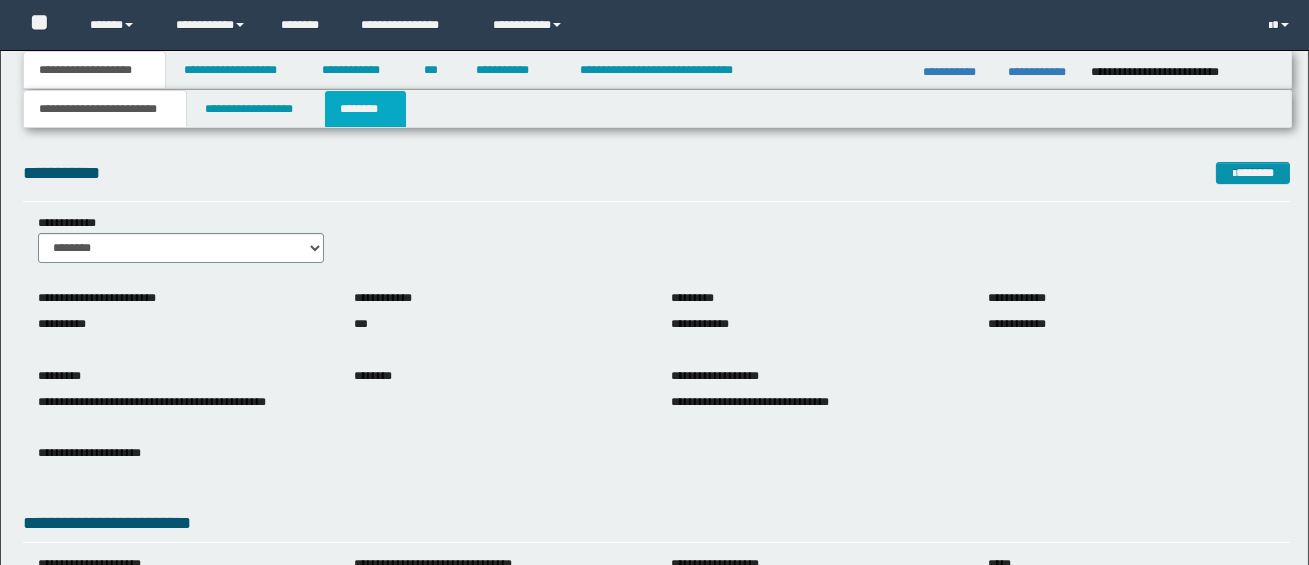 scroll, scrollTop: 0, scrollLeft: 0, axis: both 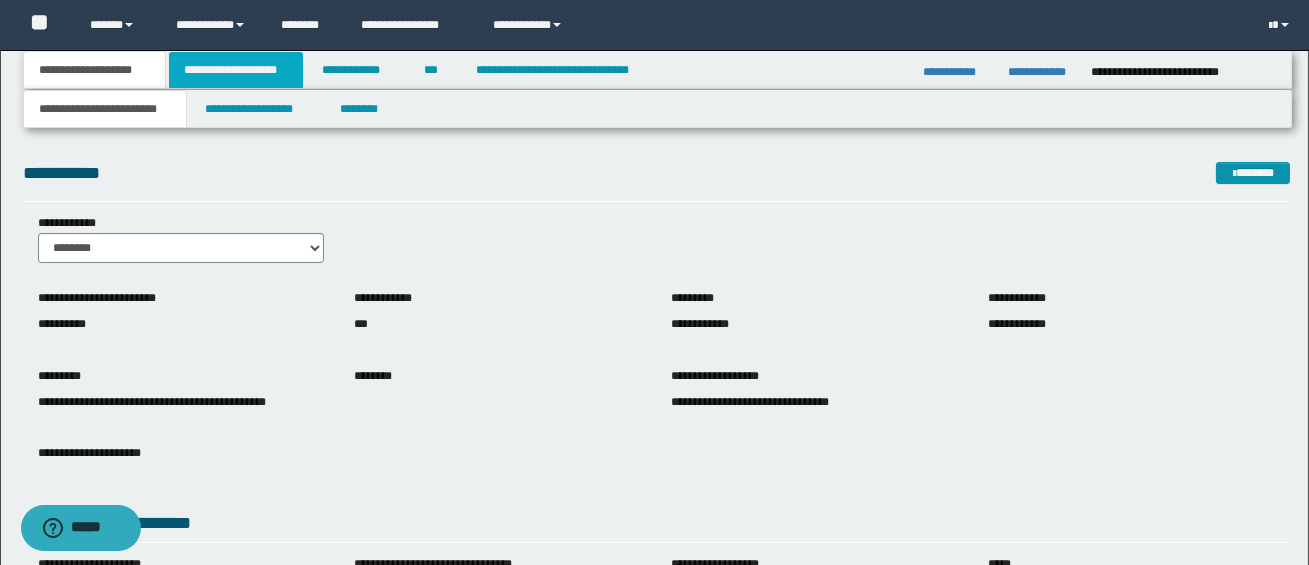 click on "**********" at bounding box center (236, 70) 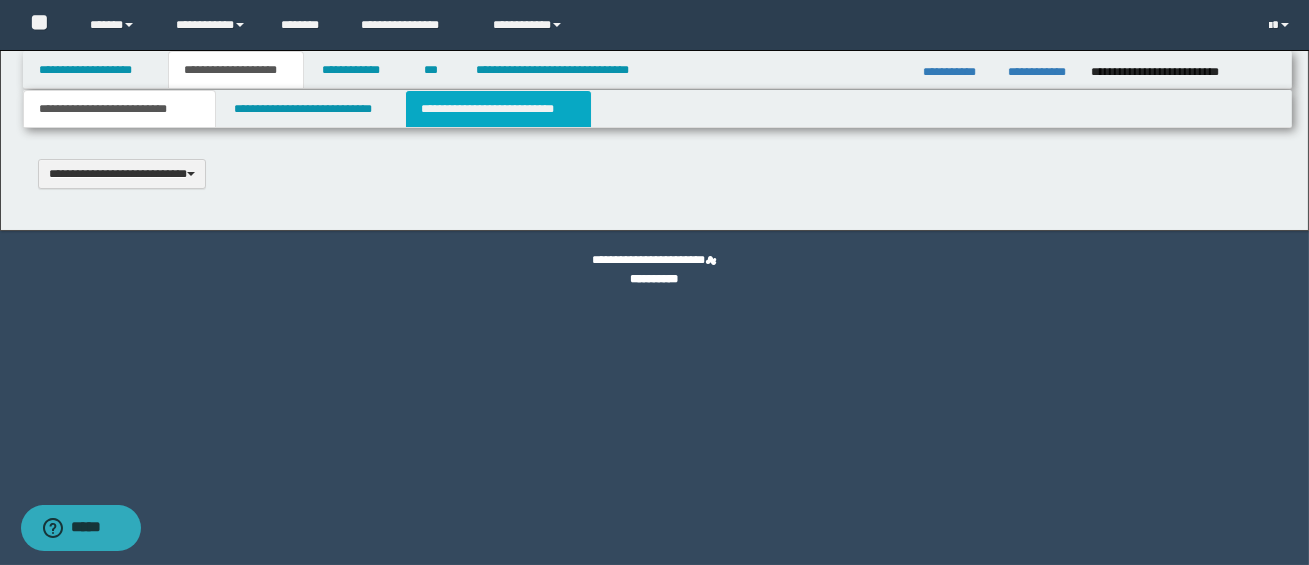 type 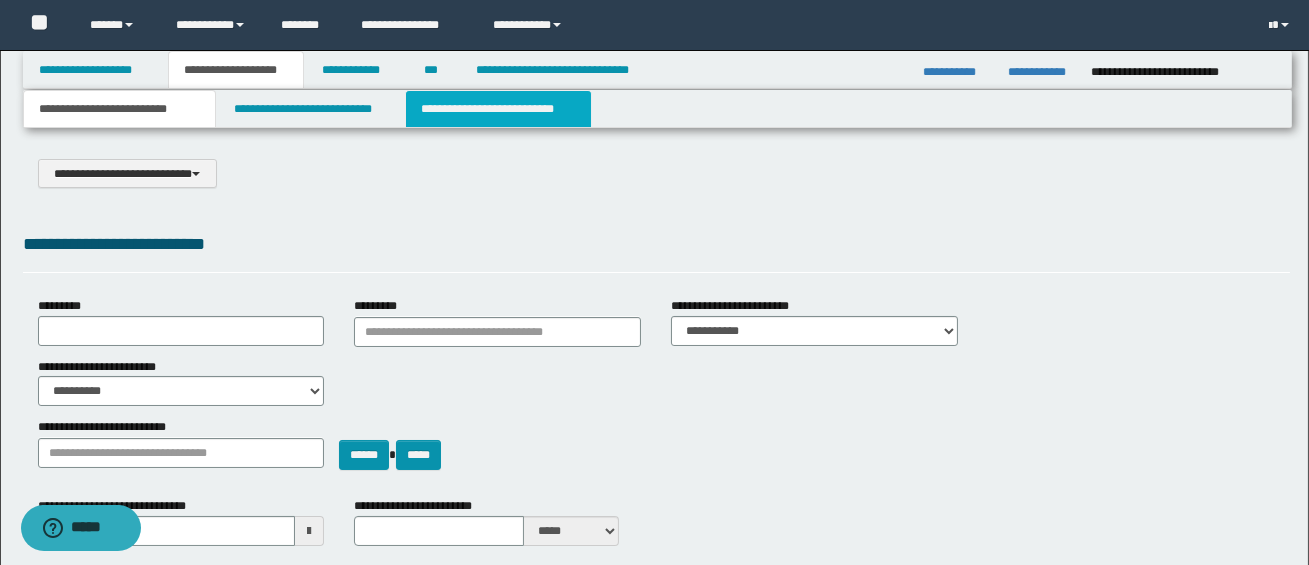 select on "*" 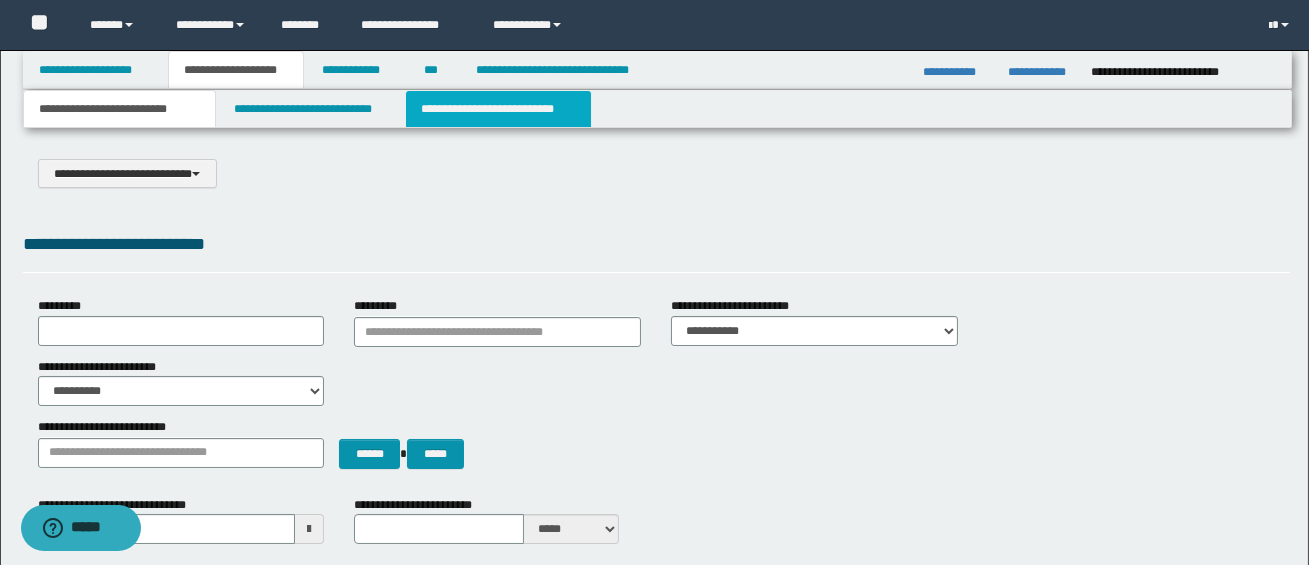 click on "**********" at bounding box center (498, 109) 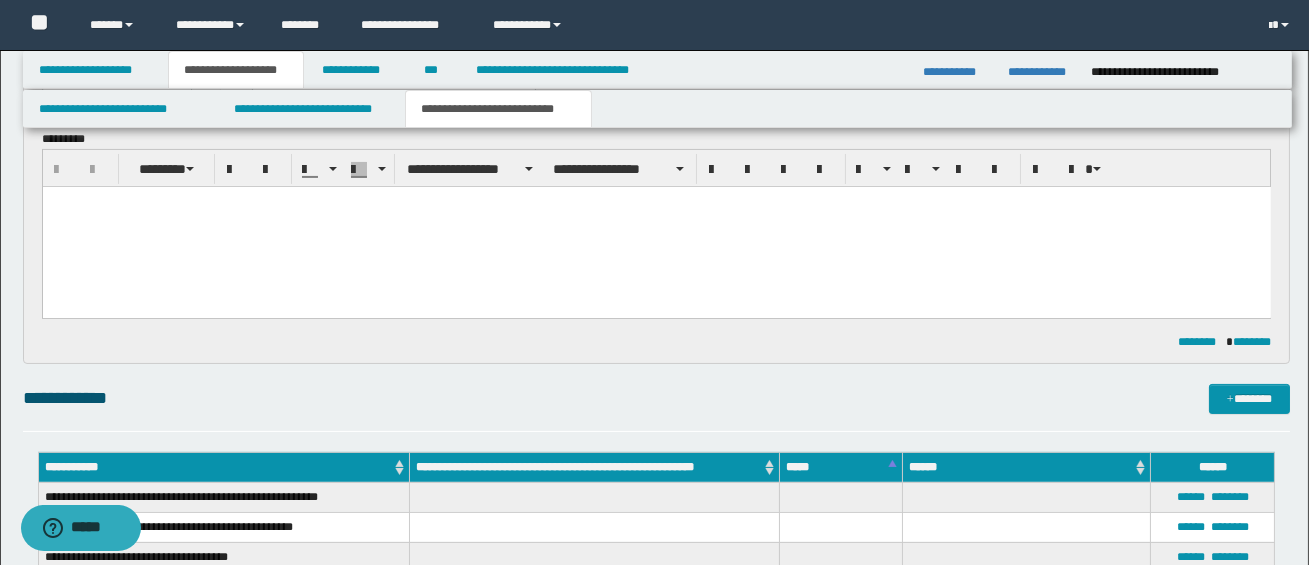 scroll, scrollTop: 903, scrollLeft: 0, axis: vertical 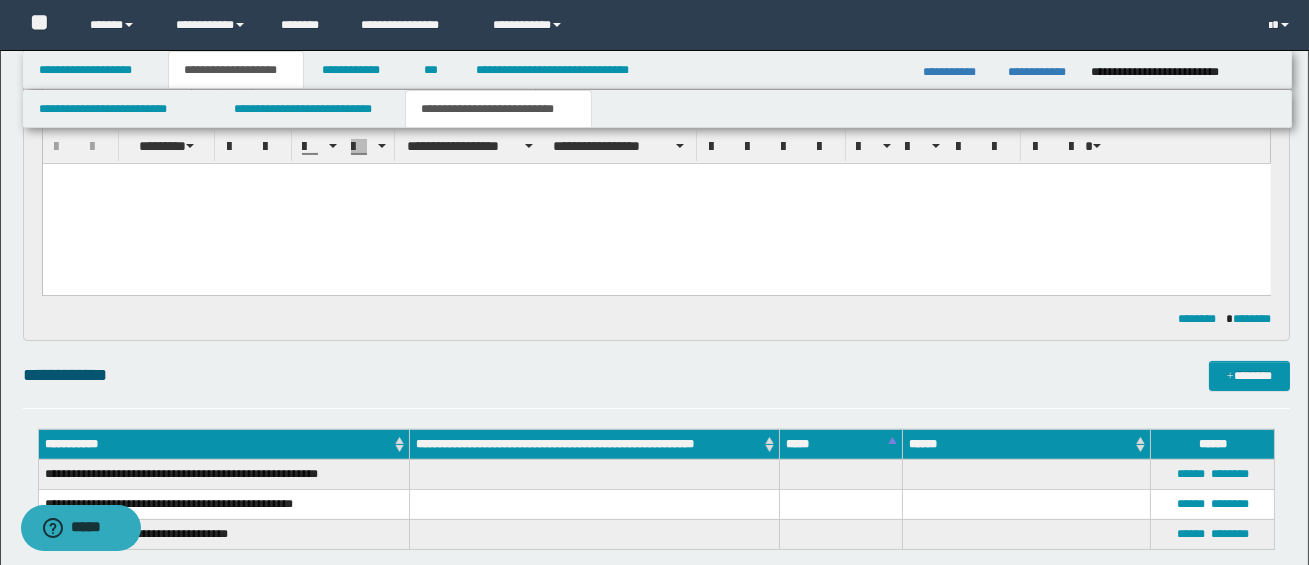 click at bounding box center (656, 203) 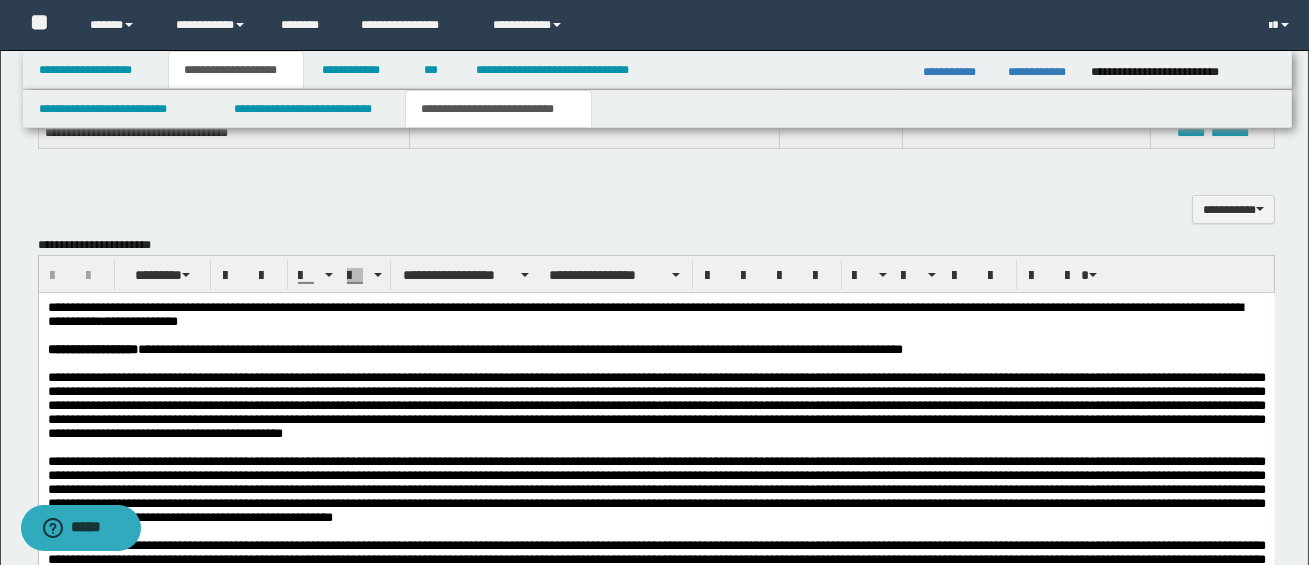scroll, scrollTop: 1310, scrollLeft: 0, axis: vertical 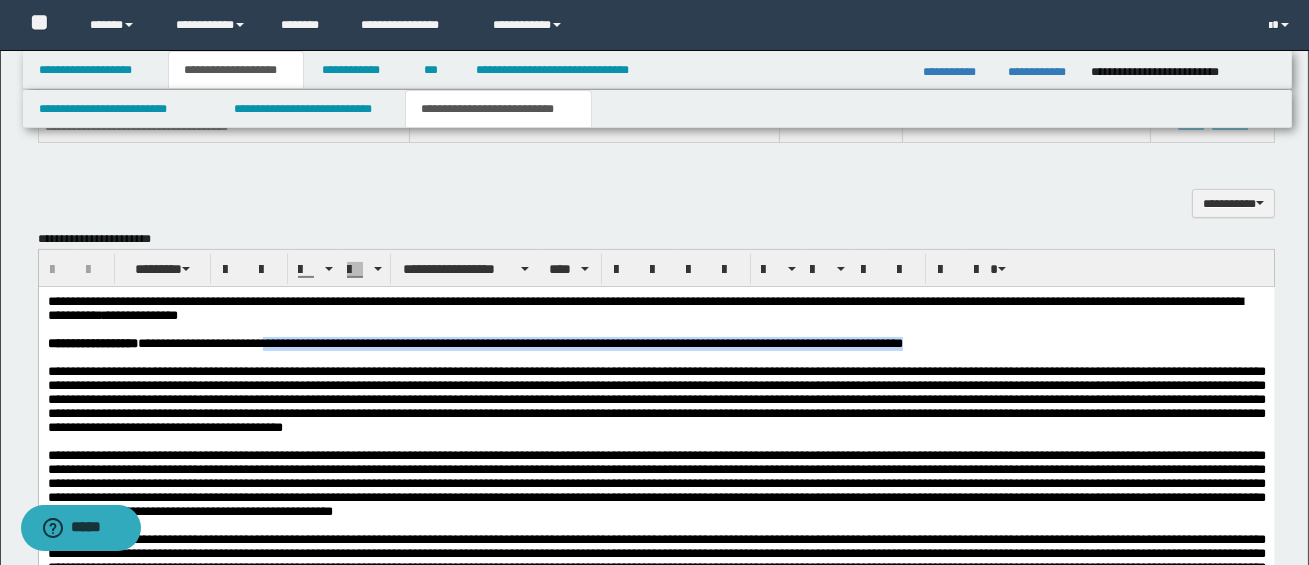 drag, startPoint x: 292, startPoint y: 350, endPoint x: 994, endPoint y: 348, distance: 702.00287 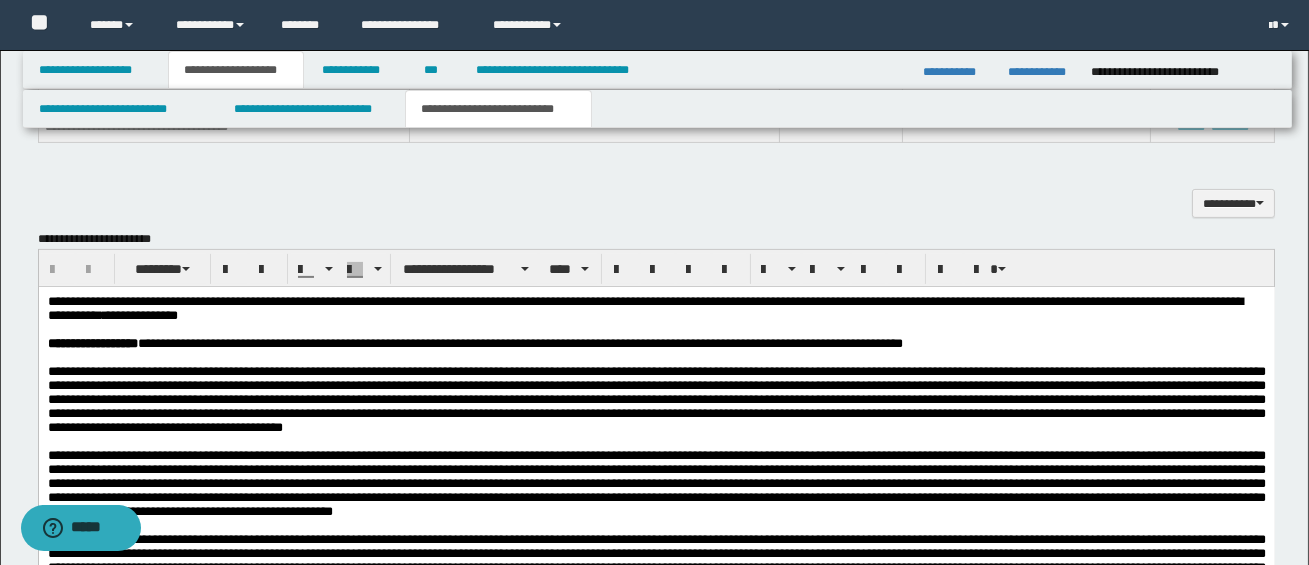 click on "**********" at bounding box center (656, 1133) 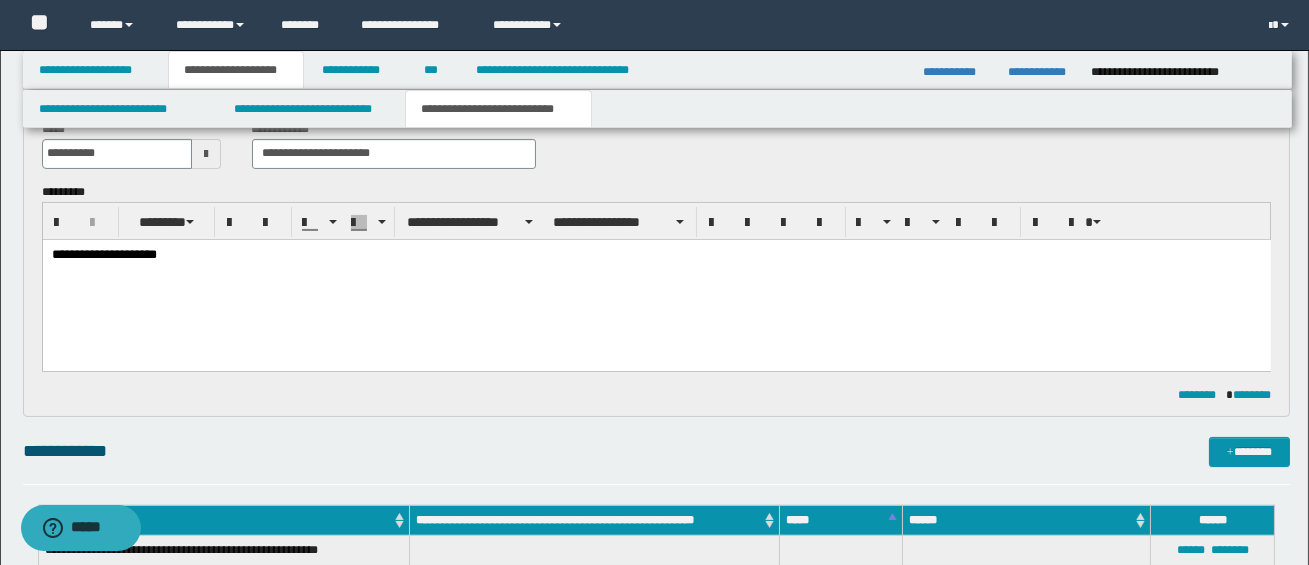 scroll, scrollTop: 826, scrollLeft: 0, axis: vertical 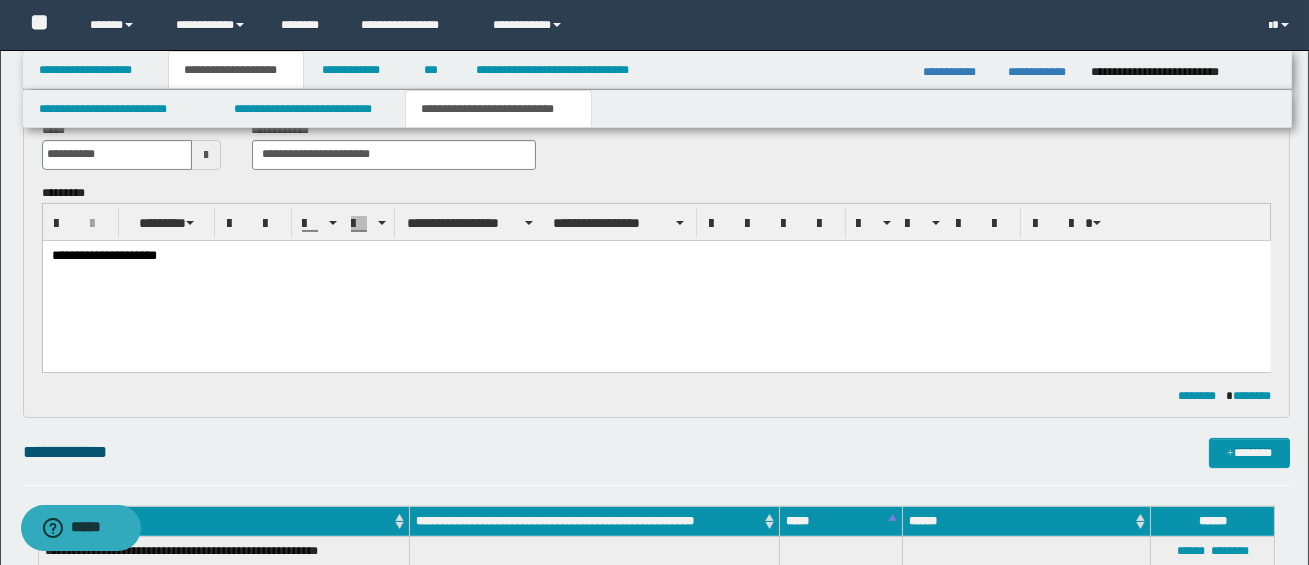 click on "**********" at bounding box center [656, 280] 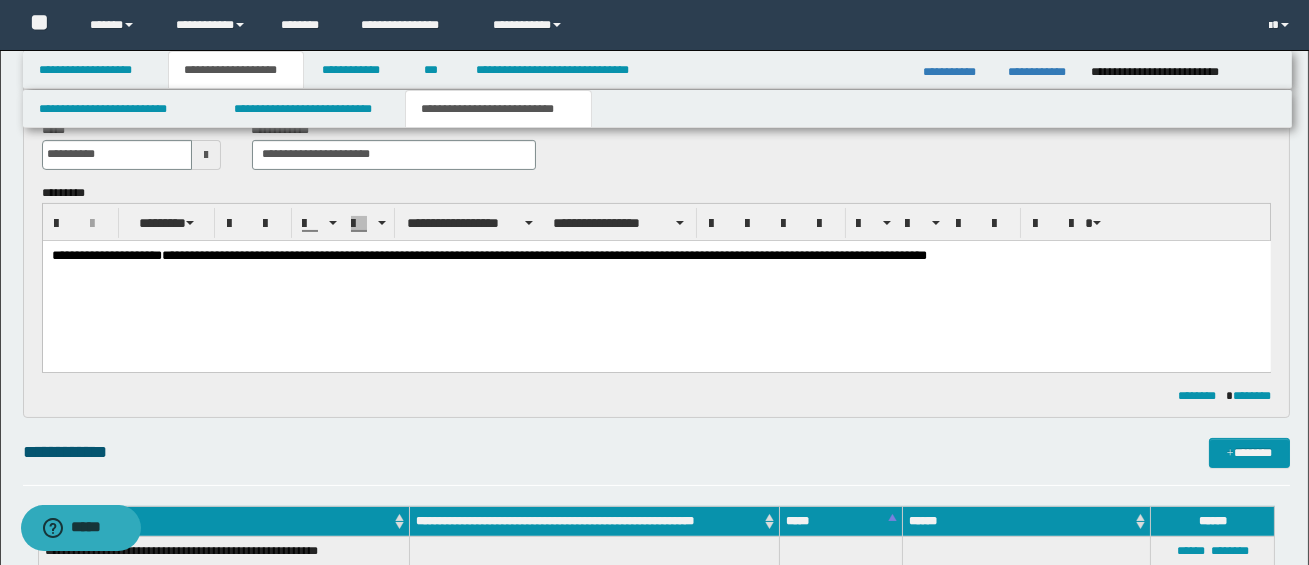 click on "**********" at bounding box center [543, 254] 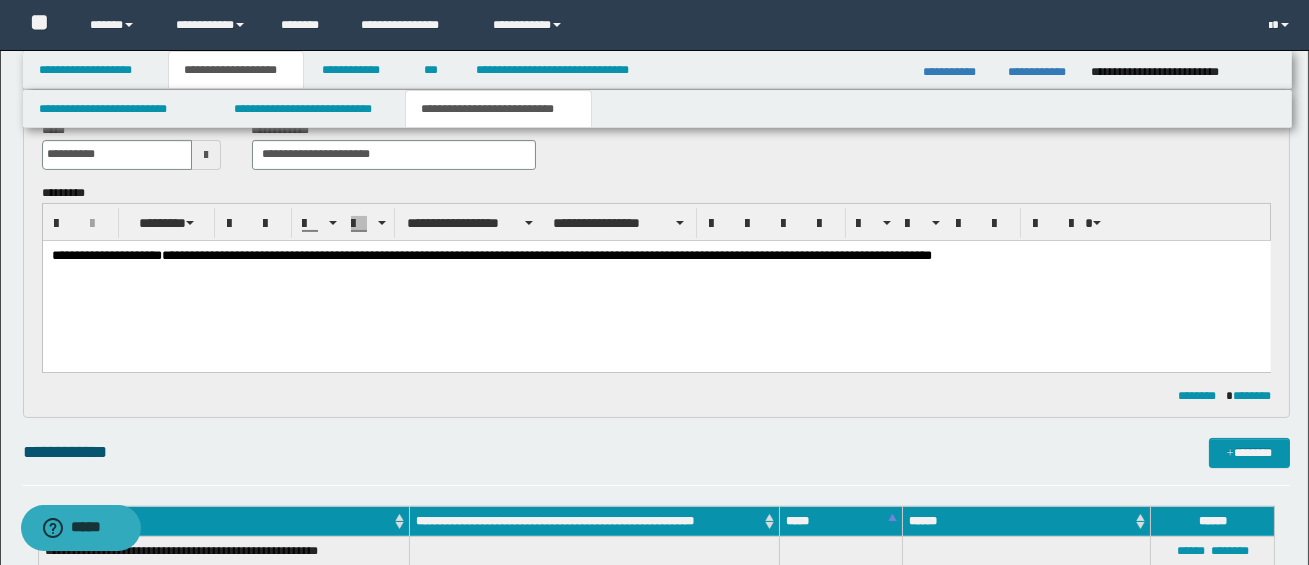 click on "**********" at bounding box center [546, 254] 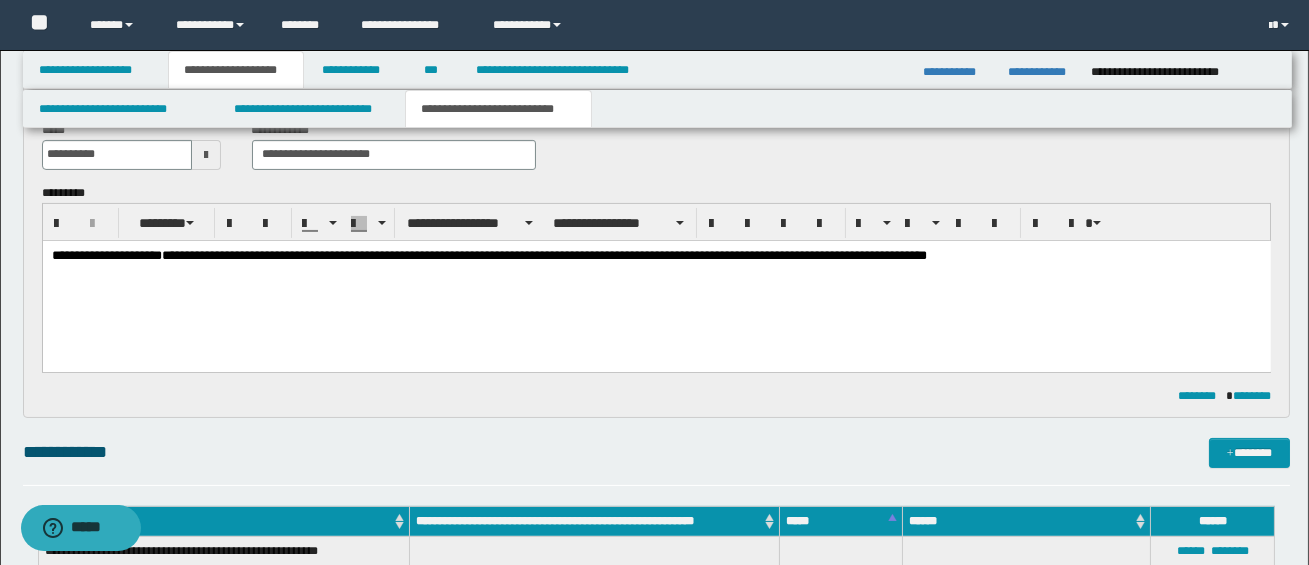 click on "**********" at bounding box center (655, 255) 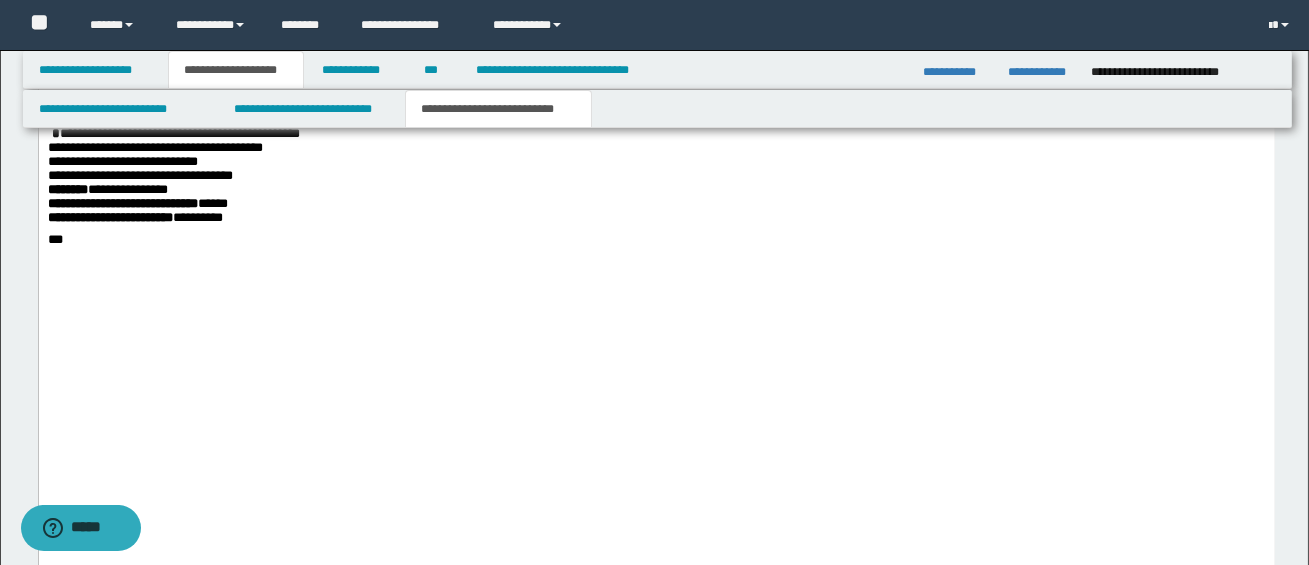scroll, scrollTop: 4750, scrollLeft: 0, axis: vertical 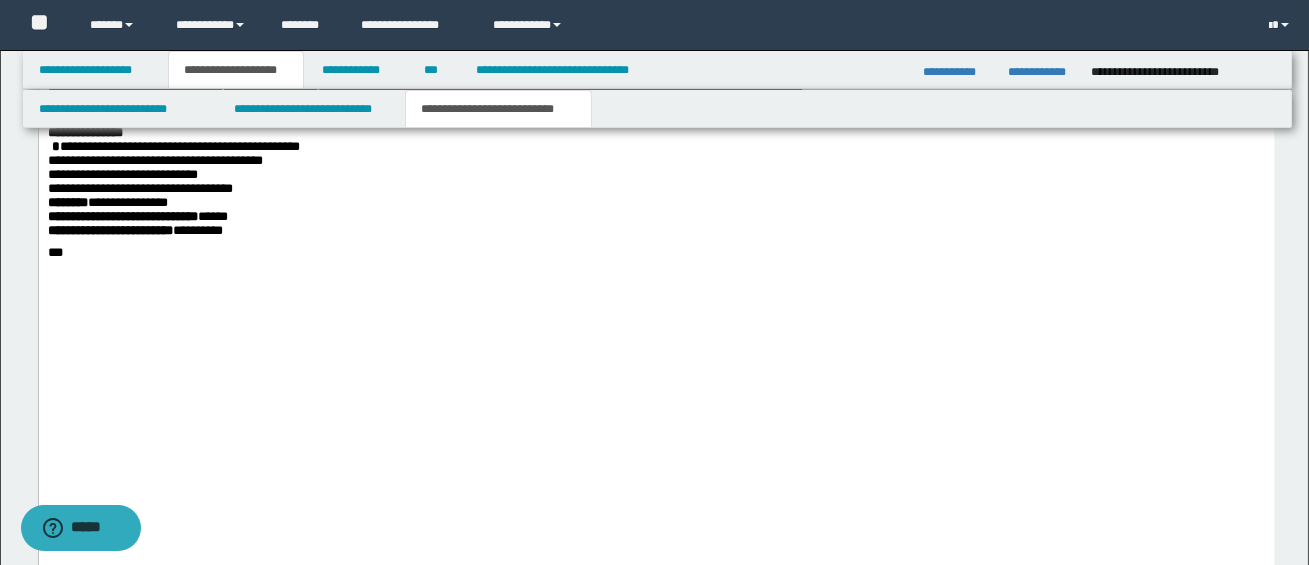 click on "**********" at bounding box center [656, -231] 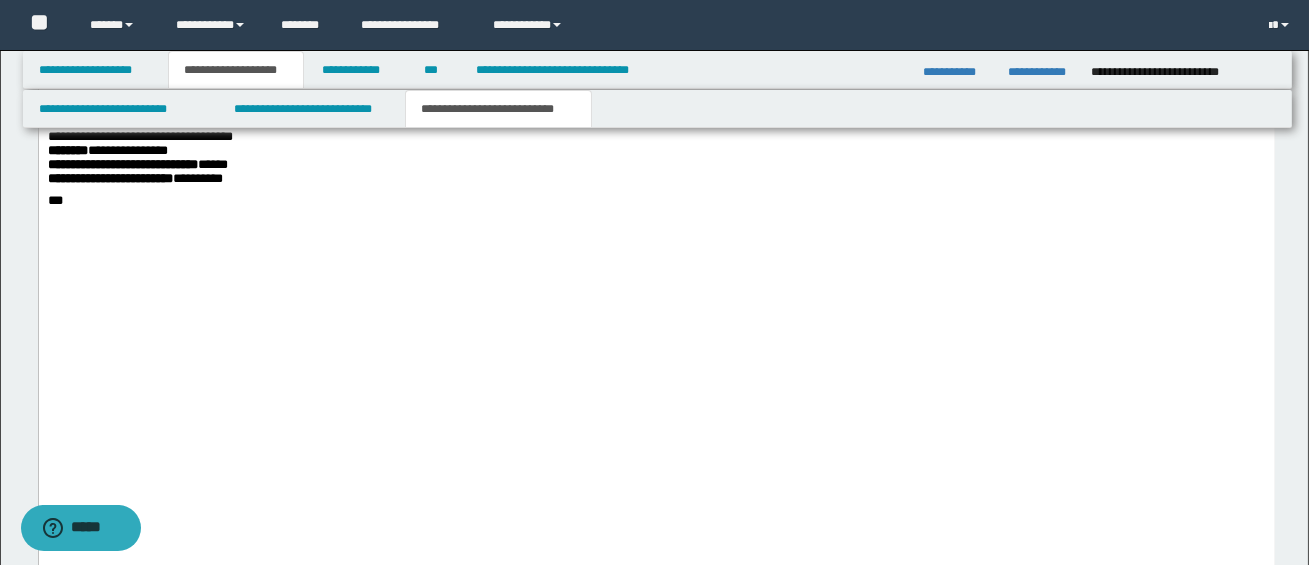 scroll, scrollTop: 4905, scrollLeft: 0, axis: vertical 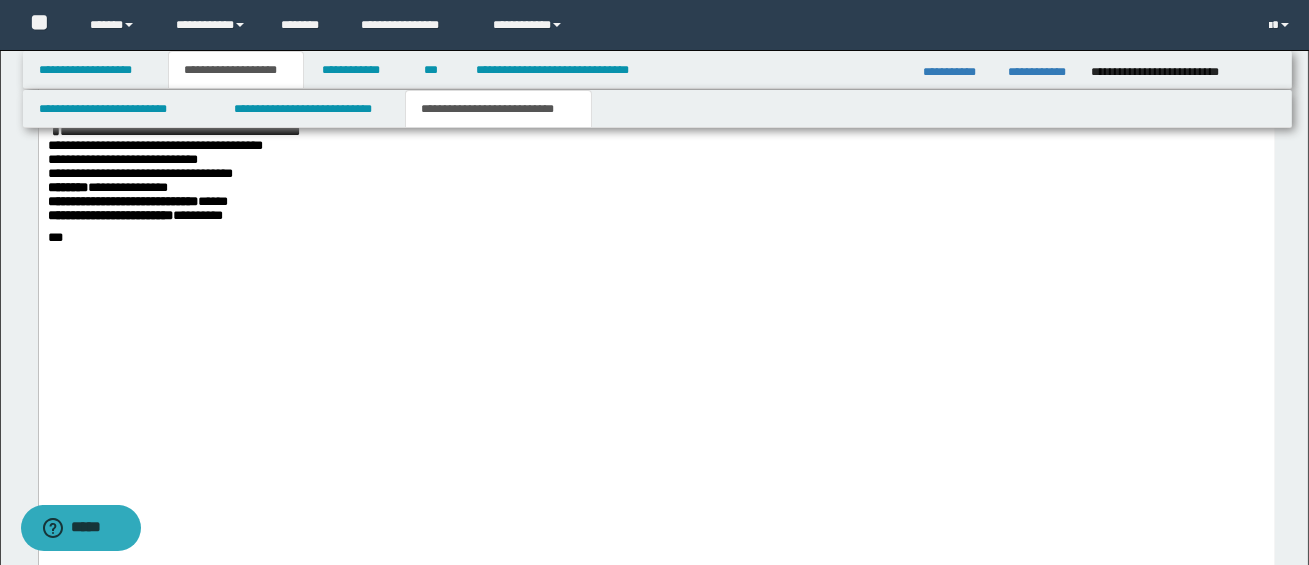 drag, startPoint x: 47, startPoint y: 245, endPoint x: 308, endPoint y: 246, distance: 261.00192 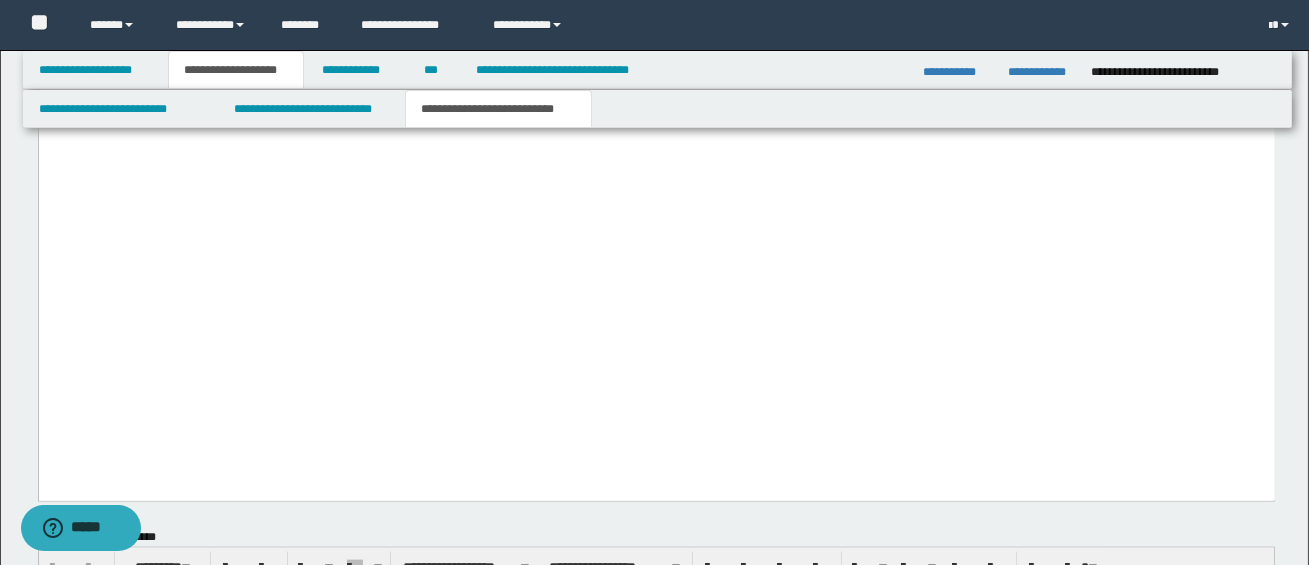 scroll, scrollTop: 5280, scrollLeft: 0, axis: vertical 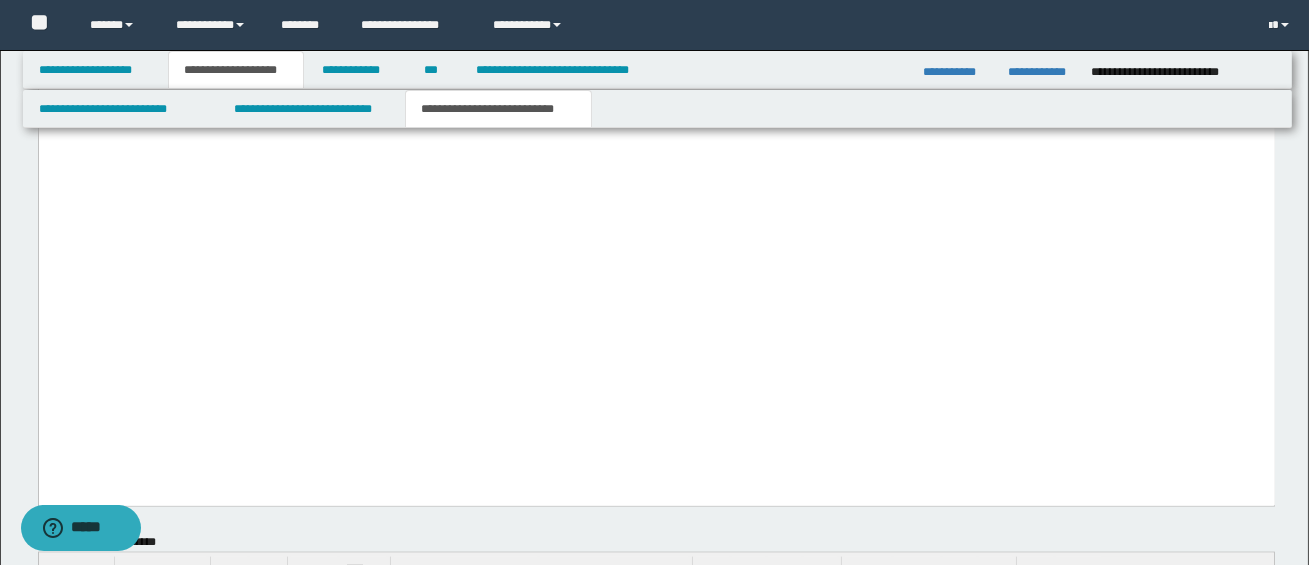 drag, startPoint x: 55, startPoint y: 276, endPoint x: 283, endPoint y: 320, distance: 232.2068 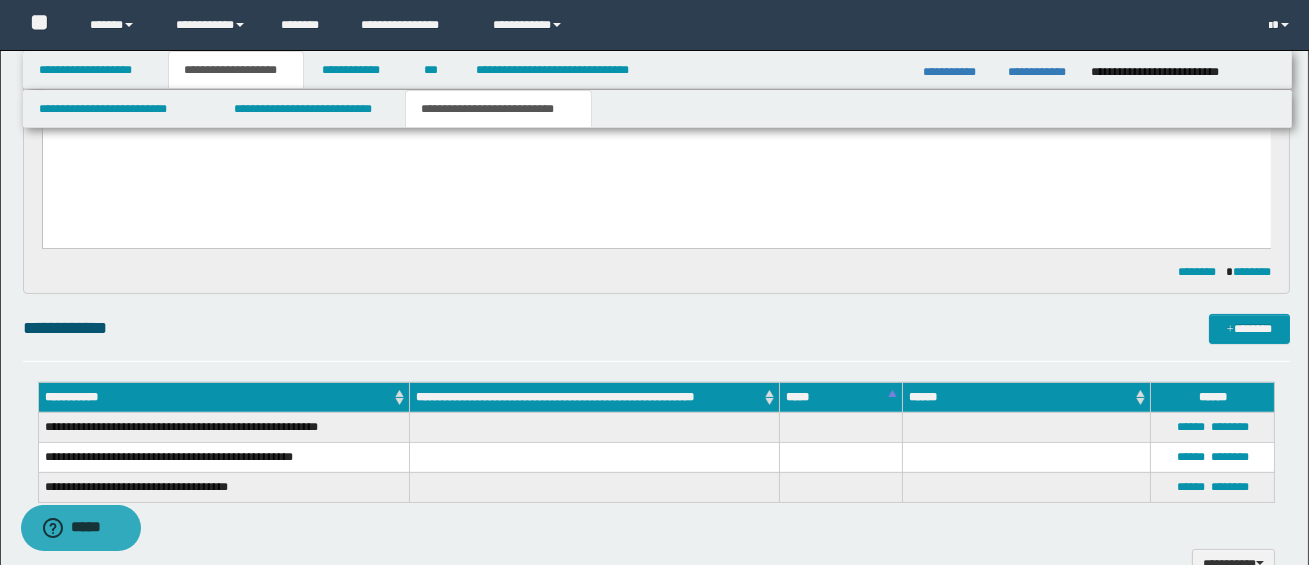 scroll, scrollTop: 911, scrollLeft: 0, axis: vertical 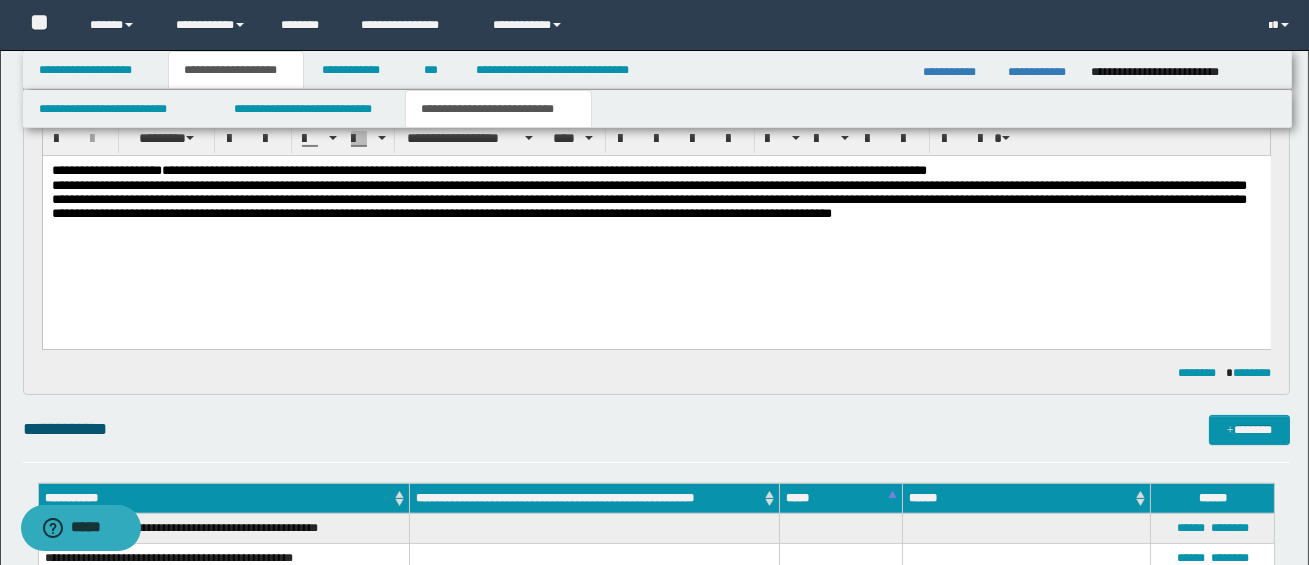 click on "**********" at bounding box center [655, 170] 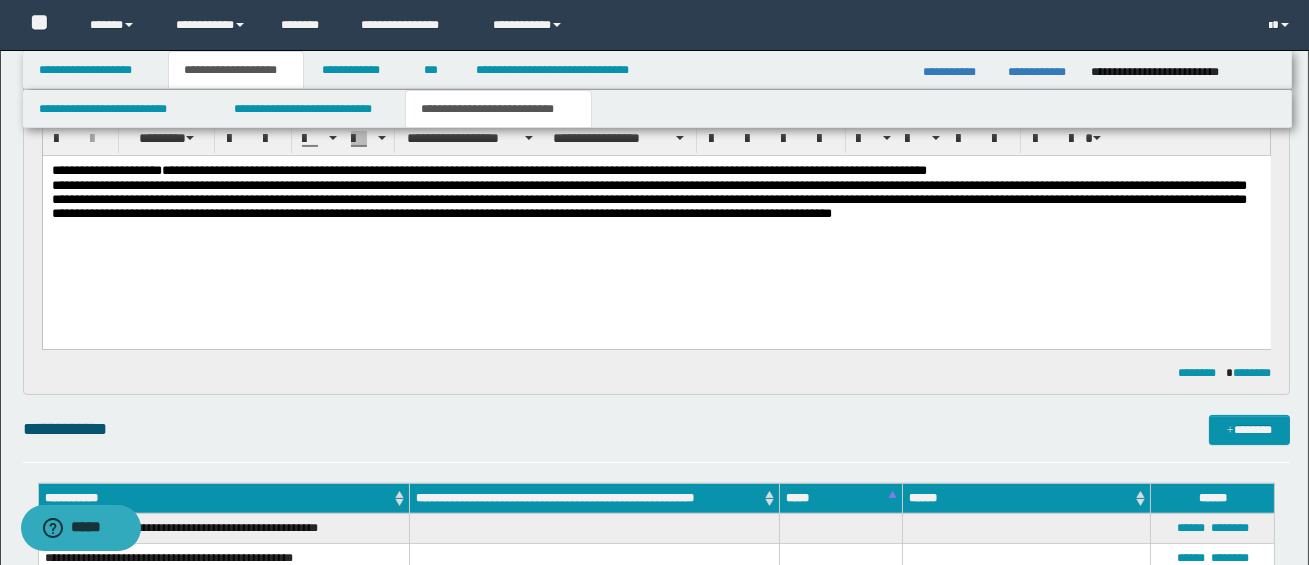 scroll, scrollTop: 0, scrollLeft: 0, axis: both 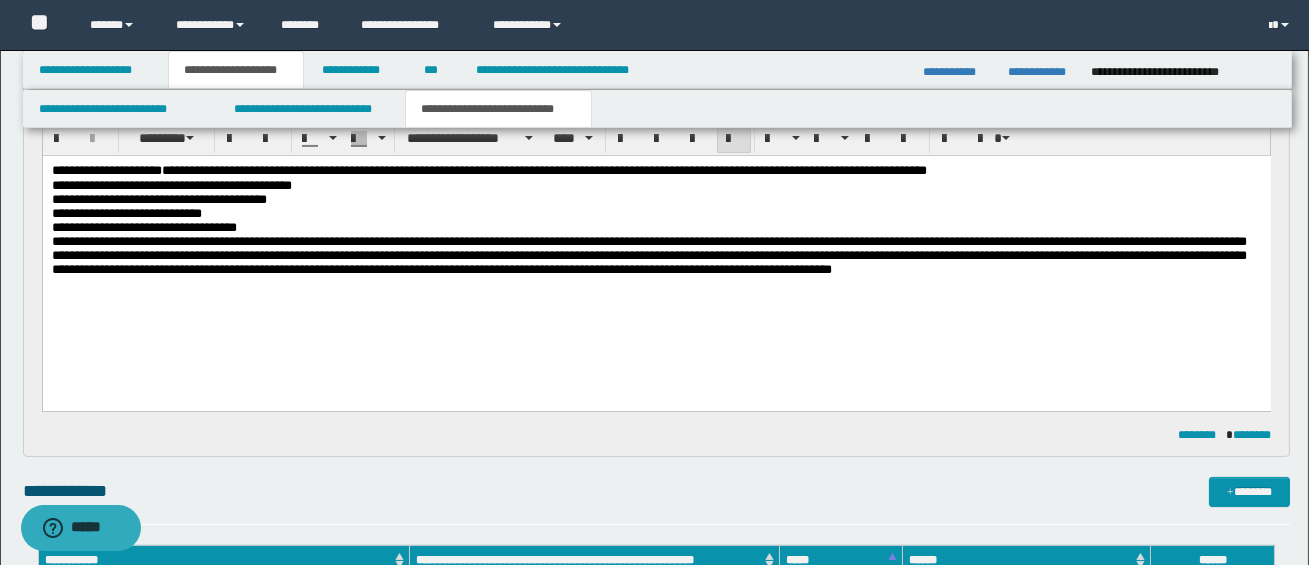 click on "**********" at bounding box center [656, 251] 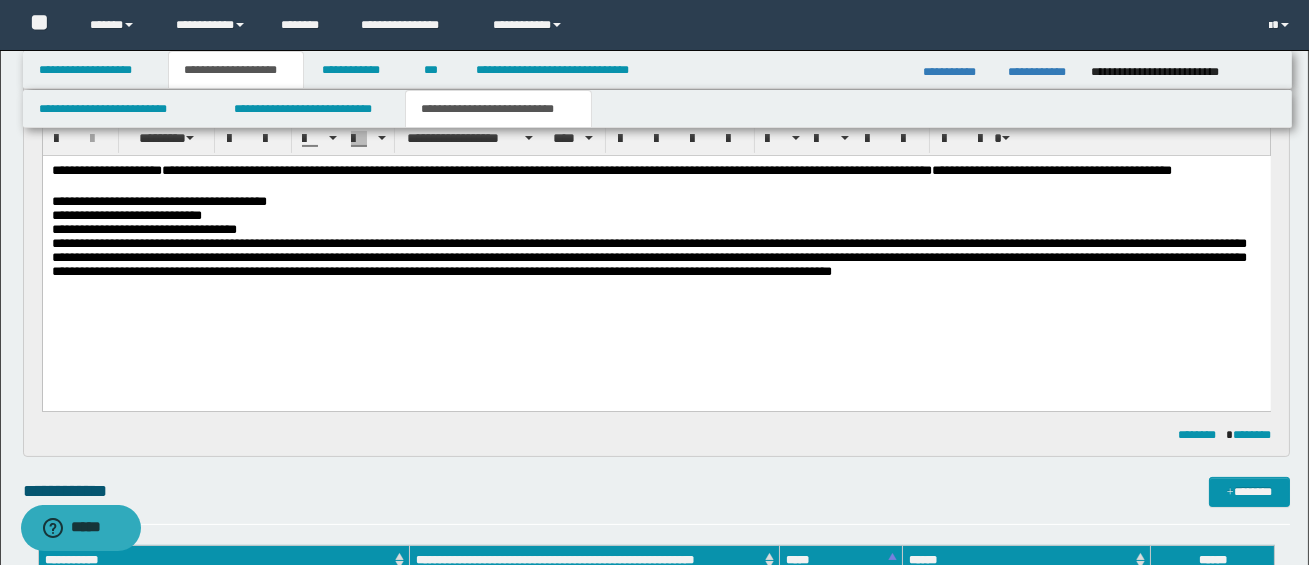 click on "**********" at bounding box center (655, 178) 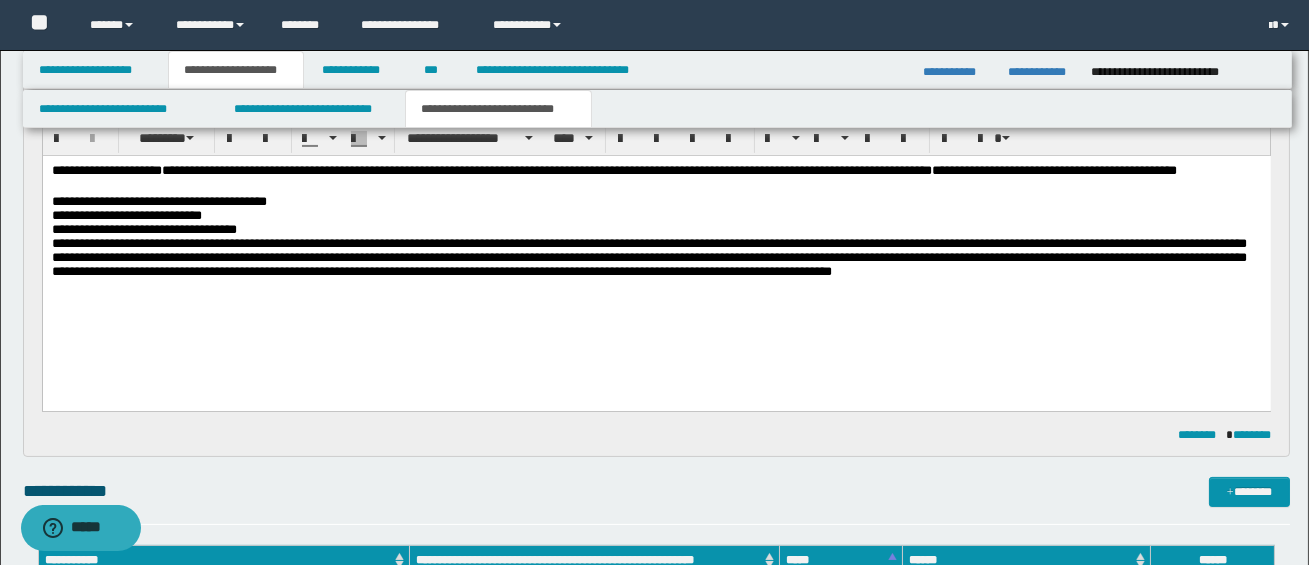 click on "**********" at bounding box center [158, 200] 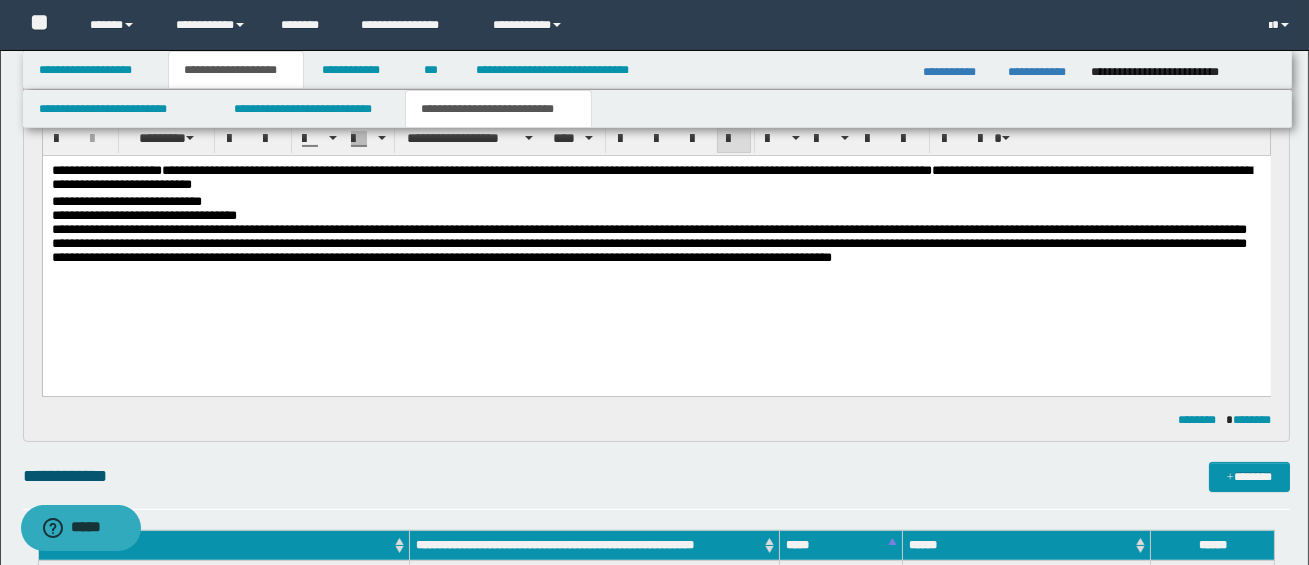 click on "**********" at bounding box center [126, 200] 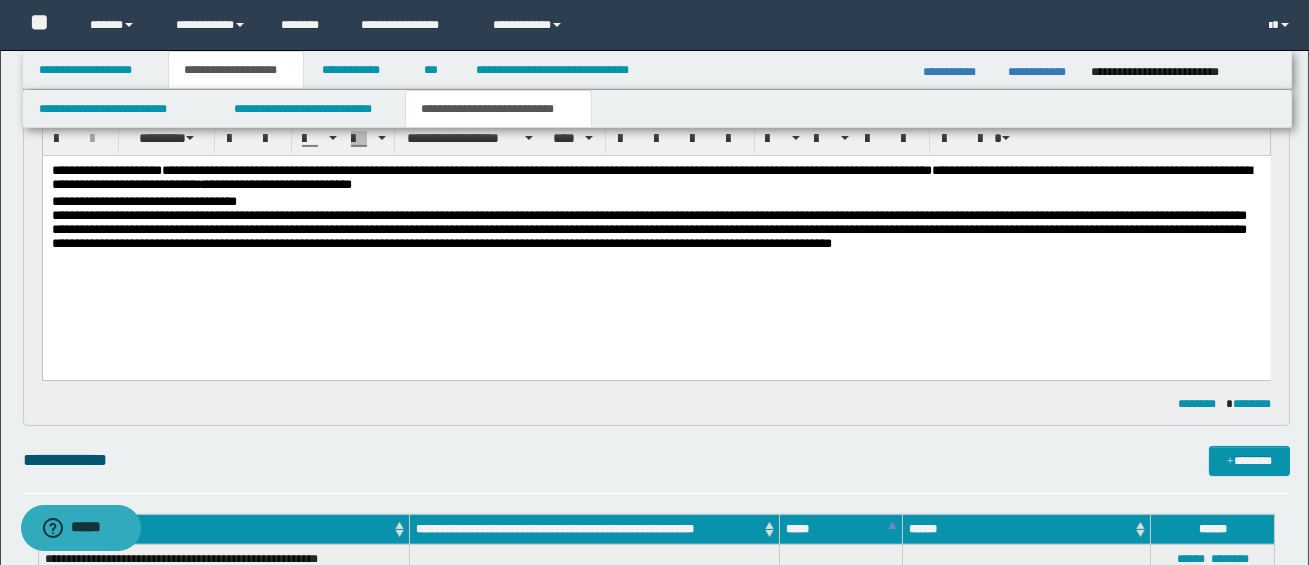 click on "**********" at bounding box center (143, 200) 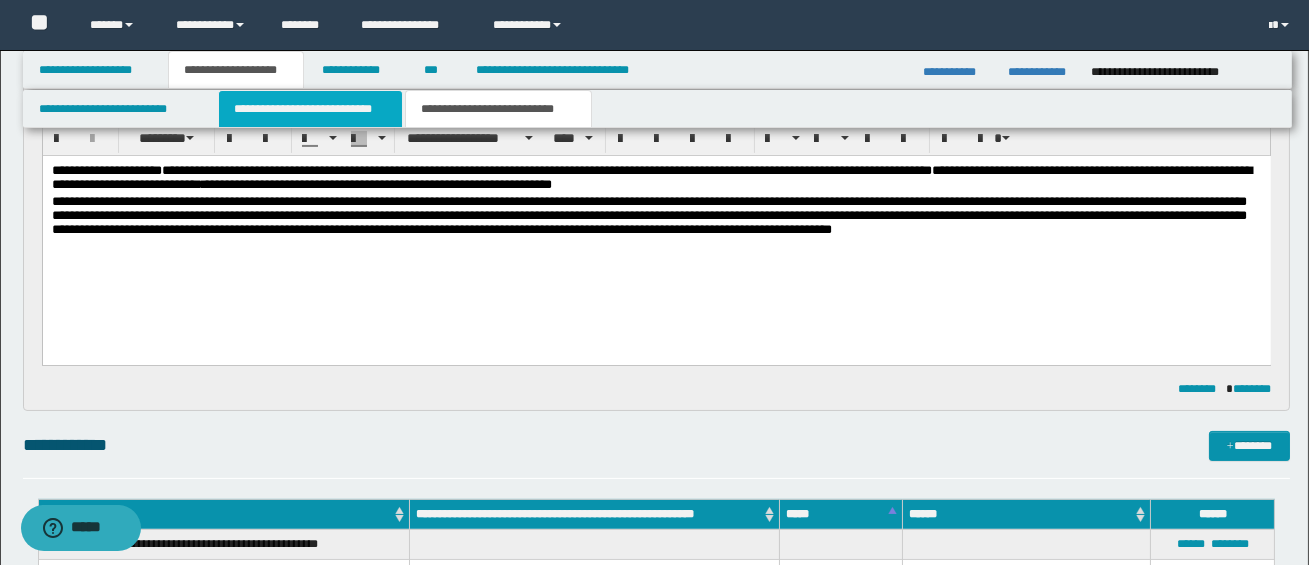 click on "**********" at bounding box center [310, 109] 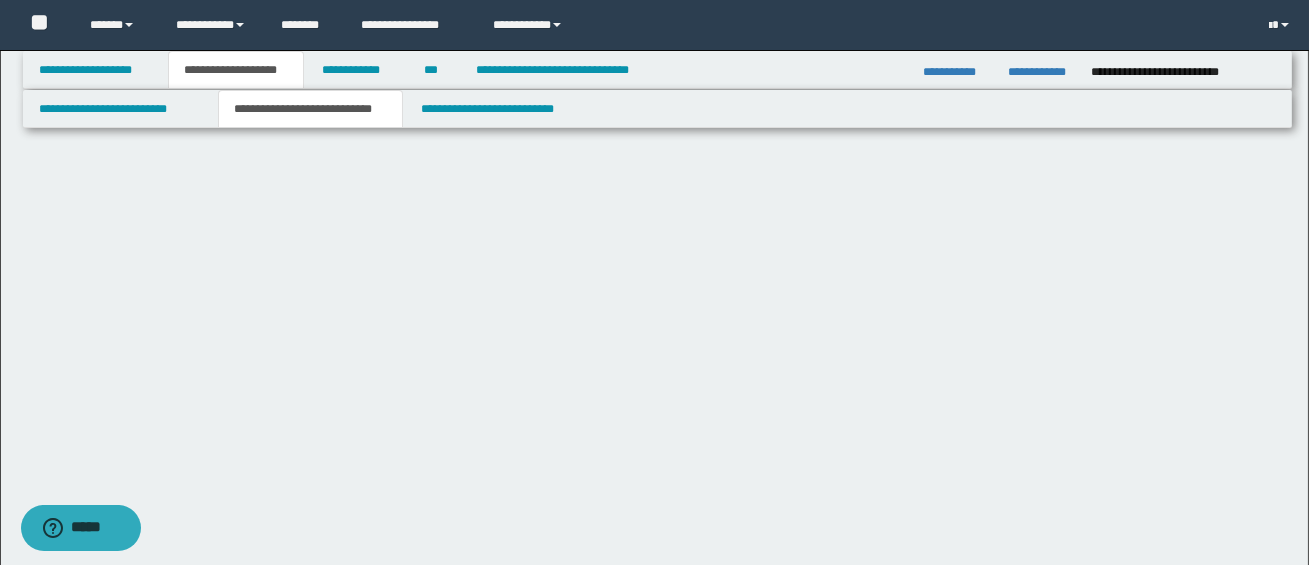 scroll, scrollTop: 0, scrollLeft: 0, axis: both 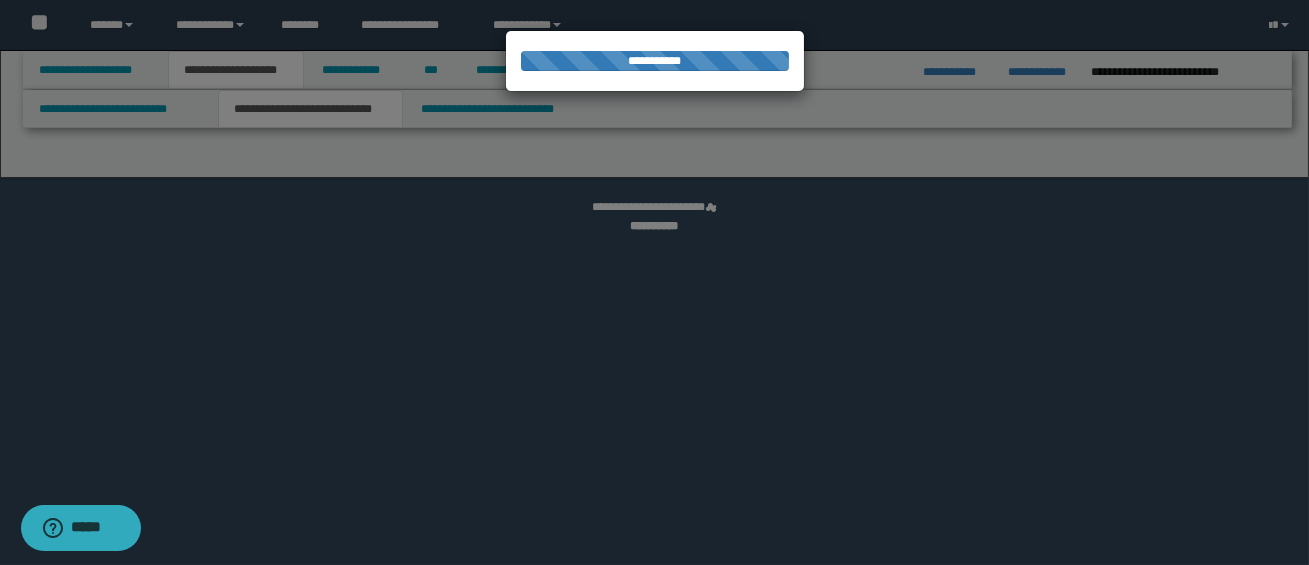 select on "*" 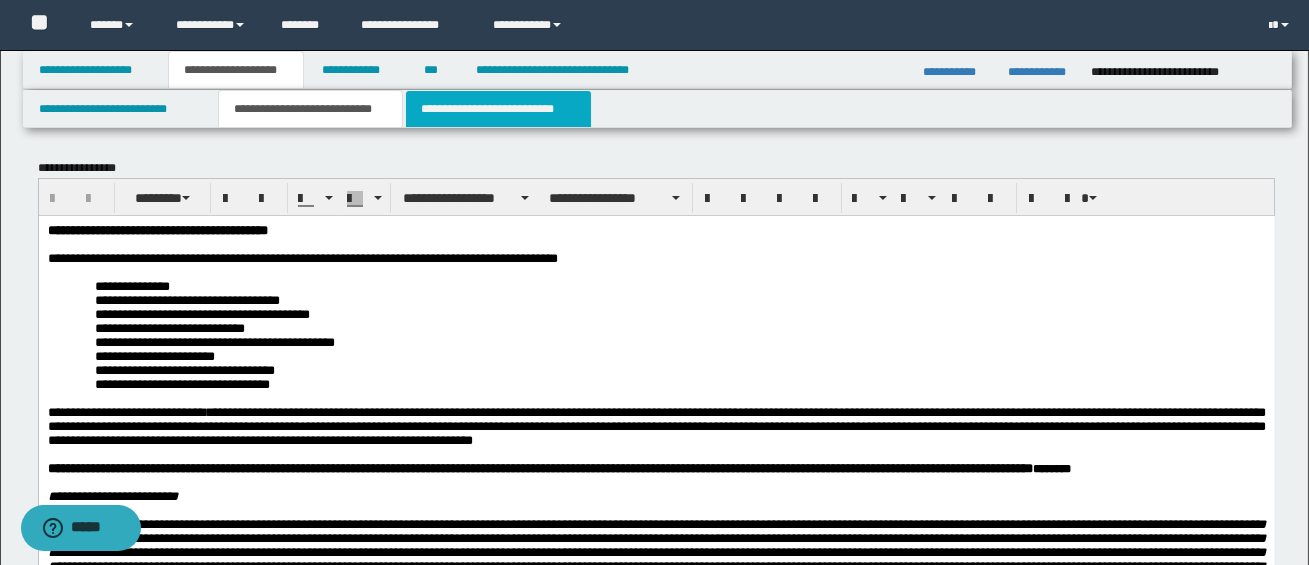 scroll, scrollTop: 0, scrollLeft: 0, axis: both 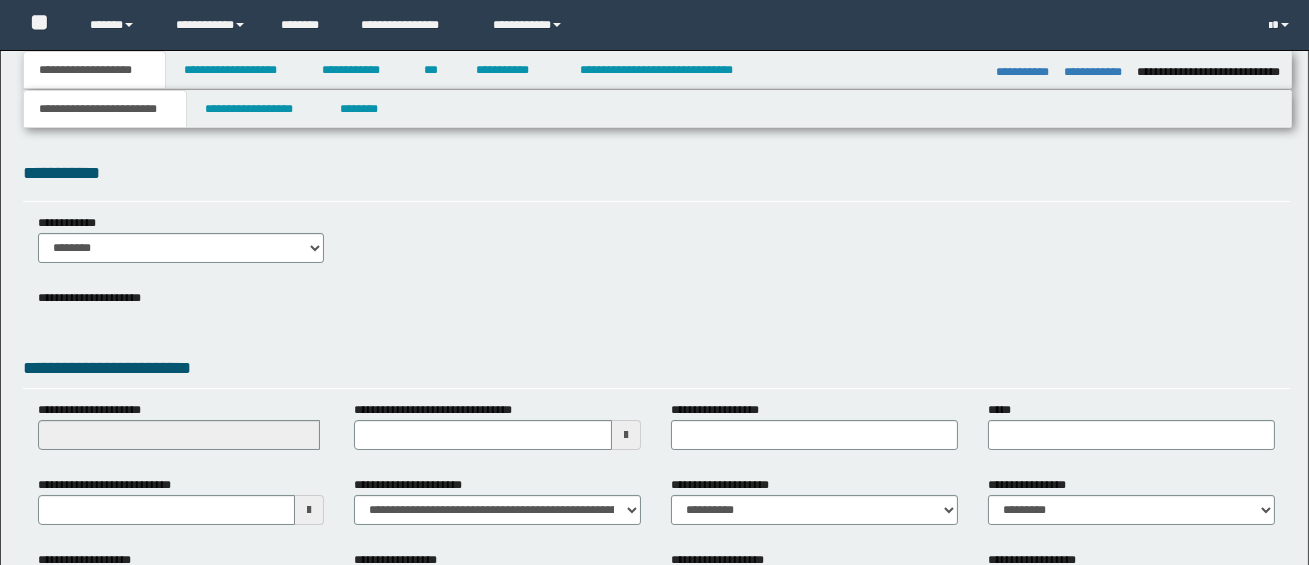 select on "*" 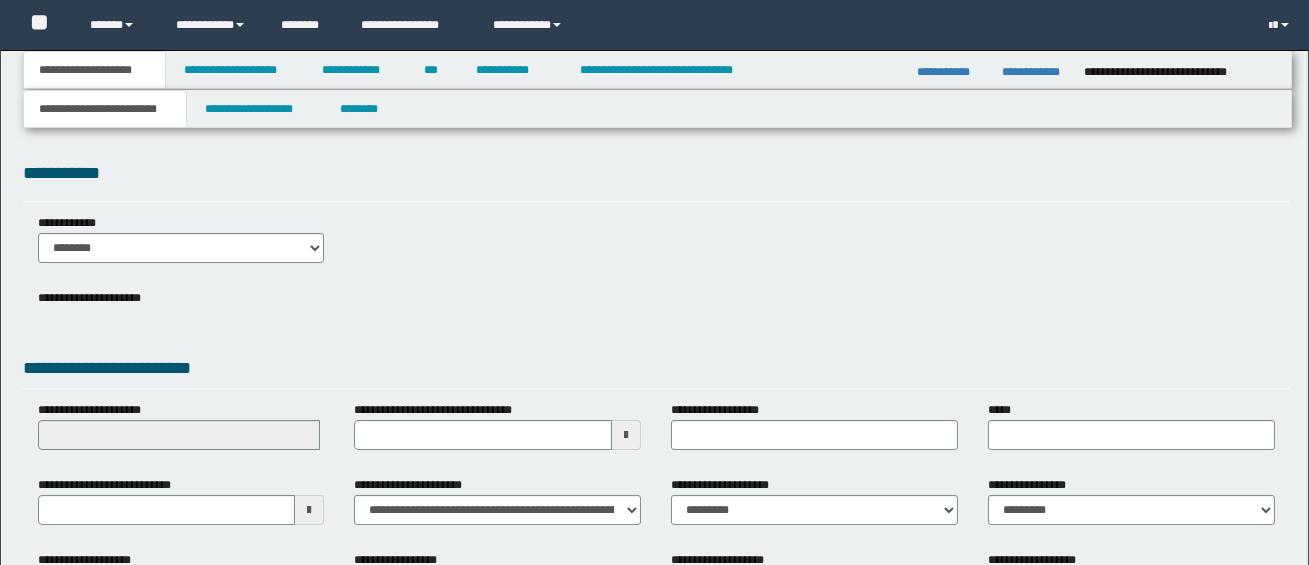 scroll, scrollTop: 0, scrollLeft: 0, axis: both 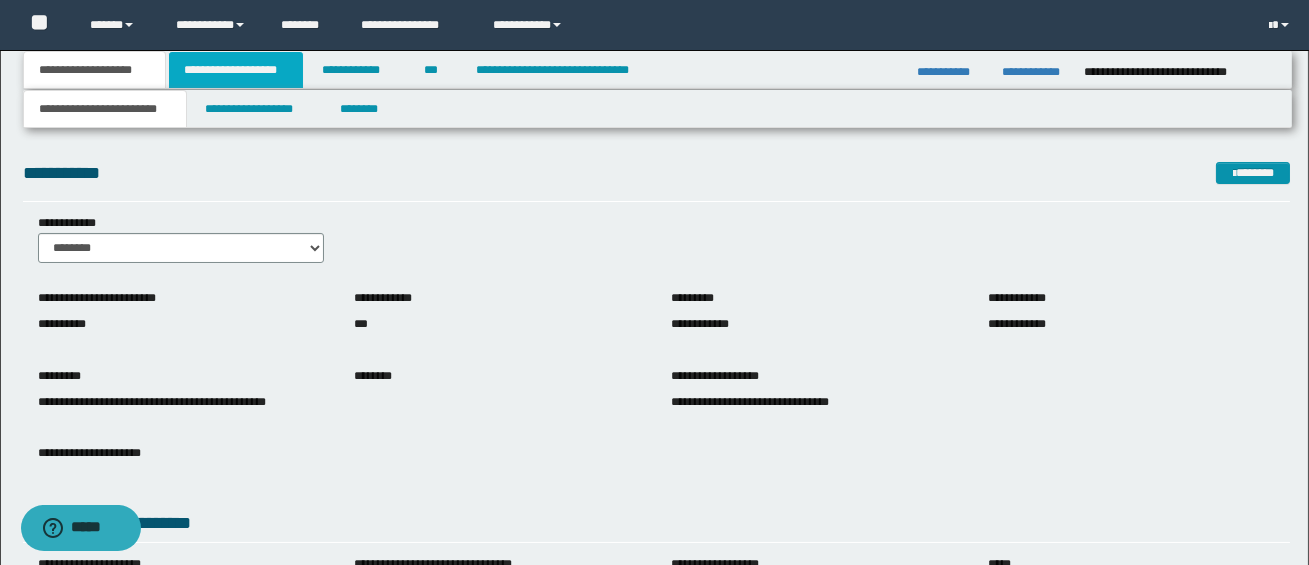 click on "**********" at bounding box center (236, 70) 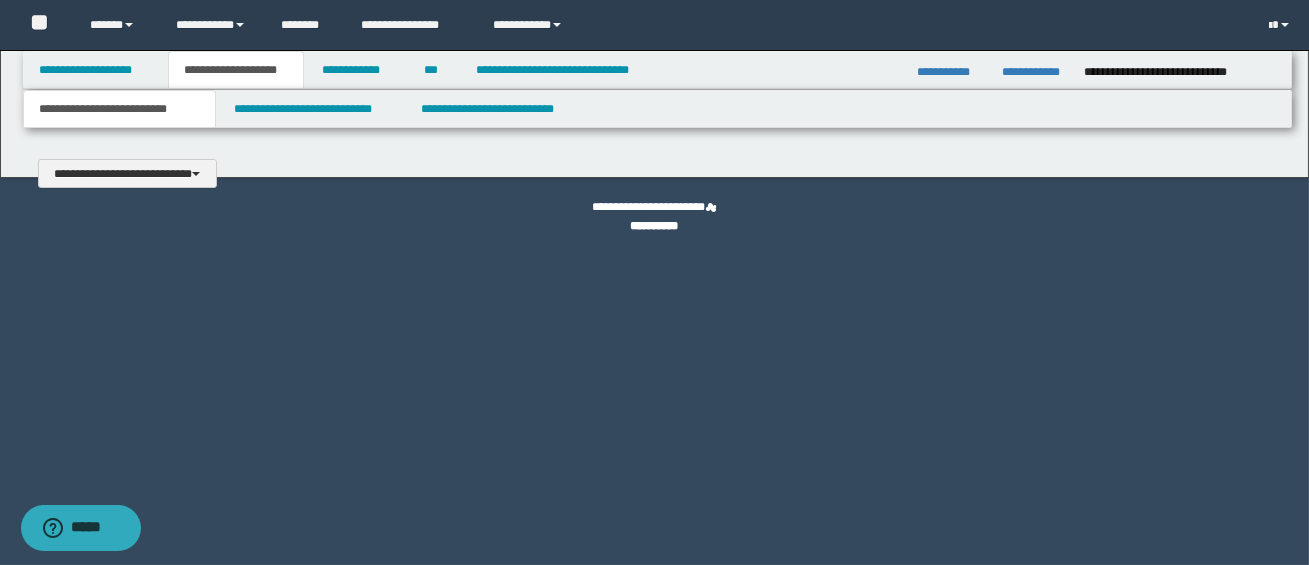 type 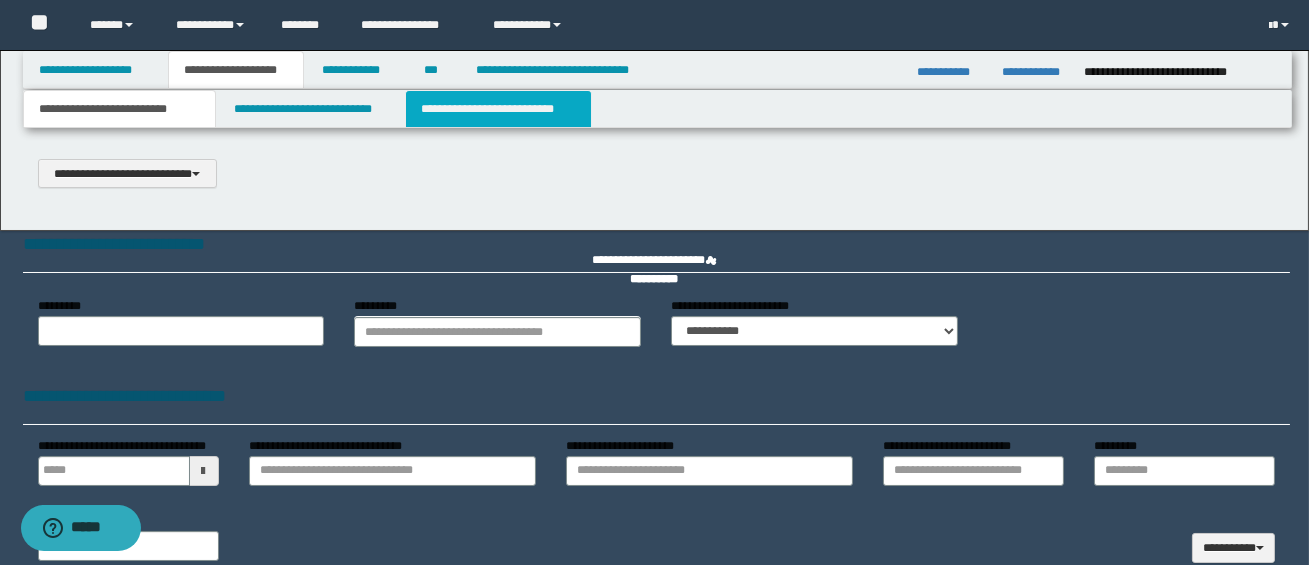 select on "*" 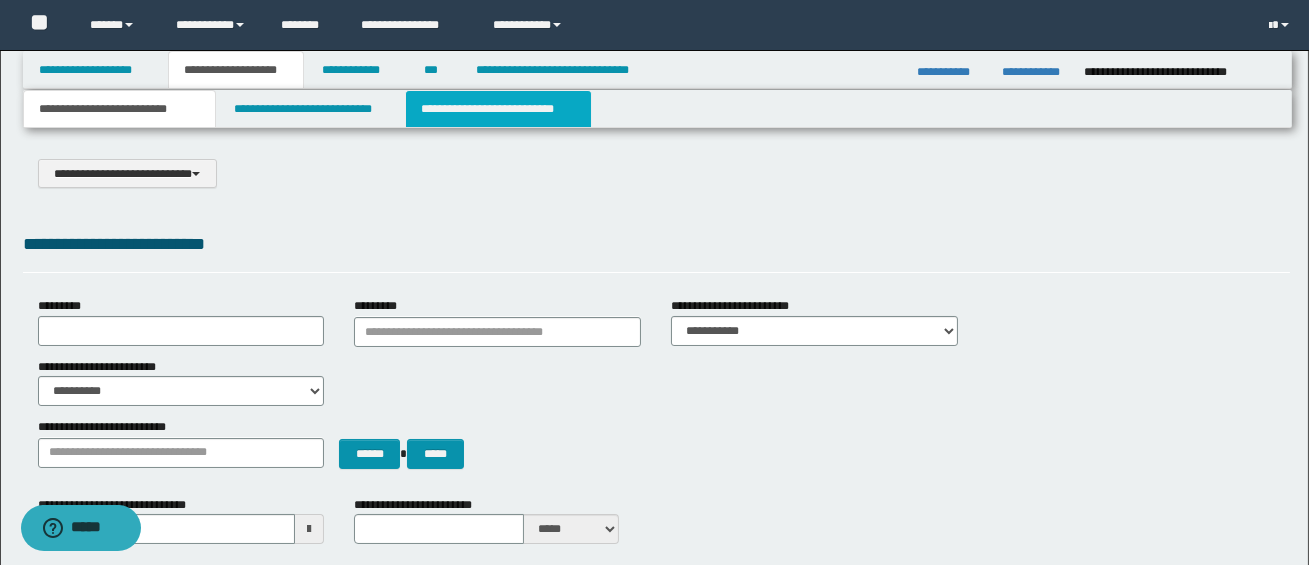 click on "**********" at bounding box center (498, 109) 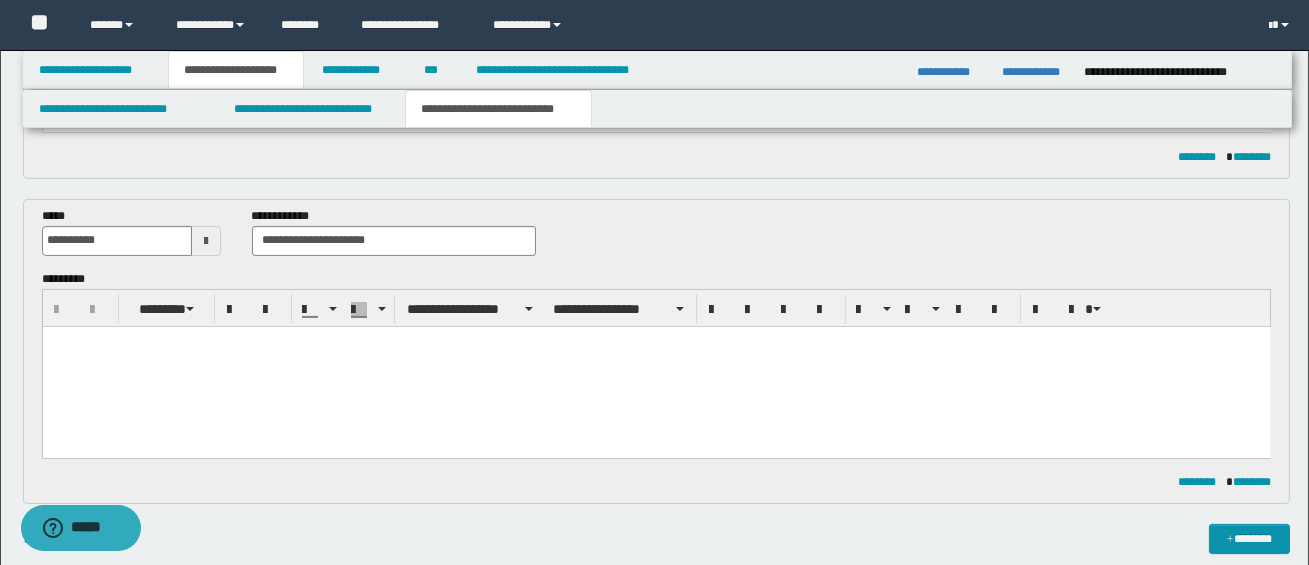 scroll, scrollTop: 762, scrollLeft: 0, axis: vertical 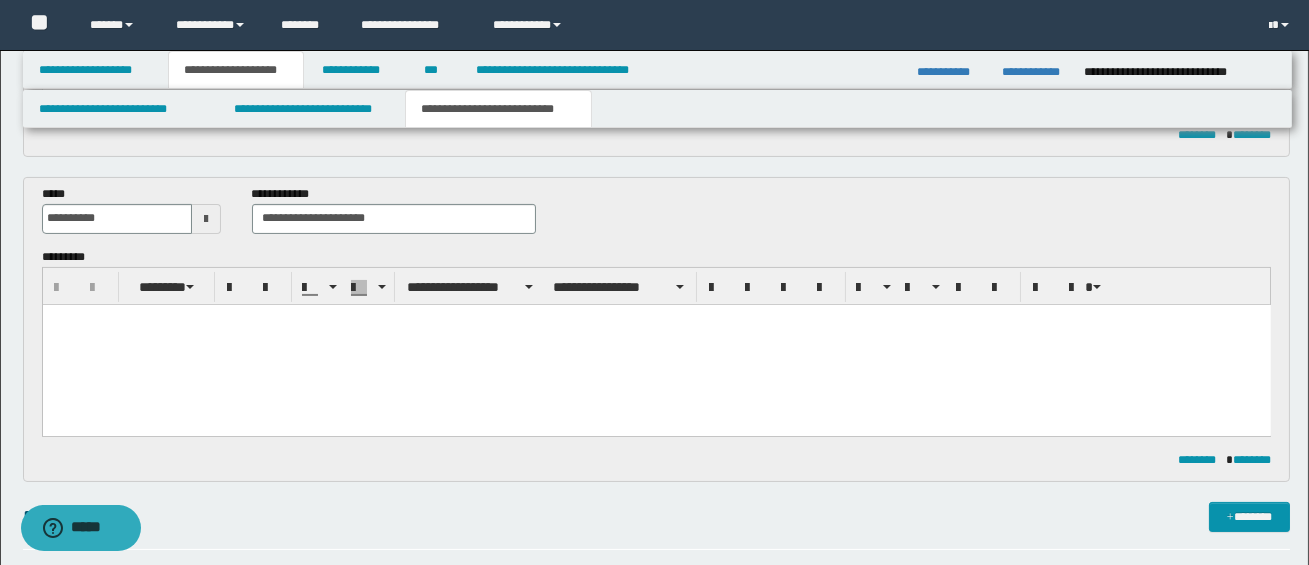 click at bounding box center [656, 344] 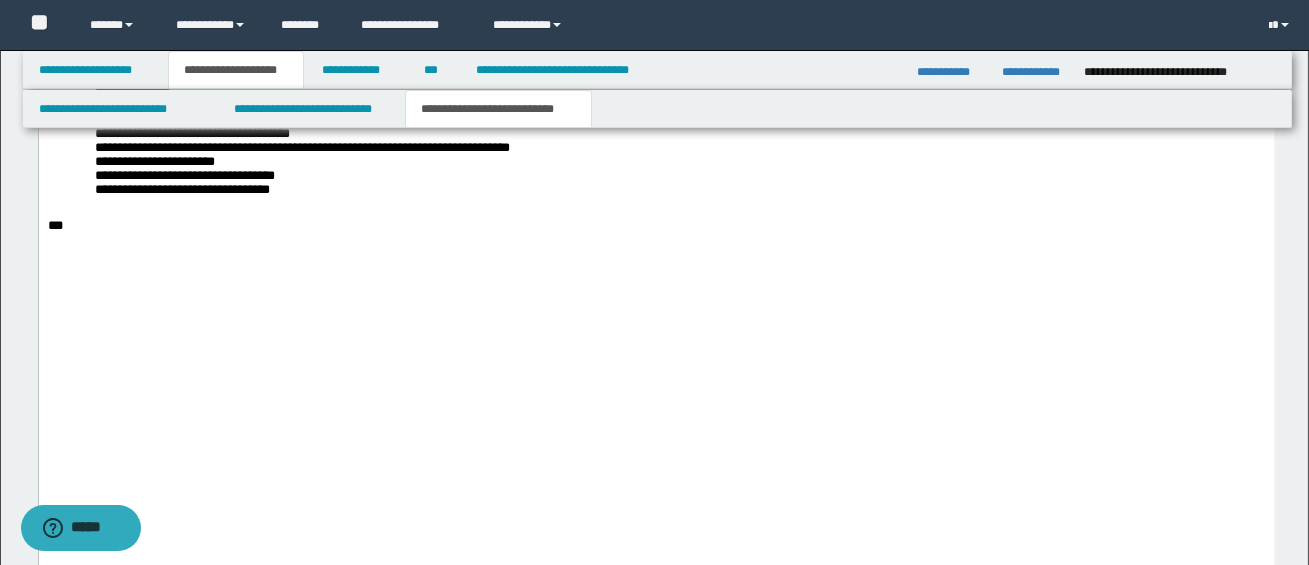 scroll, scrollTop: 4112, scrollLeft: 0, axis: vertical 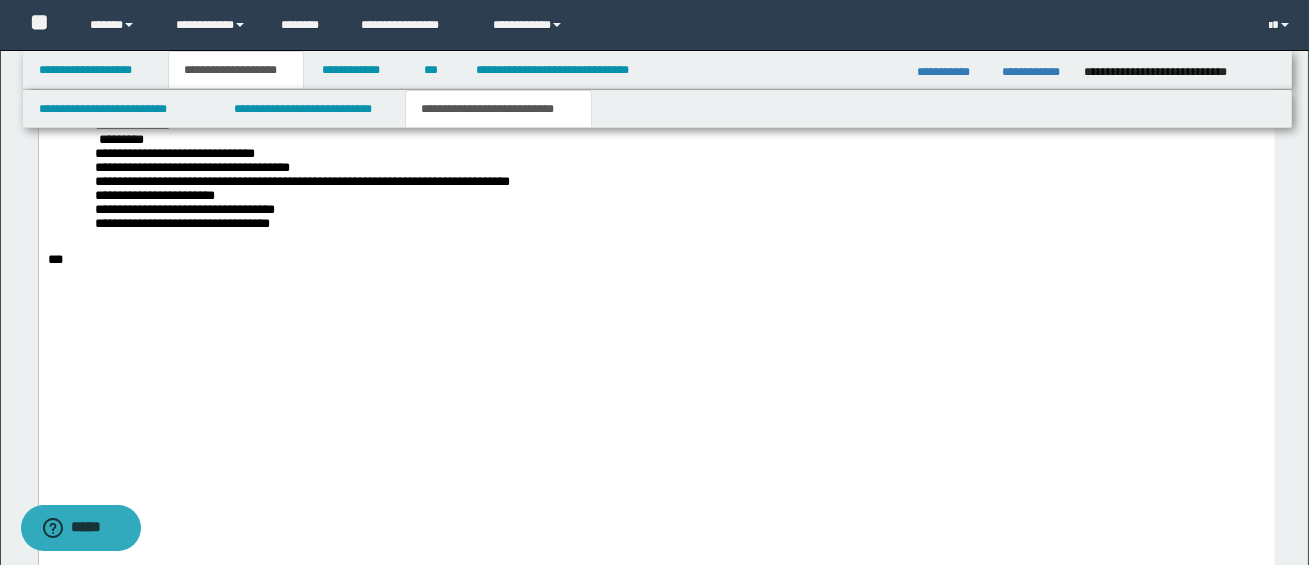 click on "**********" at bounding box center [656, 15] 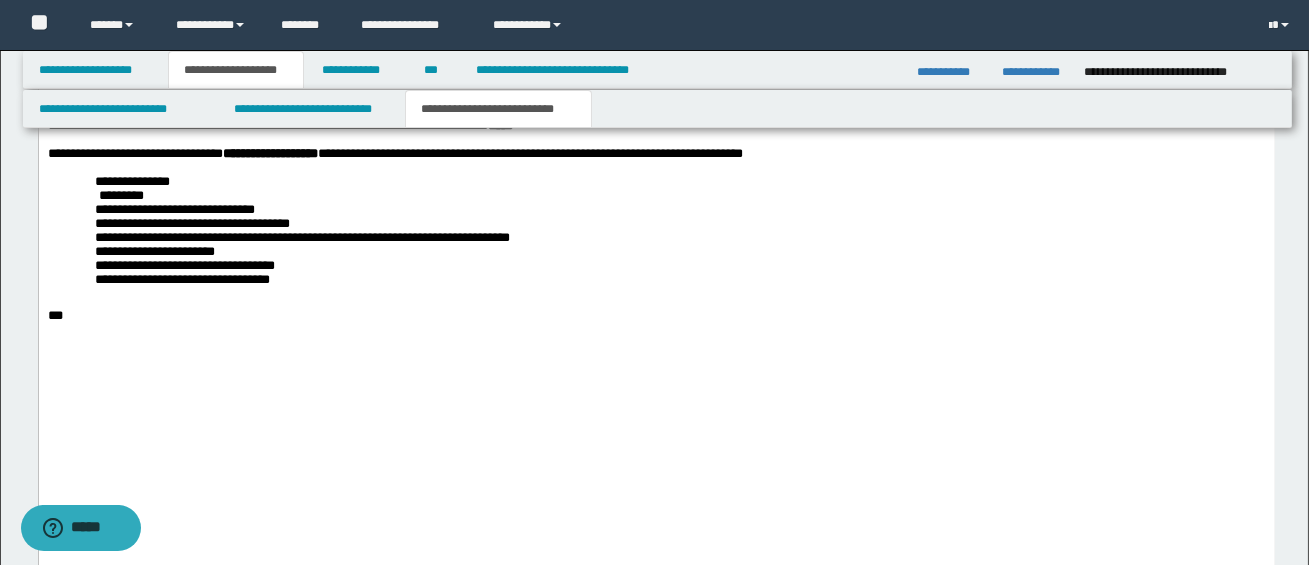 drag, startPoint x: 48, startPoint y: 326, endPoint x: 293, endPoint y: 365, distance: 248.08466 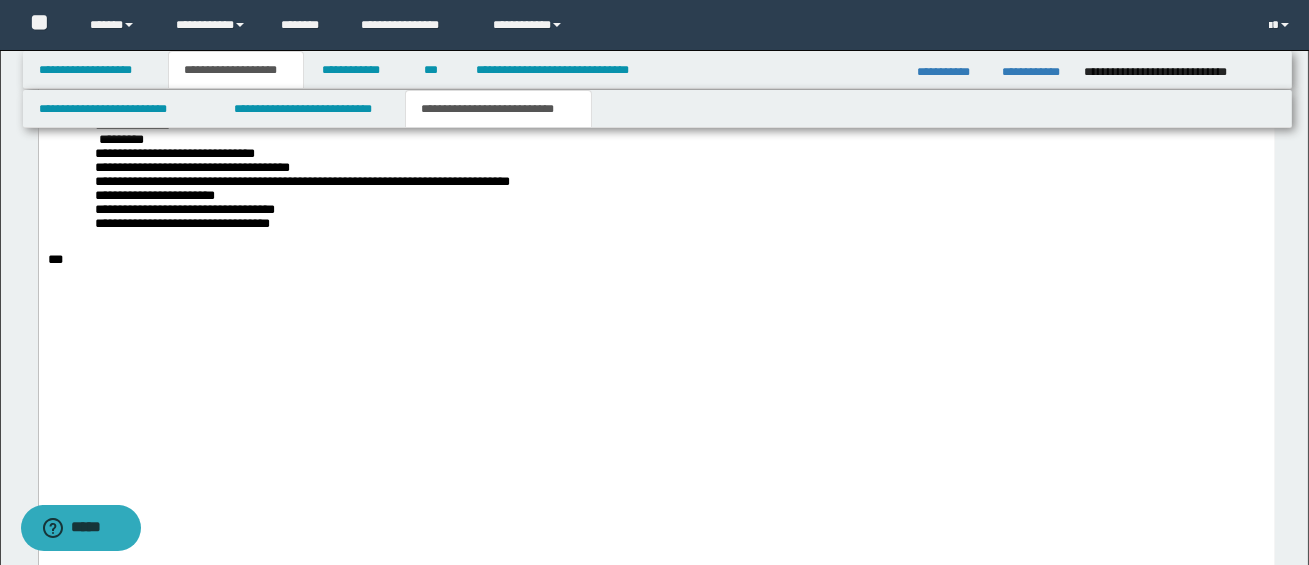 click on "**********" at bounding box center (656, 15) 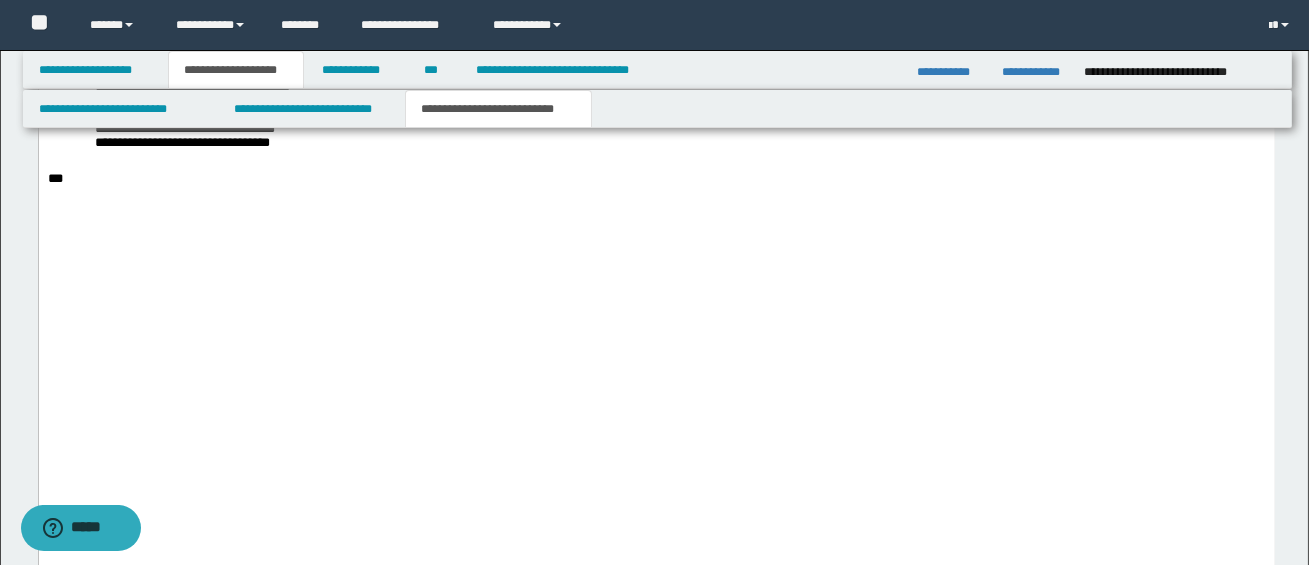 scroll, scrollTop: 4348, scrollLeft: 0, axis: vertical 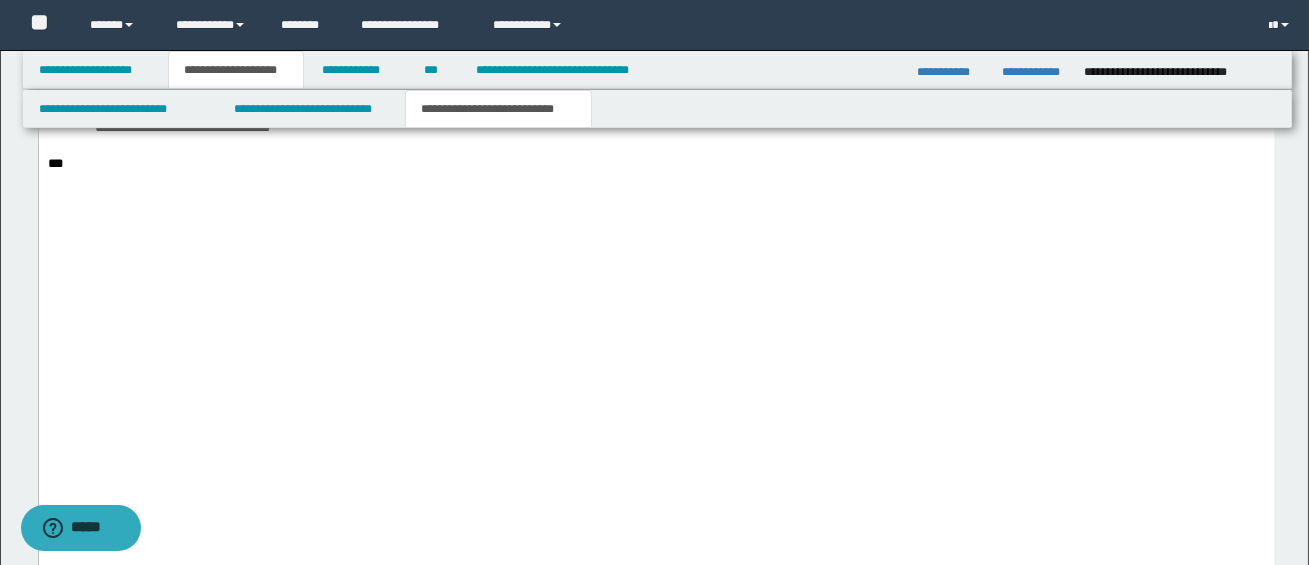 drag, startPoint x: 46, startPoint y: 255, endPoint x: 351, endPoint y: 262, distance: 305.08032 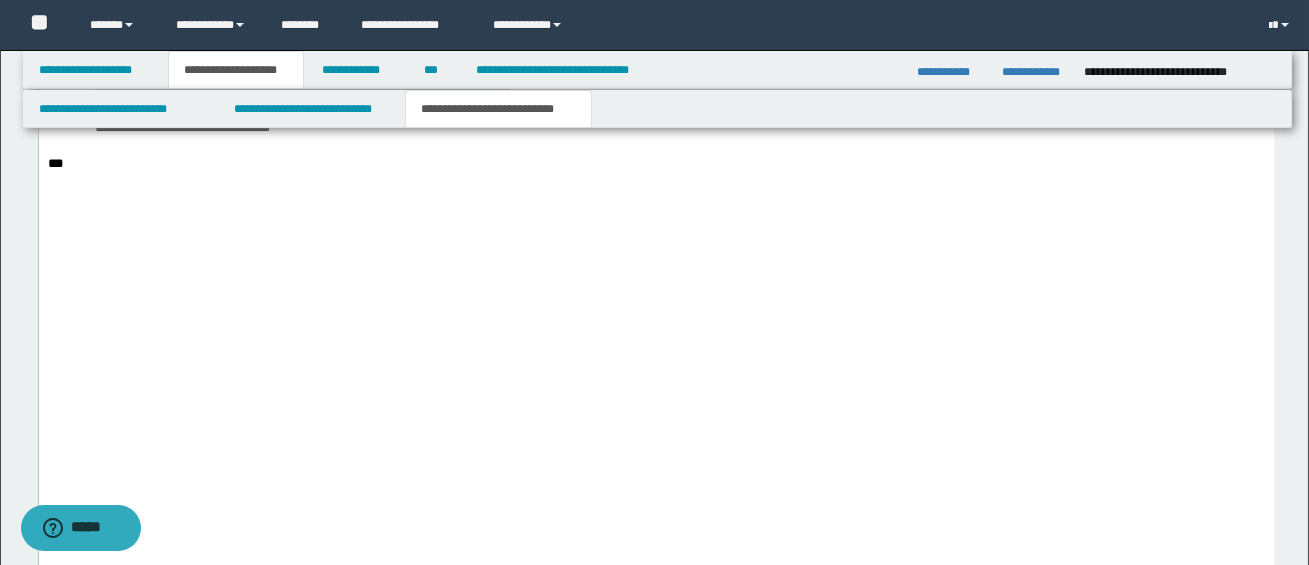 drag, startPoint x: 102, startPoint y: 363, endPoint x: 580, endPoint y: 412, distance: 480.50494 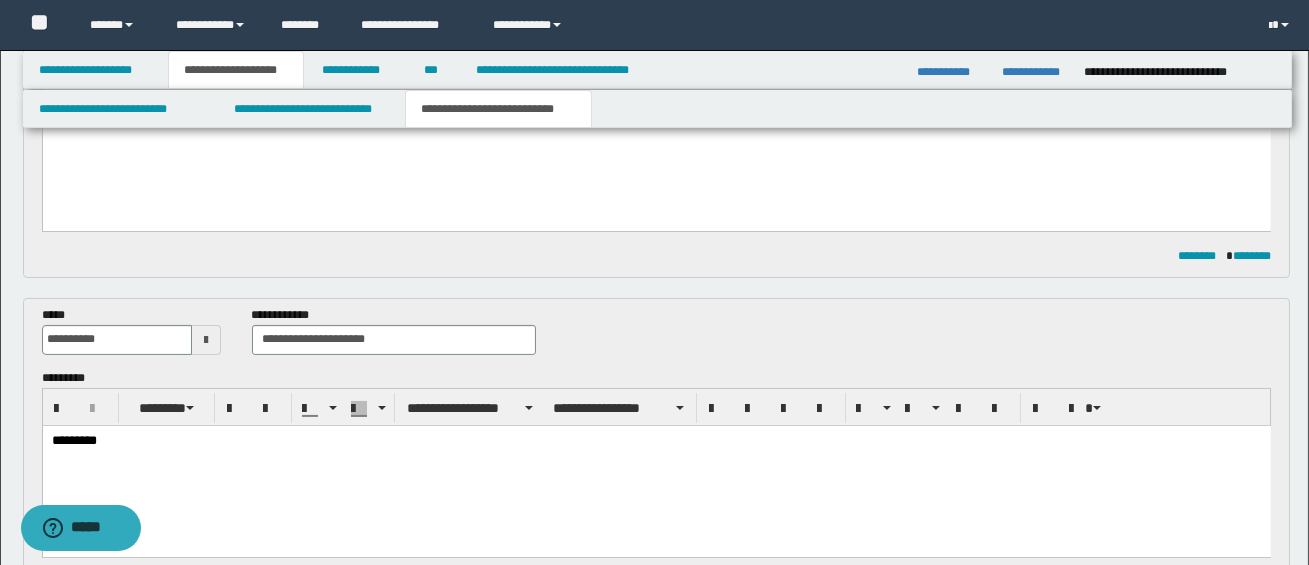 scroll, scrollTop: 806, scrollLeft: 0, axis: vertical 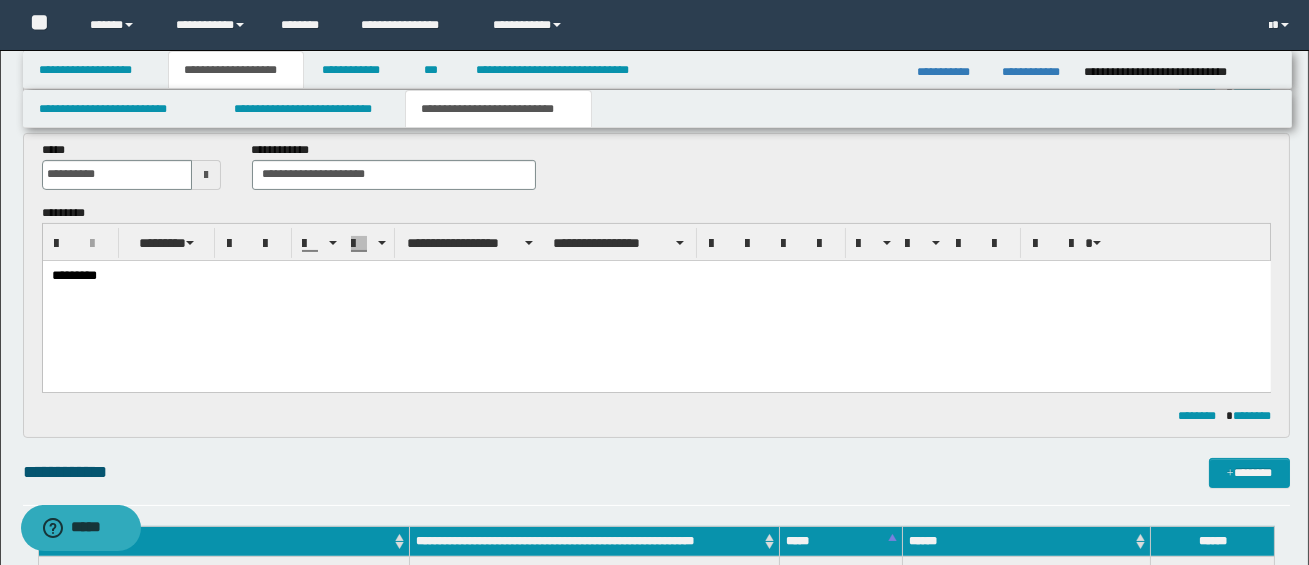click on "*********" at bounding box center [656, 300] 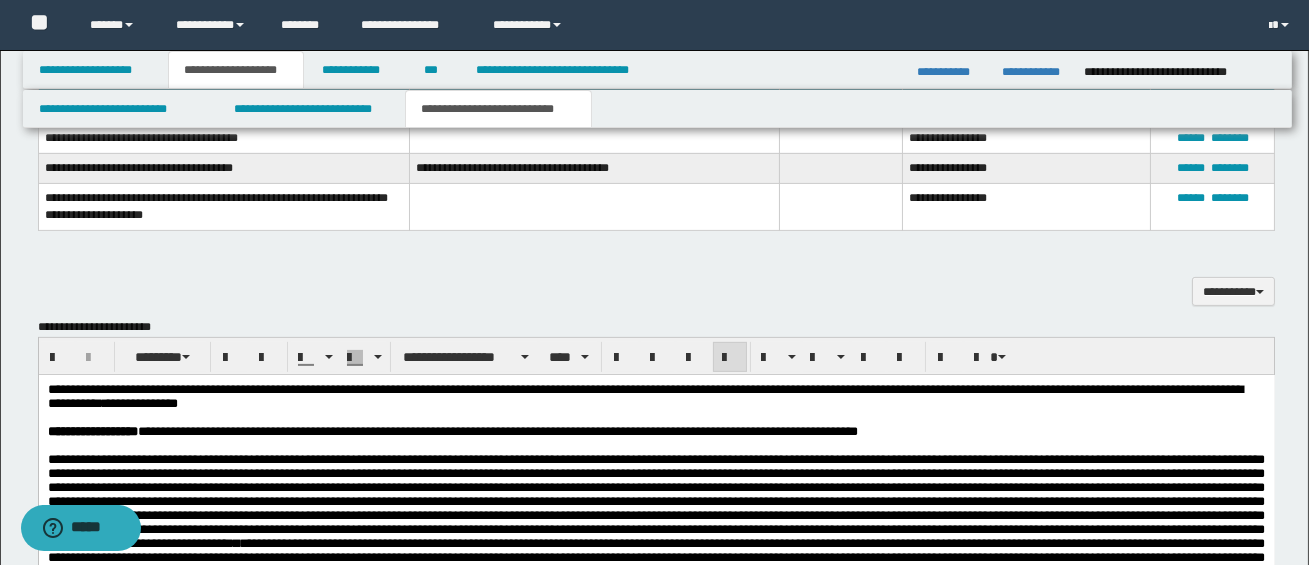 scroll, scrollTop: 1333, scrollLeft: 0, axis: vertical 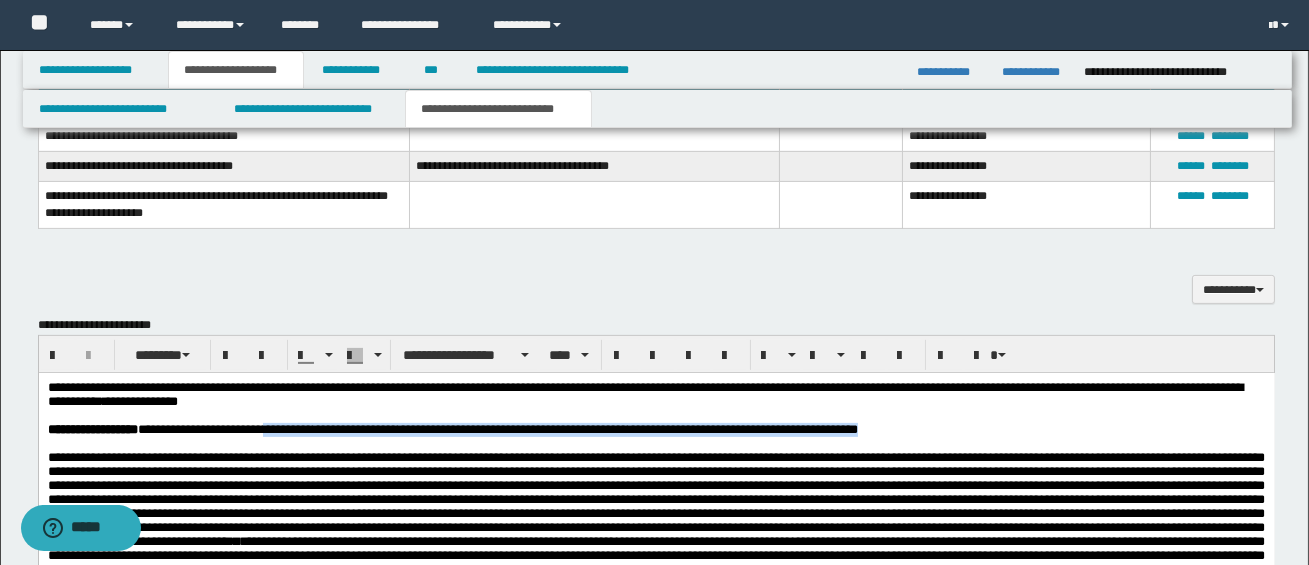 drag, startPoint x: 291, startPoint y: 434, endPoint x: 944, endPoint y: 439, distance: 653.01917 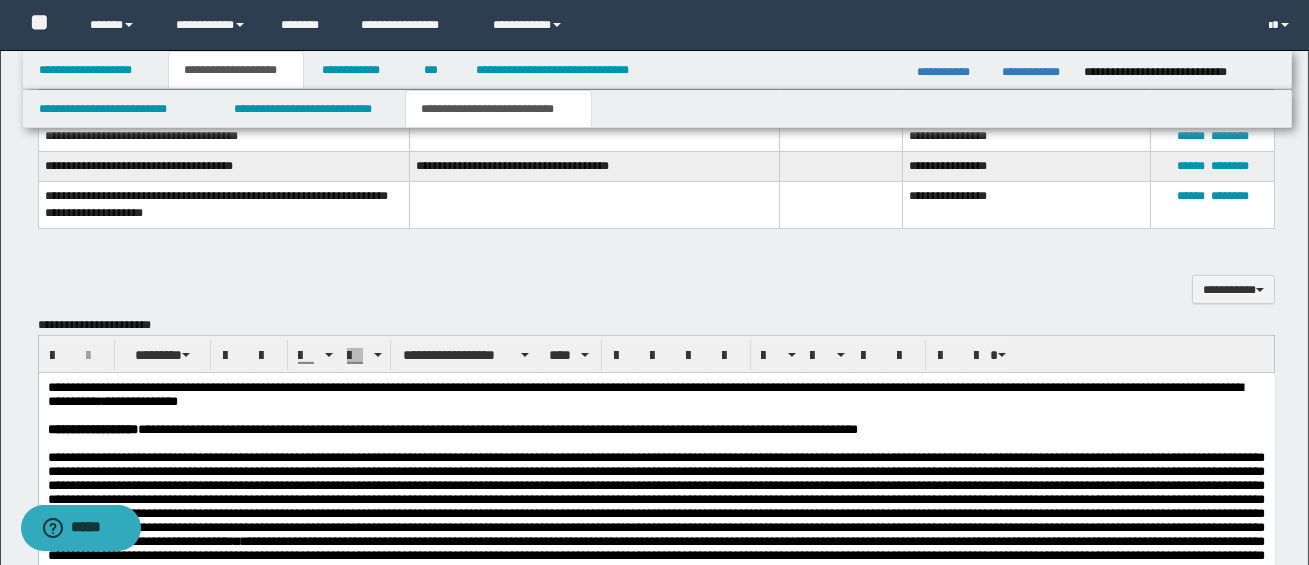 click at bounding box center [655, 499] 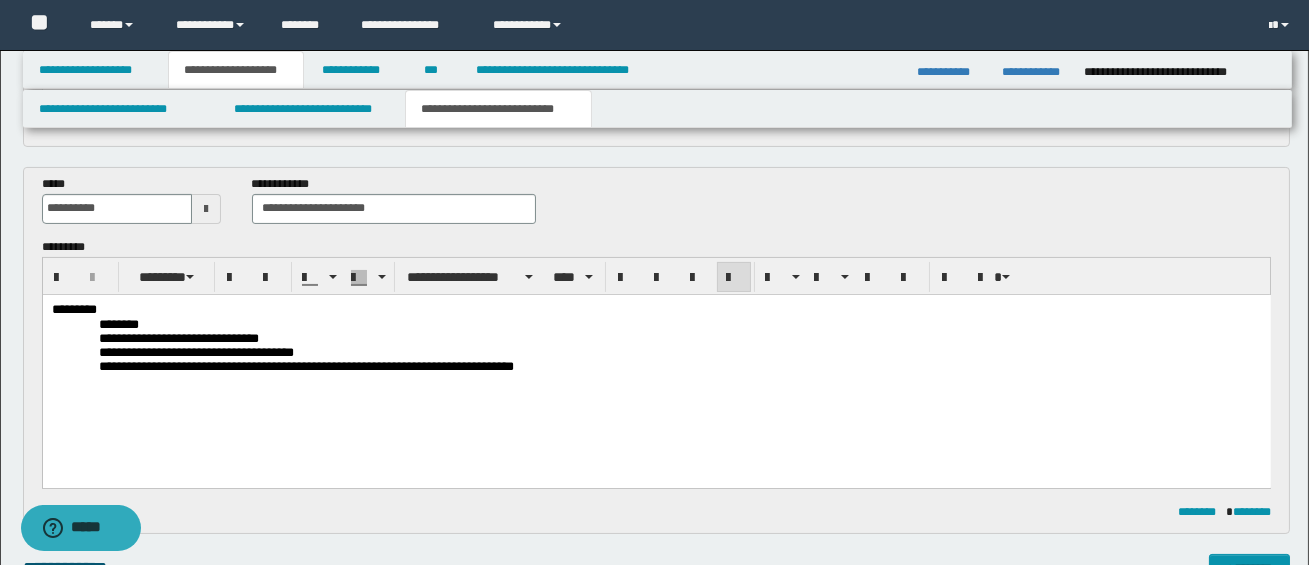 scroll, scrollTop: 765, scrollLeft: 0, axis: vertical 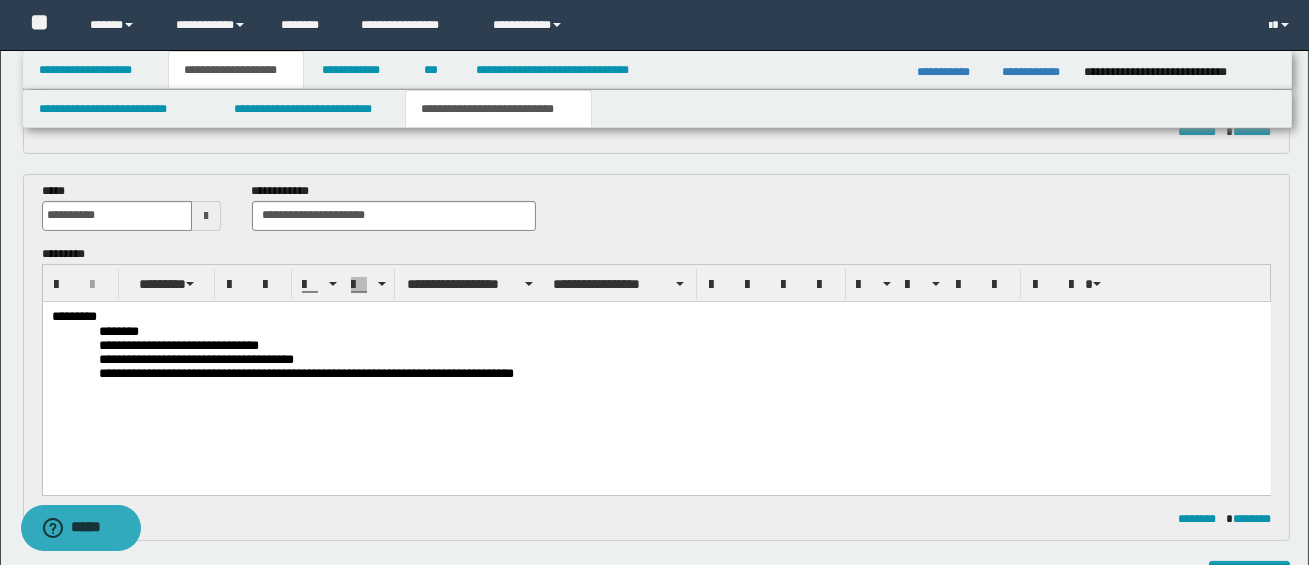 click on "*********" at bounding box center [655, 316] 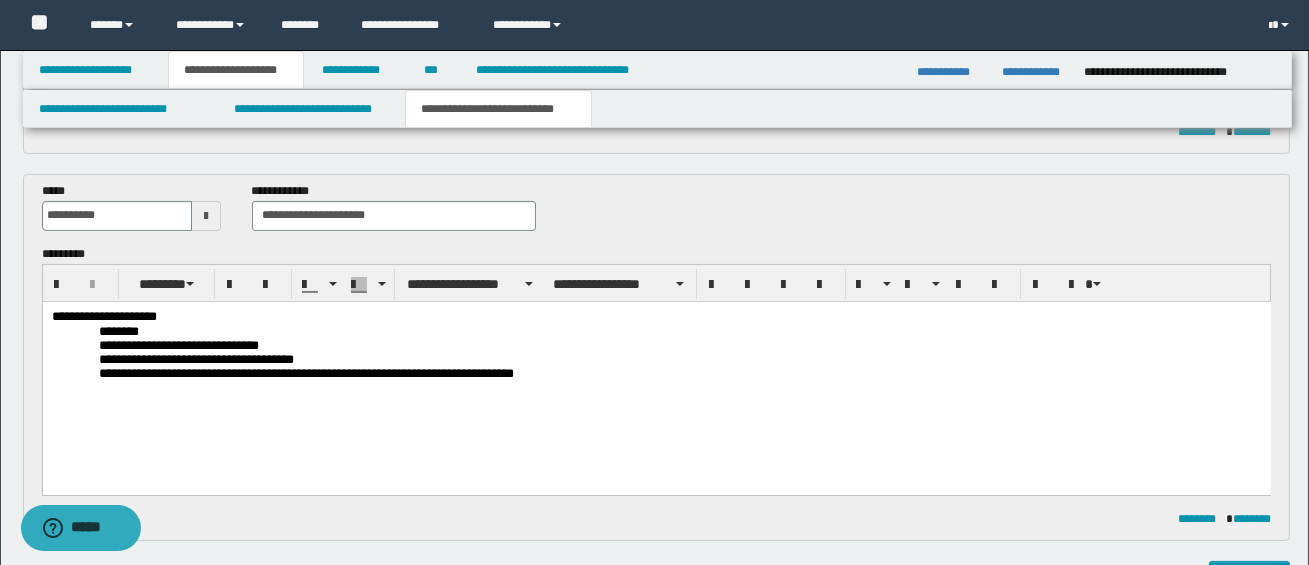 scroll, scrollTop: 0, scrollLeft: 0, axis: both 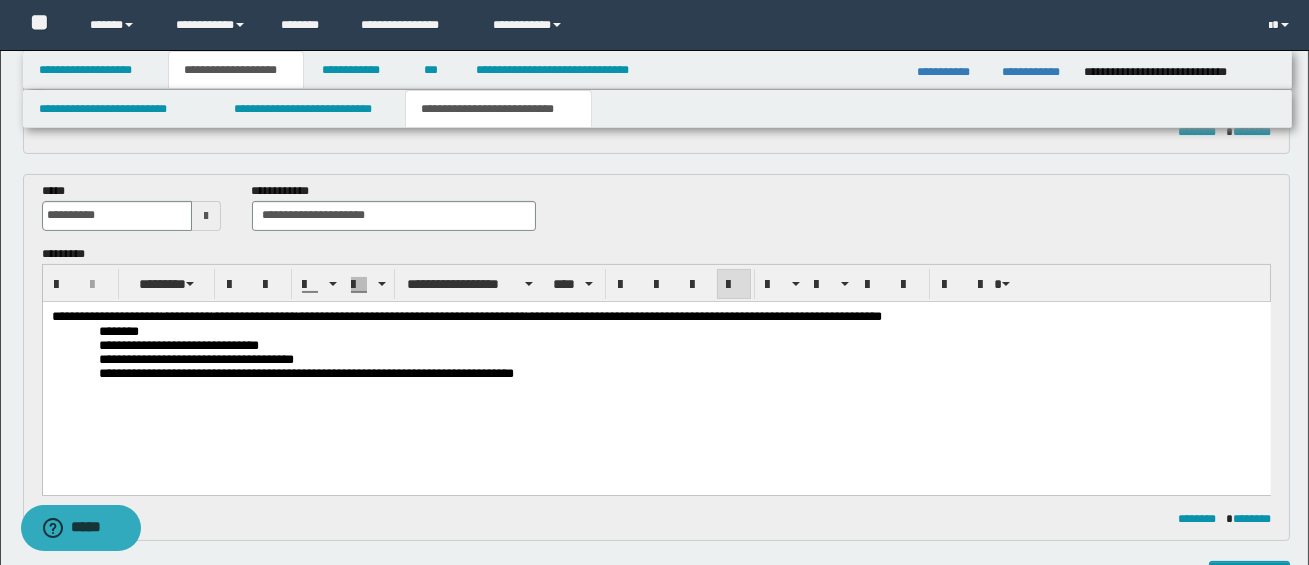 click on "**********" at bounding box center (656, 369) 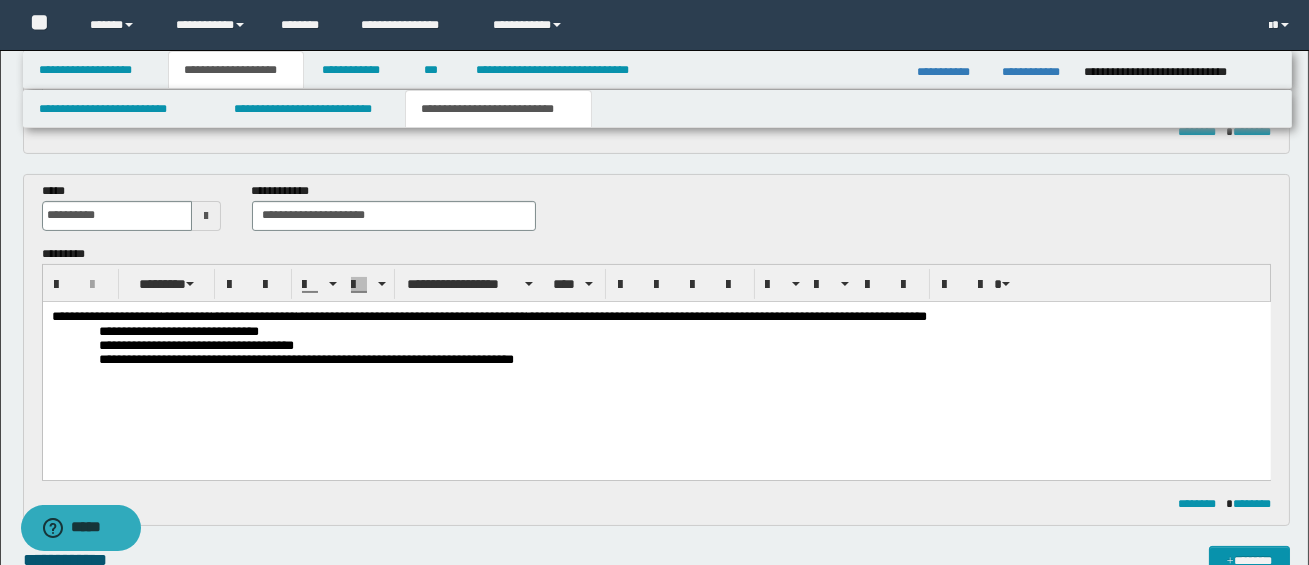 click on "**********" at bounding box center [655, 316] 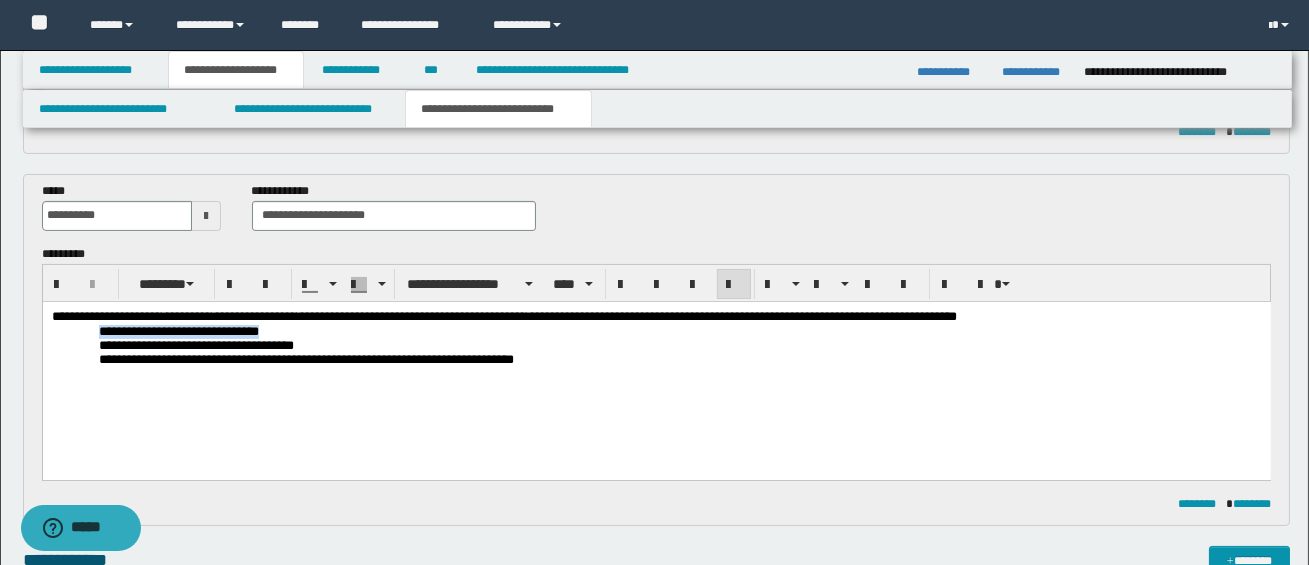 drag, startPoint x: 107, startPoint y: 328, endPoint x: 321, endPoint y: 332, distance: 214.03738 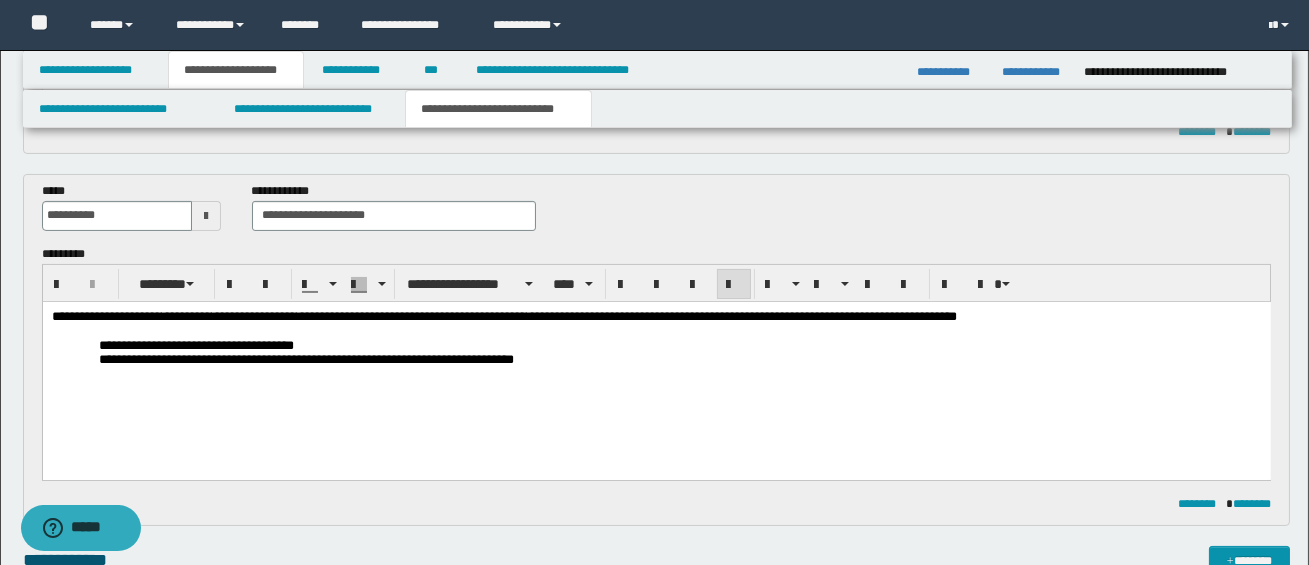 click on "**********" at bounding box center (195, 344) 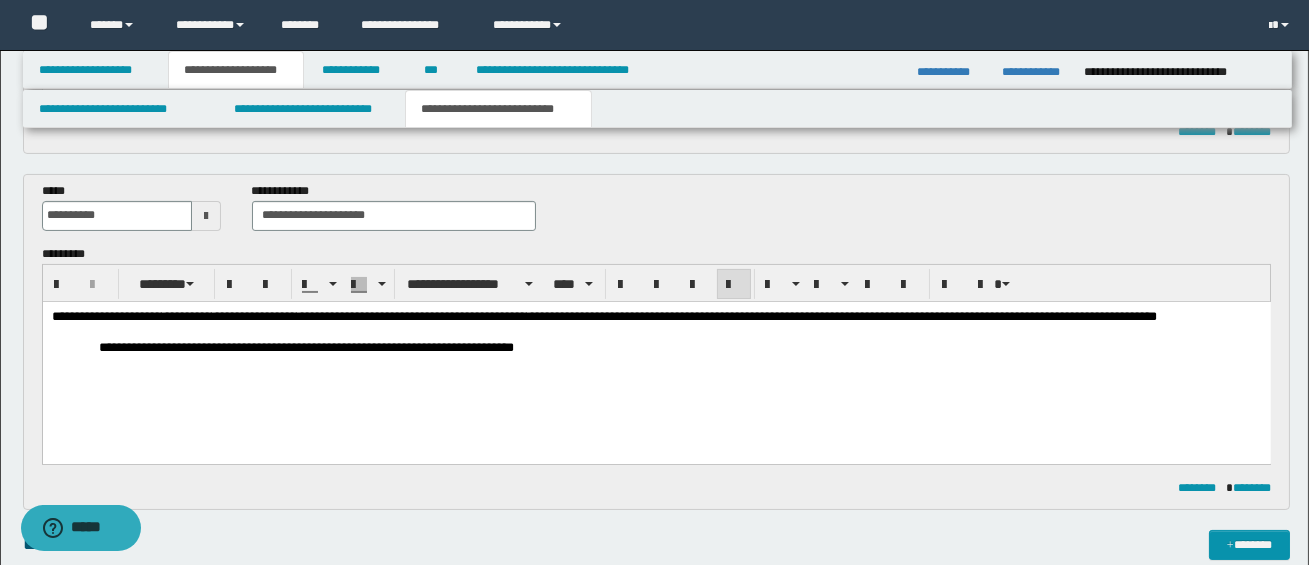 click on "**********" at bounding box center [305, 346] 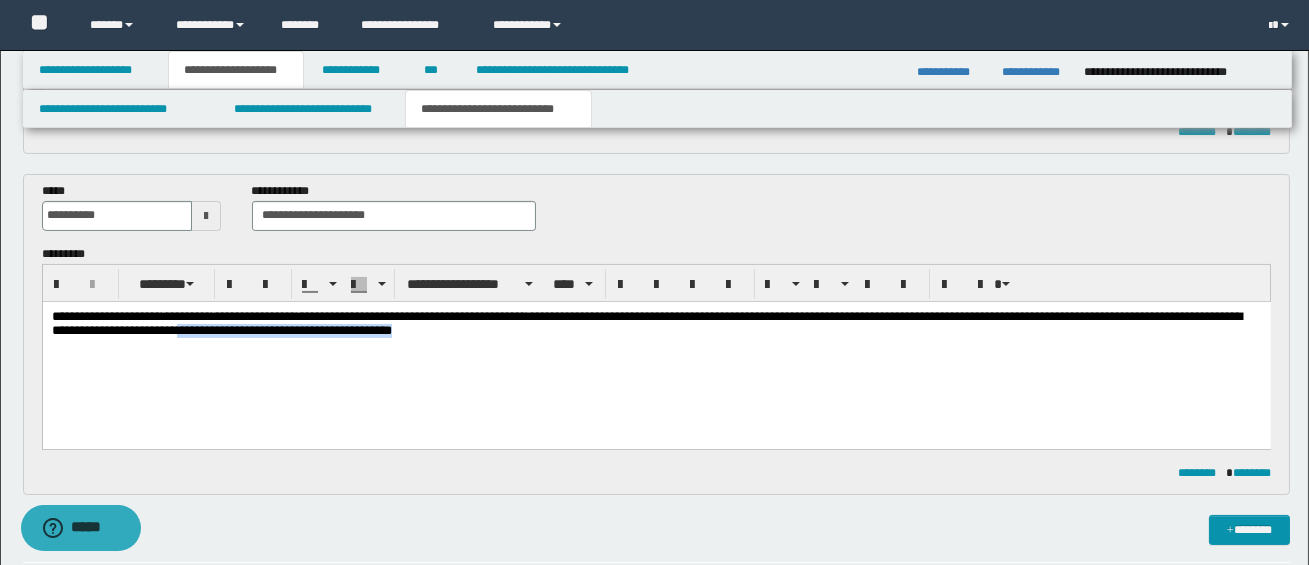 drag, startPoint x: 327, startPoint y: 332, endPoint x: 590, endPoint y: 340, distance: 263.12164 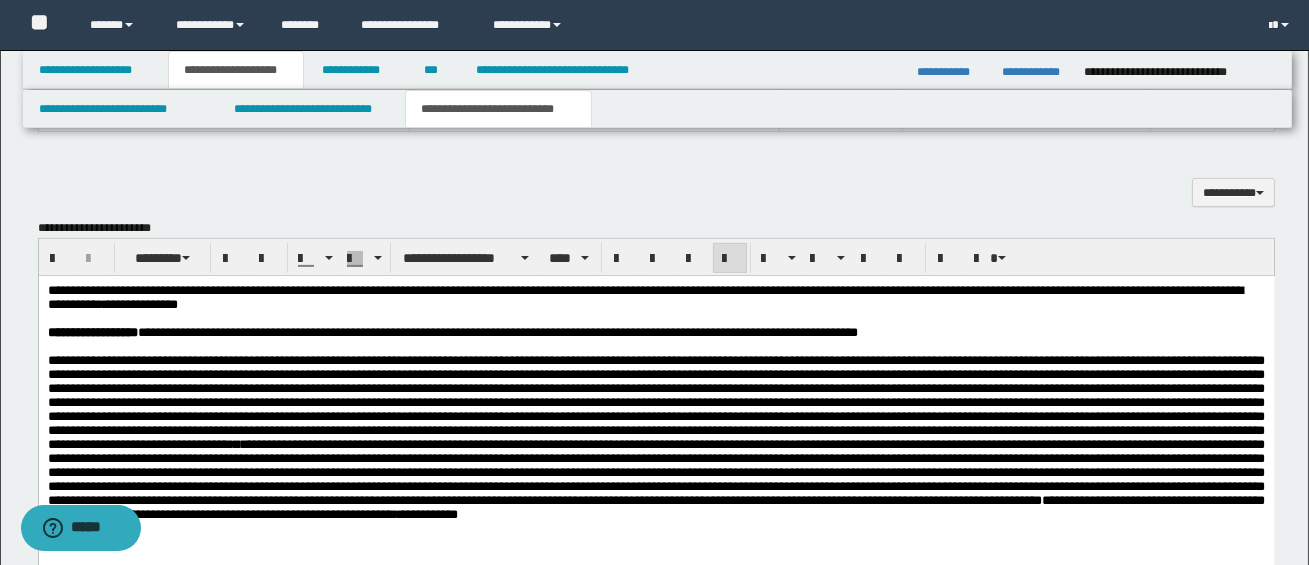 scroll, scrollTop: 1649, scrollLeft: 0, axis: vertical 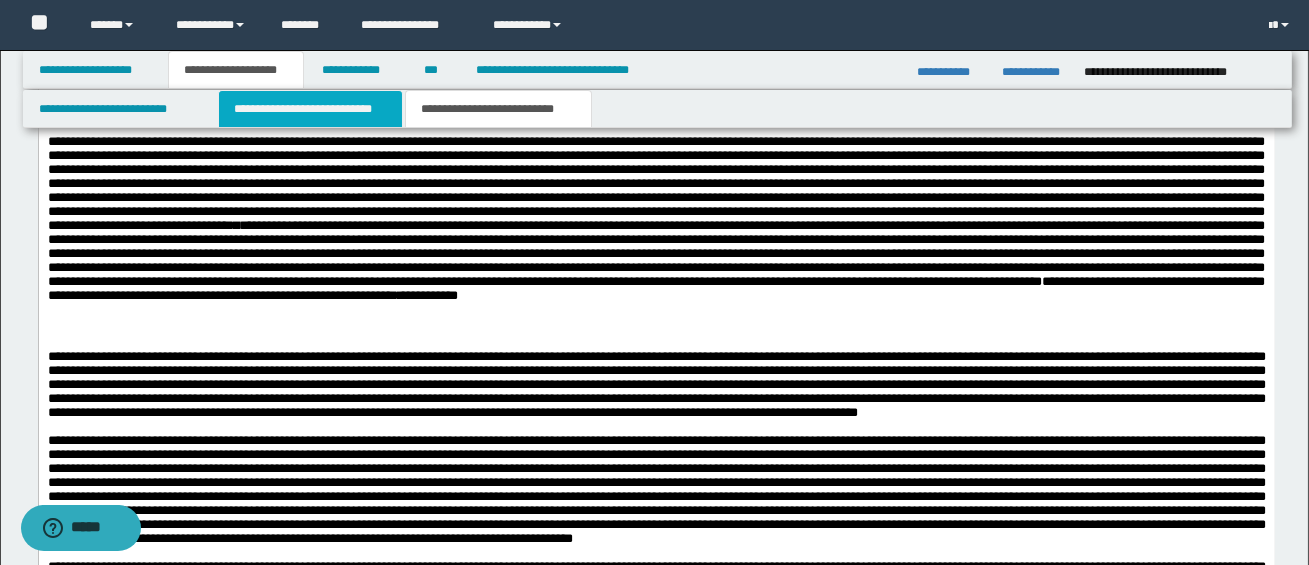 click on "**********" at bounding box center [310, 109] 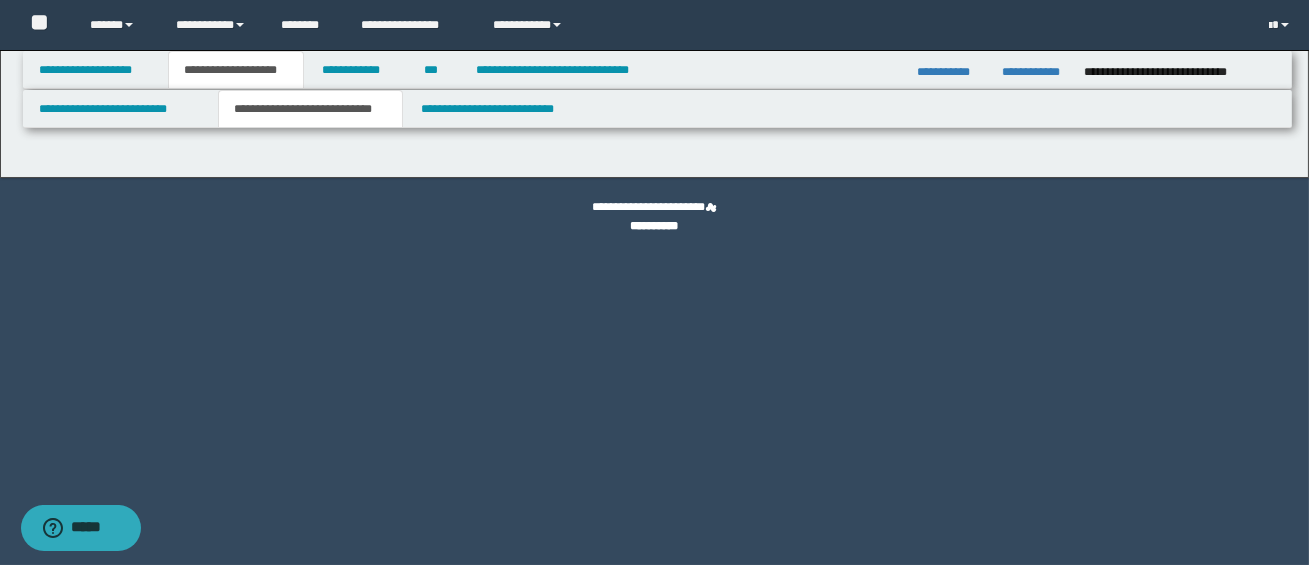 select on "*" 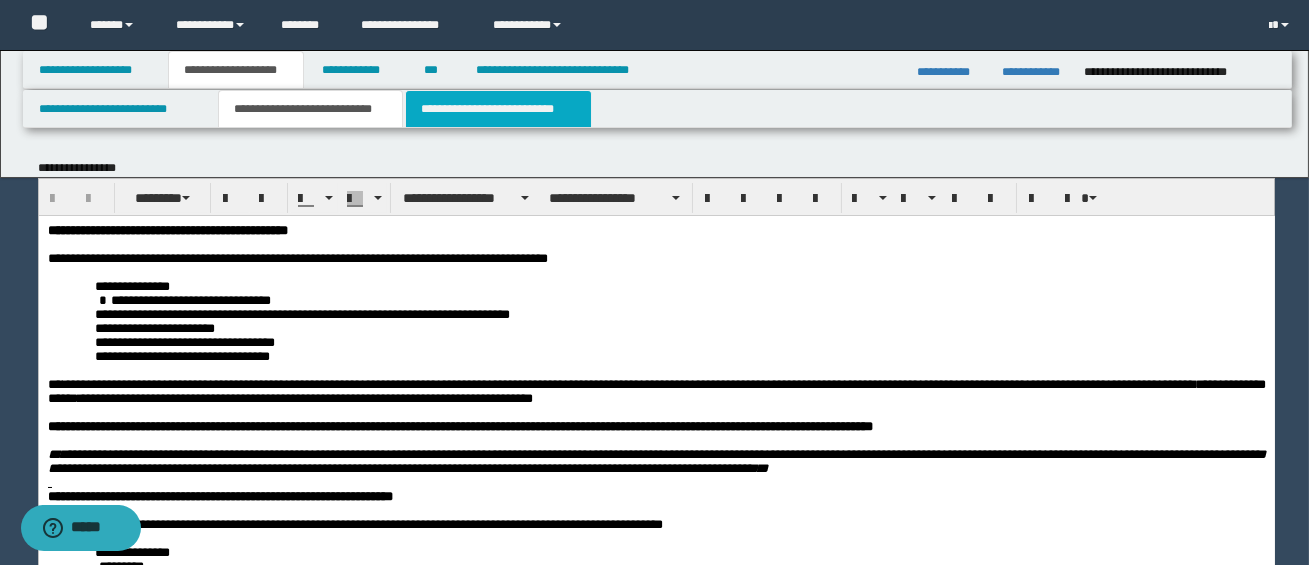 scroll, scrollTop: 0, scrollLeft: 0, axis: both 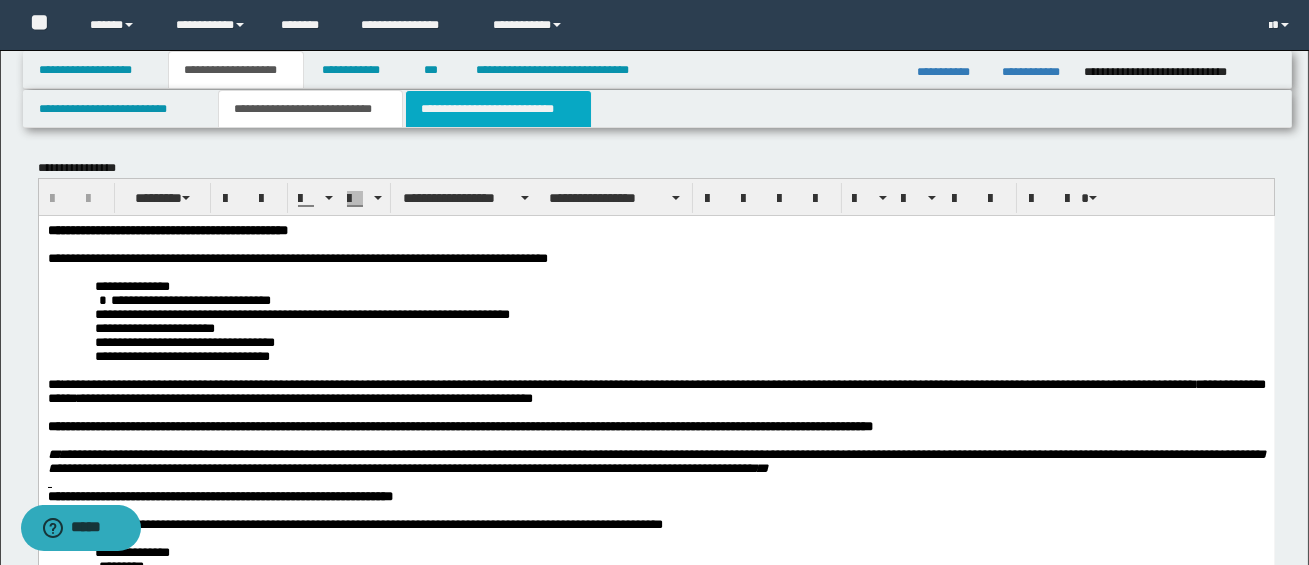 click on "**********" at bounding box center (498, 109) 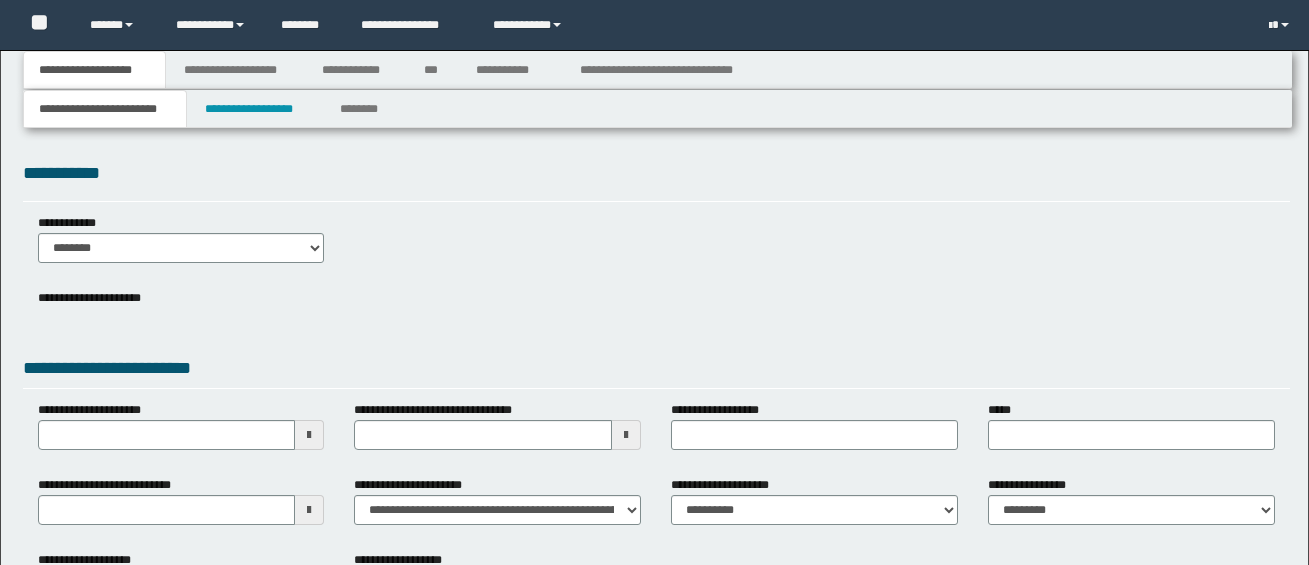 scroll, scrollTop: 0, scrollLeft: 0, axis: both 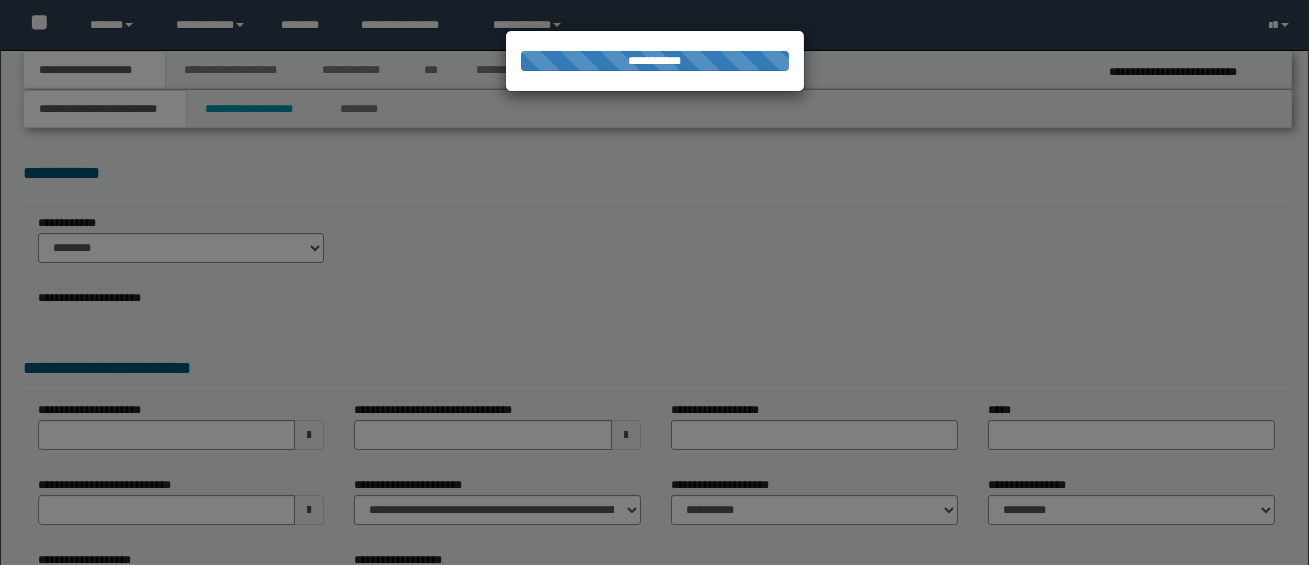 select on "*" 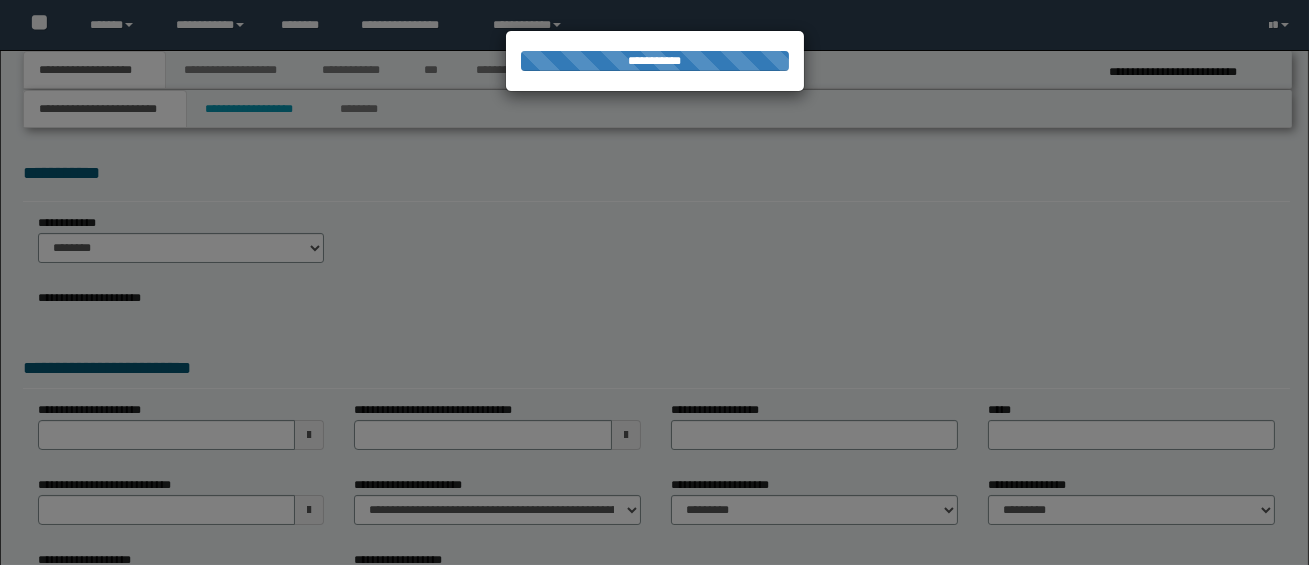 scroll, scrollTop: 0, scrollLeft: 0, axis: both 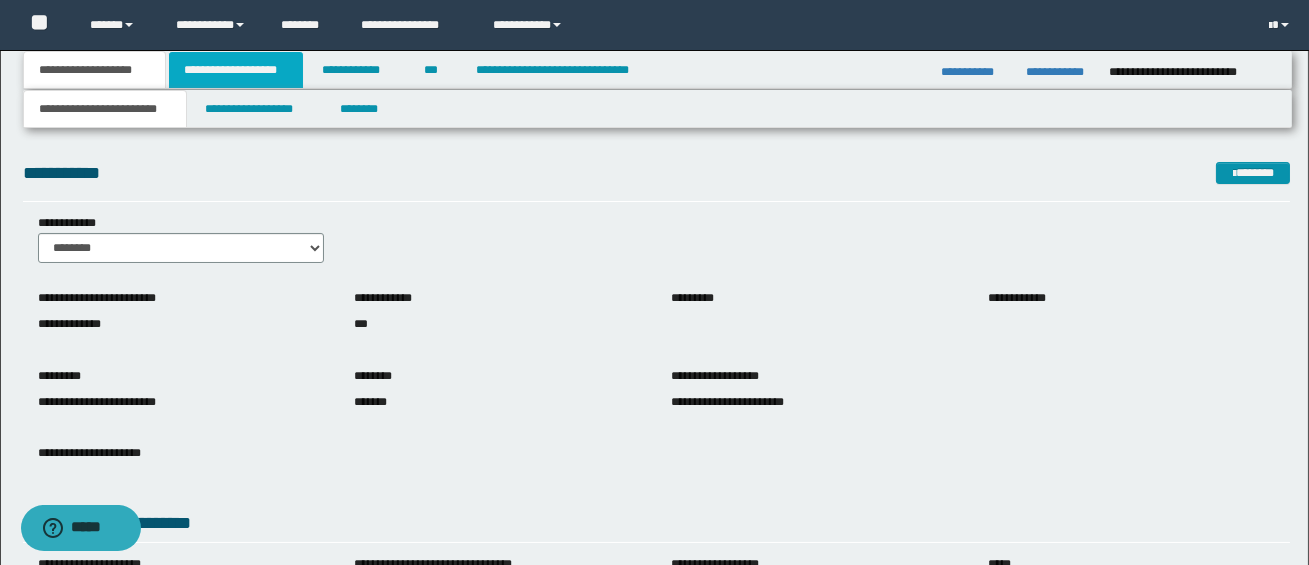 click on "**********" at bounding box center (236, 70) 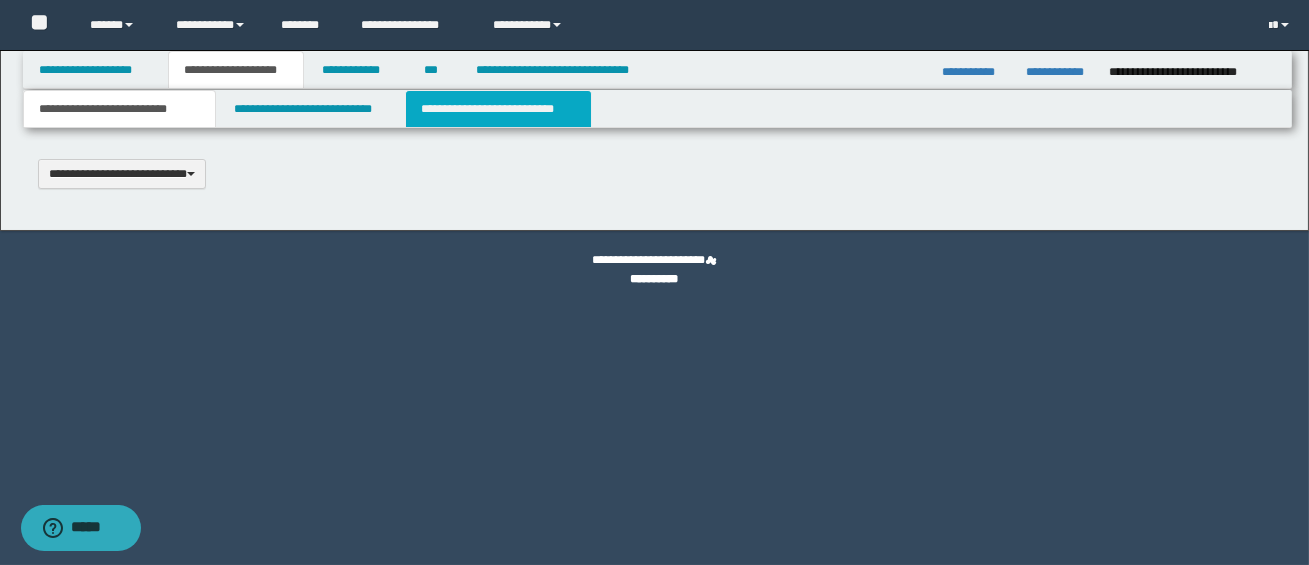 type 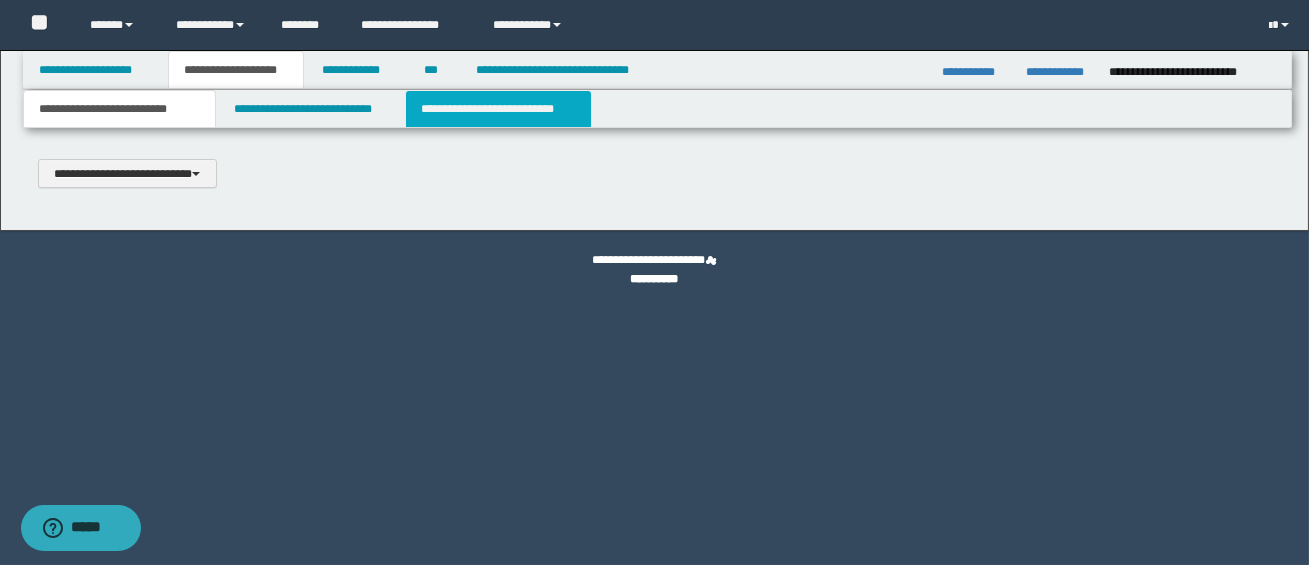 select on "*" 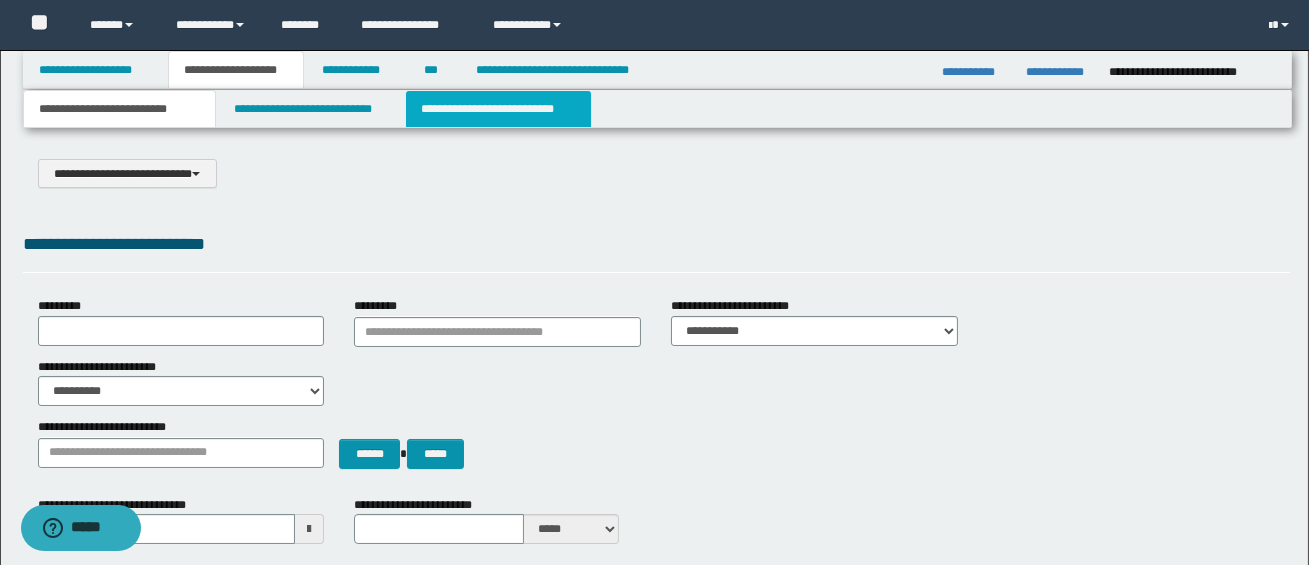click on "**********" at bounding box center [498, 109] 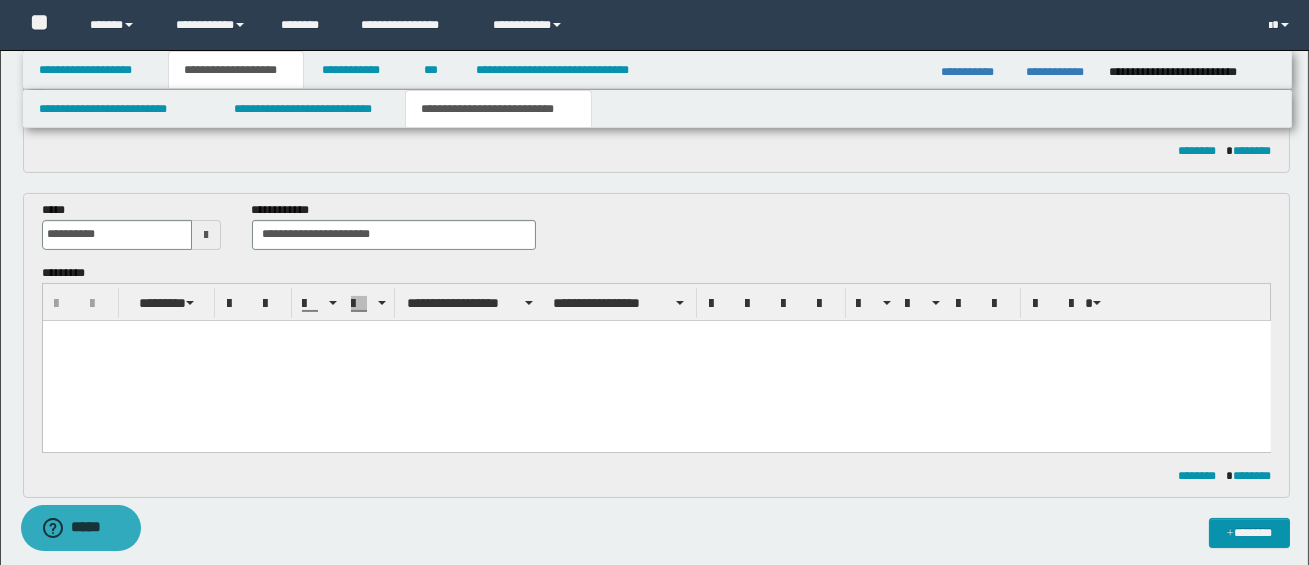 scroll, scrollTop: 781, scrollLeft: 0, axis: vertical 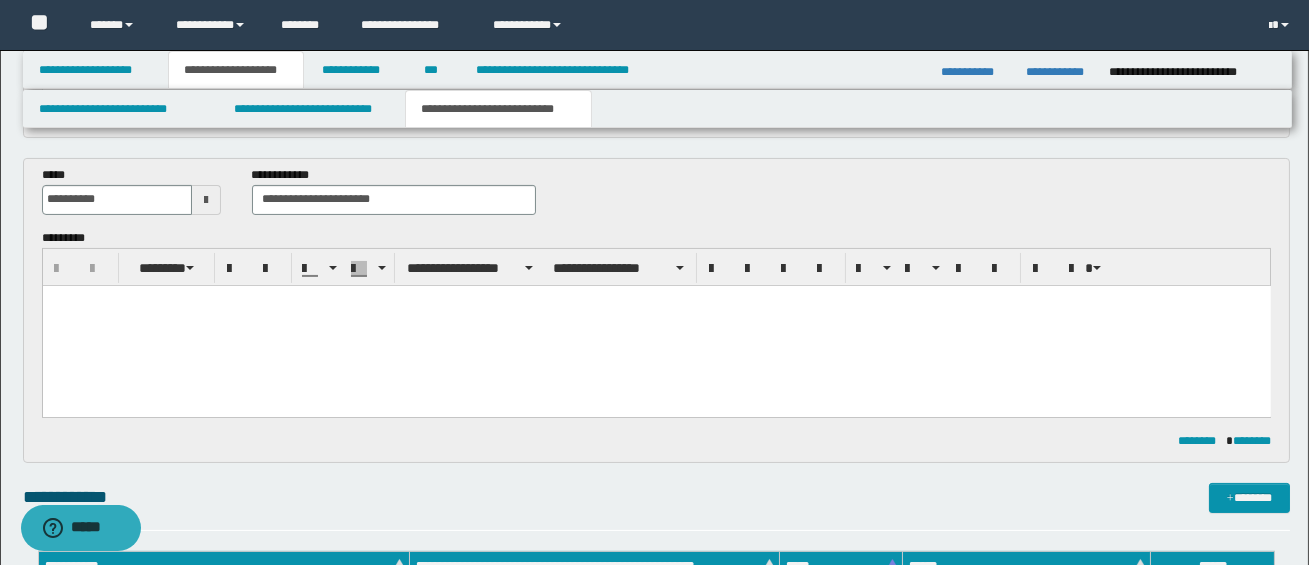 click at bounding box center (656, 325) 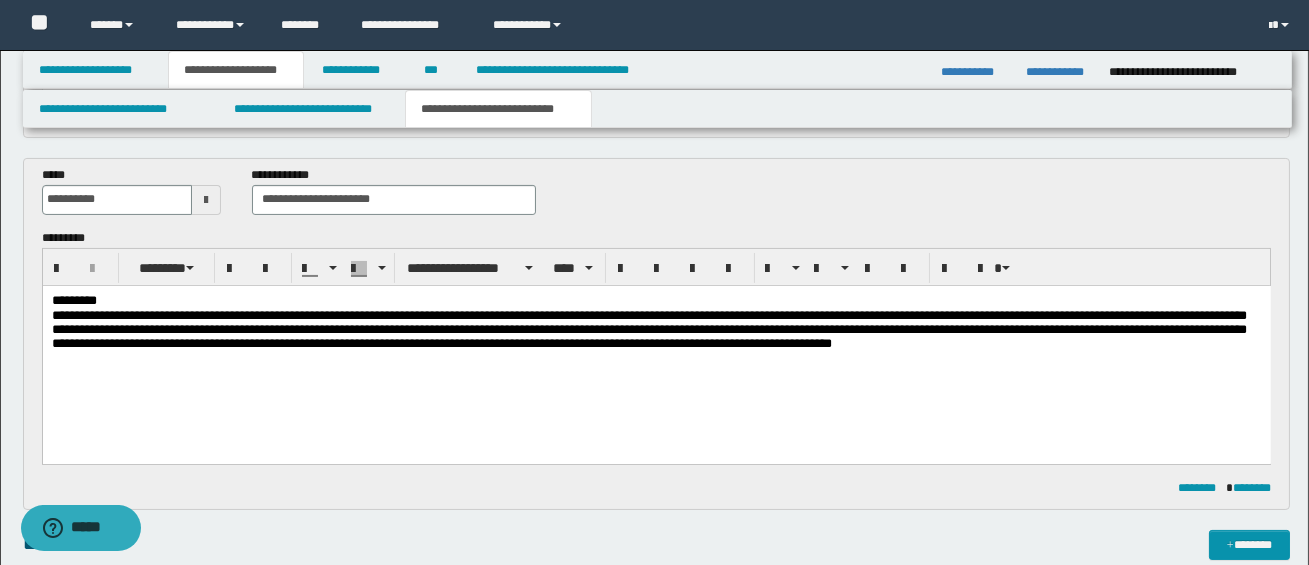 click on "*********" at bounding box center (655, 300) 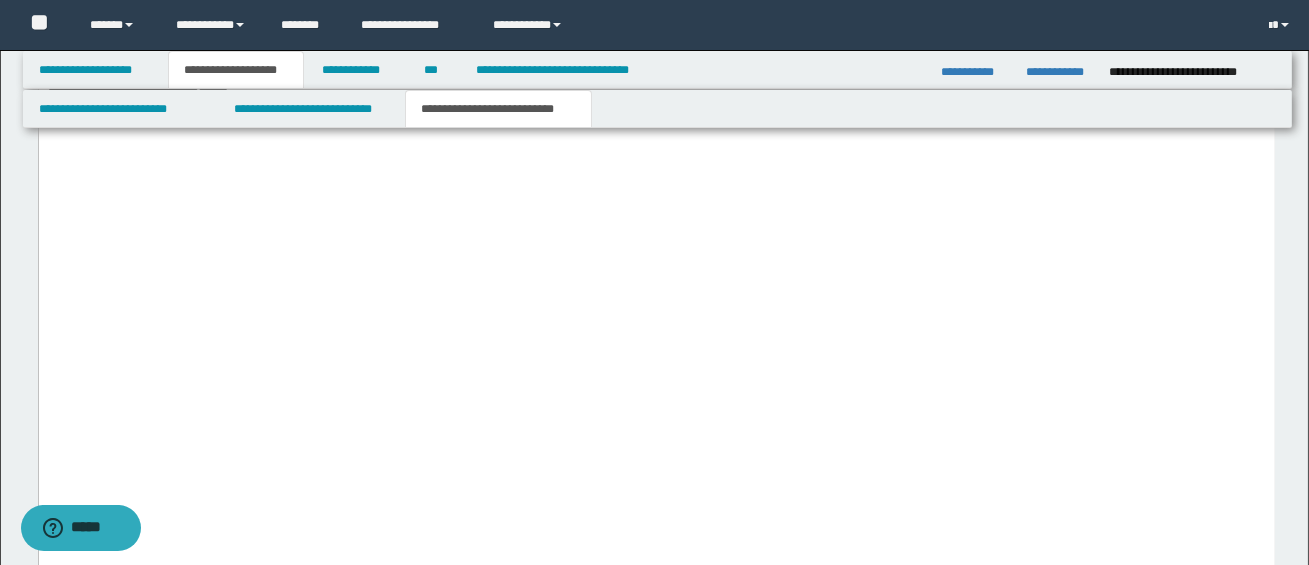 scroll, scrollTop: 4166, scrollLeft: 0, axis: vertical 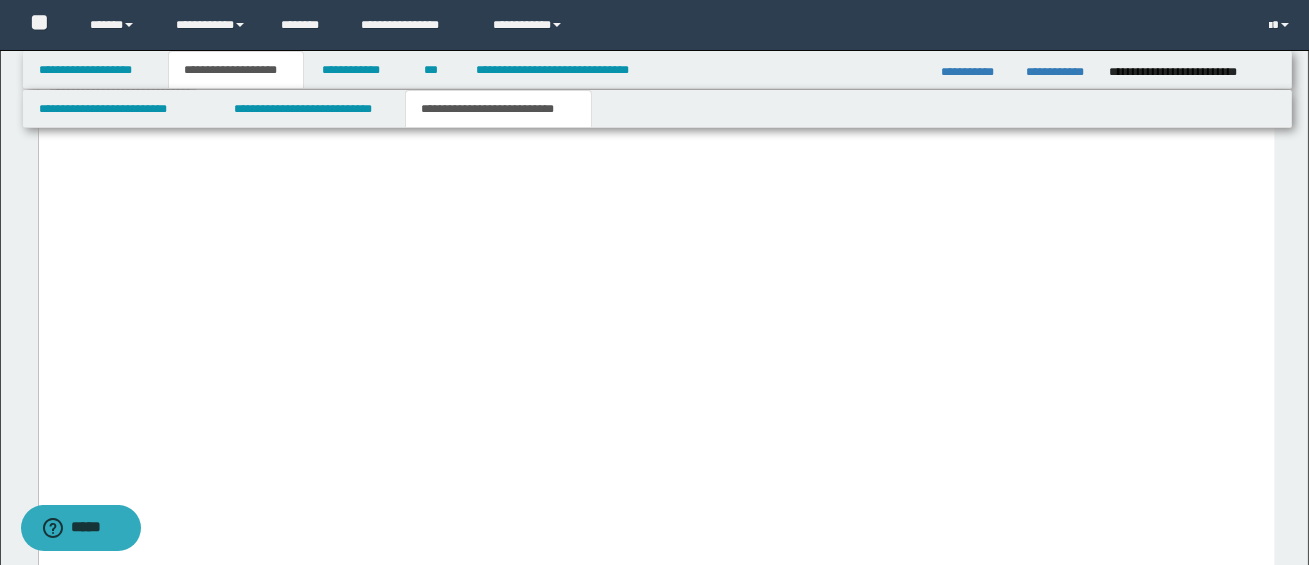 click on "**********" at bounding box center (656, -110) 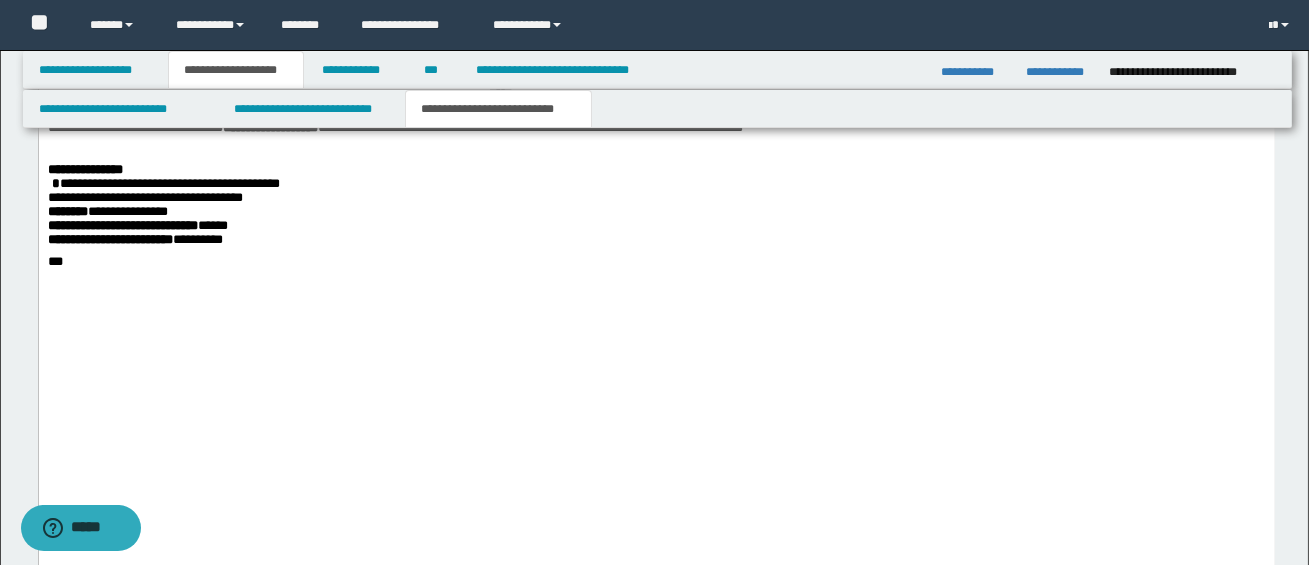 drag, startPoint x: 46, startPoint y: 416, endPoint x: 320, endPoint y: 416, distance: 274 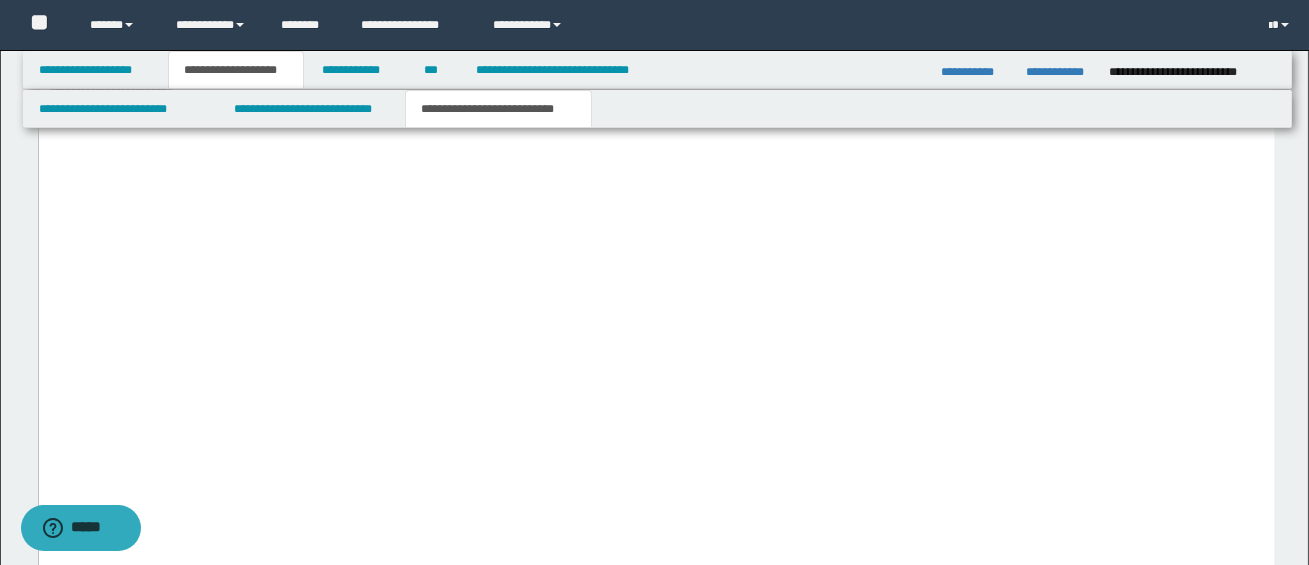 scroll, scrollTop: 4338, scrollLeft: 0, axis: vertical 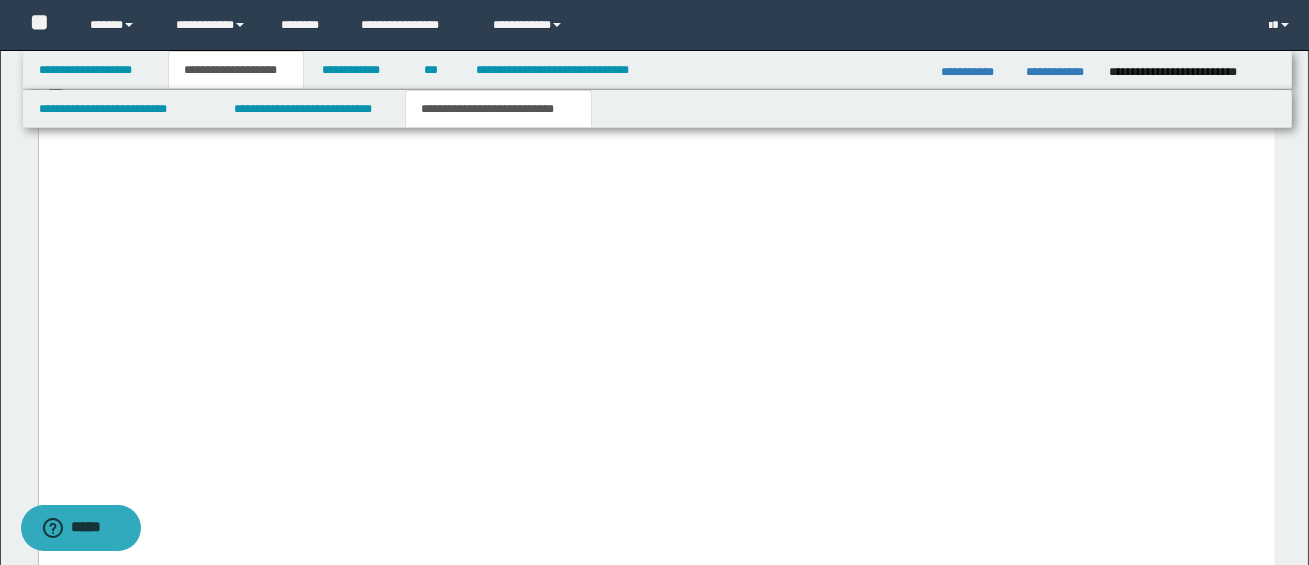 drag, startPoint x: 57, startPoint y: 384, endPoint x: 296, endPoint y: 399, distance: 239.47025 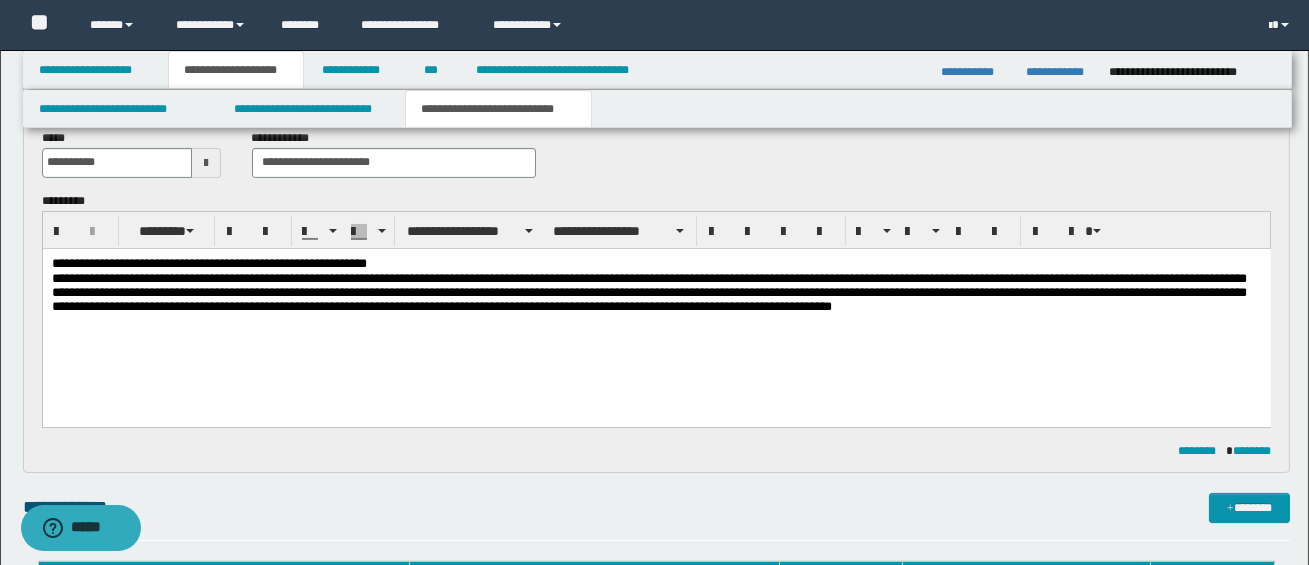 scroll, scrollTop: 752, scrollLeft: 0, axis: vertical 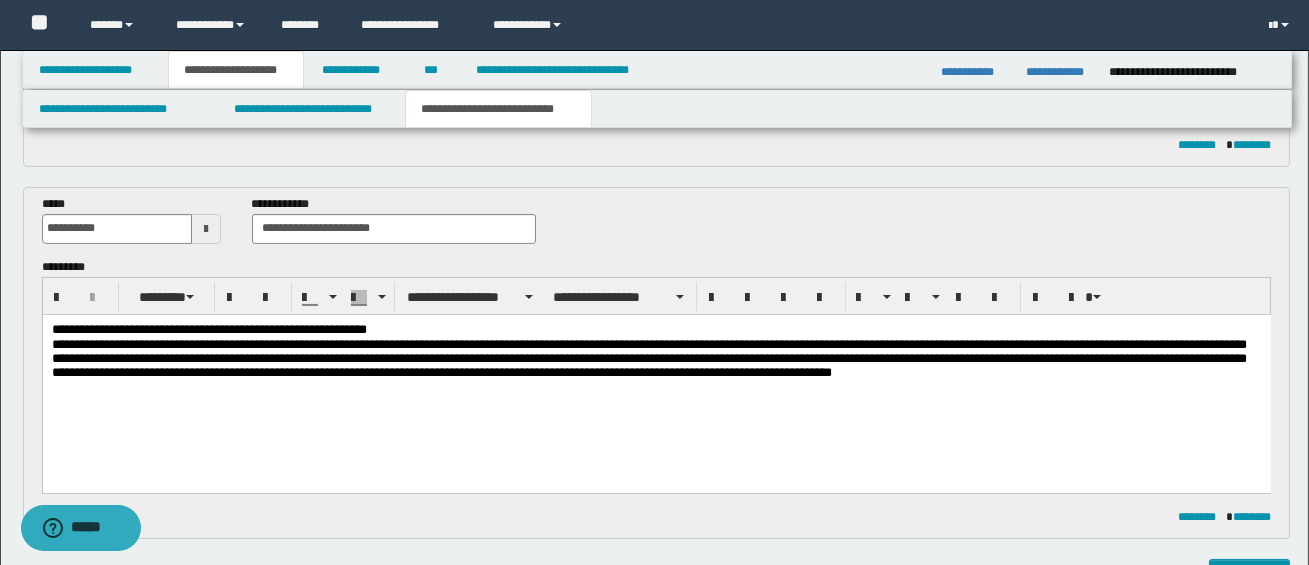 click on "**********" at bounding box center (655, 329) 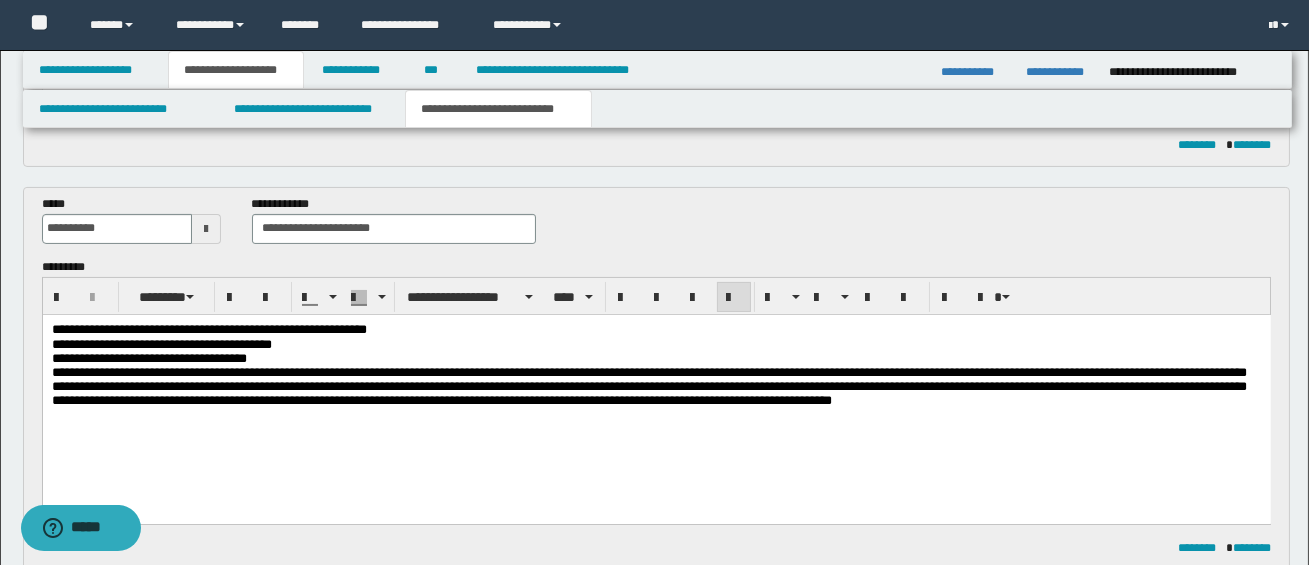 click on "**********" at bounding box center [656, 389] 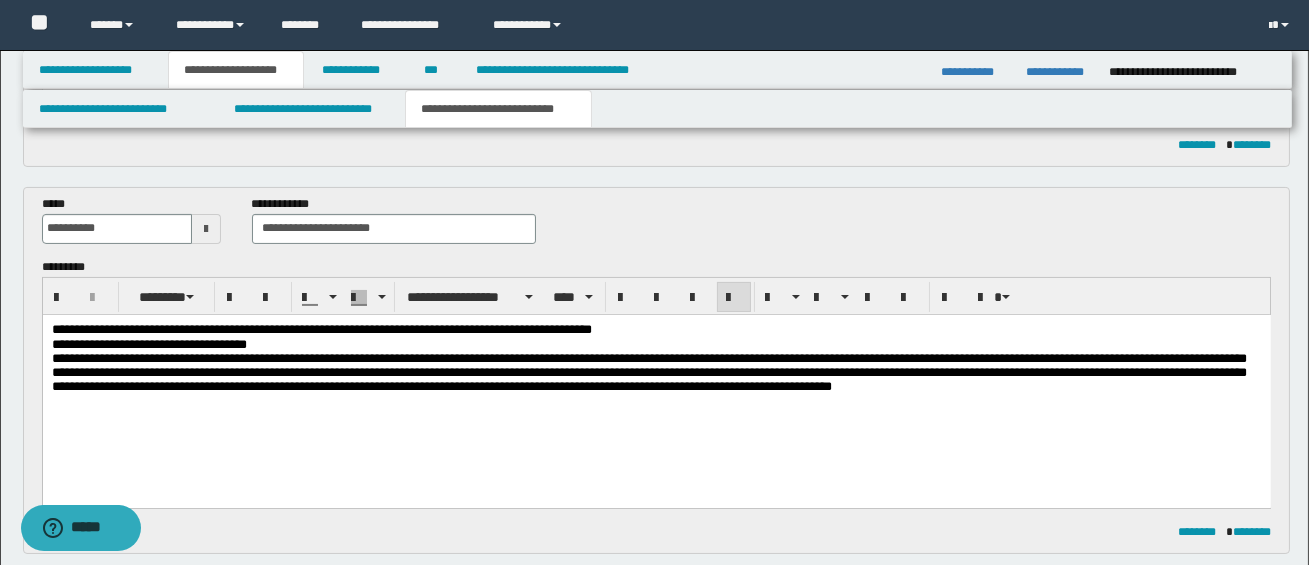 click on "**********" at bounding box center (148, 343) 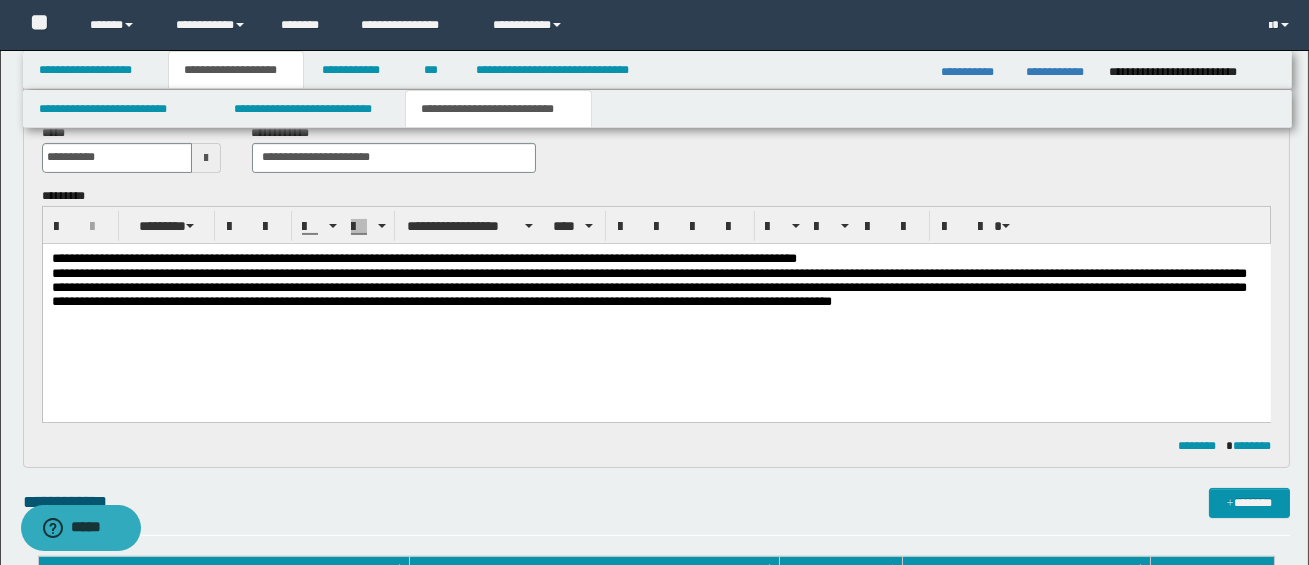 scroll, scrollTop: 820, scrollLeft: 0, axis: vertical 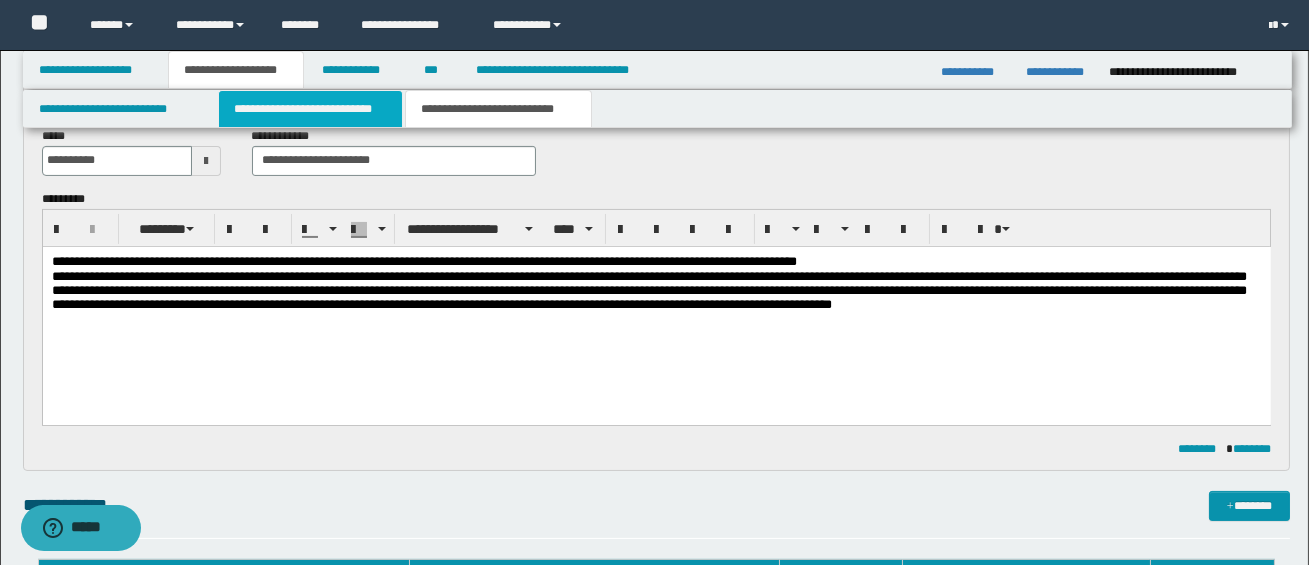 click on "**********" at bounding box center [310, 109] 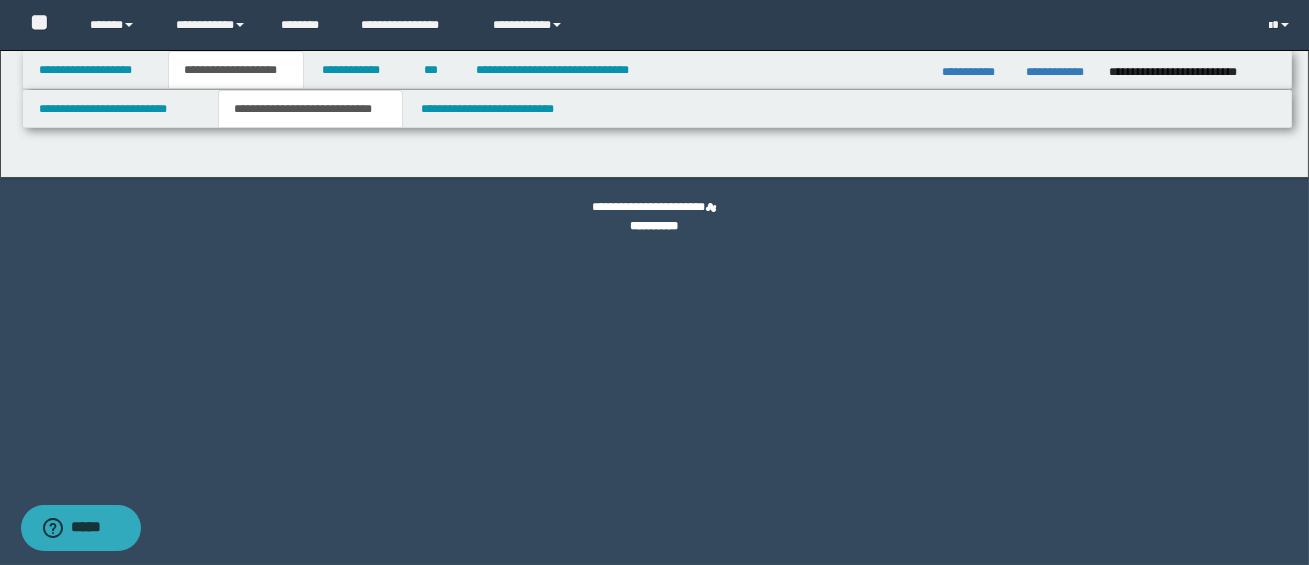 select on "*" 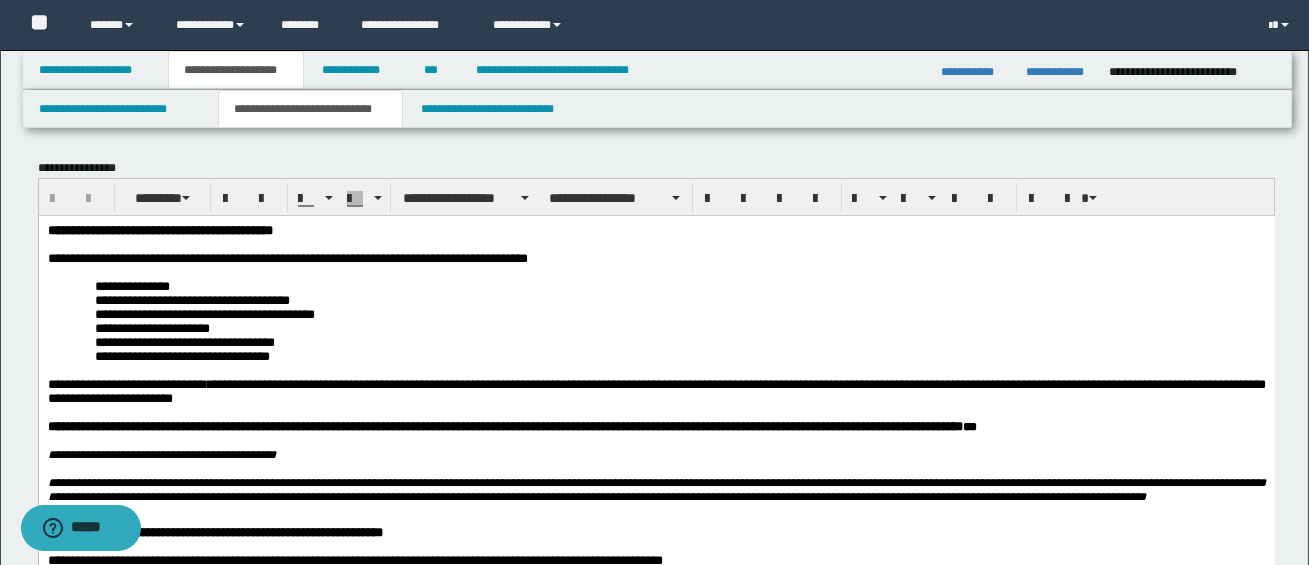scroll, scrollTop: 0, scrollLeft: 0, axis: both 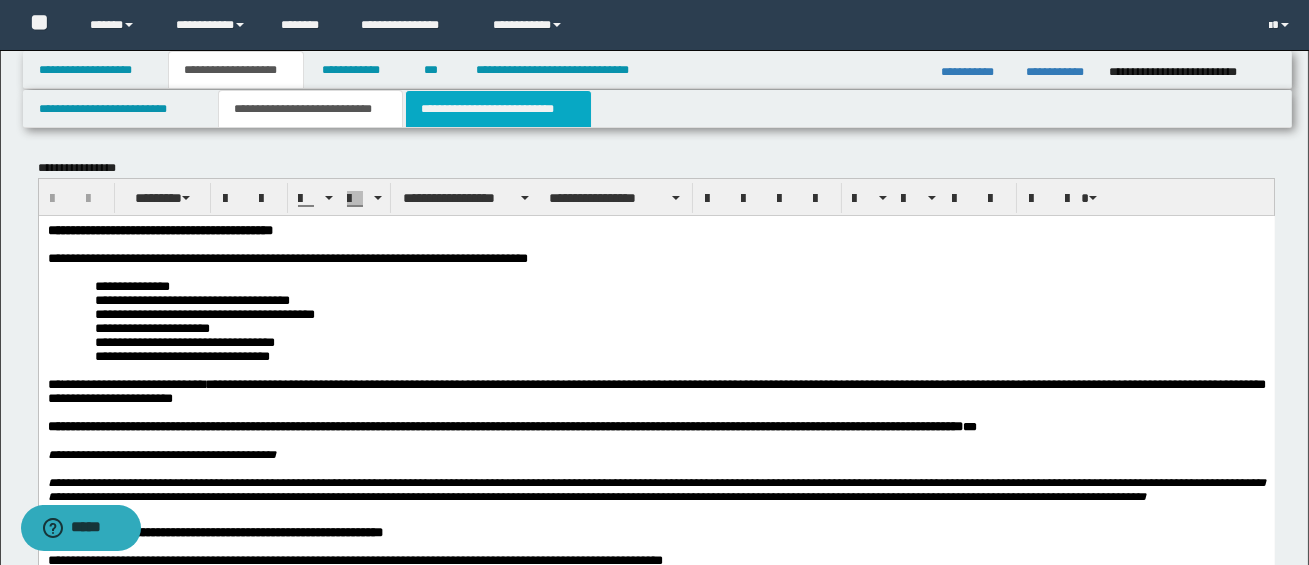 click on "**********" at bounding box center [498, 109] 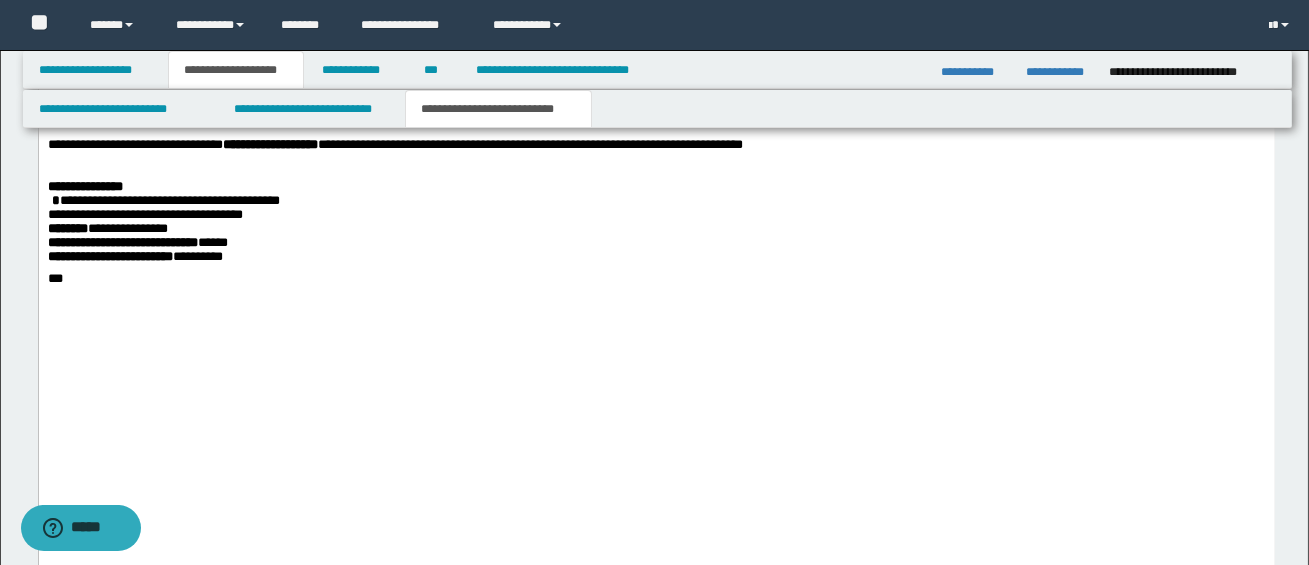 scroll, scrollTop: 4339, scrollLeft: 0, axis: vertical 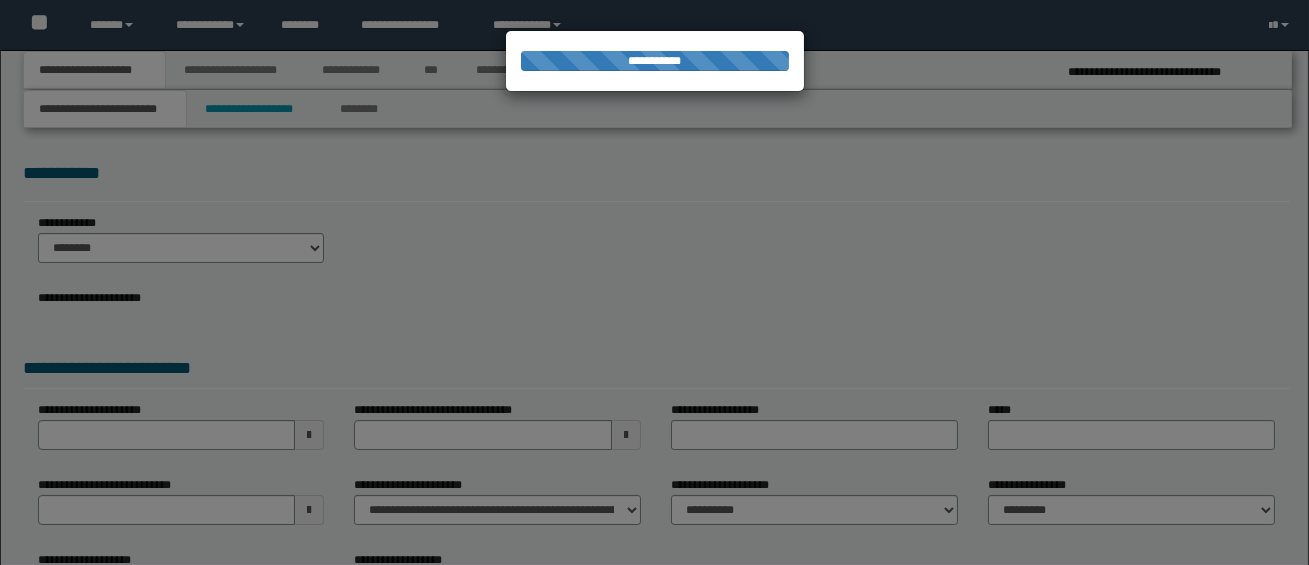 select on "*" 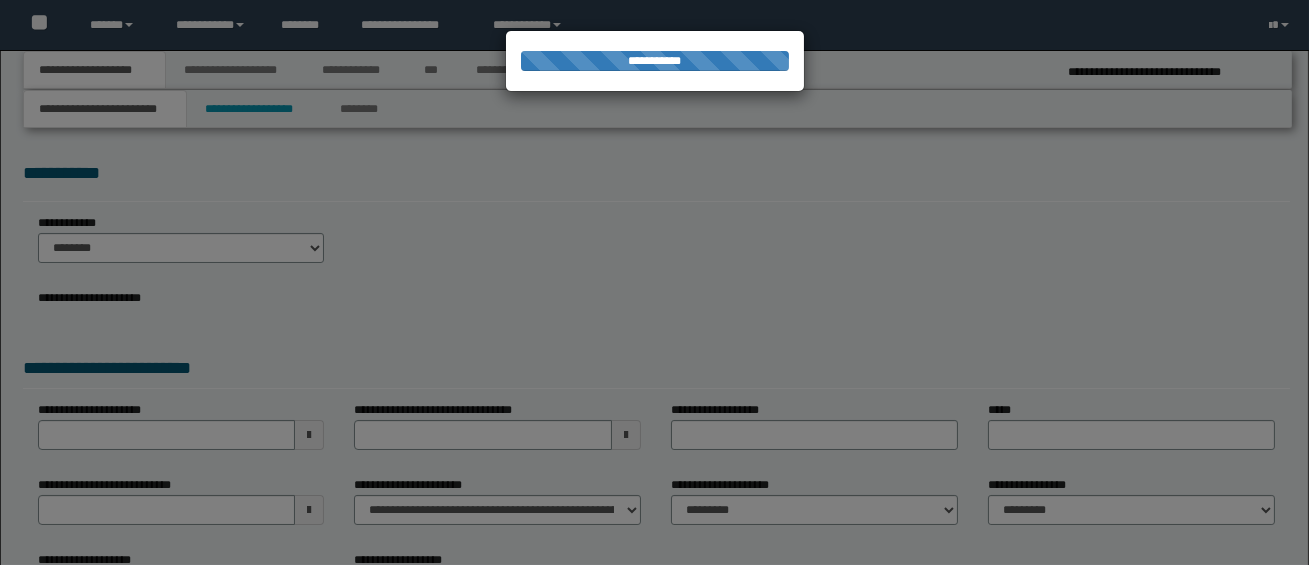 scroll, scrollTop: 0, scrollLeft: 0, axis: both 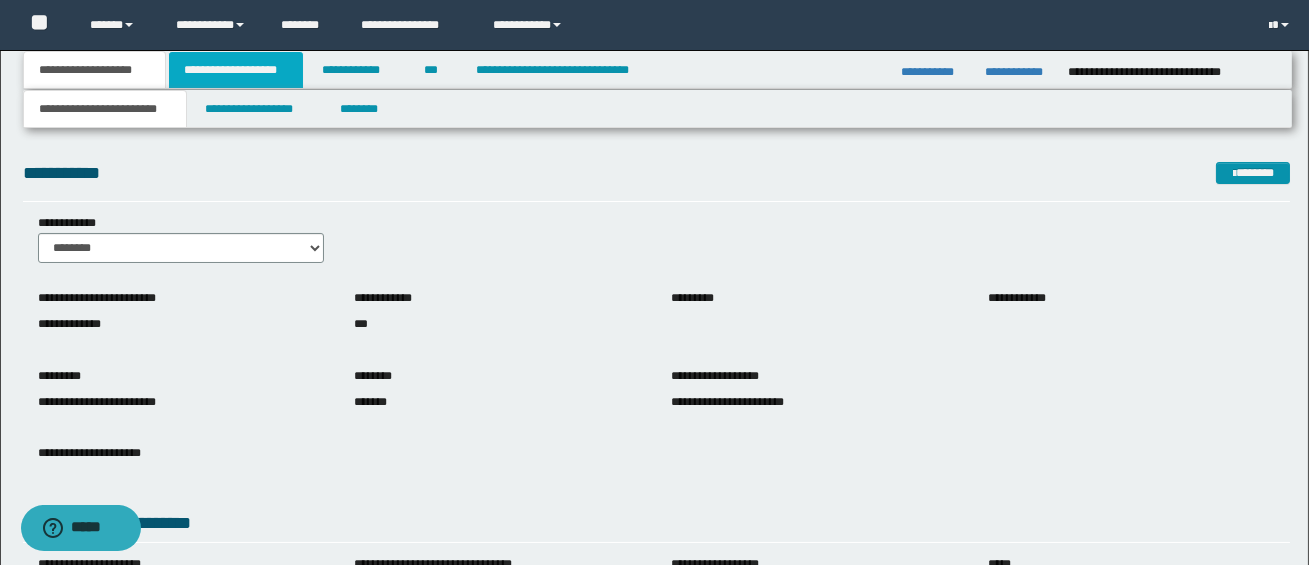 click on "**********" at bounding box center (236, 70) 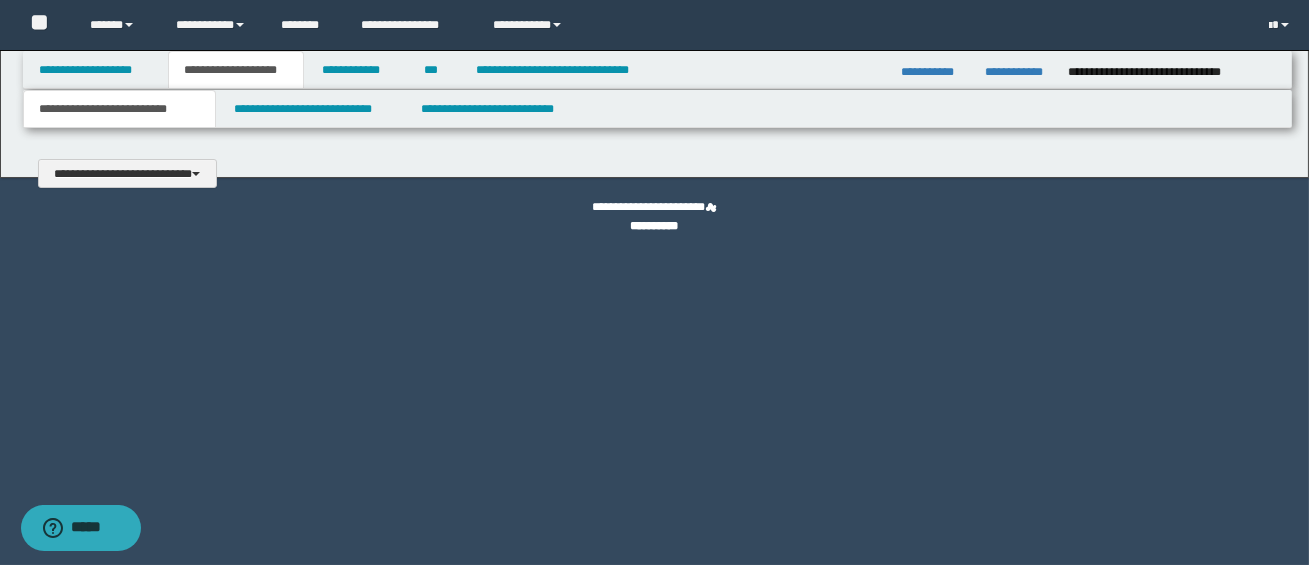 type 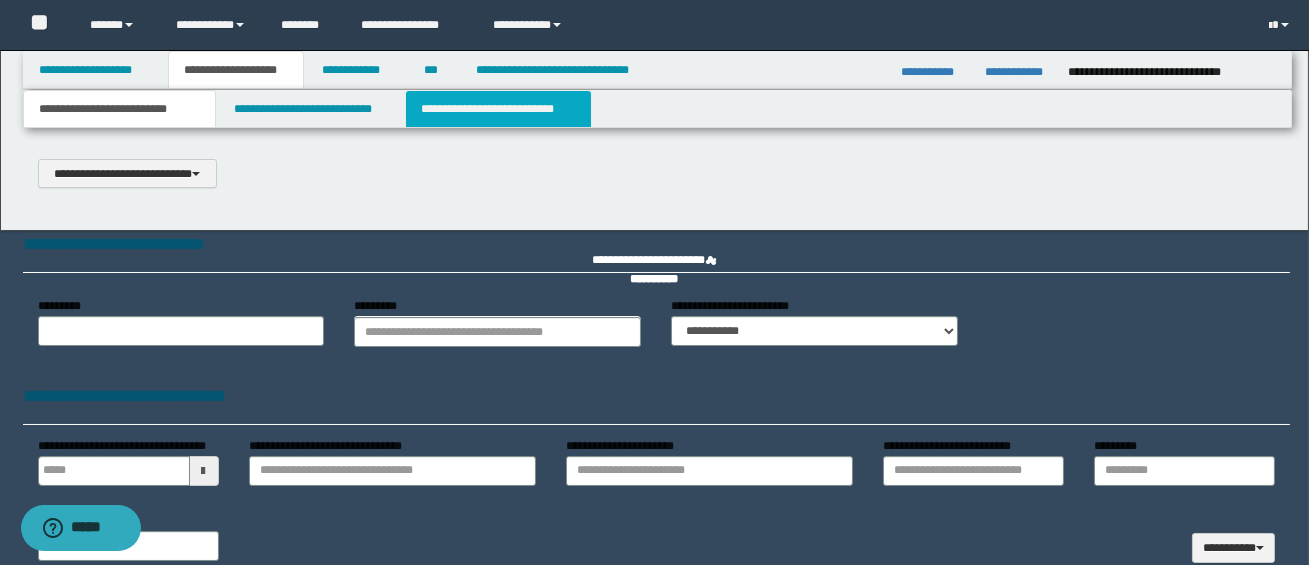 select on "*" 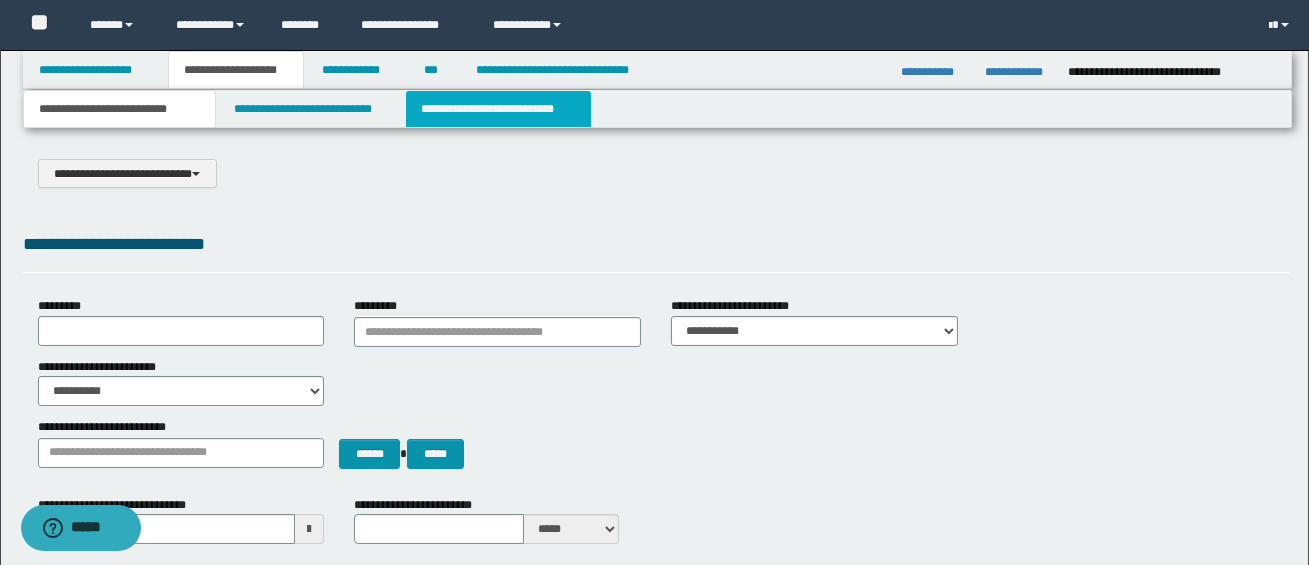 click on "**********" at bounding box center [498, 109] 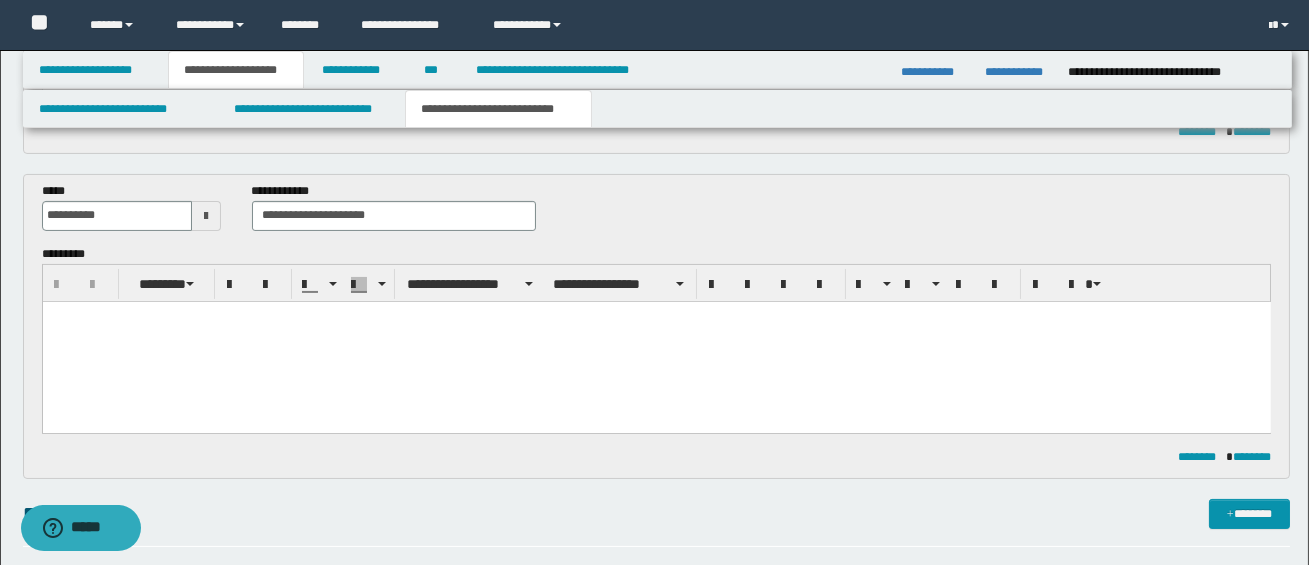 scroll, scrollTop: 771, scrollLeft: 0, axis: vertical 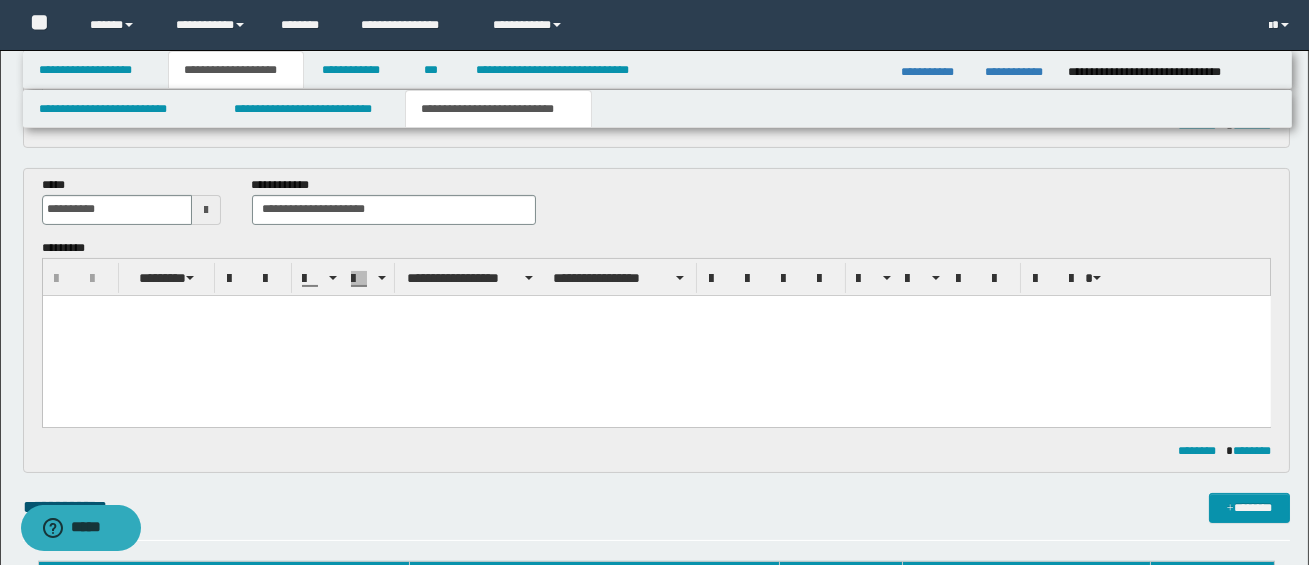 click at bounding box center [656, 335] 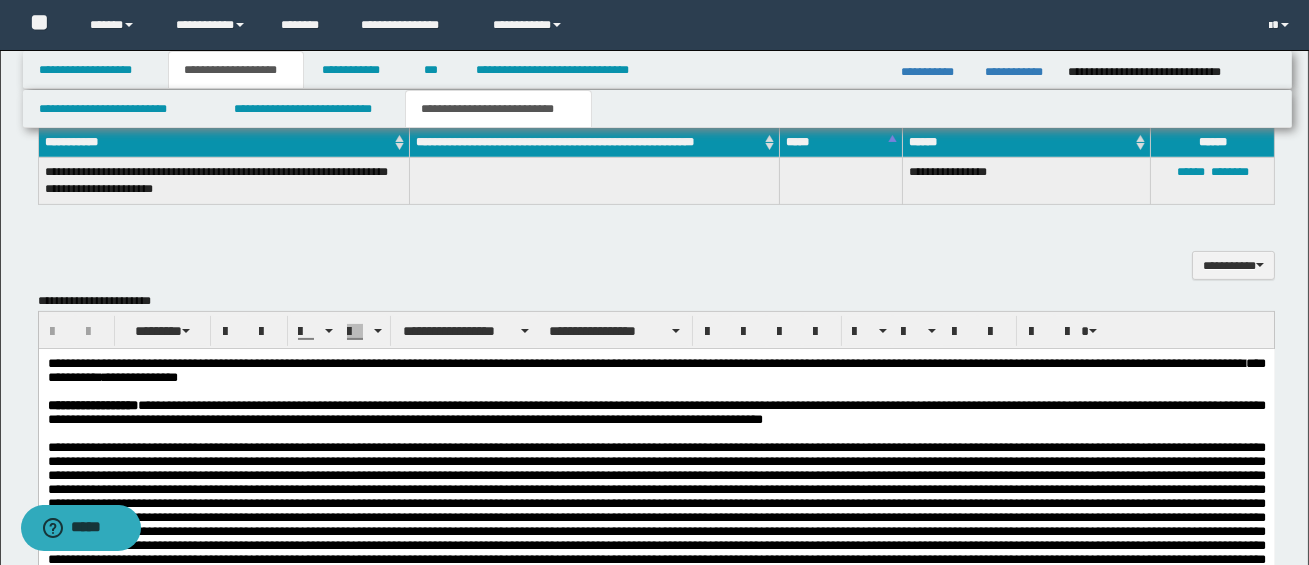 scroll, scrollTop: 1209, scrollLeft: 0, axis: vertical 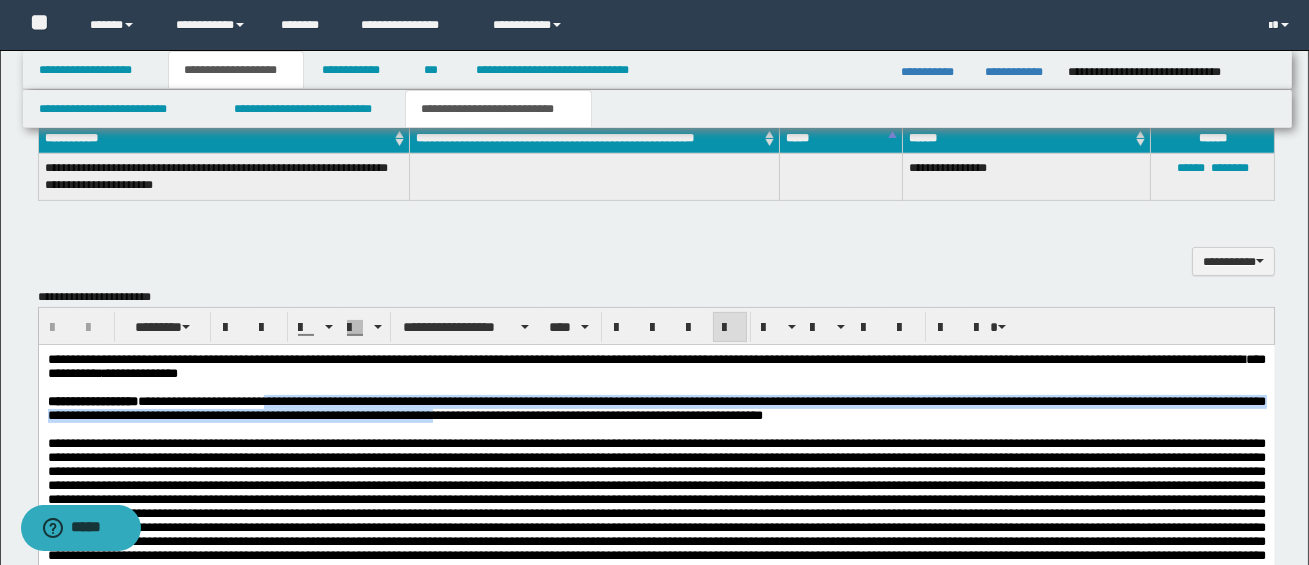 drag, startPoint x: 294, startPoint y: 404, endPoint x: 626, endPoint y: 424, distance: 332.60187 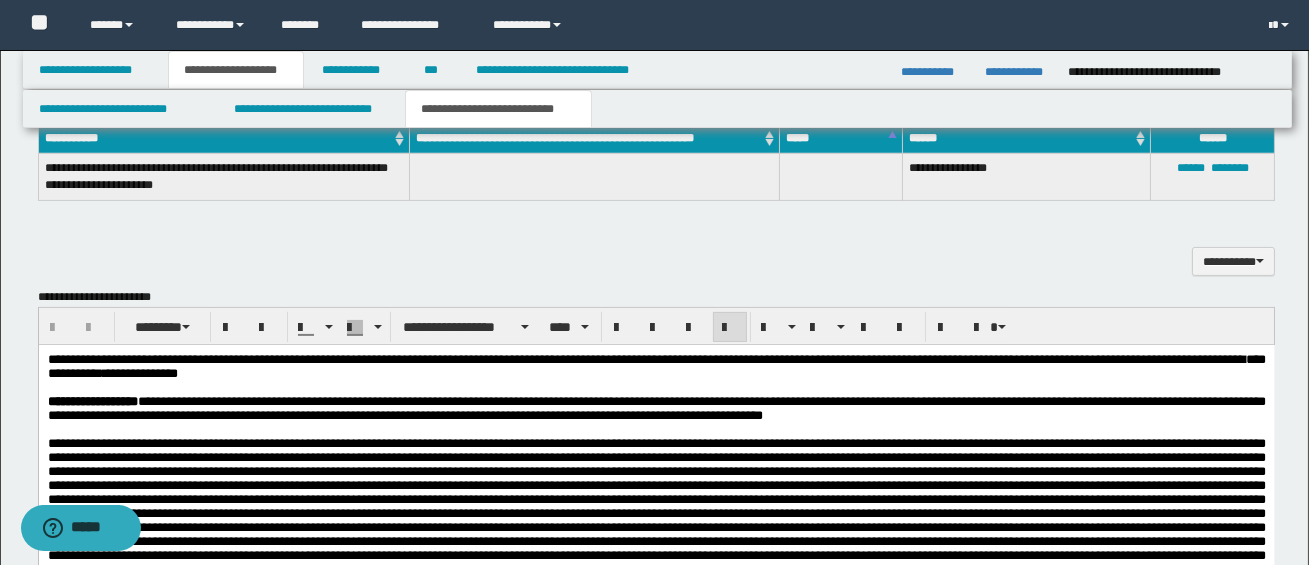 click on "**********" at bounding box center [656, 407] 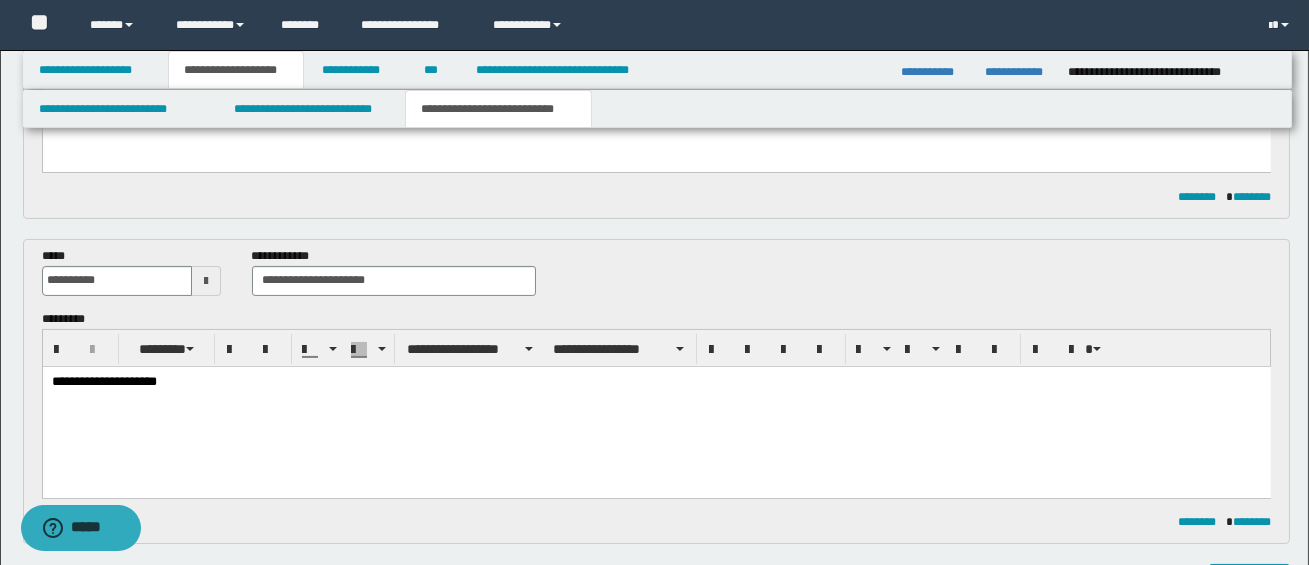 scroll, scrollTop: 676, scrollLeft: 0, axis: vertical 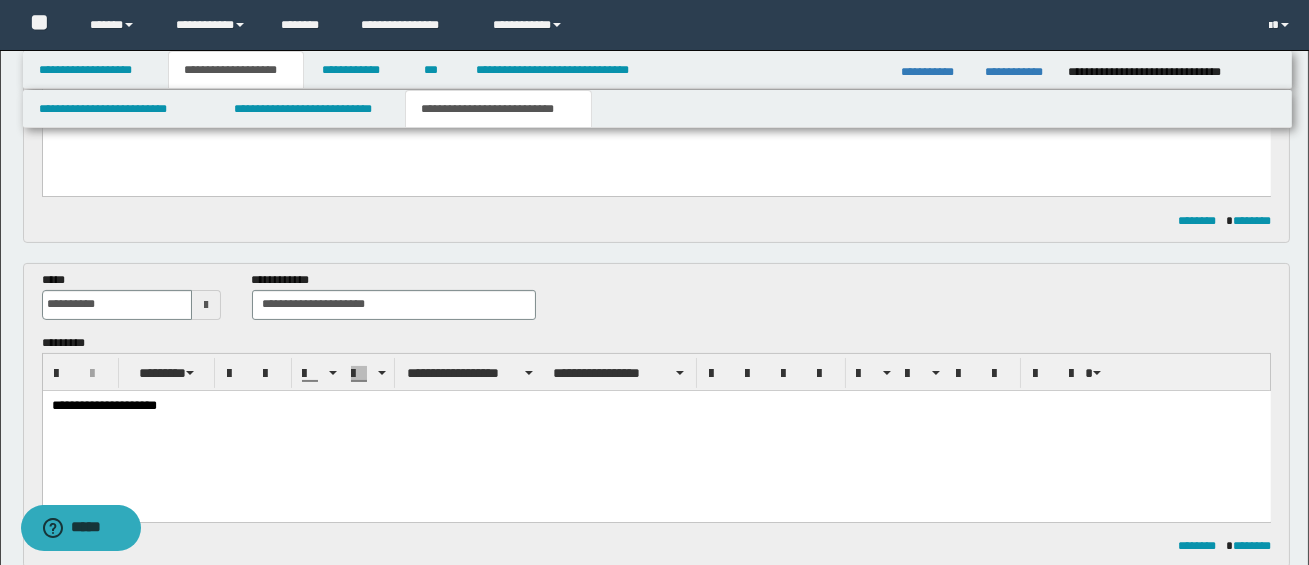 click on "**********" at bounding box center (655, 405) 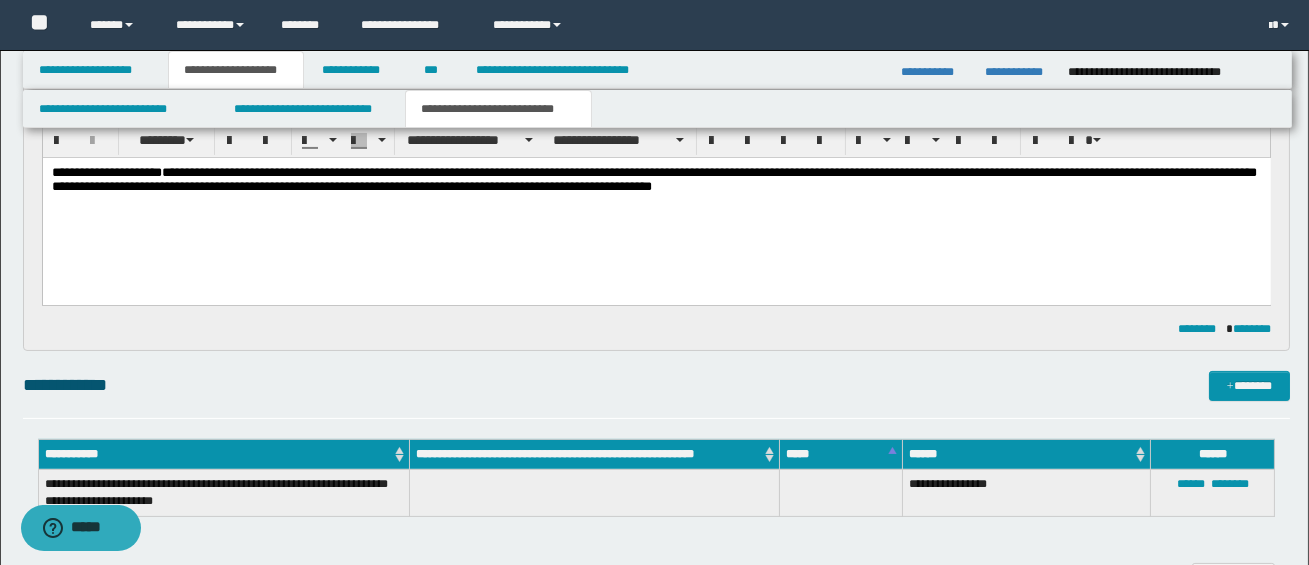 scroll, scrollTop: 907, scrollLeft: 0, axis: vertical 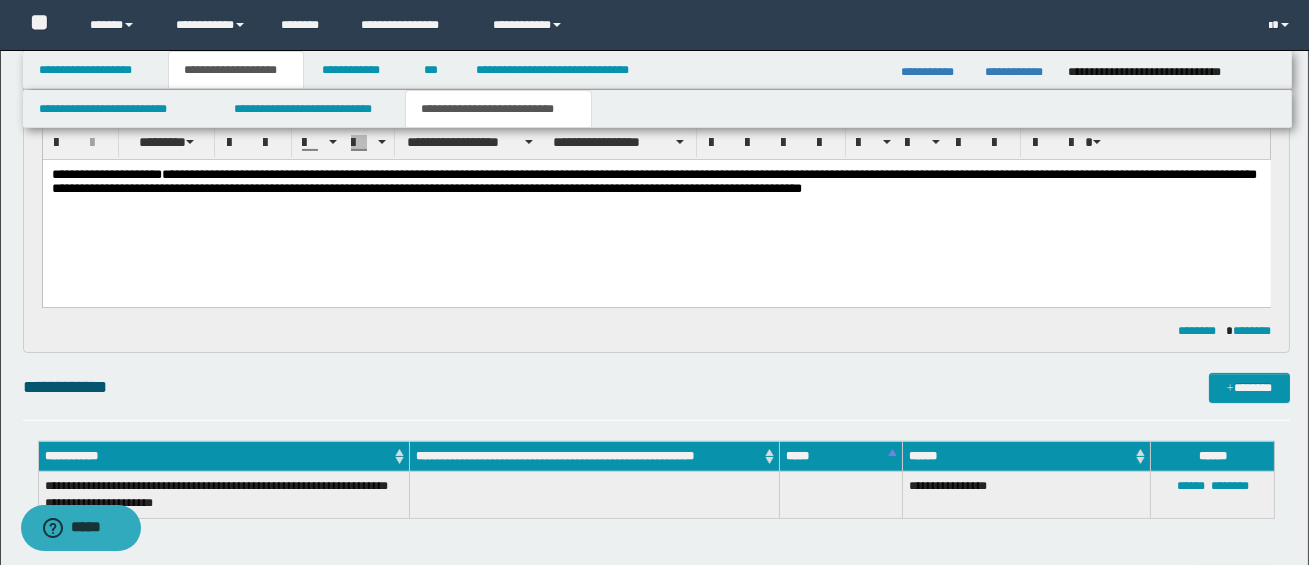 click on "**********" at bounding box center (657, 212) 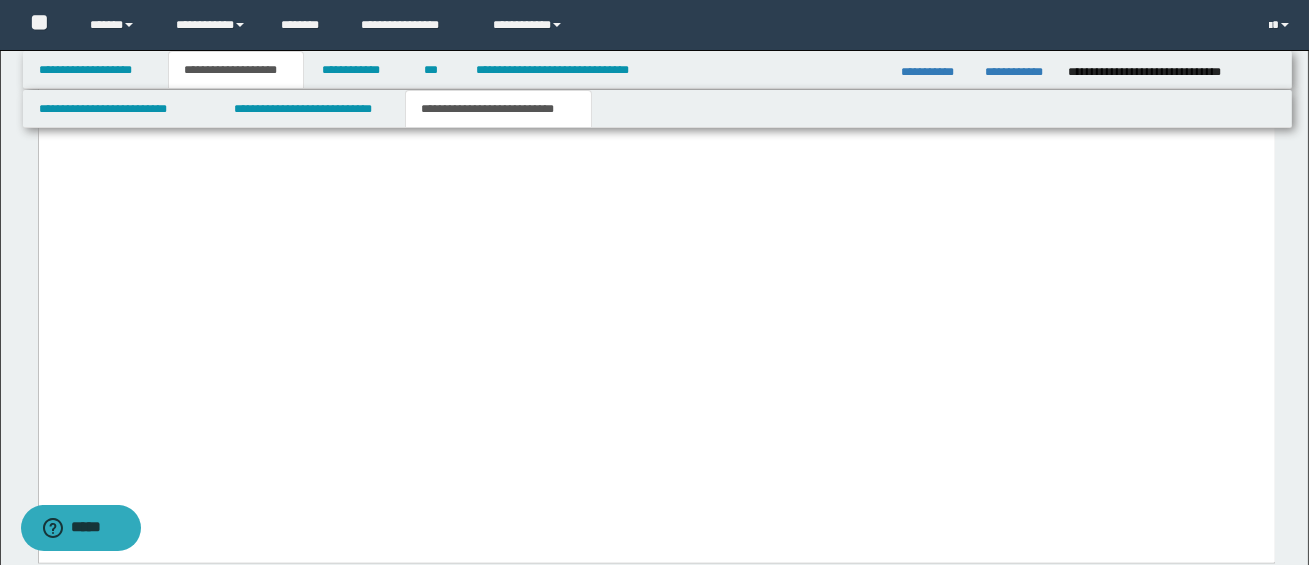 scroll, scrollTop: 7050, scrollLeft: 0, axis: vertical 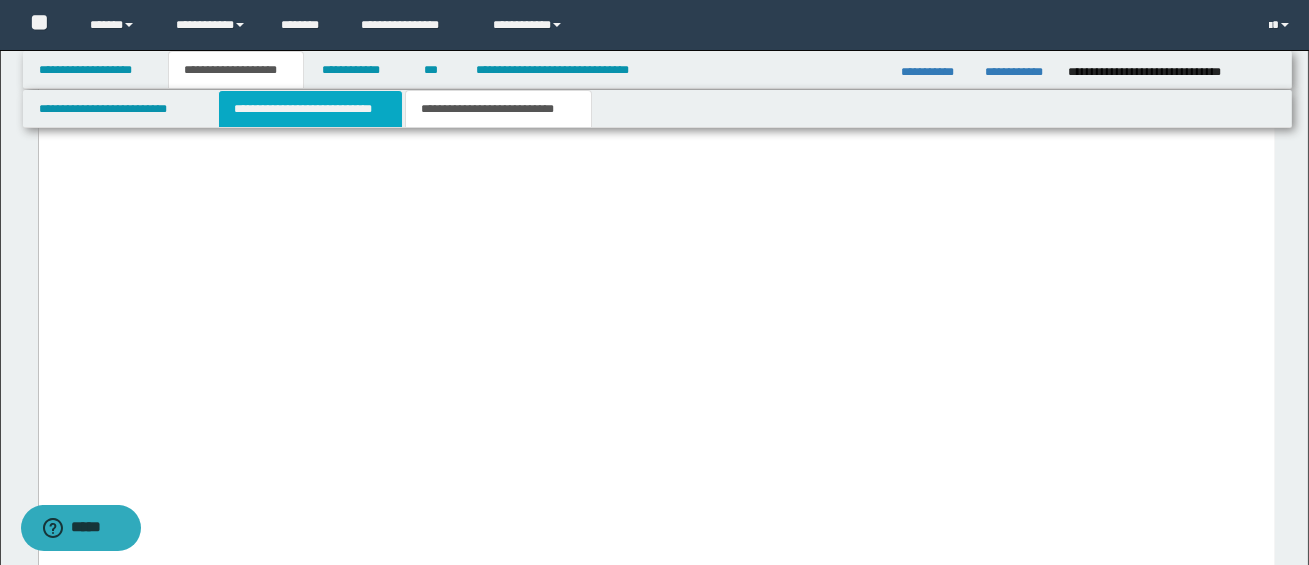 click on "**********" at bounding box center [310, 109] 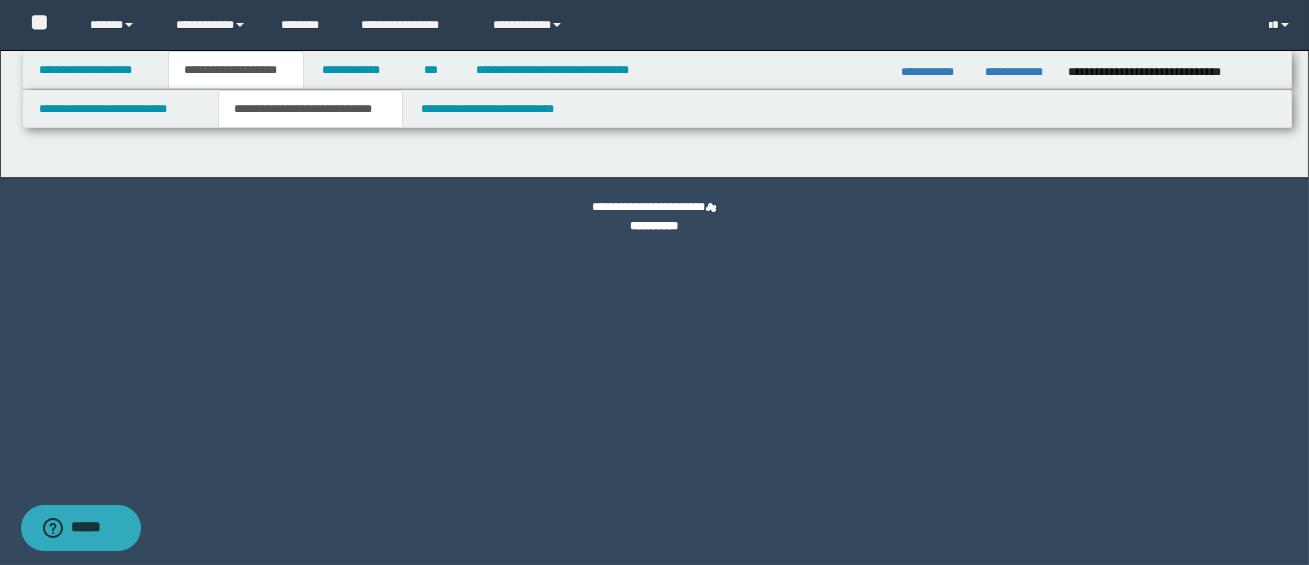 select on "*" 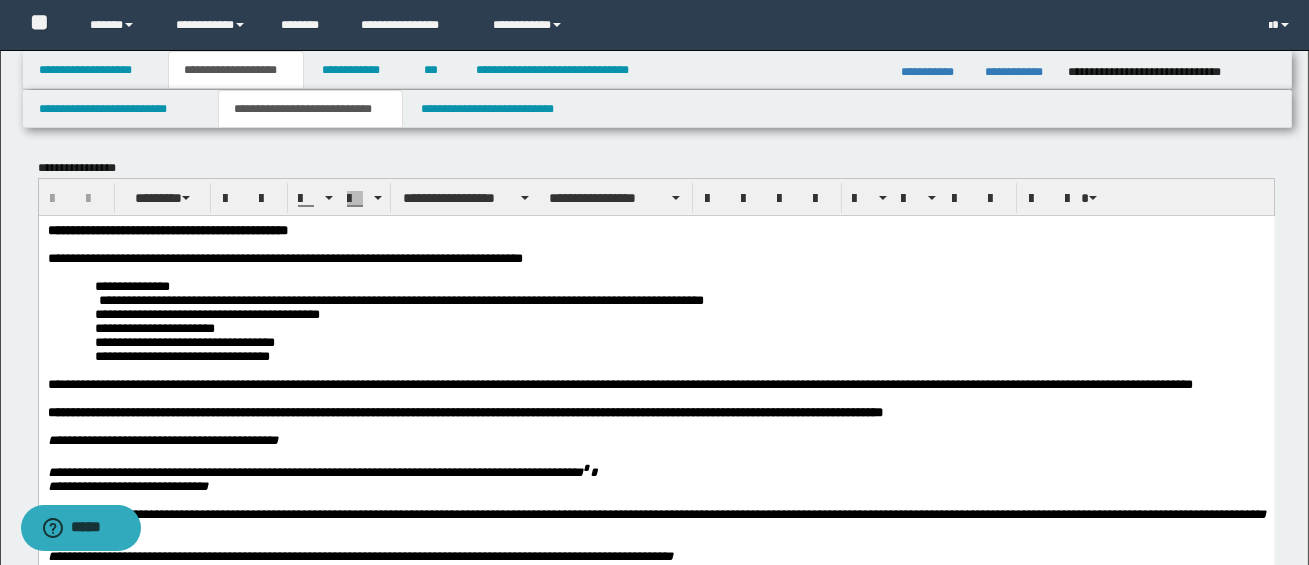 scroll, scrollTop: 0, scrollLeft: 0, axis: both 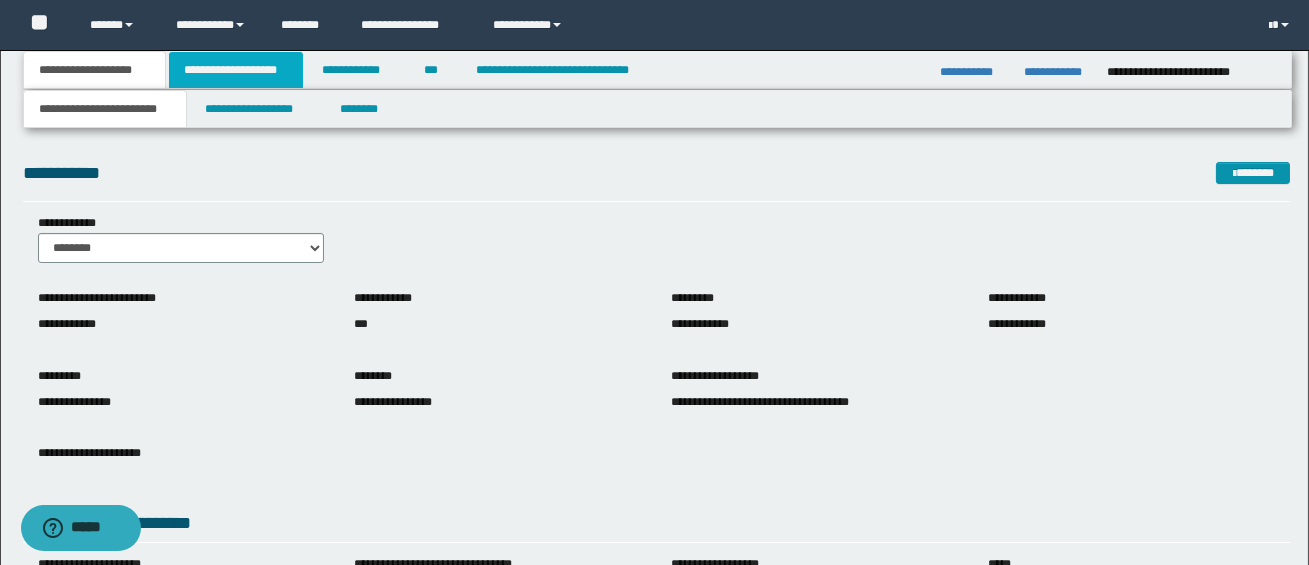 click on "**********" at bounding box center [236, 70] 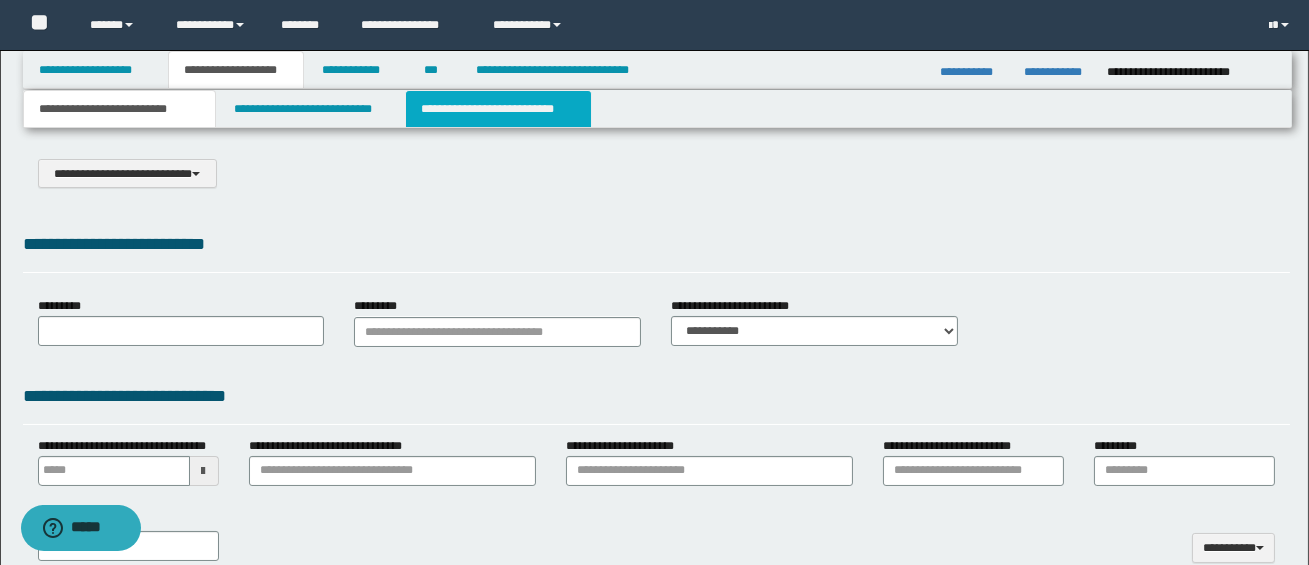select on "*" 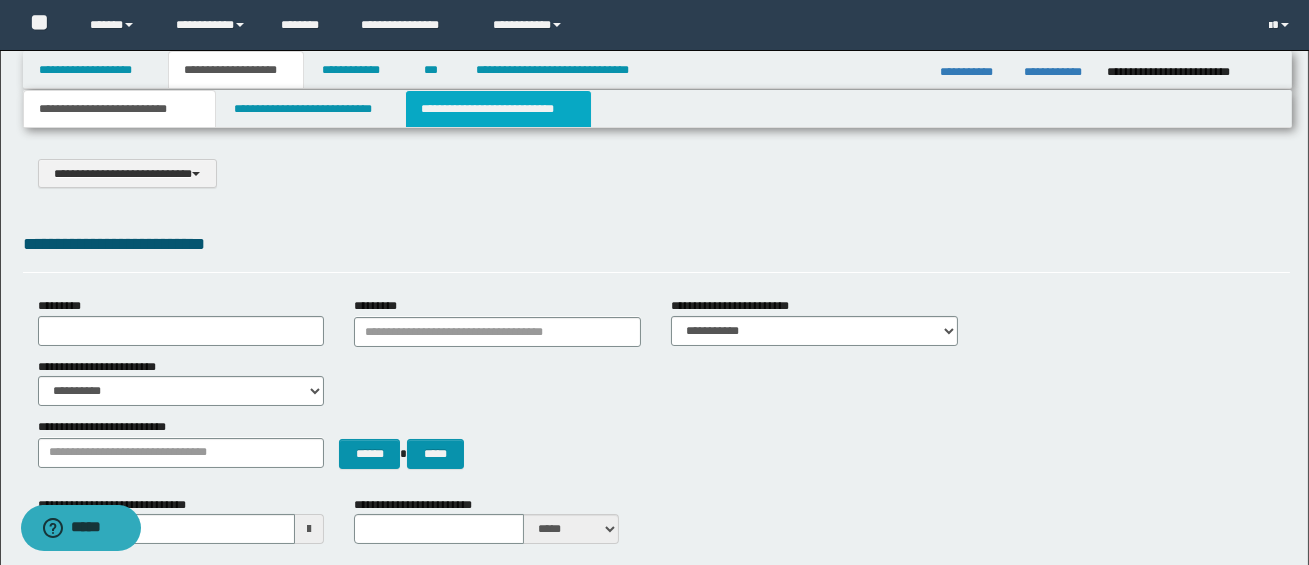 click on "**********" at bounding box center [498, 109] 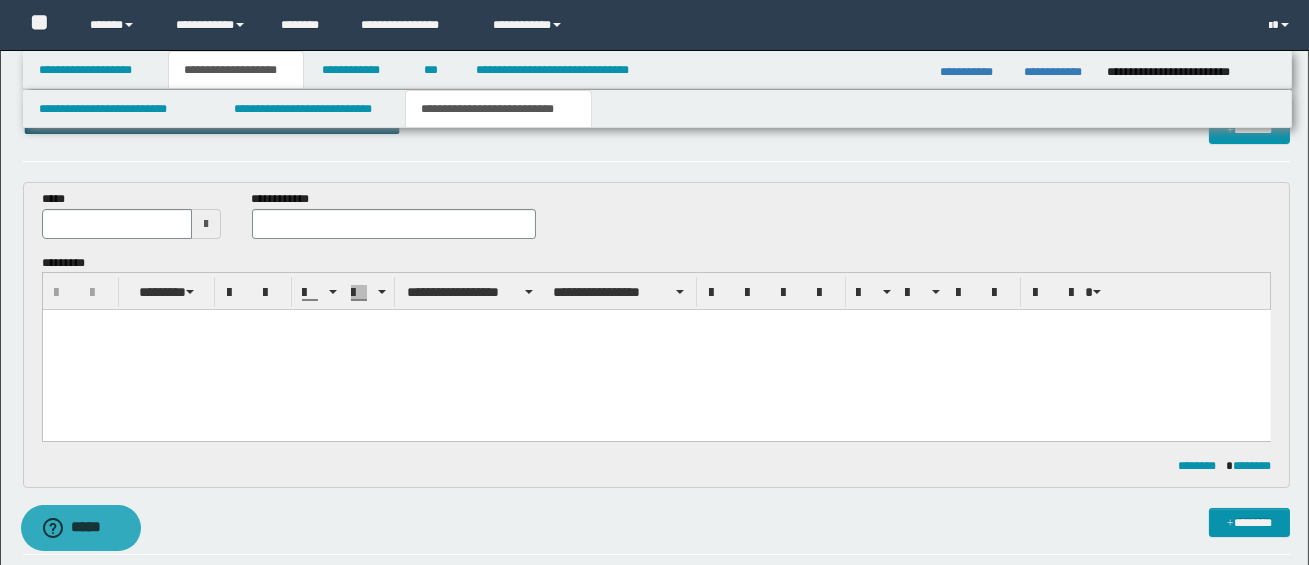 scroll, scrollTop: 0, scrollLeft: 0, axis: both 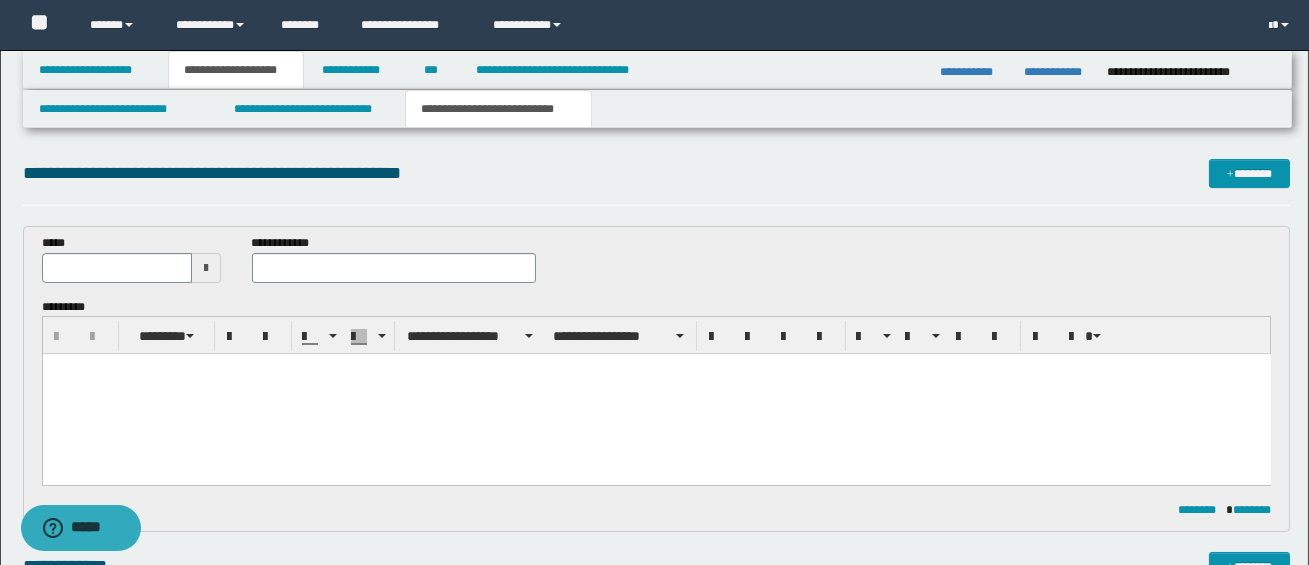 click at bounding box center (206, 268) 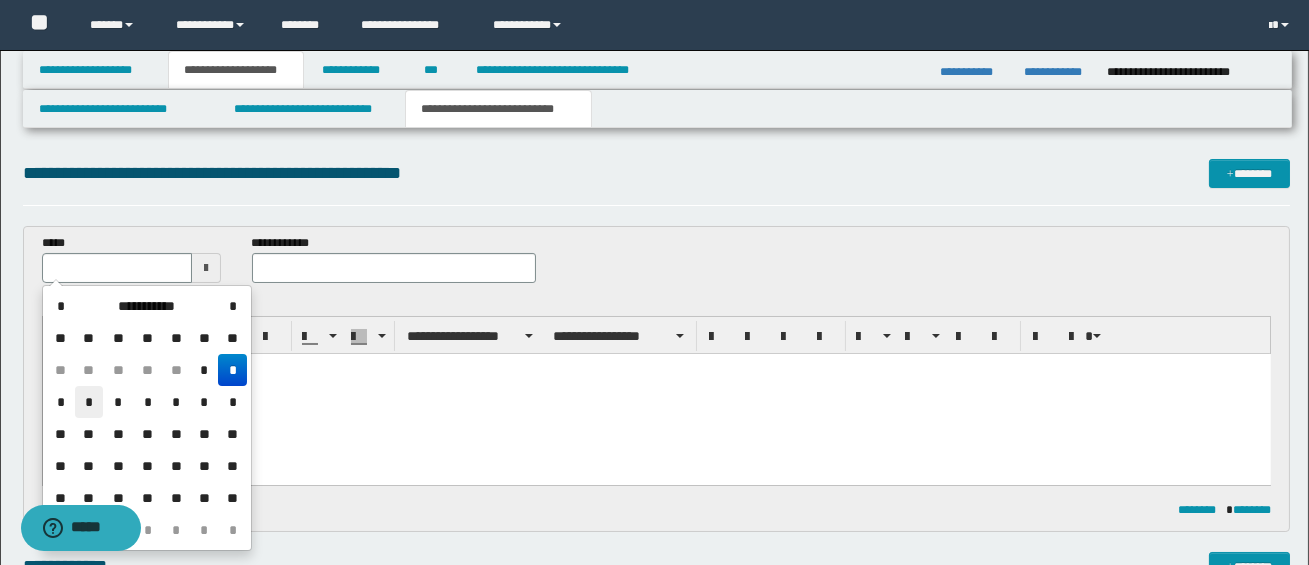 click on "*" at bounding box center [89, 402] 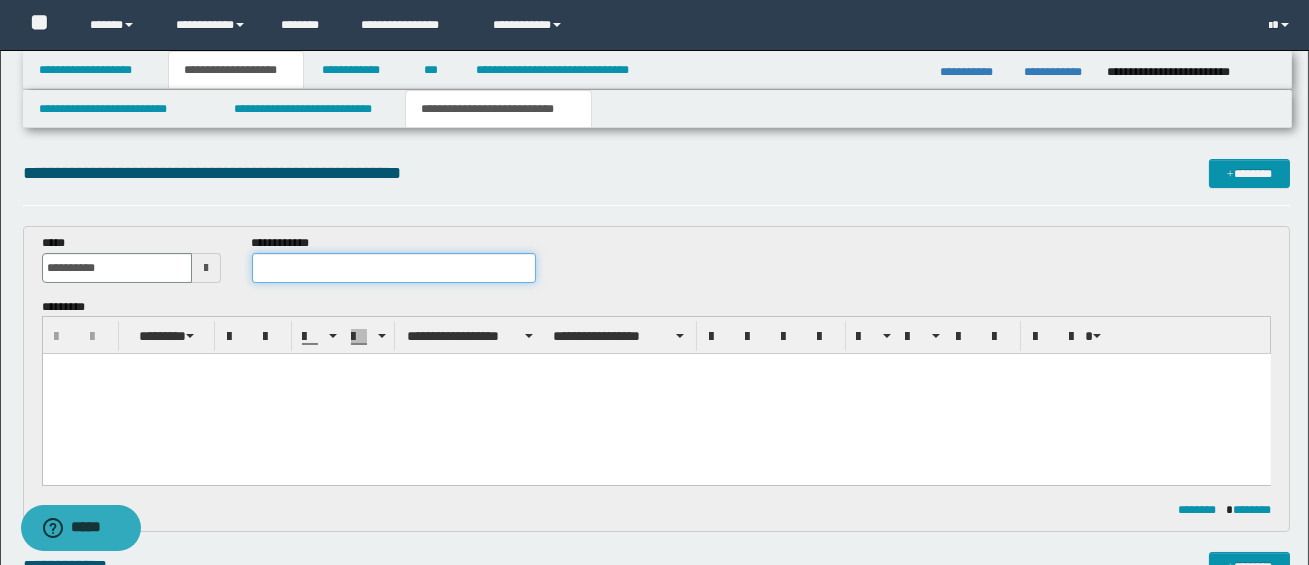 click at bounding box center (394, 268) 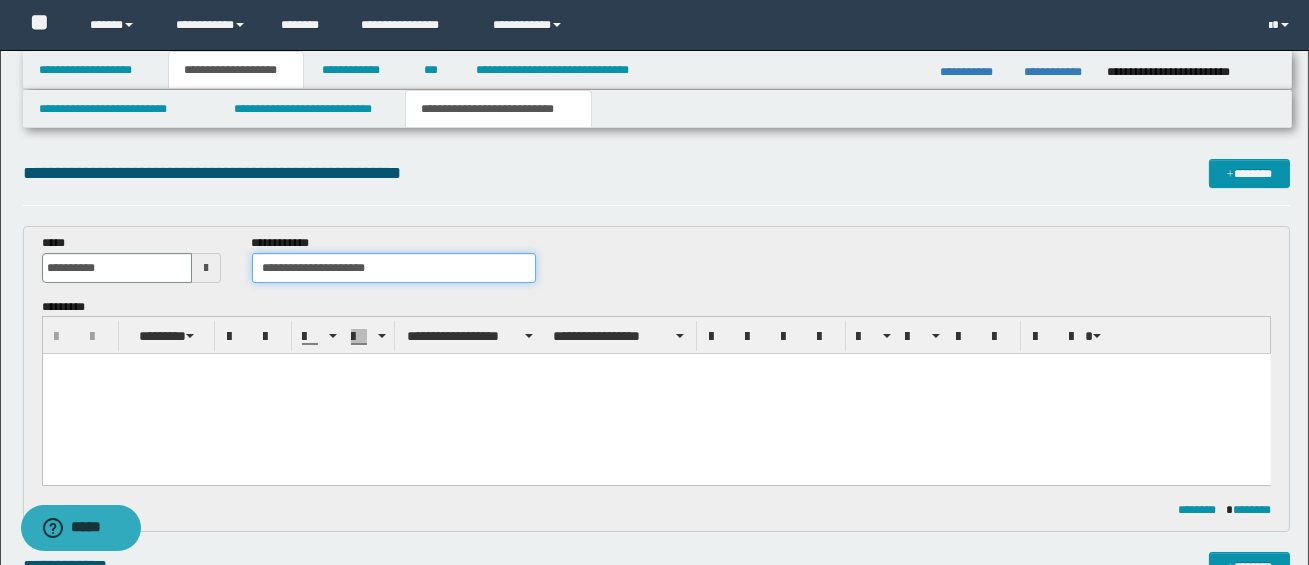 type on "**********" 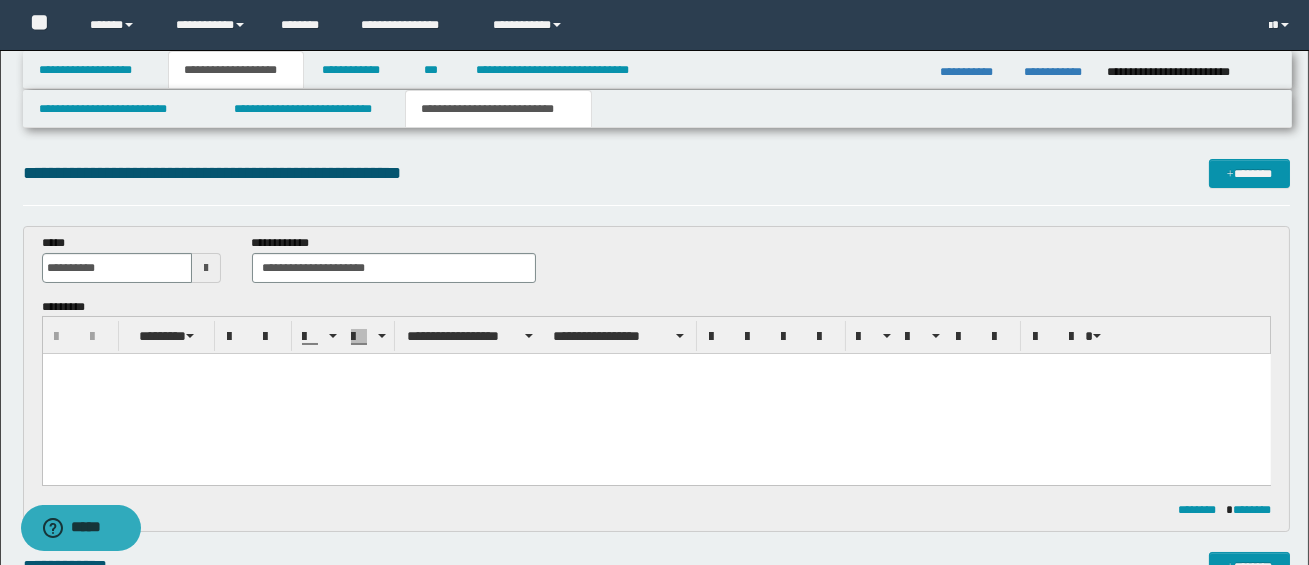 click at bounding box center (656, 394) 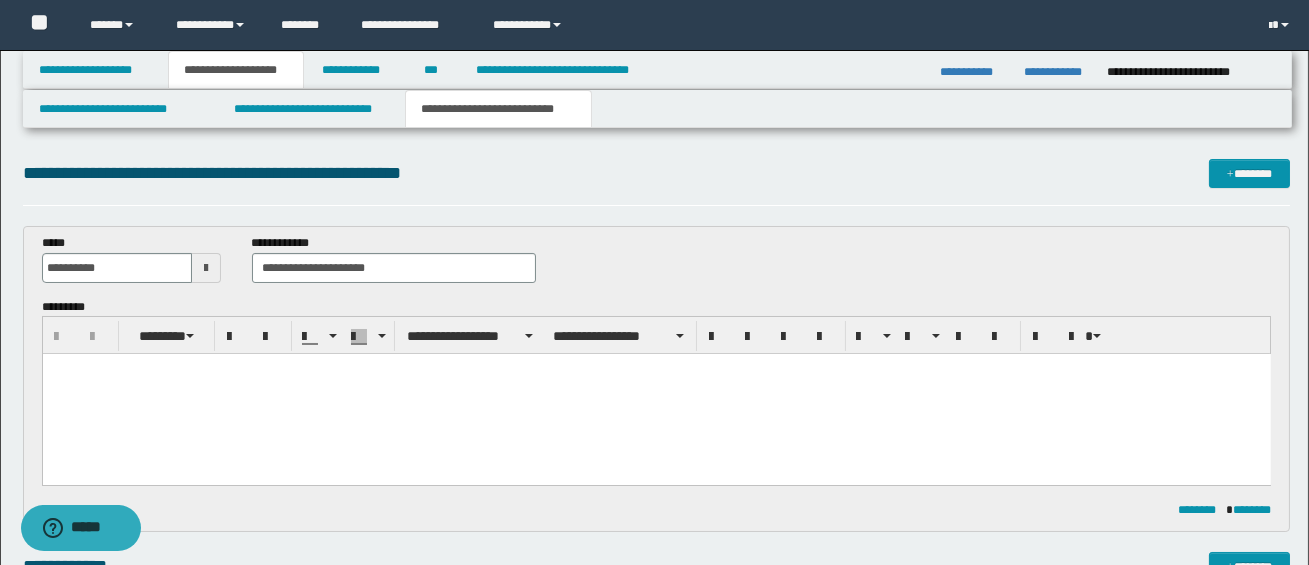 type 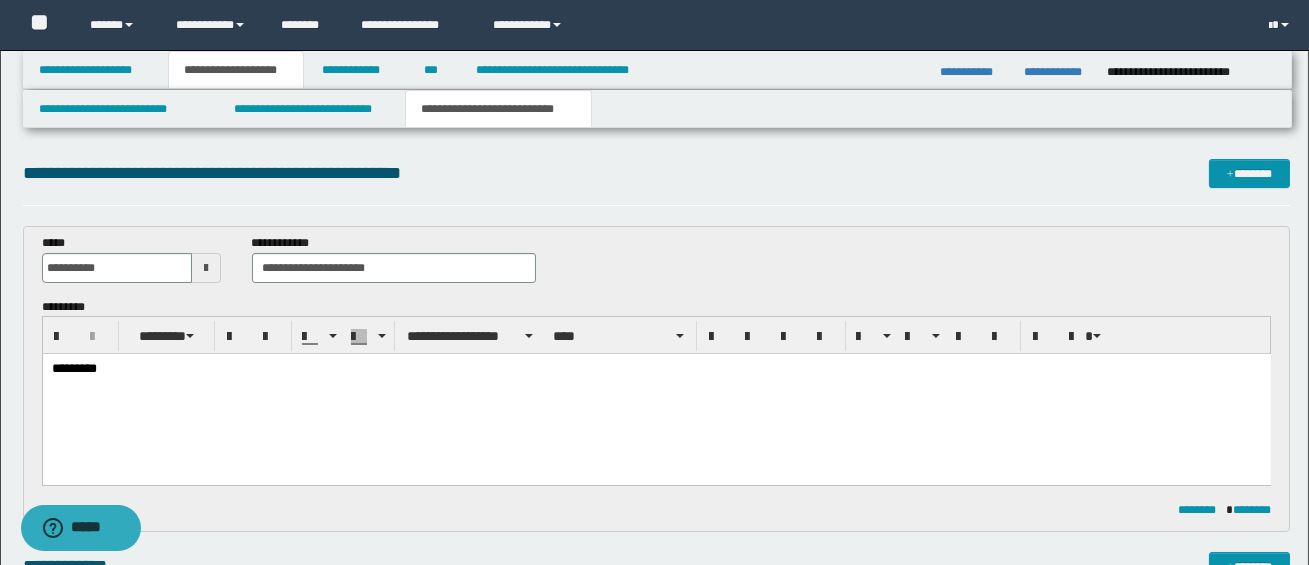 scroll, scrollTop: 0, scrollLeft: 0, axis: both 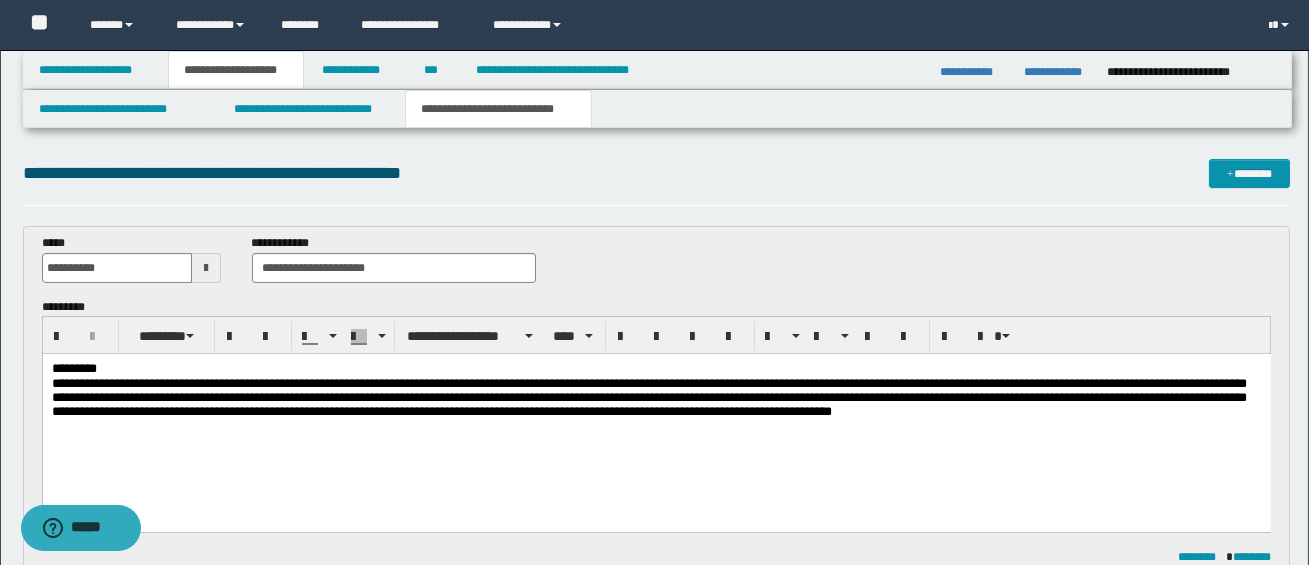 click on "*********" at bounding box center (655, 369) 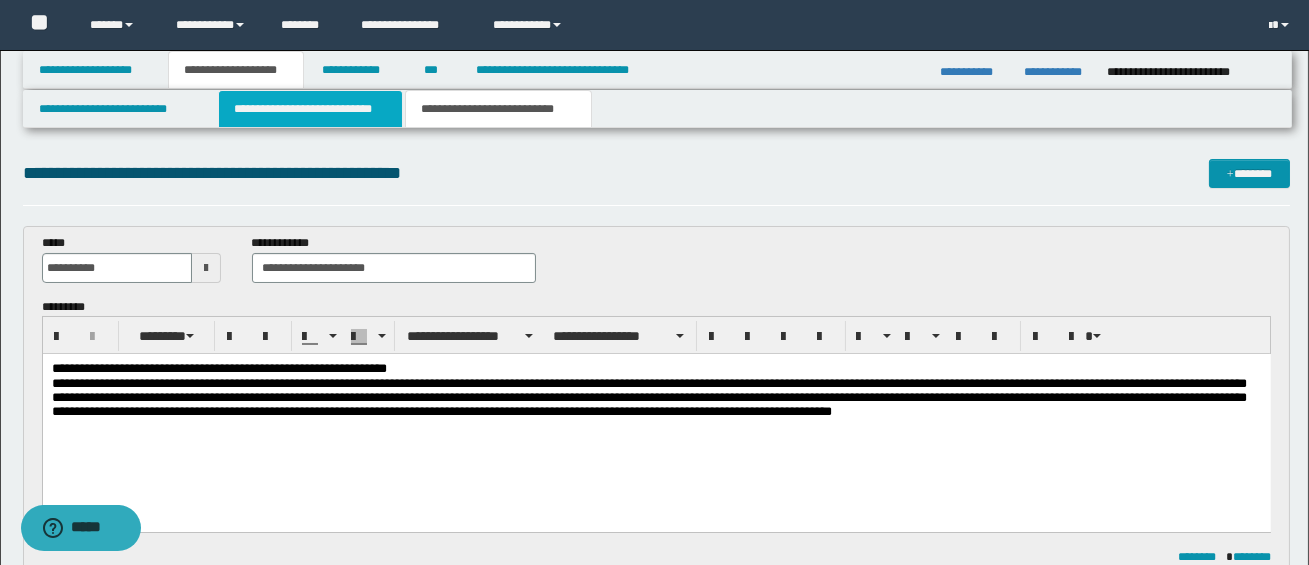 click on "**********" at bounding box center [310, 109] 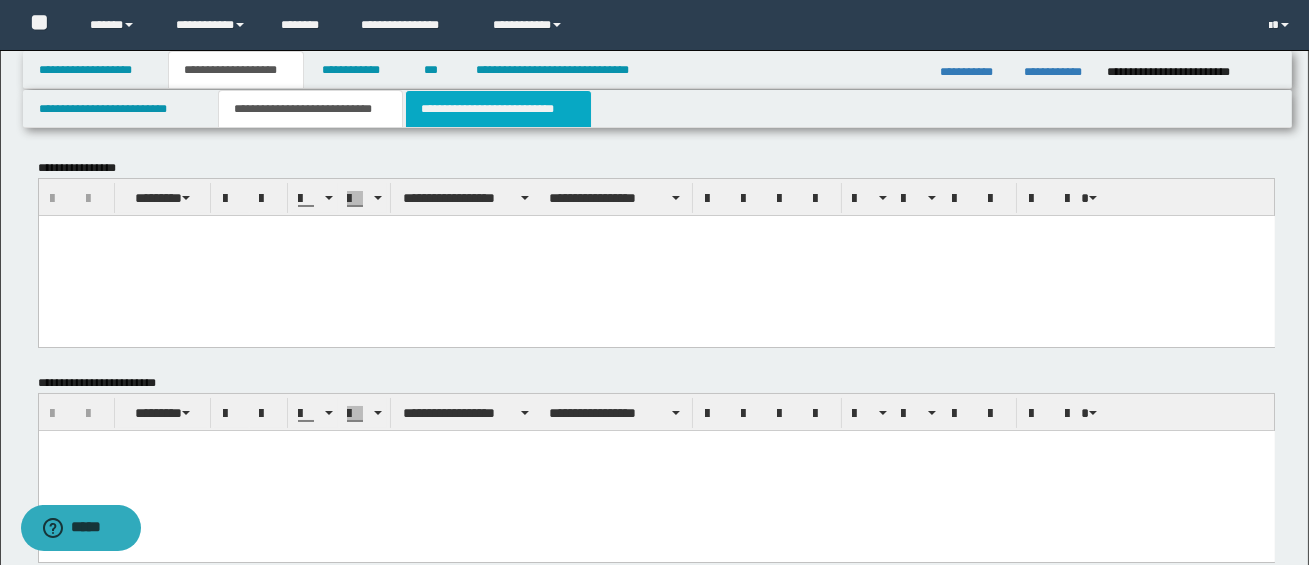 scroll, scrollTop: 0, scrollLeft: 0, axis: both 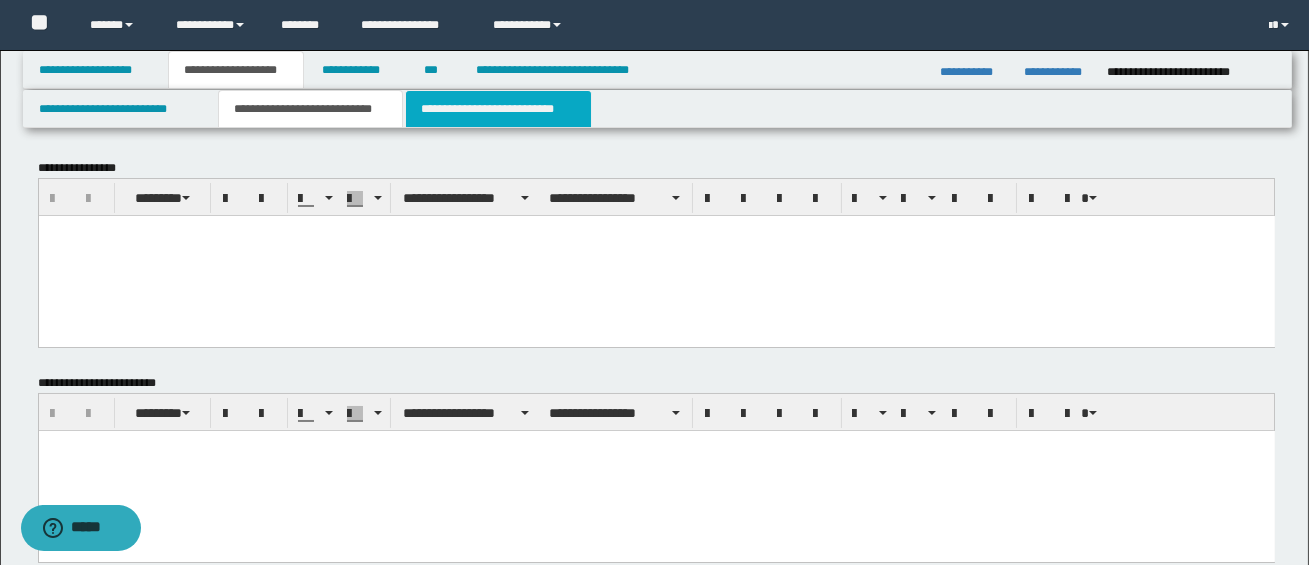 click on "**********" at bounding box center [498, 109] 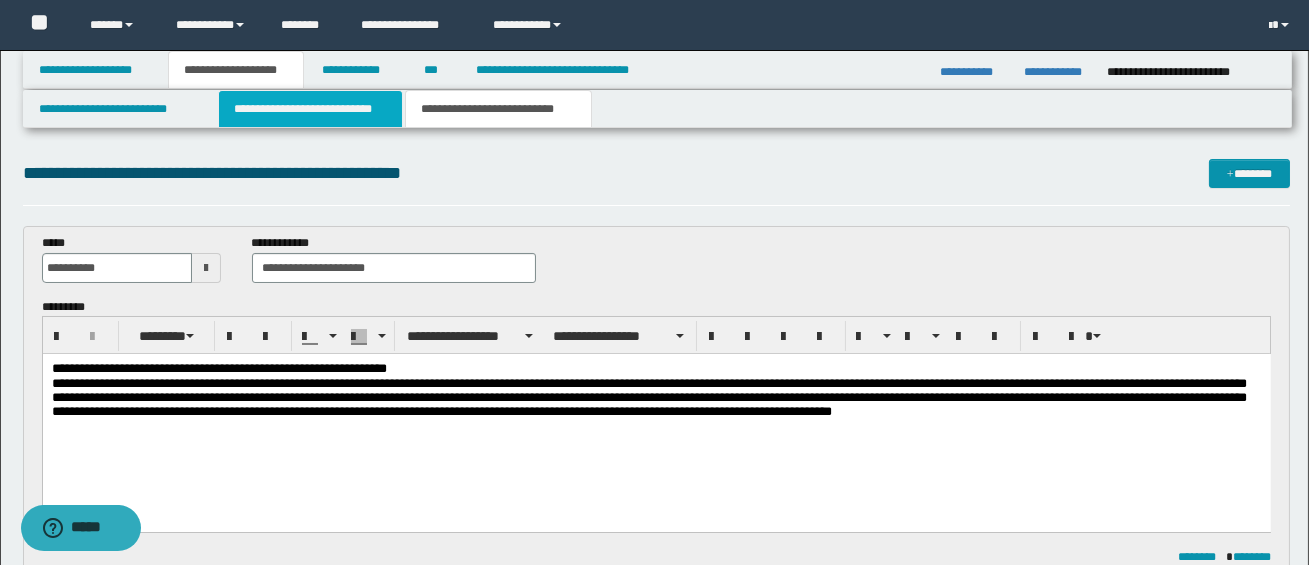 click on "**********" at bounding box center [310, 109] 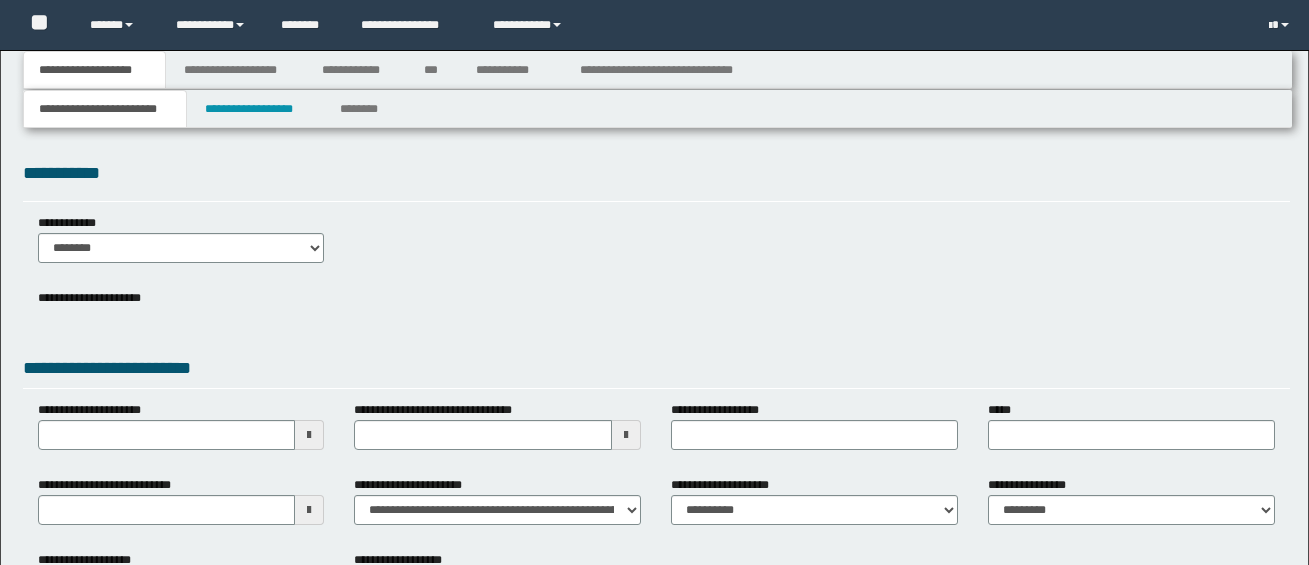 scroll, scrollTop: 0, scrollLeft: 0, axis: both 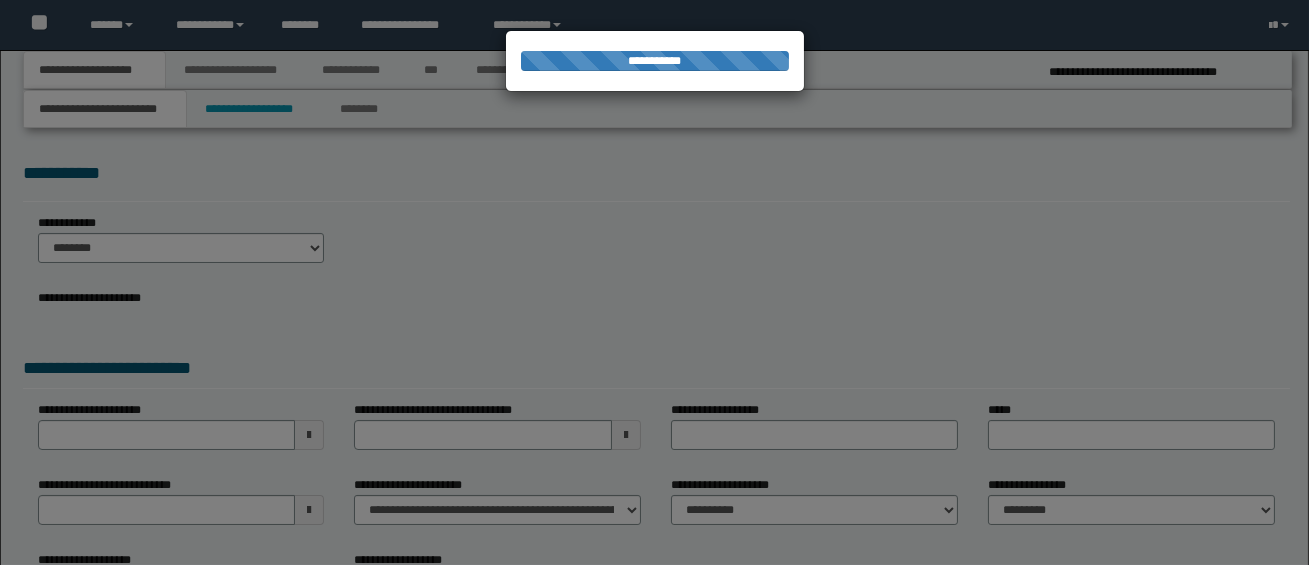 select on "*" 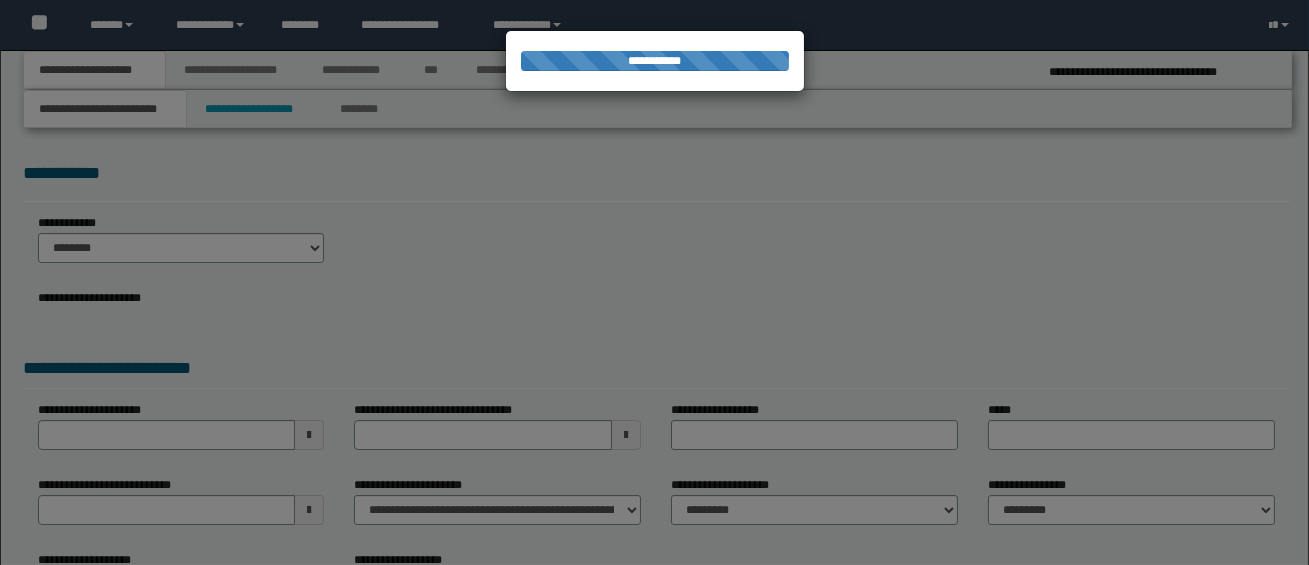 scroll, scrollTop: 0, scrollLeft: 0, axis: both 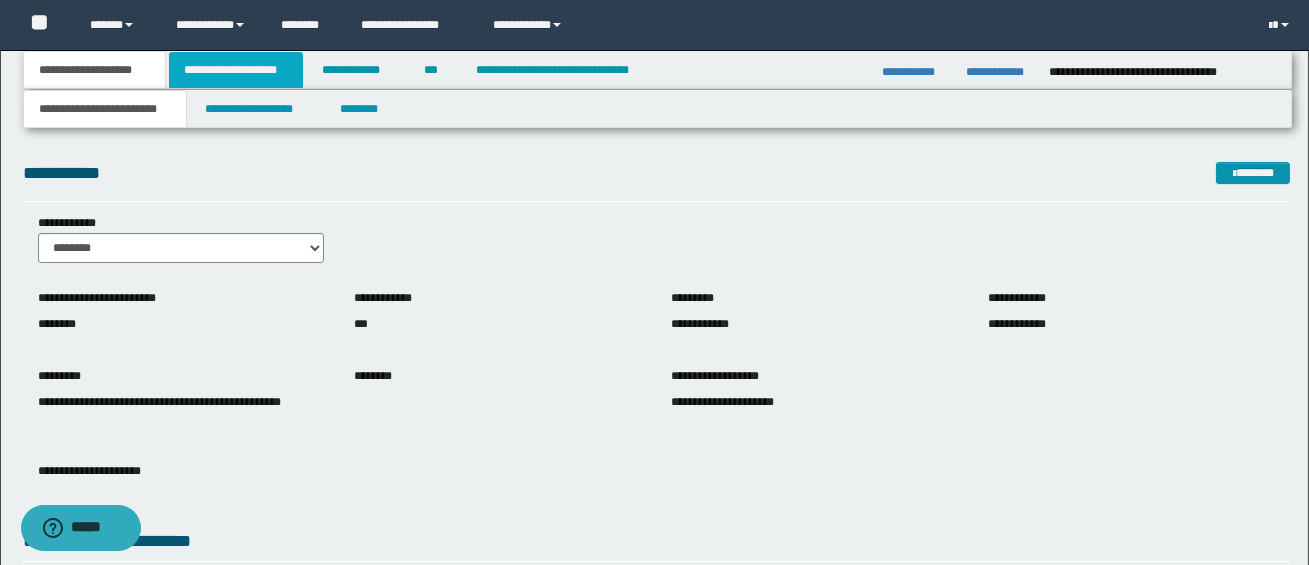 click on "**********" at bounding box center (236, 70) 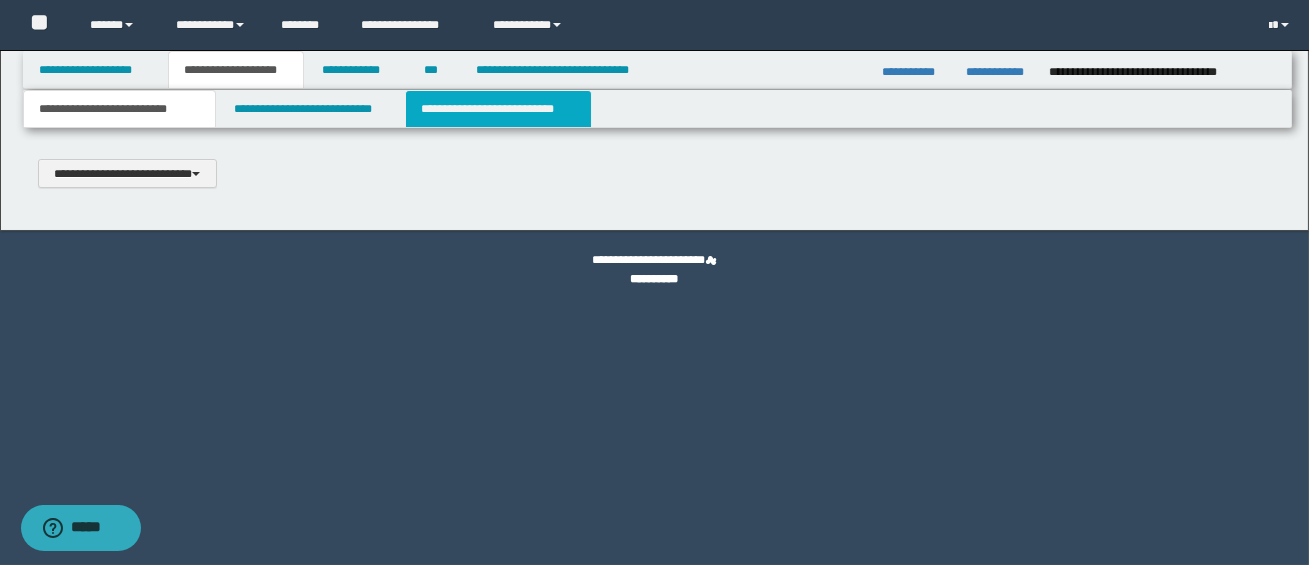 type 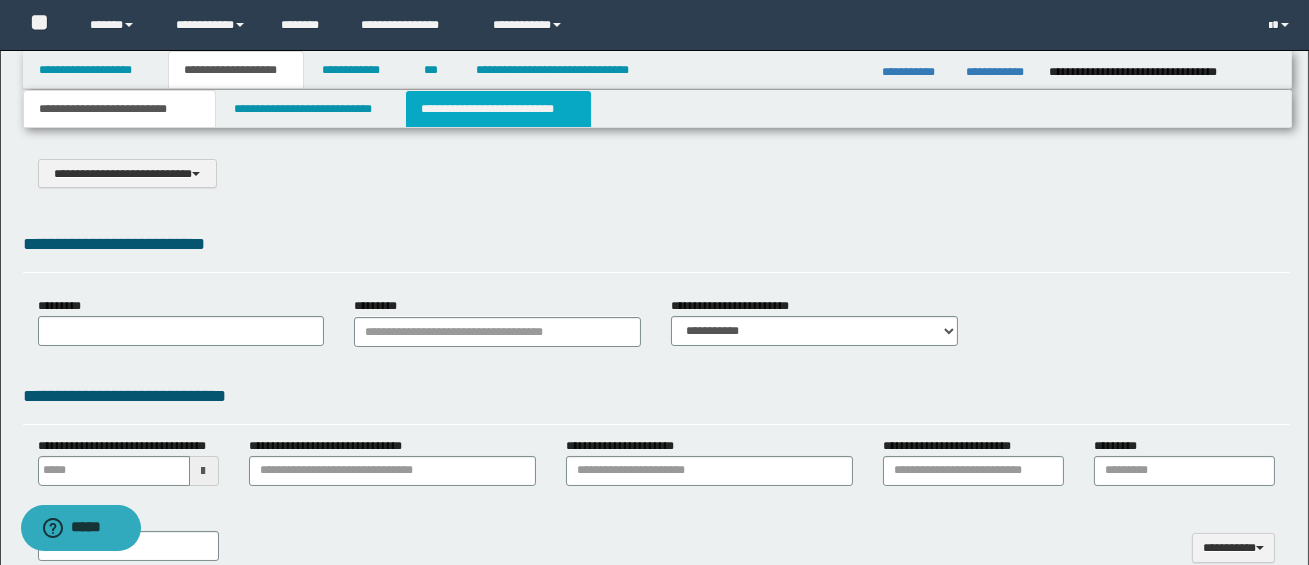 type on "**********" 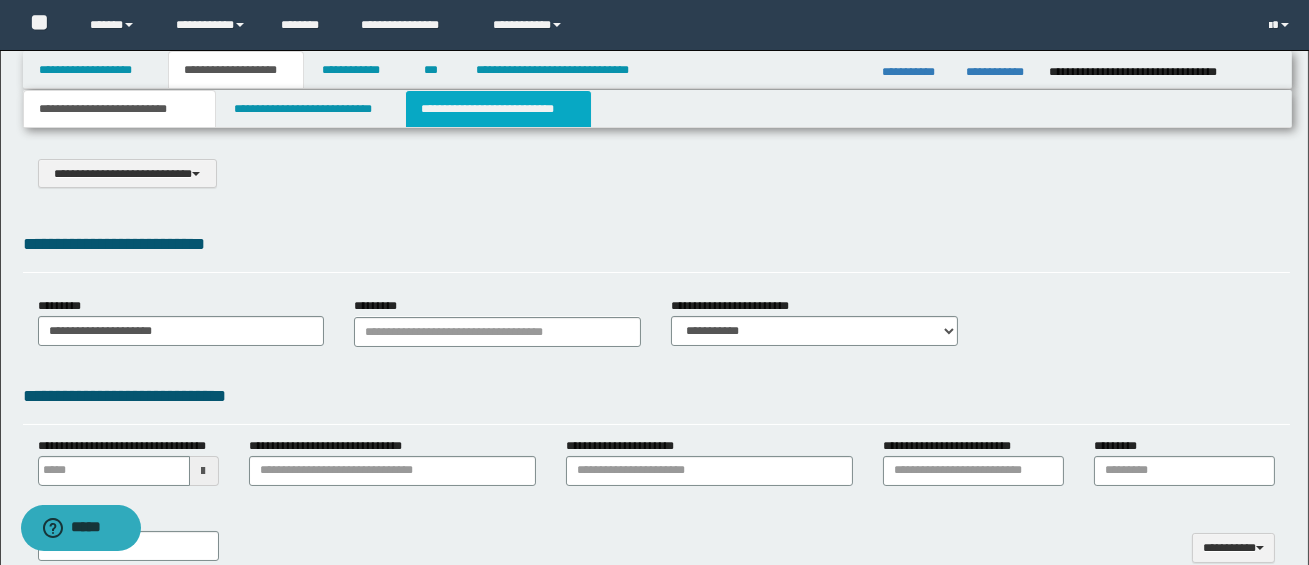 click on "**********" at bounding box center (498, 109) 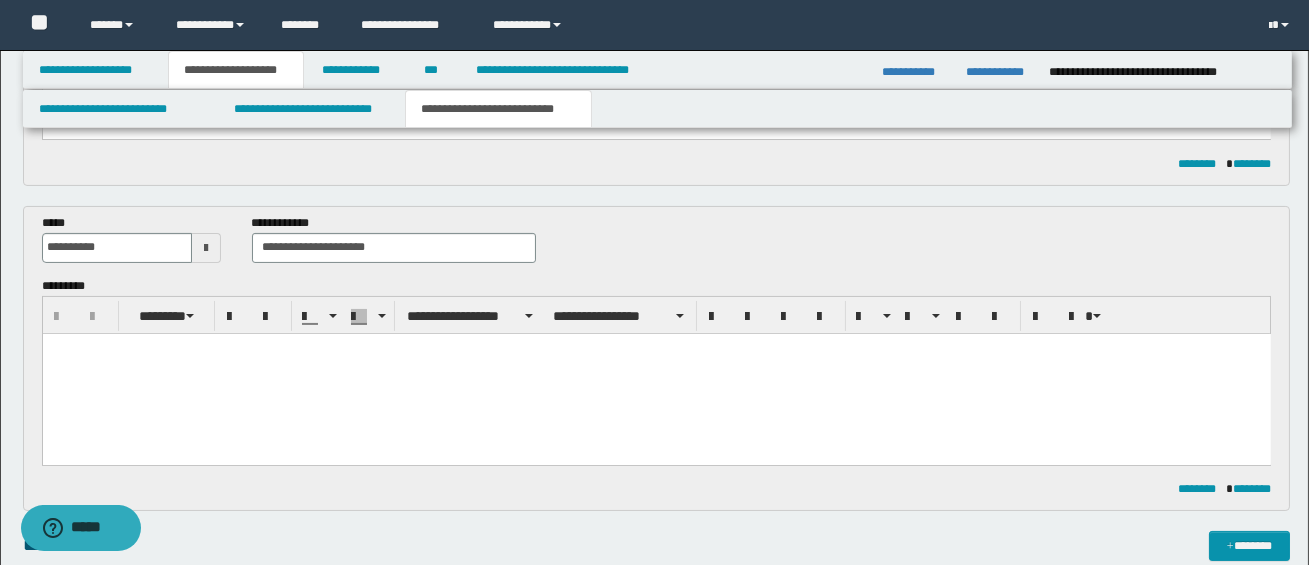 scroll, scrollTop: 751, scrollLeft: 0, axis: vertical 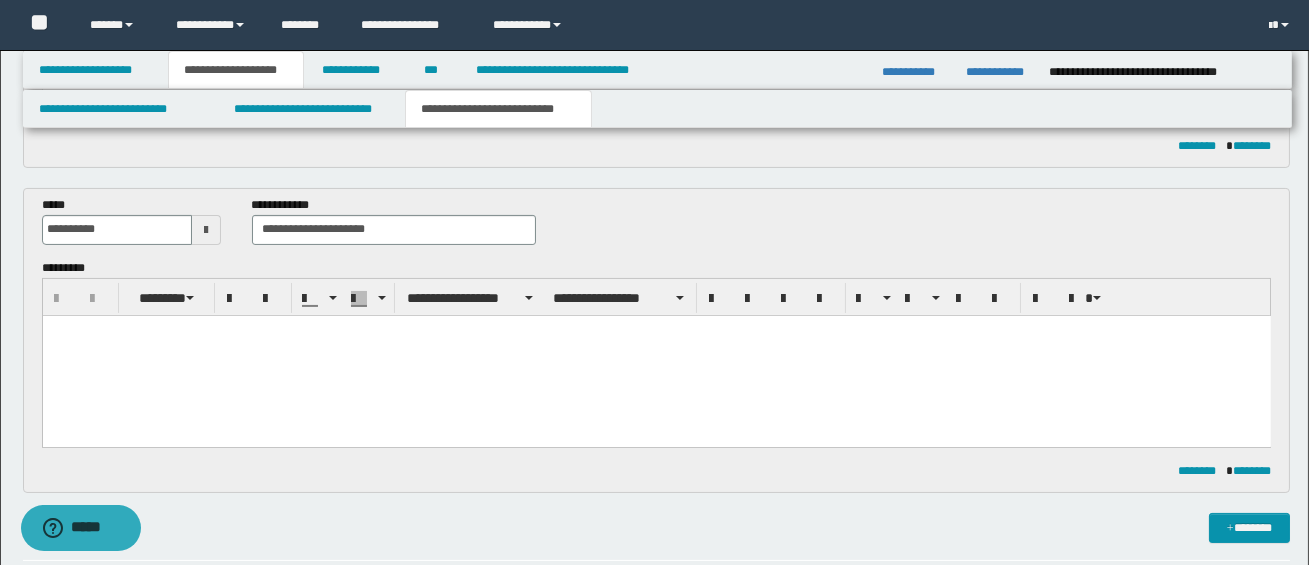 click at bounding box center [656, 355] 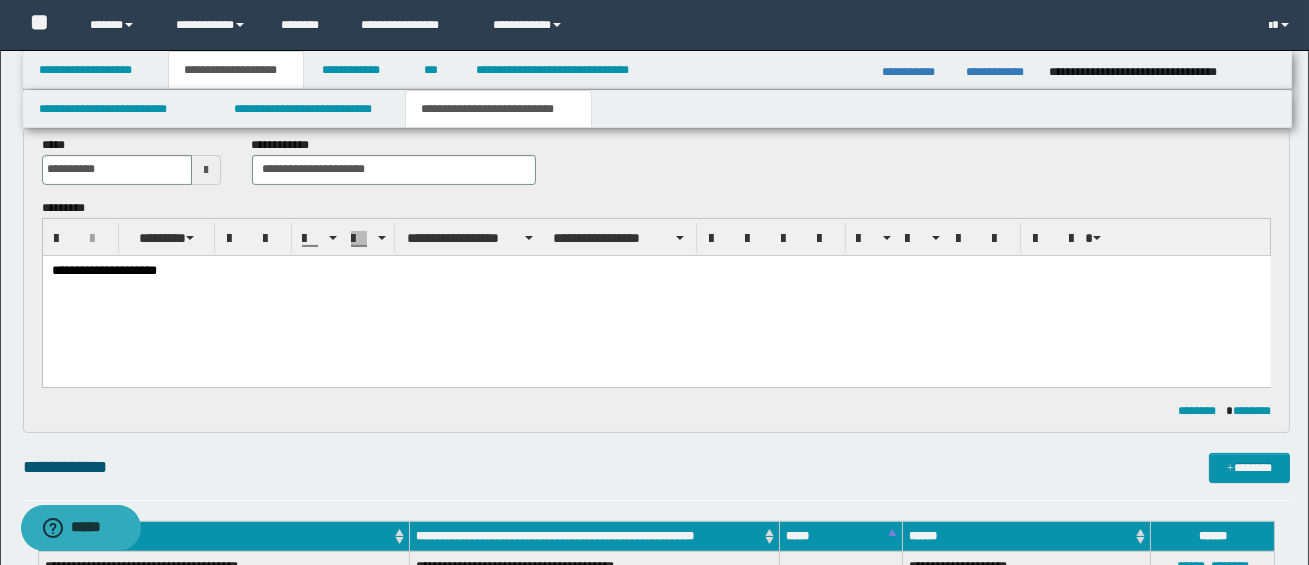 scroll, scrollTop: 731, scrollLeft: 0, axis: vertical 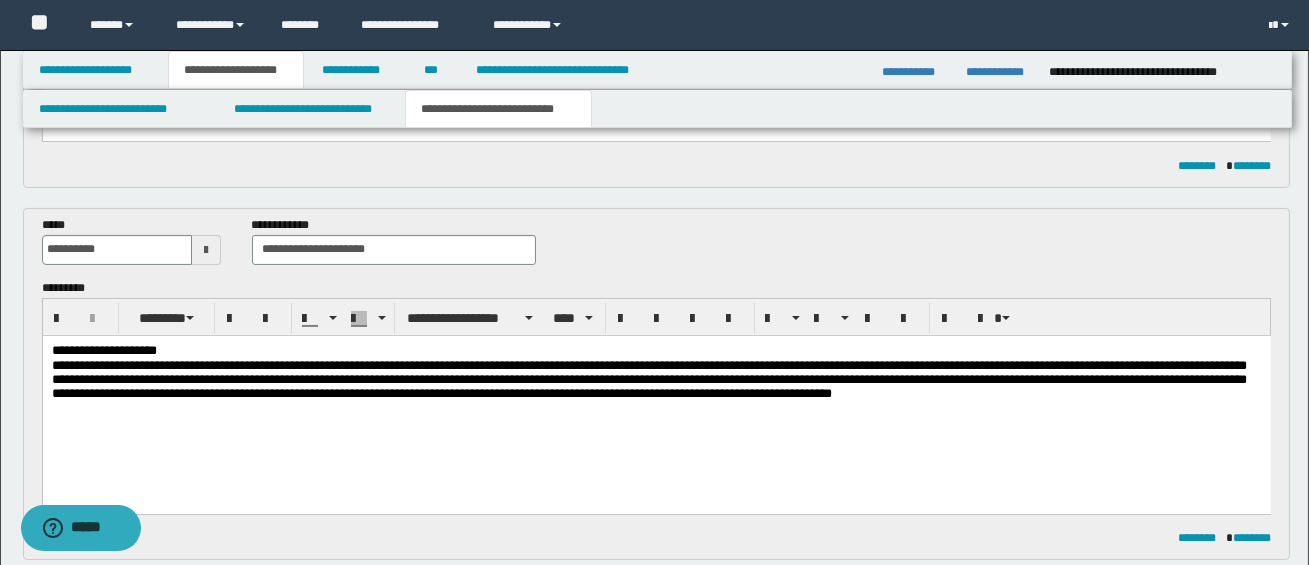 click on "**********" at bounding box center [655, 350] 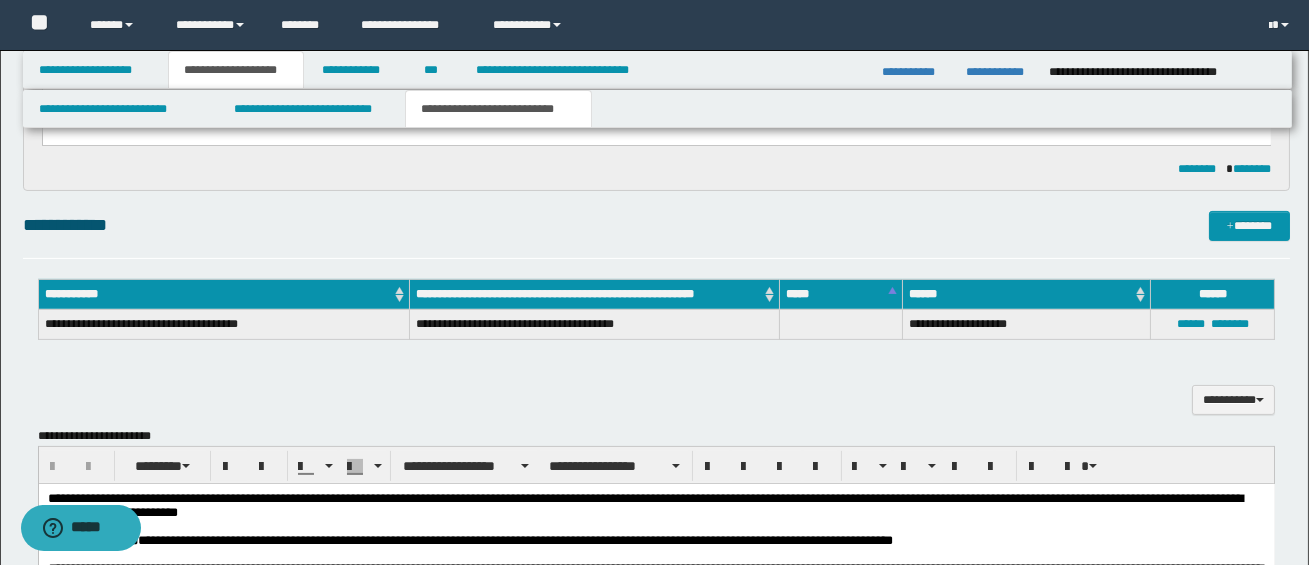 scroll, scrollTop: 1320, scrollLeft: 0, axis: vertical 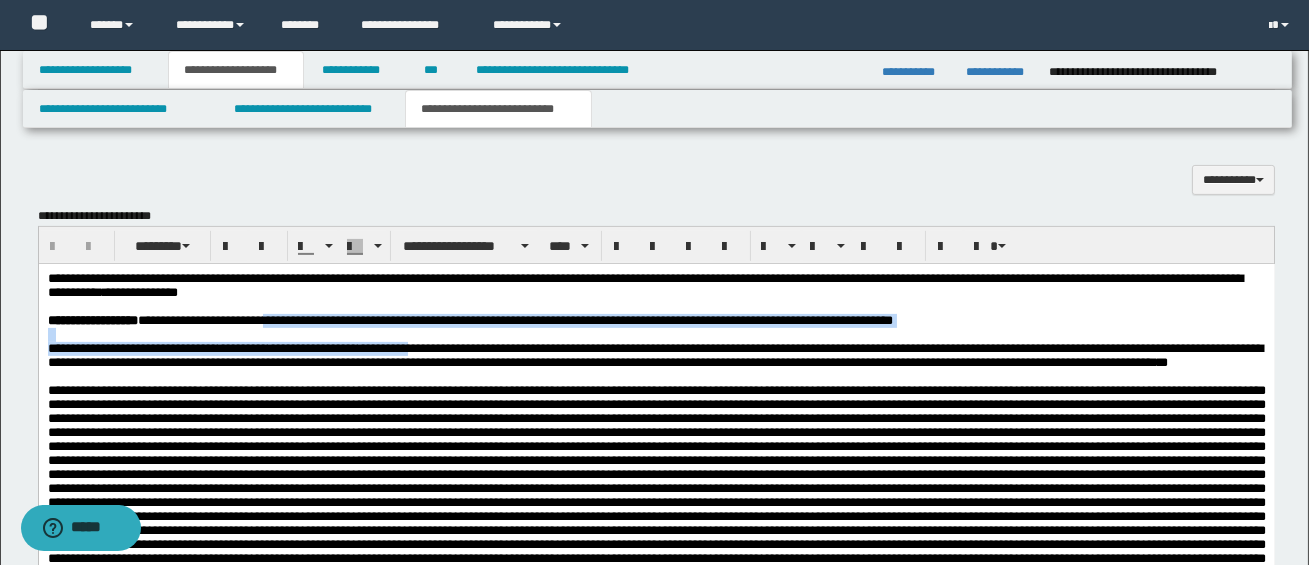 drag, startPoint x: 291, startPoint y: 325, endPoint x: 435, endPoint y: 354, distance: 146.89111 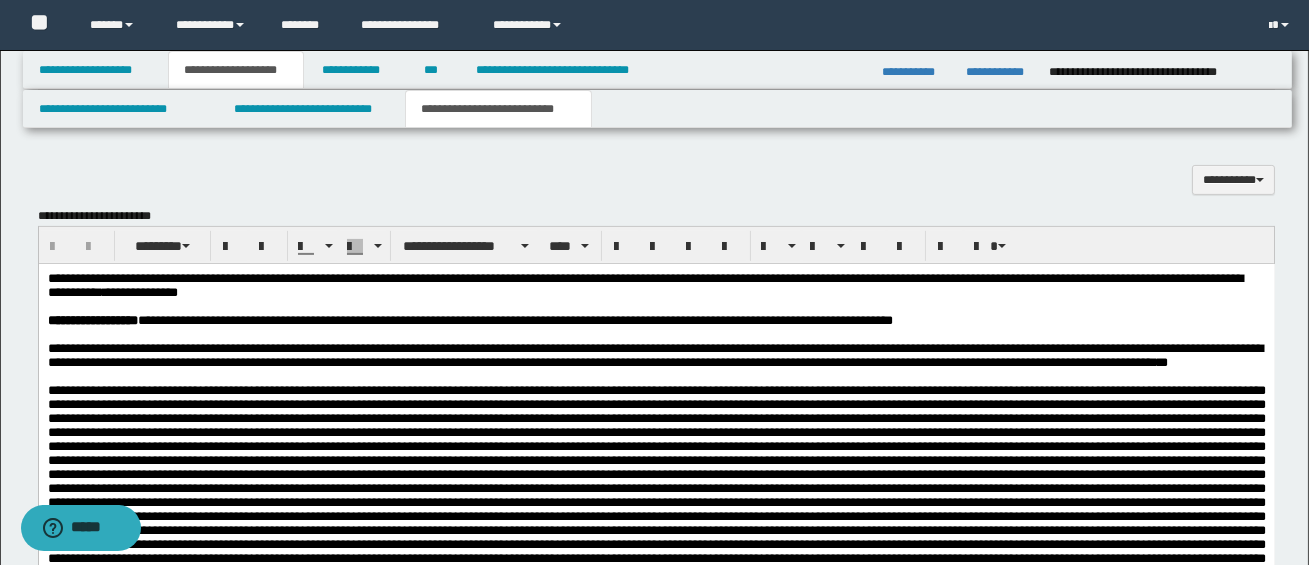 click on "**********" at bounding box center (499, 347) 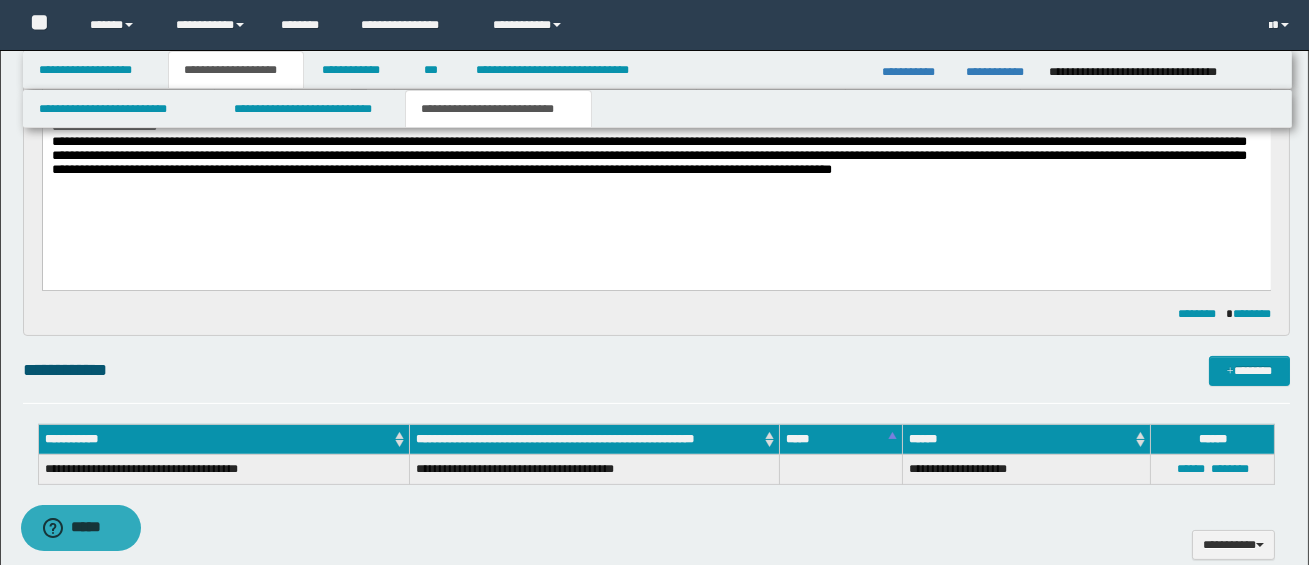 scroll, scrollTop: 862, scrollLeft: 0, axis: vertical 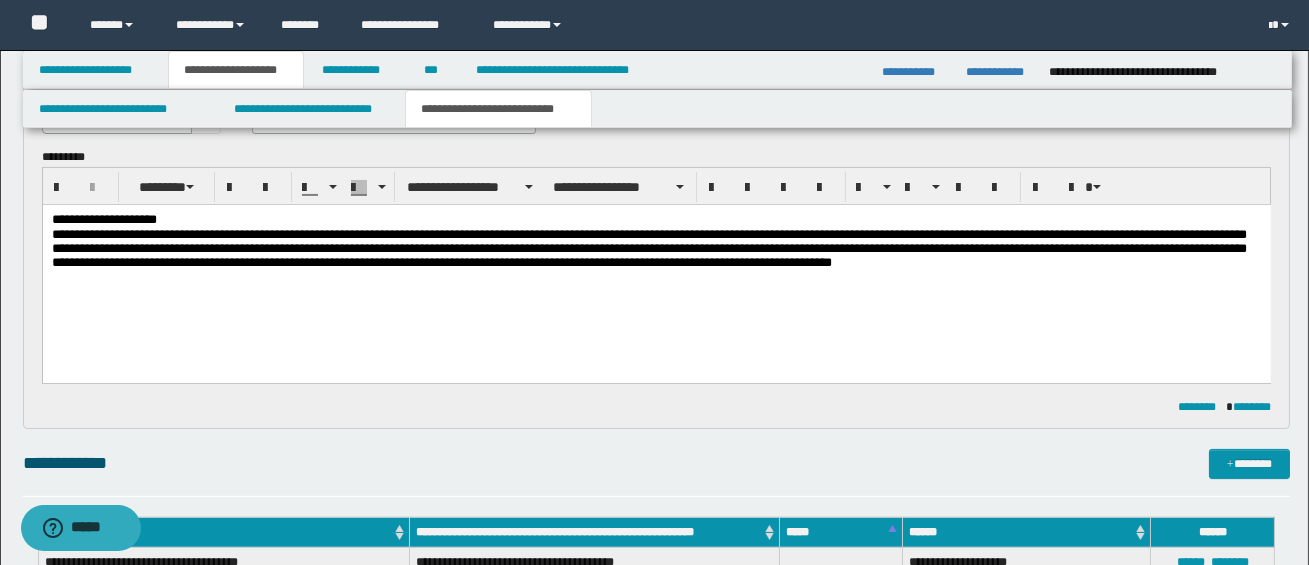 click on "**********" at bounding box center (655, 219) 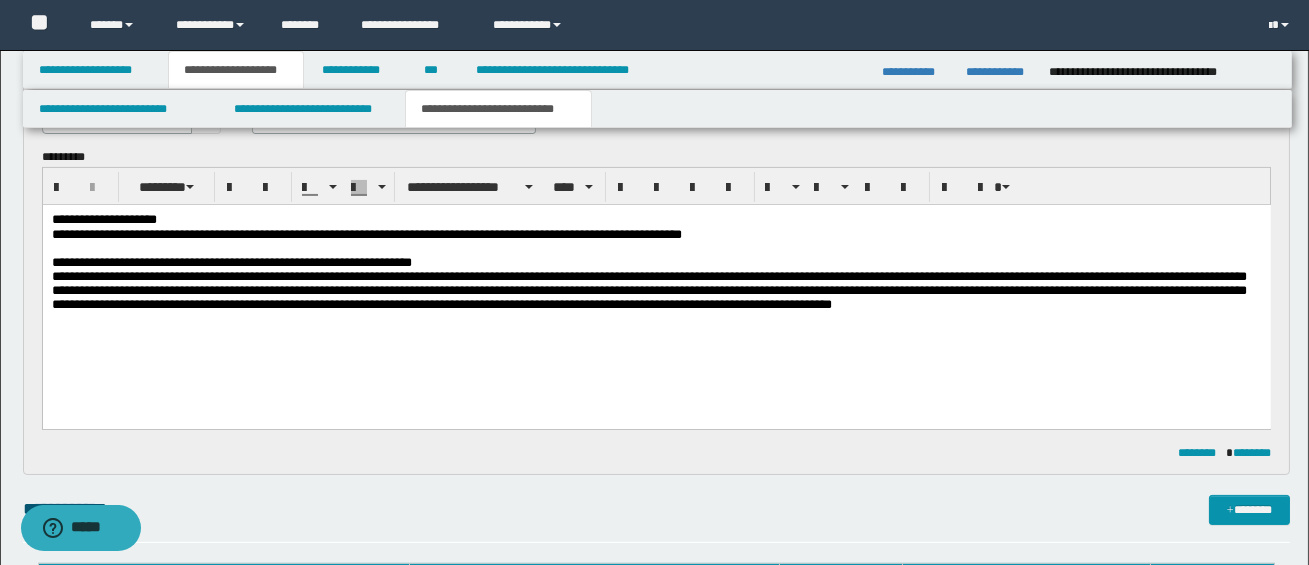 click on "**********" at bounding box center (656, 286) 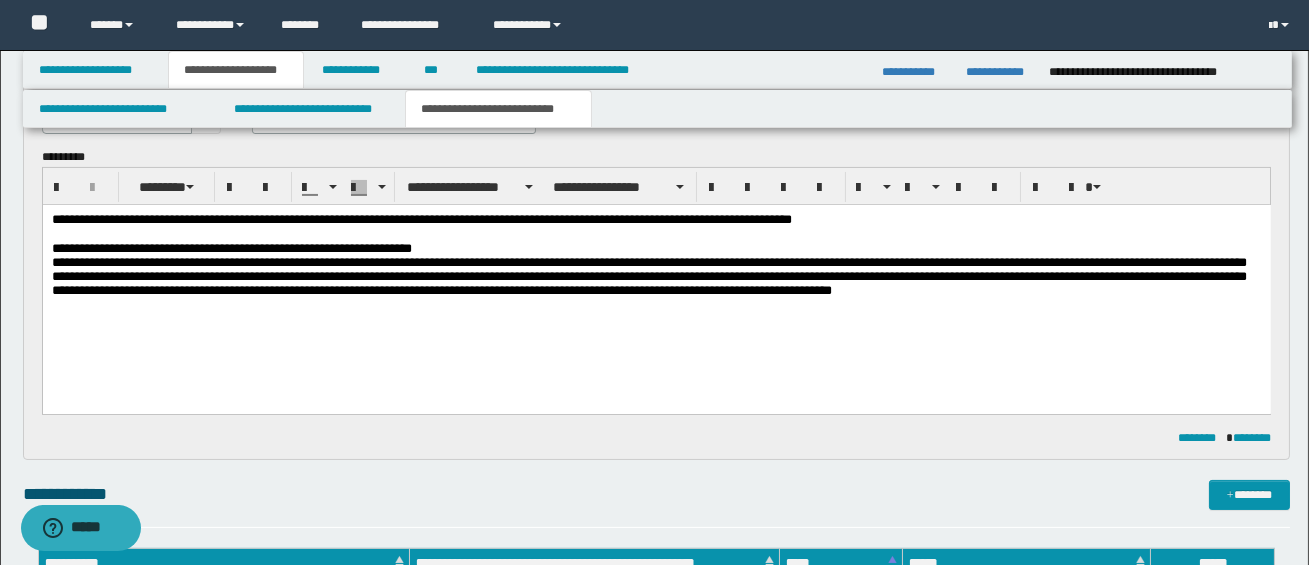 click on "**********" at bounding box center (655, 219) 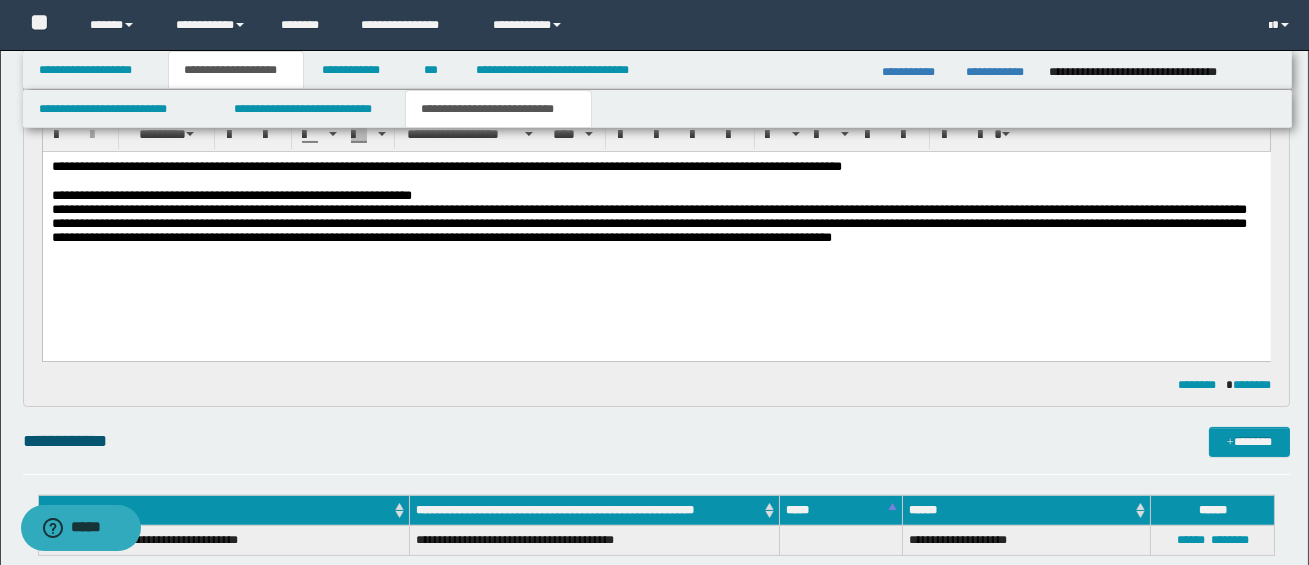 scroll, scrollTop: 905, scrollLeft: 0, axis: vertical 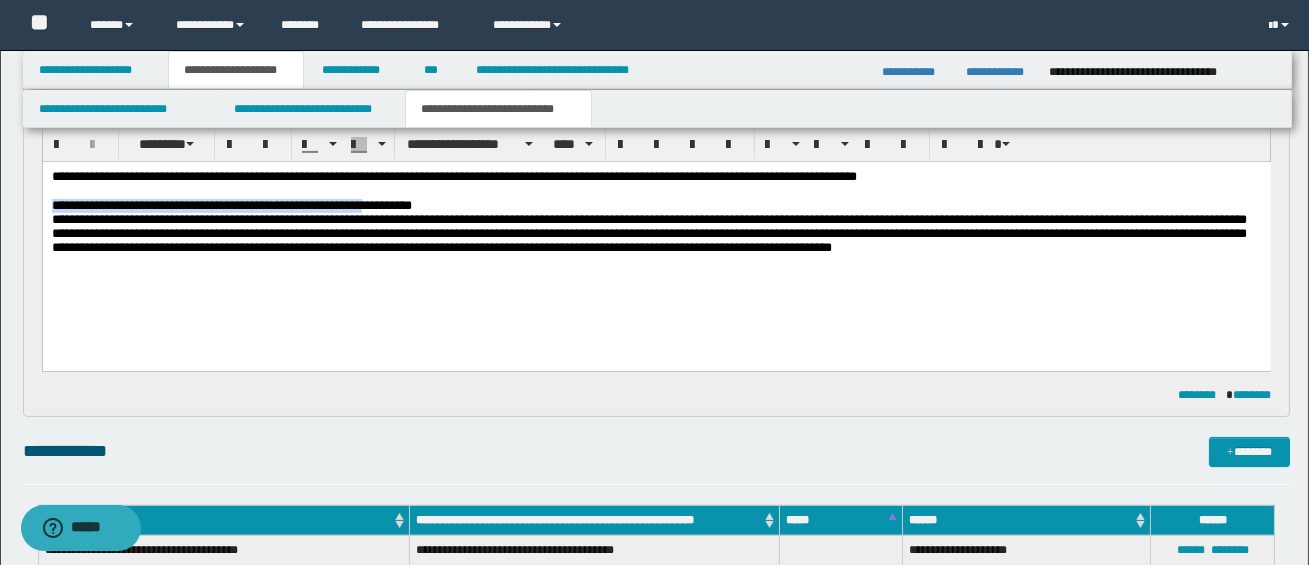 drag, startPoint x: 52, startPoint y: 205, endPoint x: 378, endPoint y: 209, distance: 326.02454 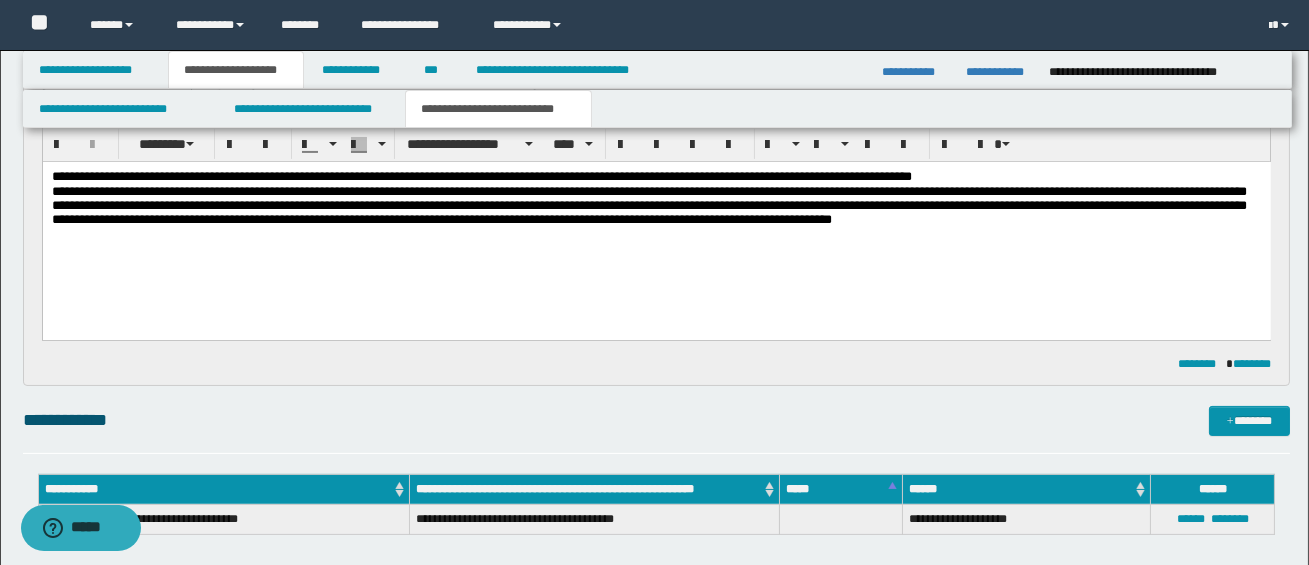 click on "**********" at bounding box center (655, 176) 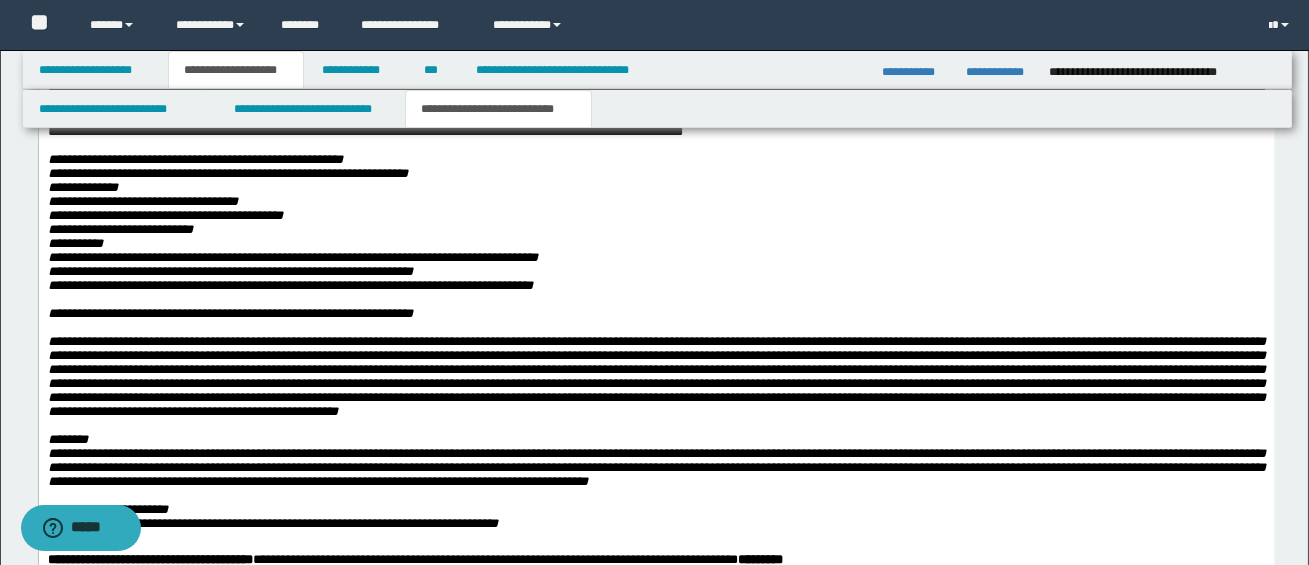scroll, scrollTop: 2122, scrollLeft: 0, axis: vertical 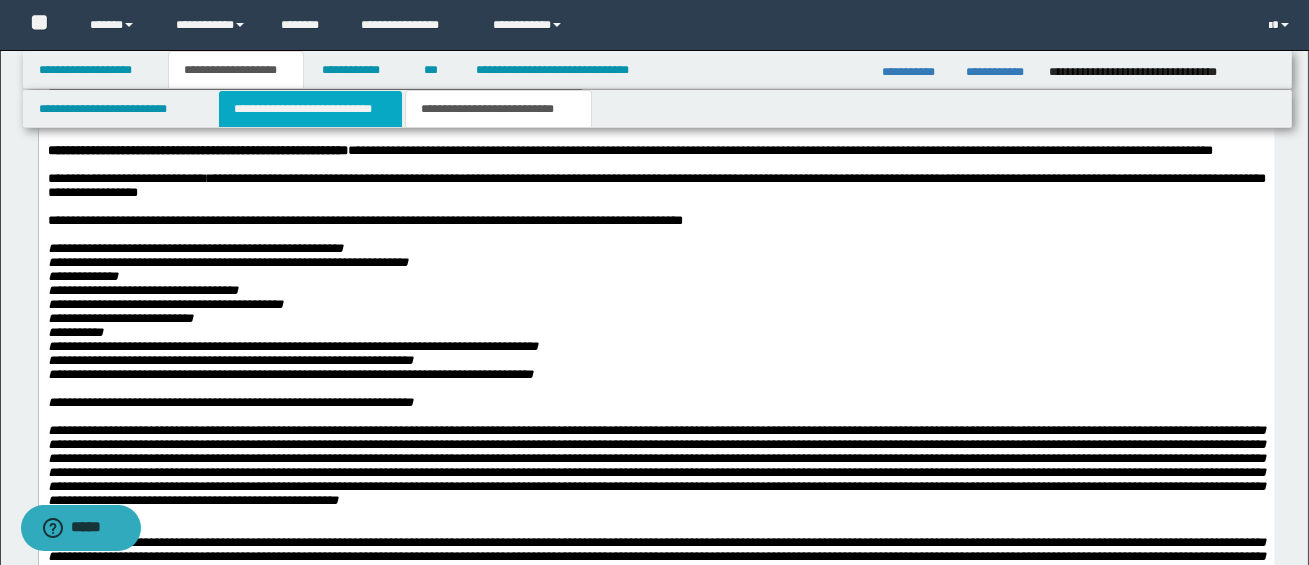 click on "**********" at bounding box center (310, 109) 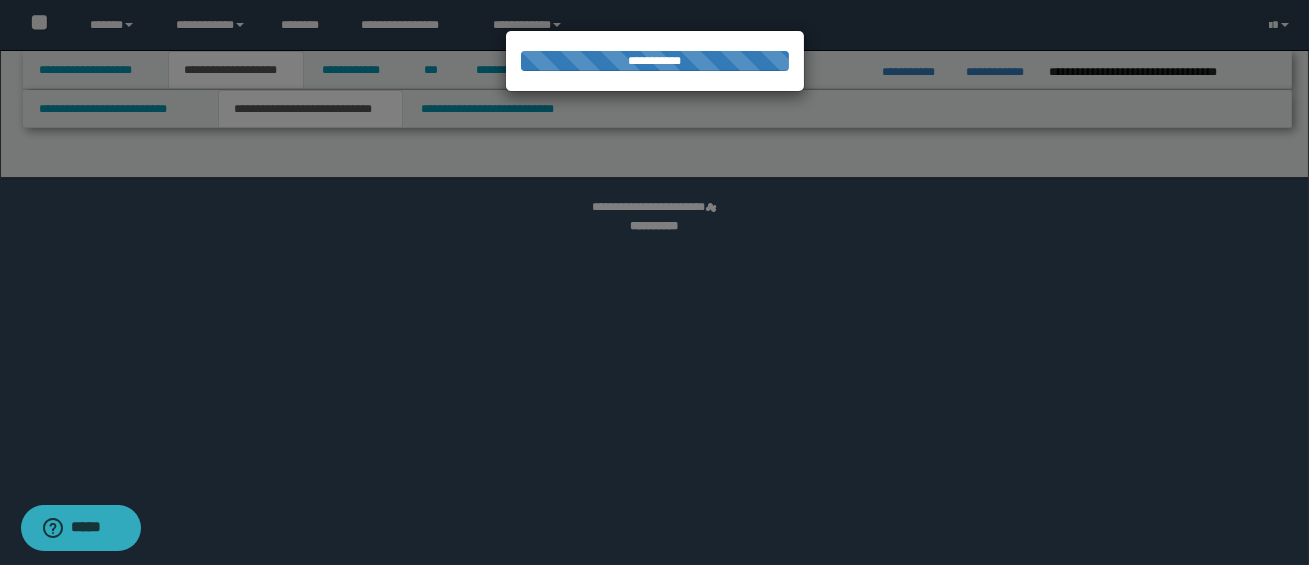 select on "*" 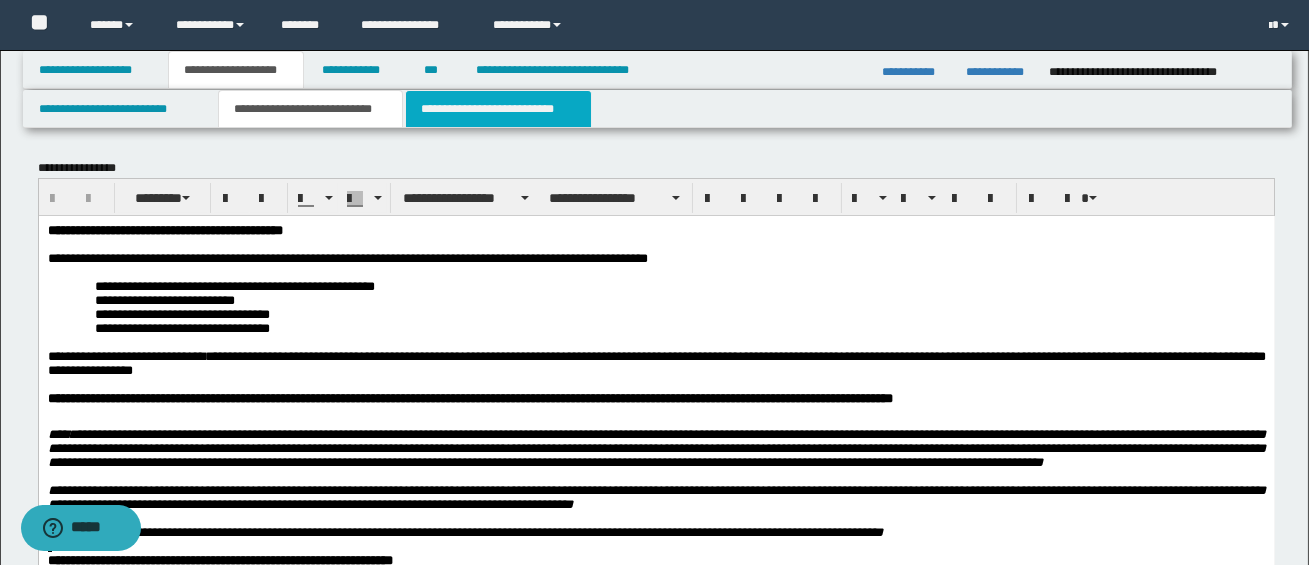 scroll, scrollTop: 0, scrollLeft: 0, axis: both 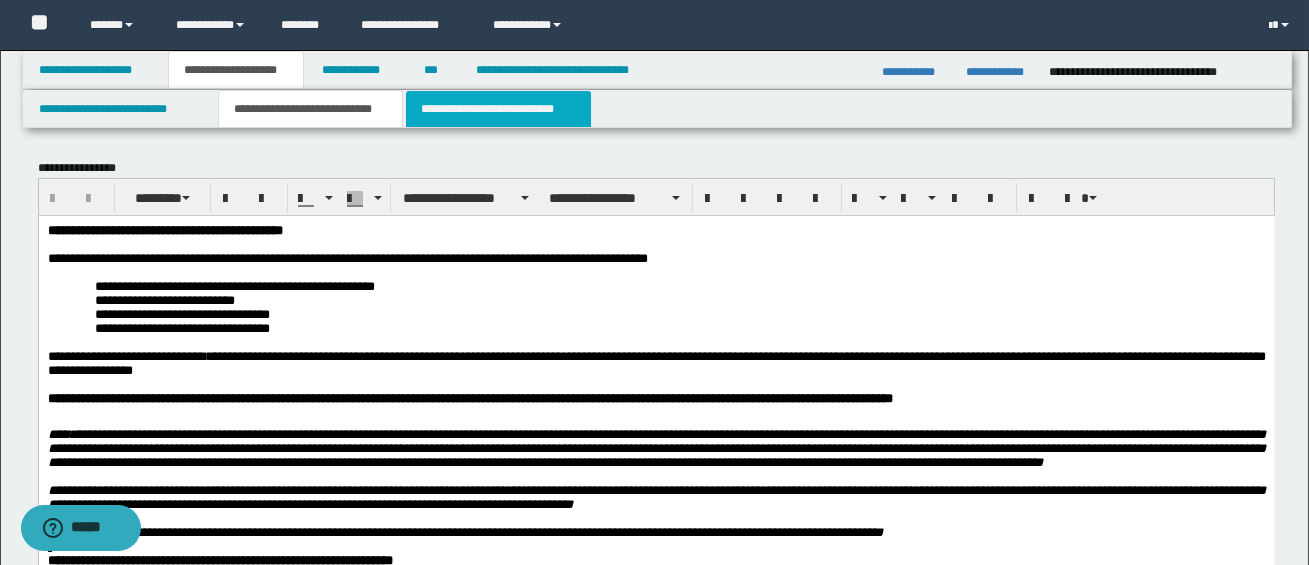 click on "**********" at bounding box center [498, 109] 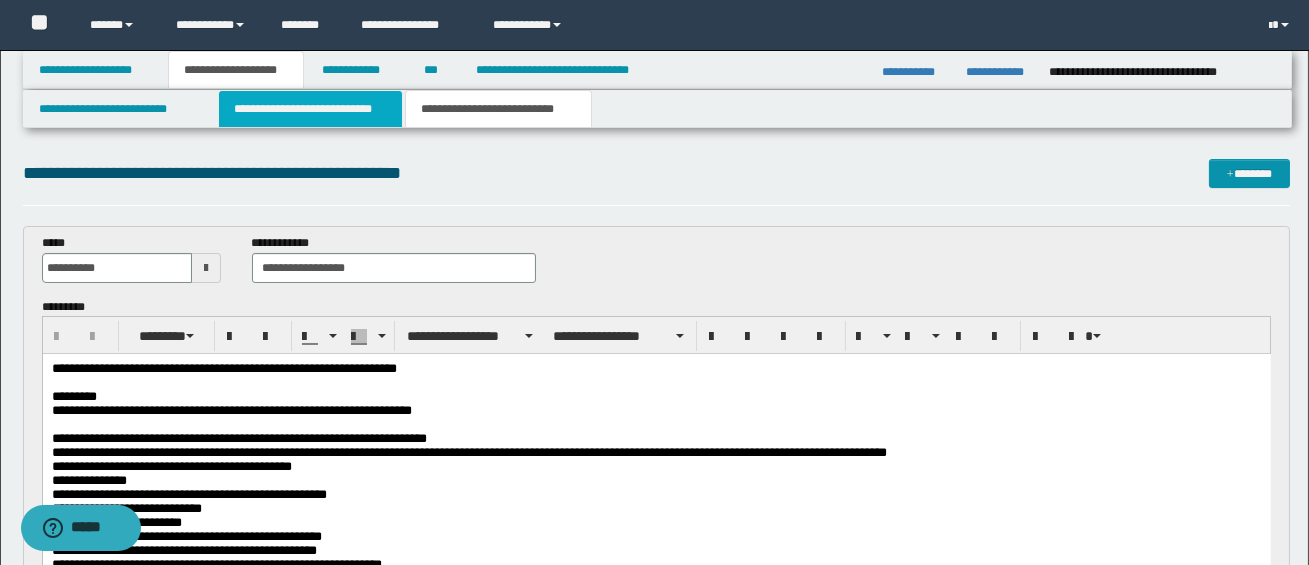 click on "**********" at bounding box center [310, 109] 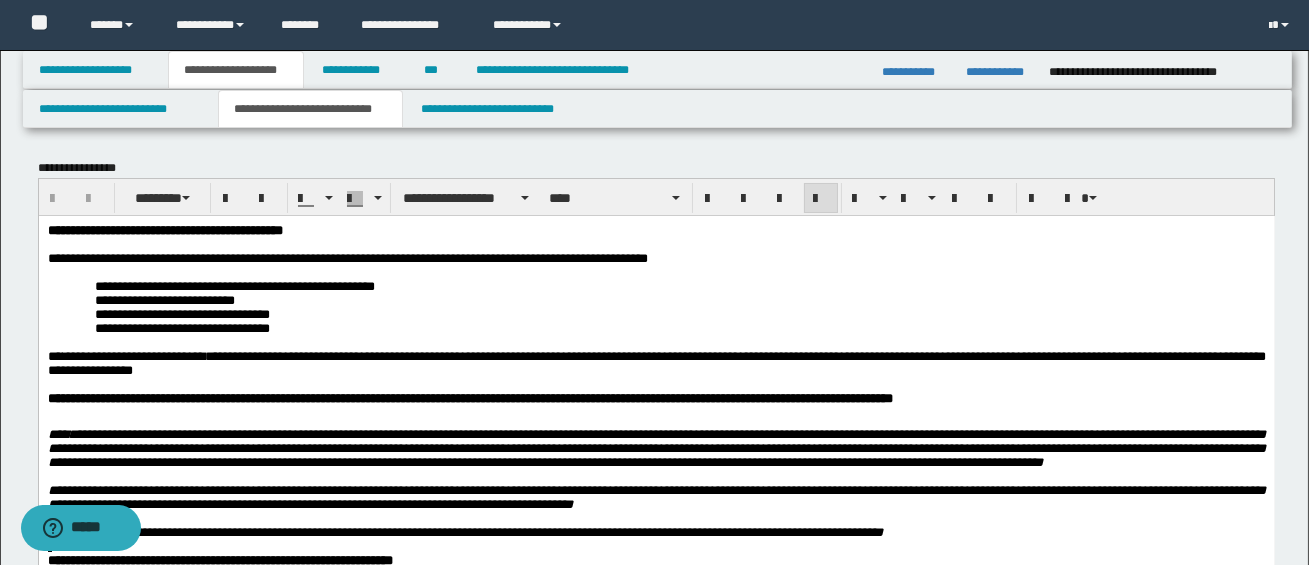 click on "**********" at bounding box center [347, 257] 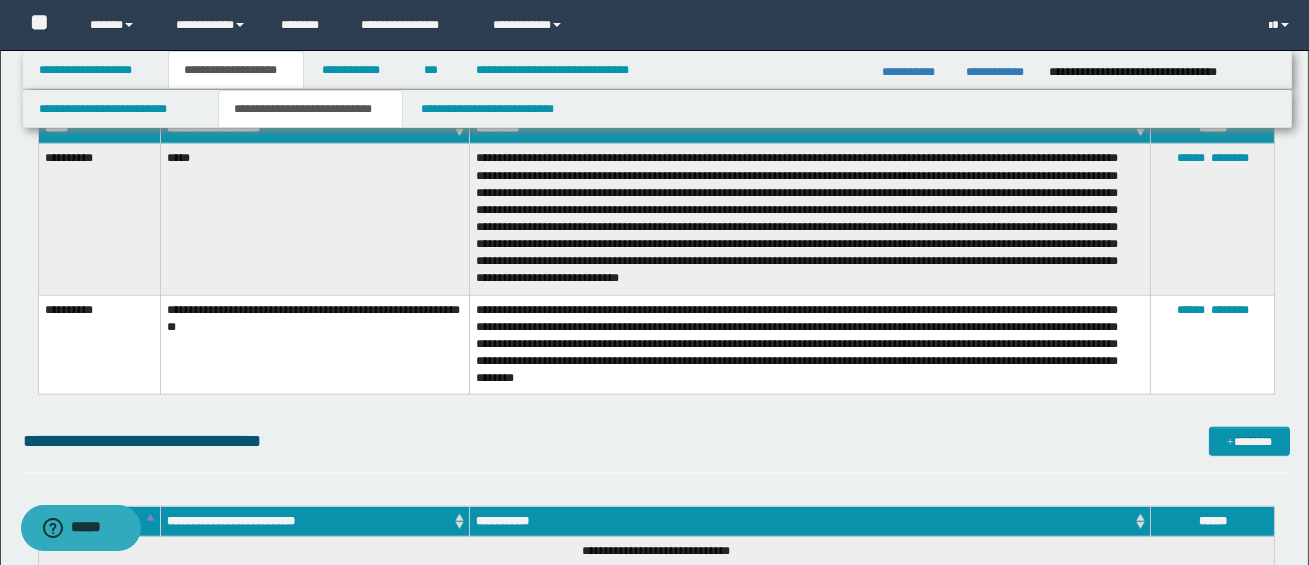 scroll, scrollTop: 3770, scrollLeft: 0, axis: vertical 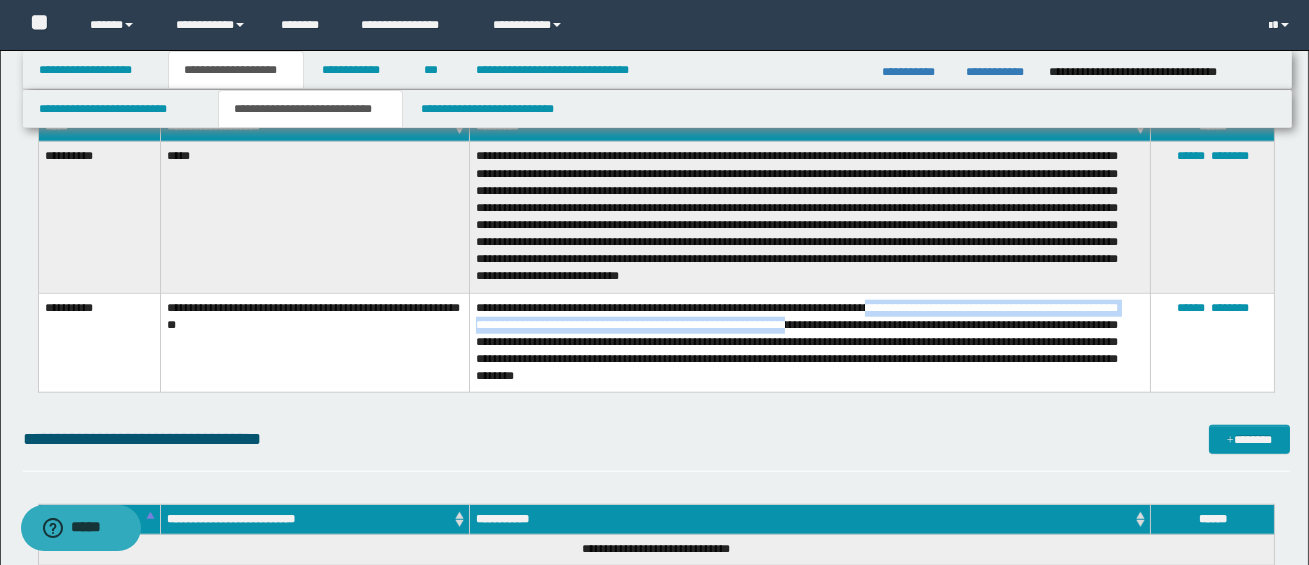 drag, startPoint x: 917, startPoint y: 314, endPoint x: 913, endPoint y: 326, distance: 12.649111 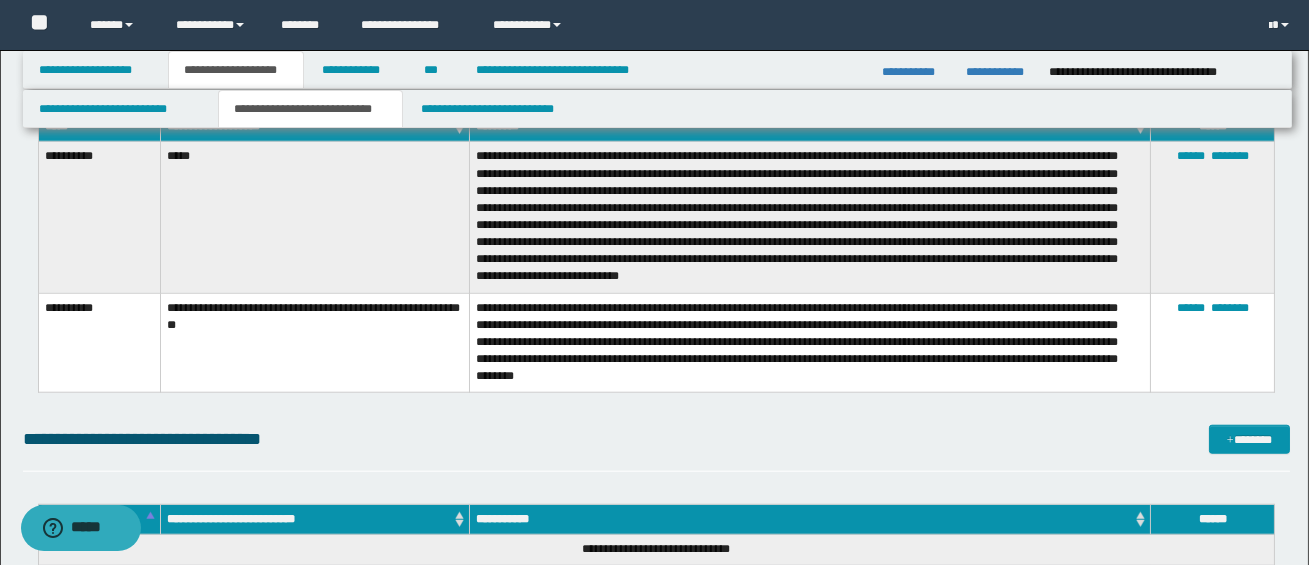click on "**********" at bounding box center (810, 342) 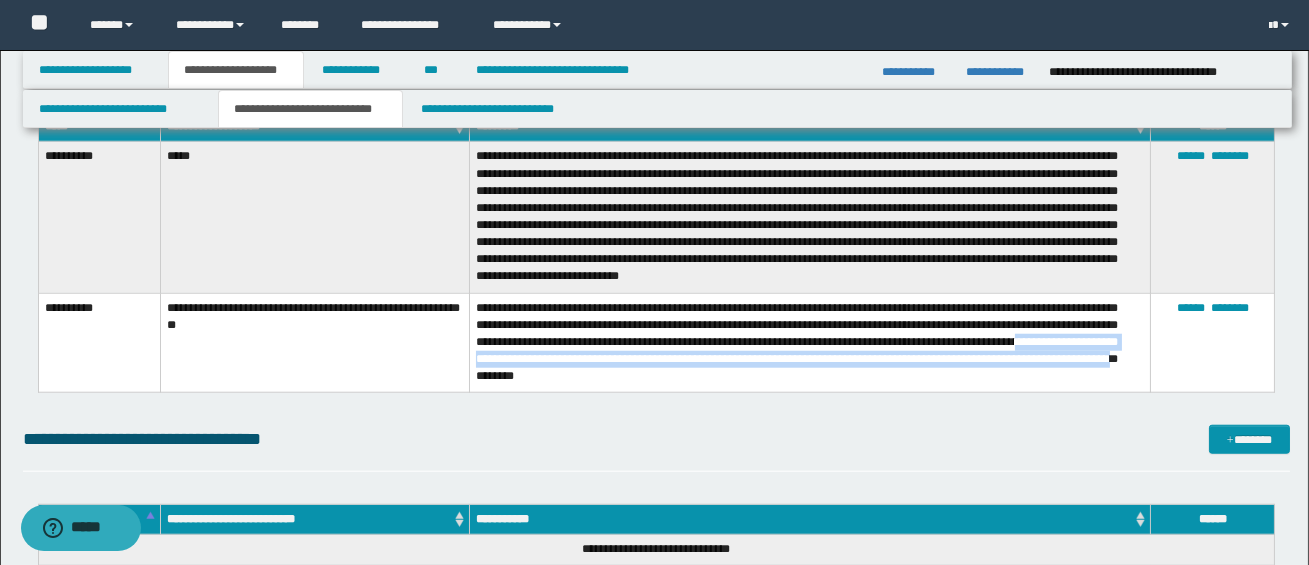 drag, startPoint x: 642, startPoint y: 362, endPoint x: 901, endPoint y: 374, distance: 259.27783 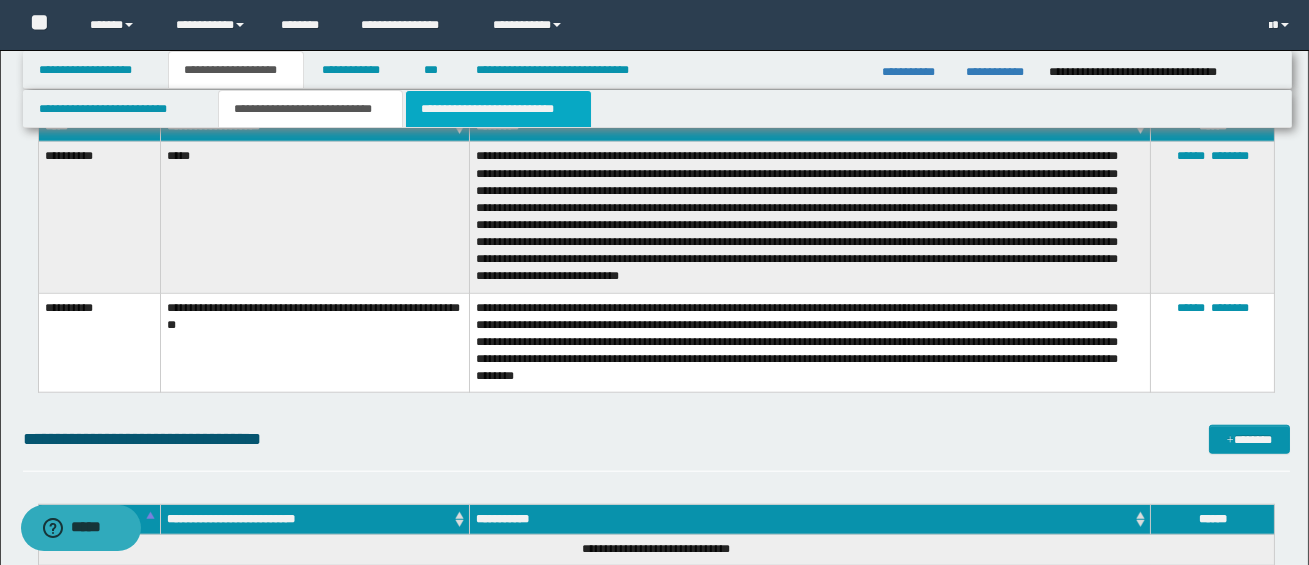 click on "**********" at bounding box center [498, 109] 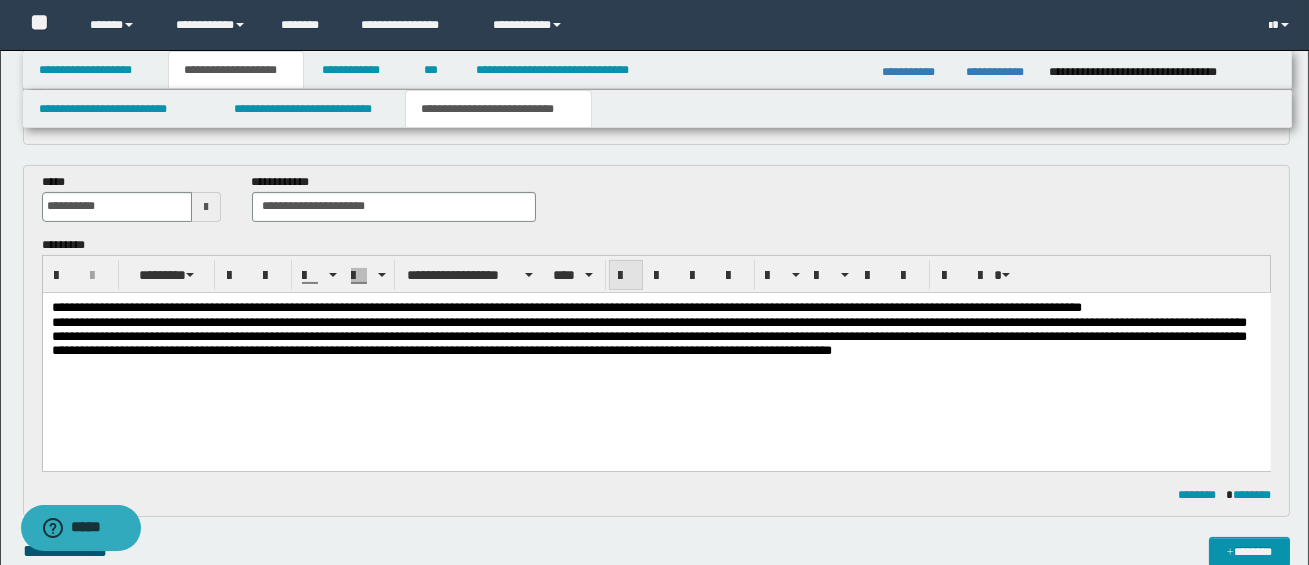 scroll, scrollTop: 777, scrollLeft: 0, axis: vertical 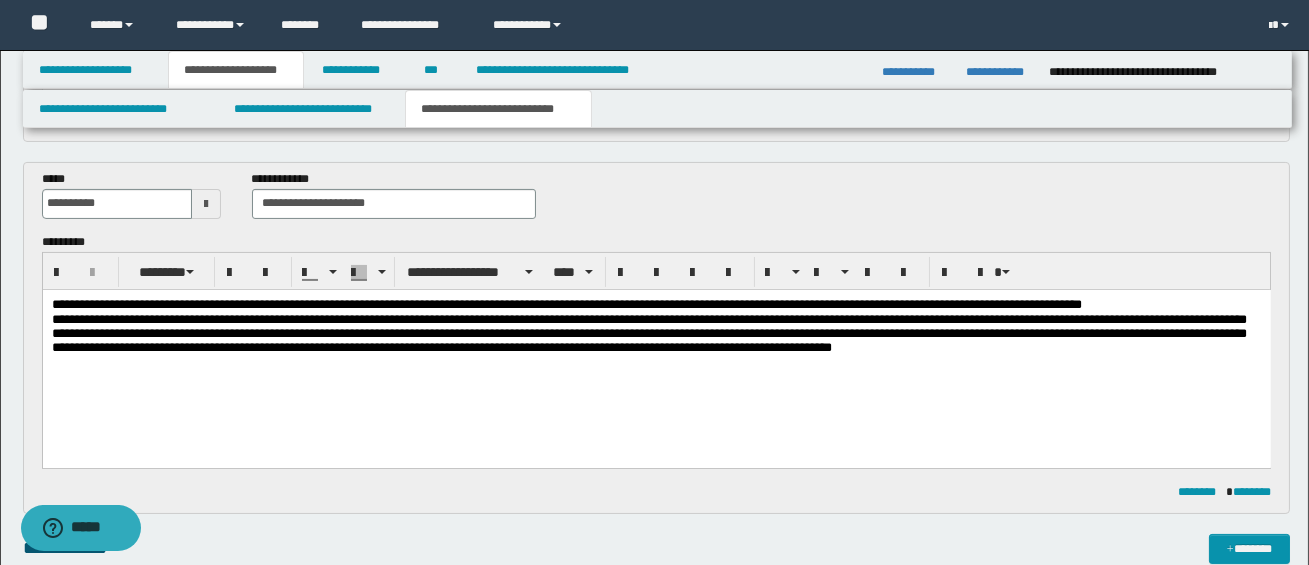 click on "**********" at bounding box center [655, 304] 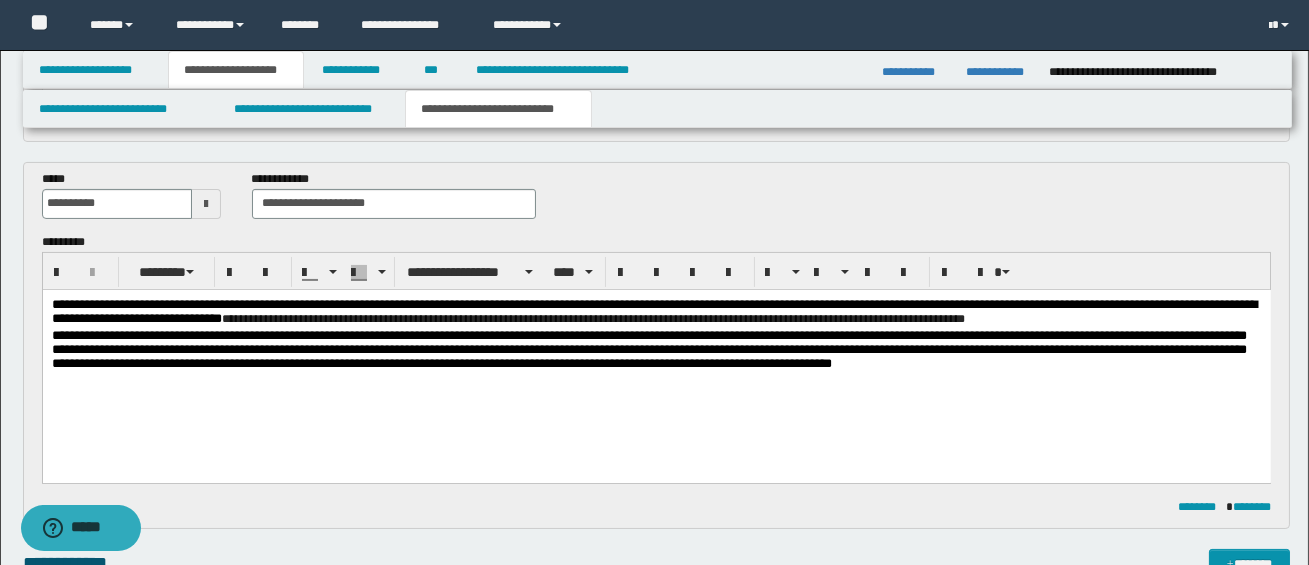 click on "**********" at bounding box center [653, 310] 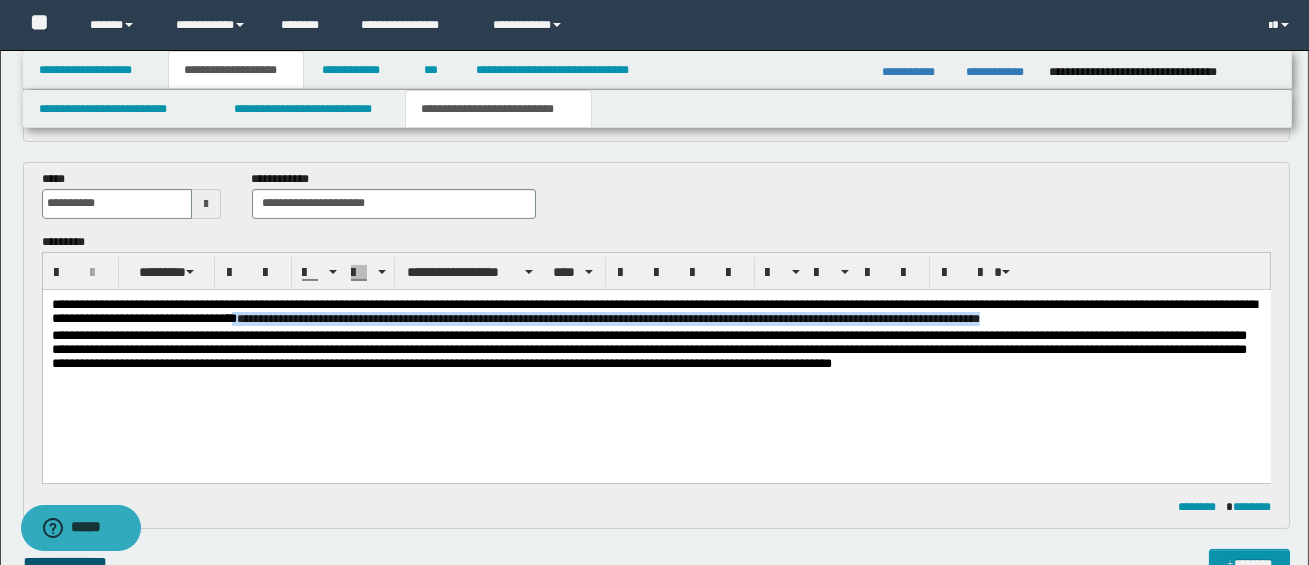 drag, startPoint x: 385, startPoint y: 319, endPoint x: 1257, endPoint y: 321, distance: 872.0023 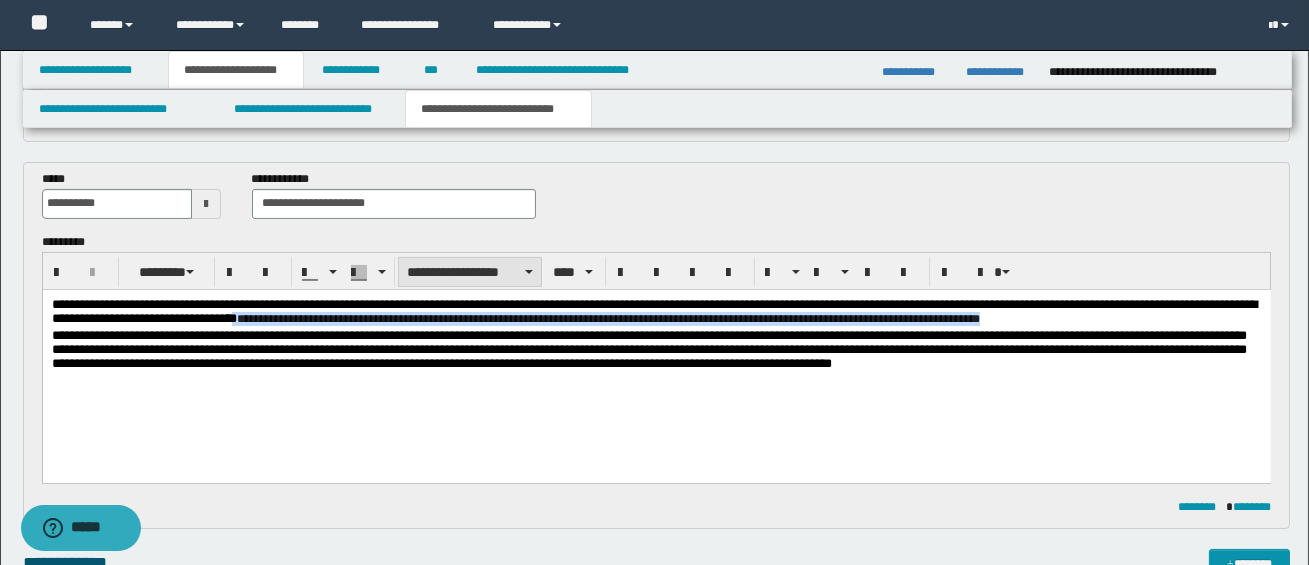 click on "**********" at bounding box center (470, 272) 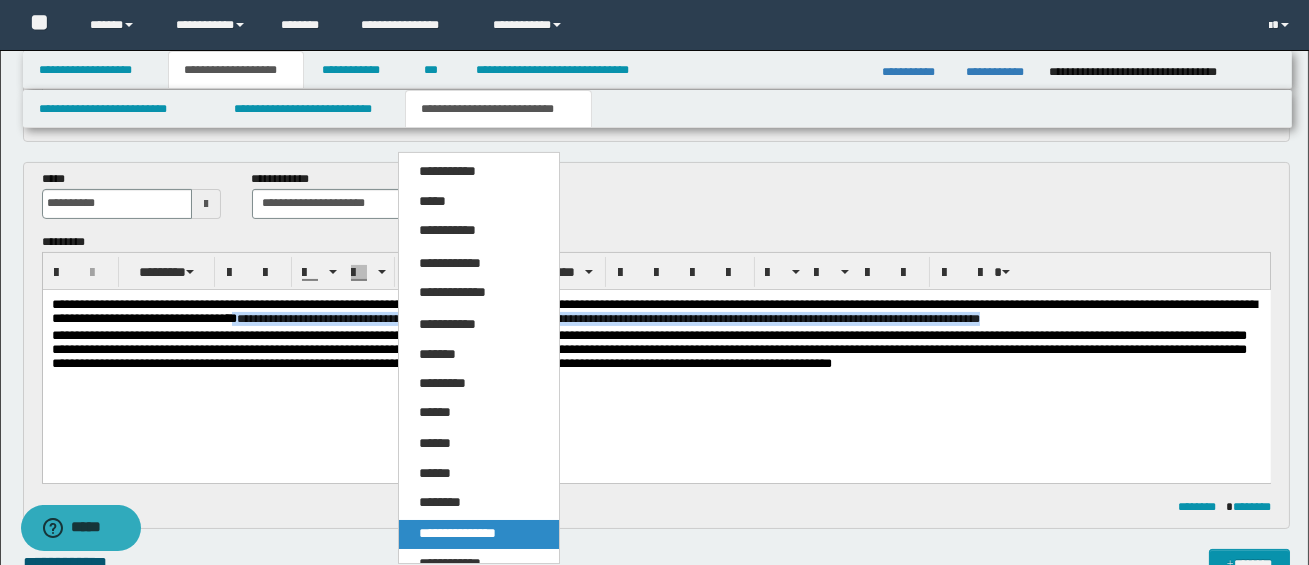 click on "**********" at bounding box center [457, 533] 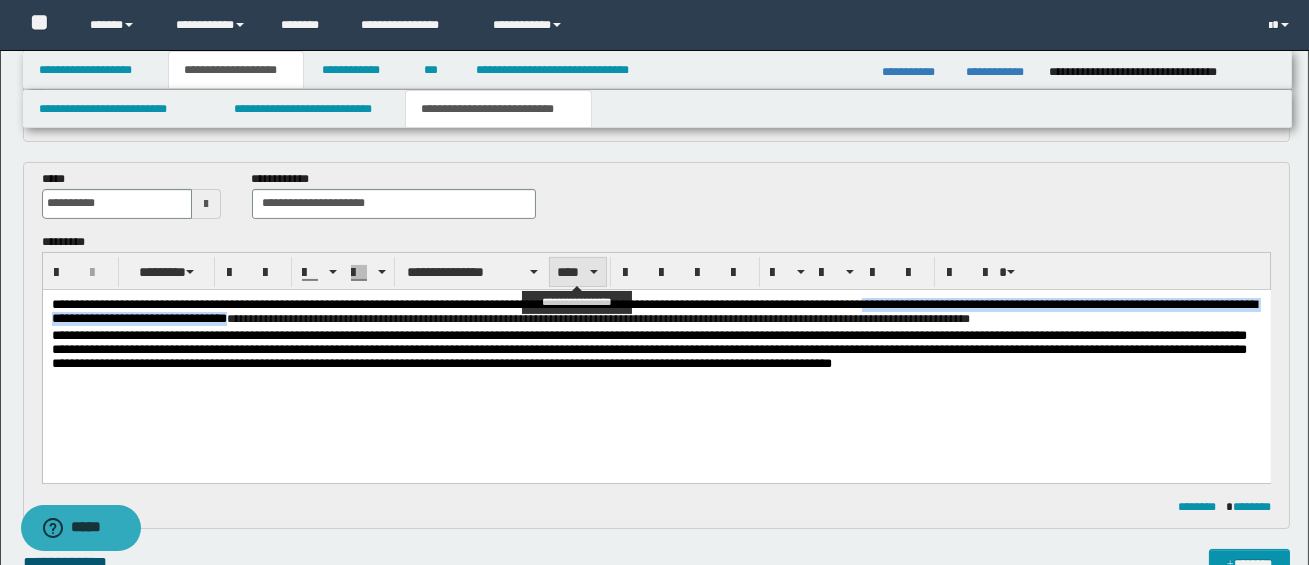 click at bounding box center [594, 272] 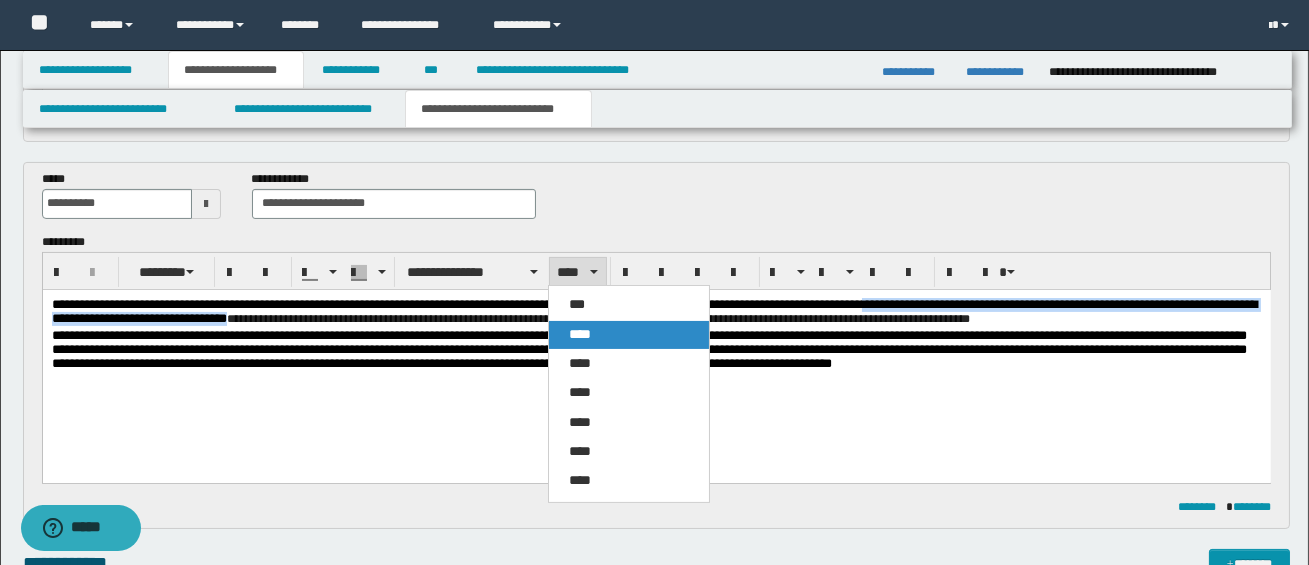 click on "****" at bounding box center [580, 334] 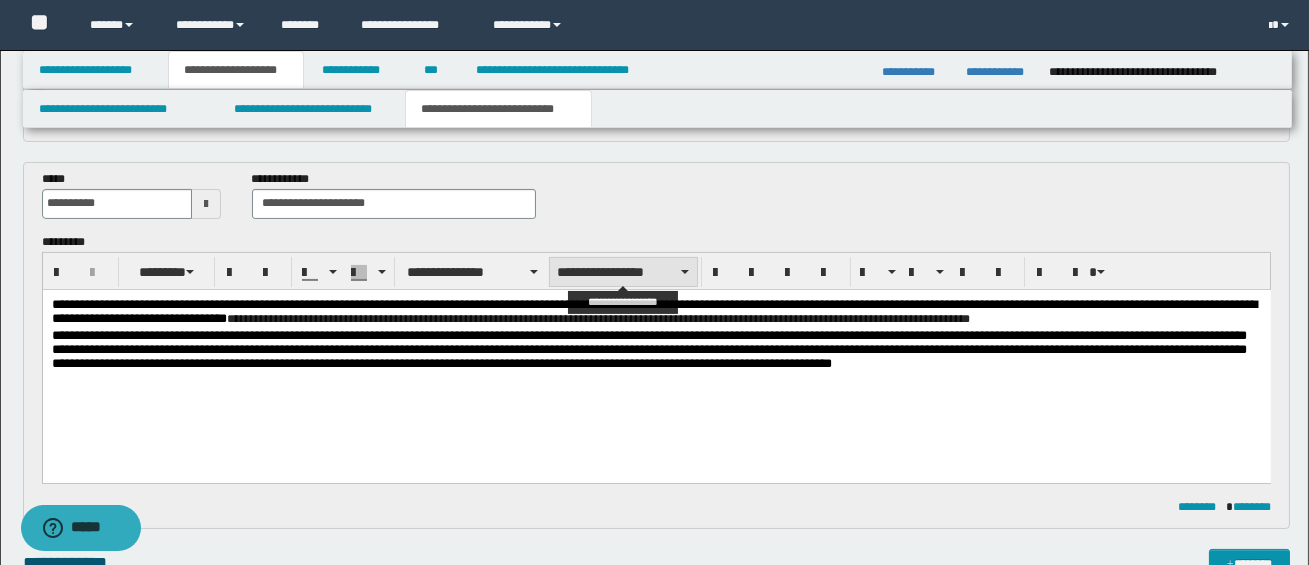 click on "**********" at bounding box center [623, 272] 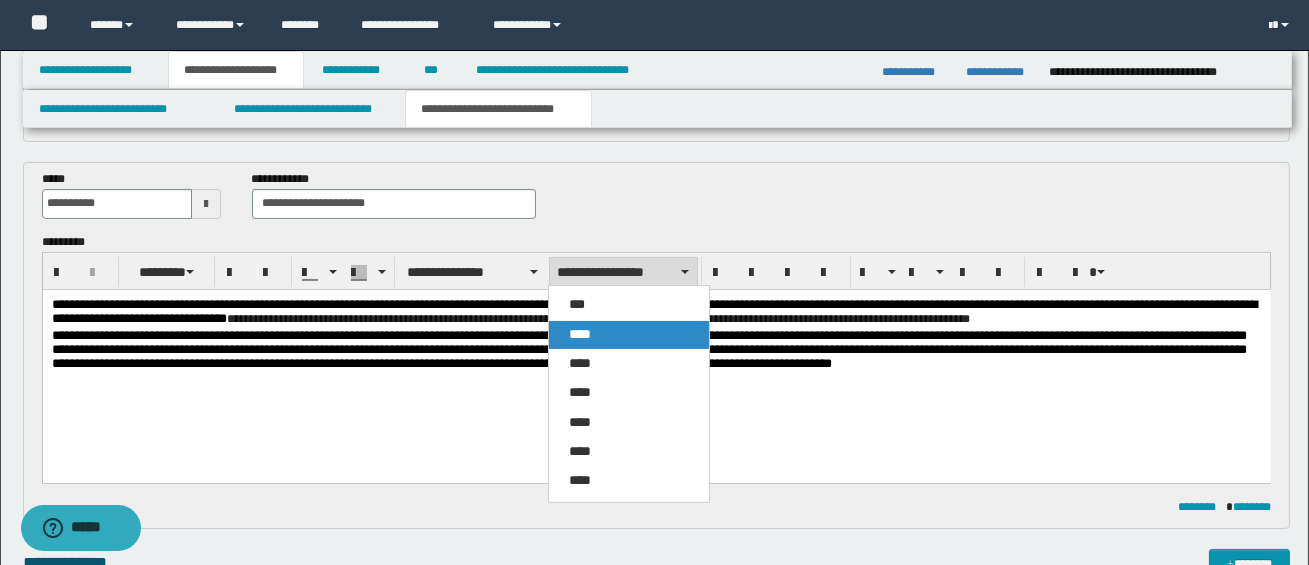 click on "****" at bounding box center (580, 334) 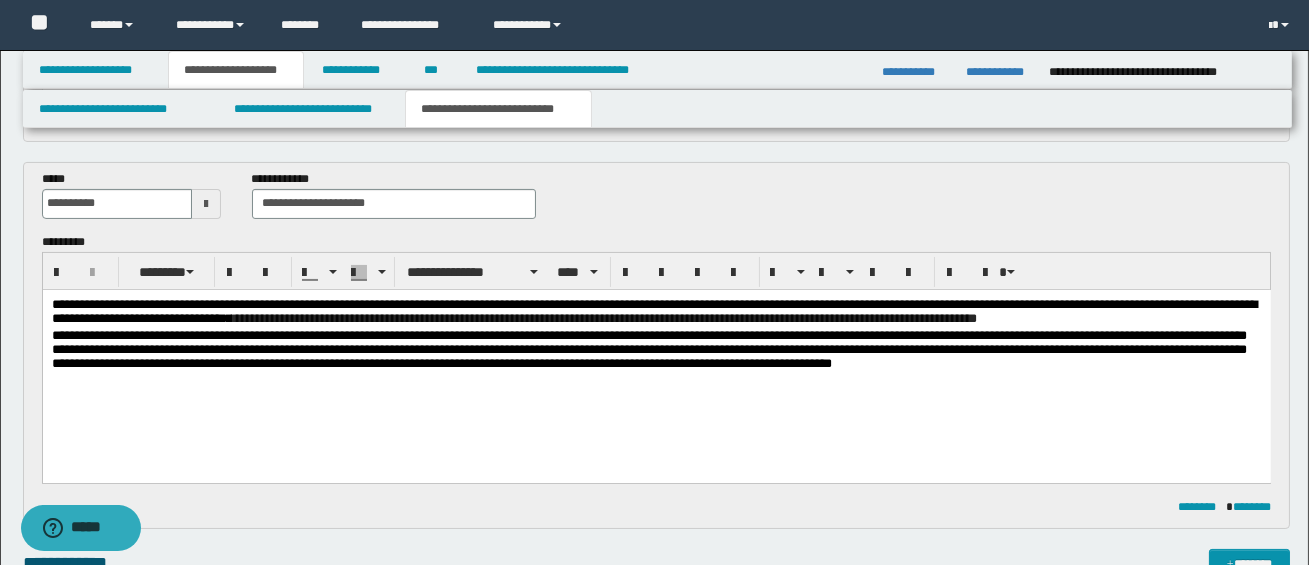 click on "**********" at bounding box center [656, 358] 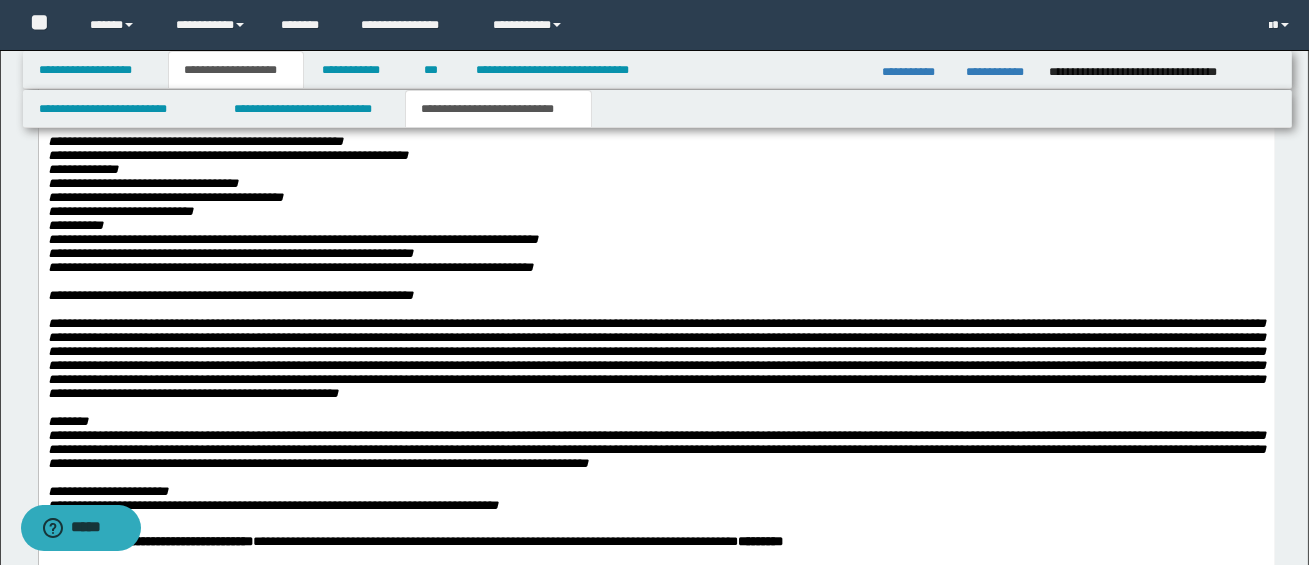 scroll, scrollTop: 2214, scrollLeft: 0, axis: vertical 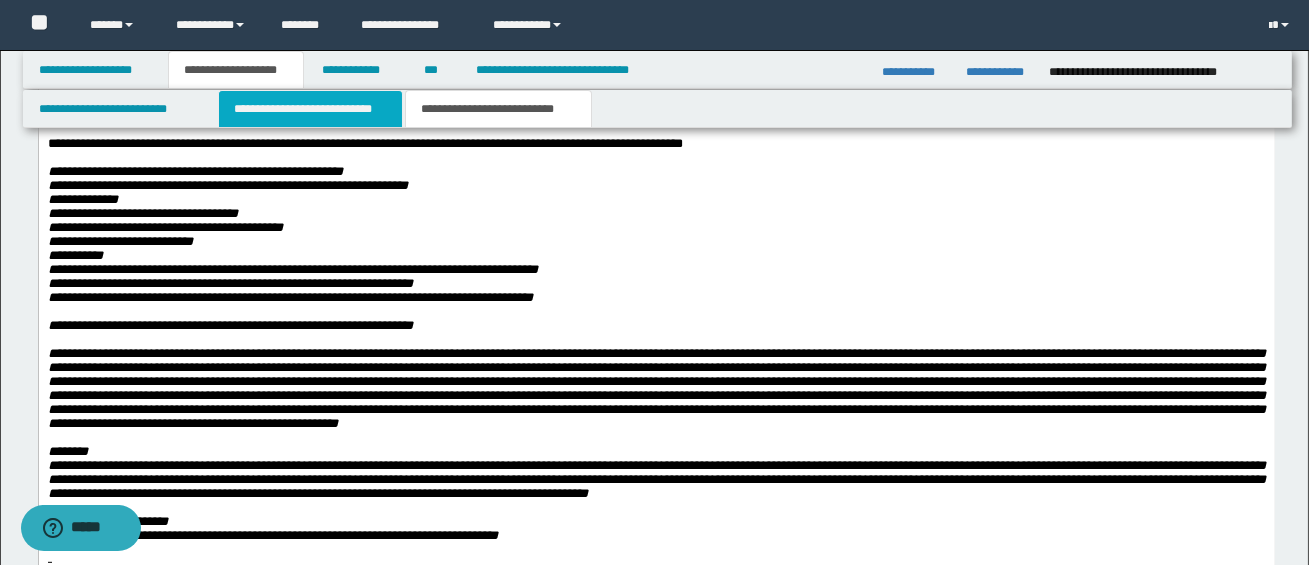 click on "**********" at bounding box center [310, 109] 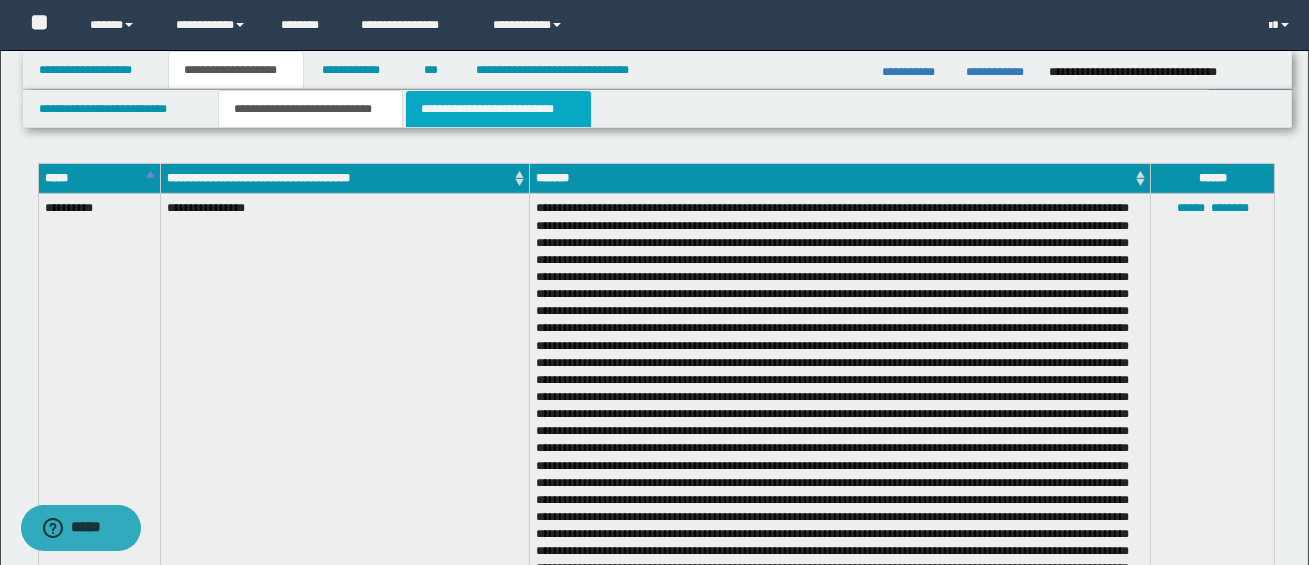 click on "**********" at bounding box center [498, 109] 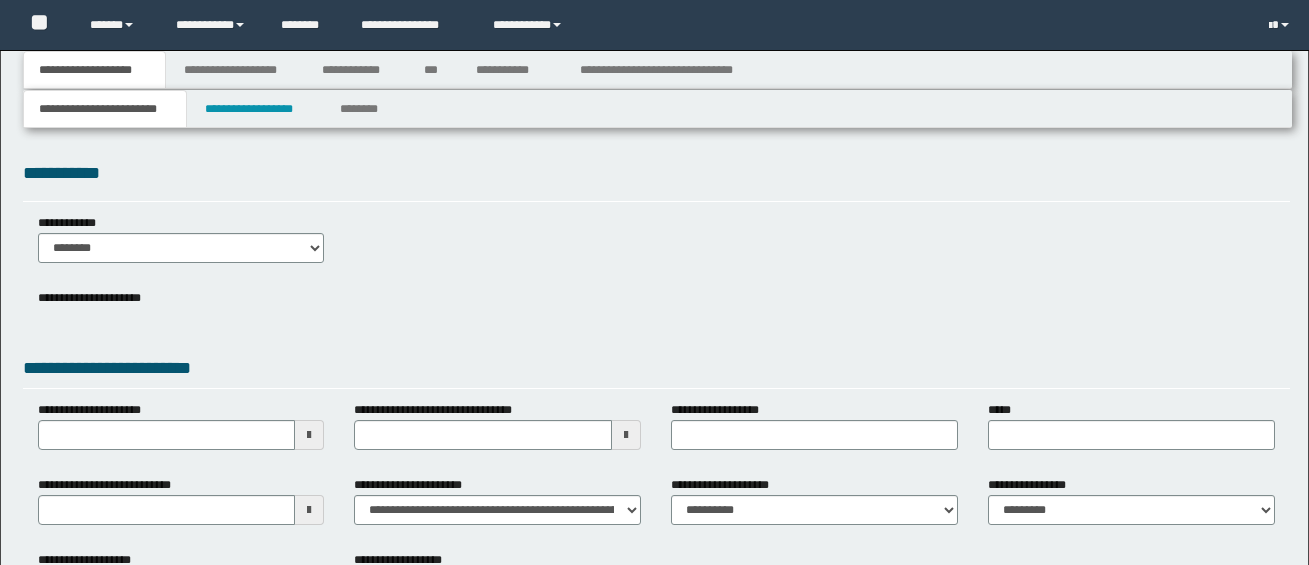 scroll, scrollTop: 0, scrollLeft: 0, axis: both 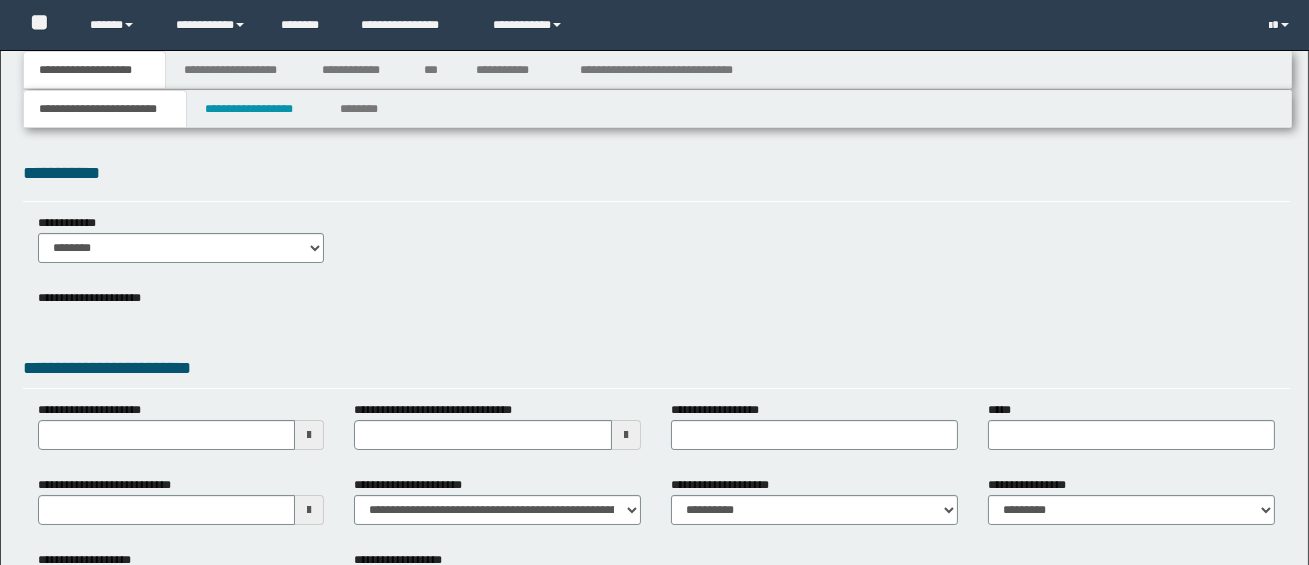 select on "*" 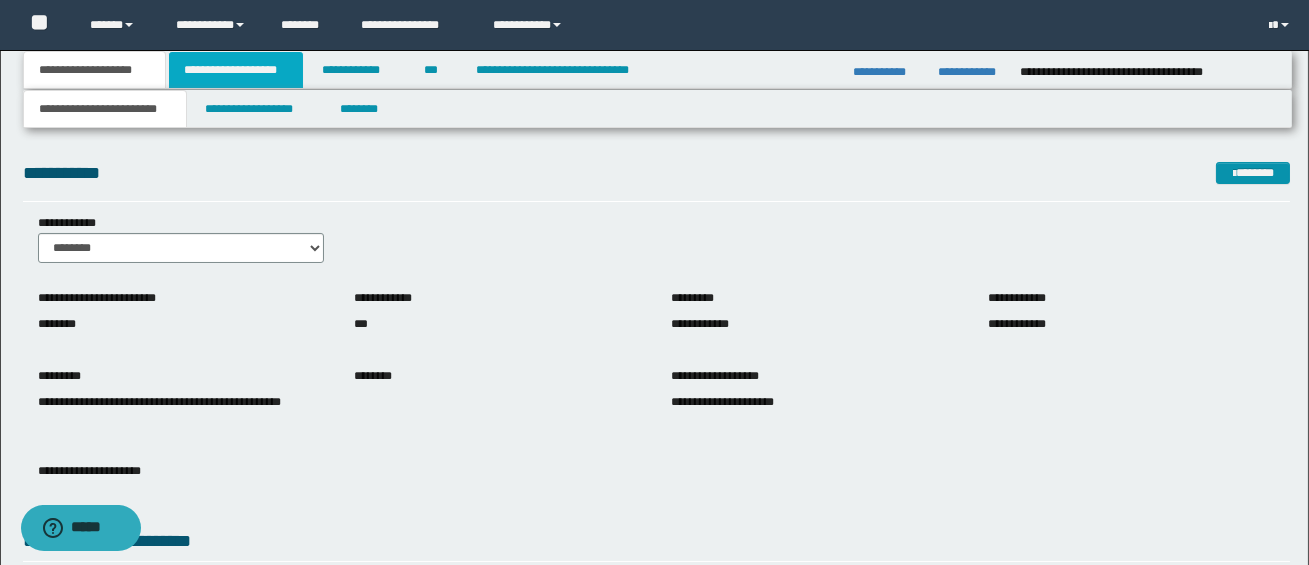 click on "**********" at bounding box center [236, 70] 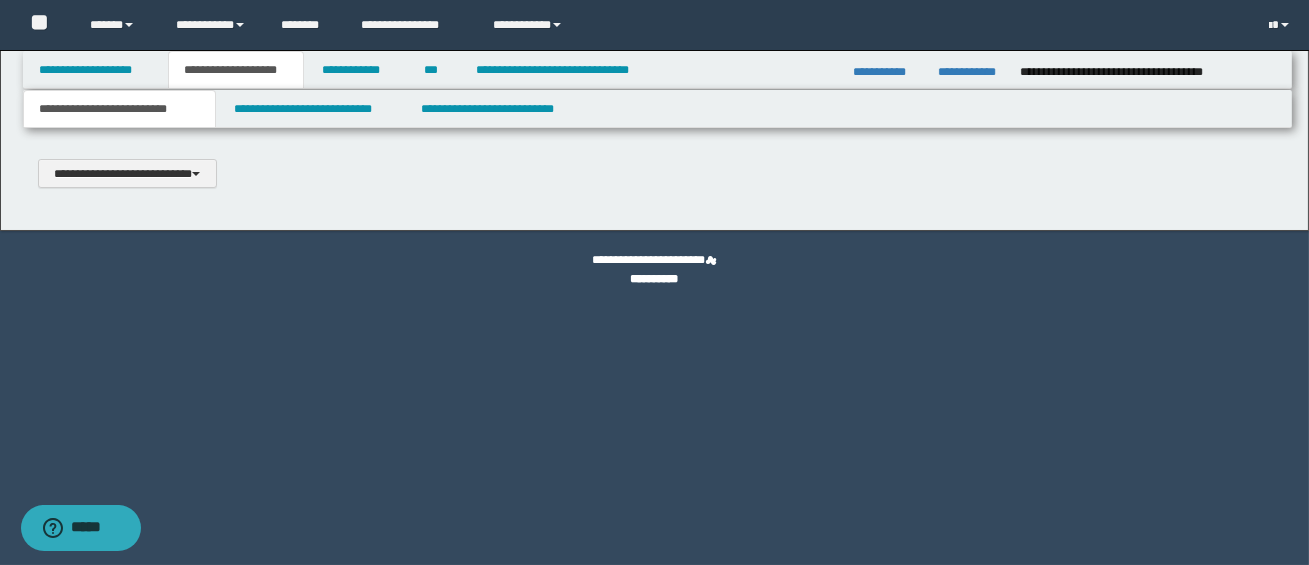 type 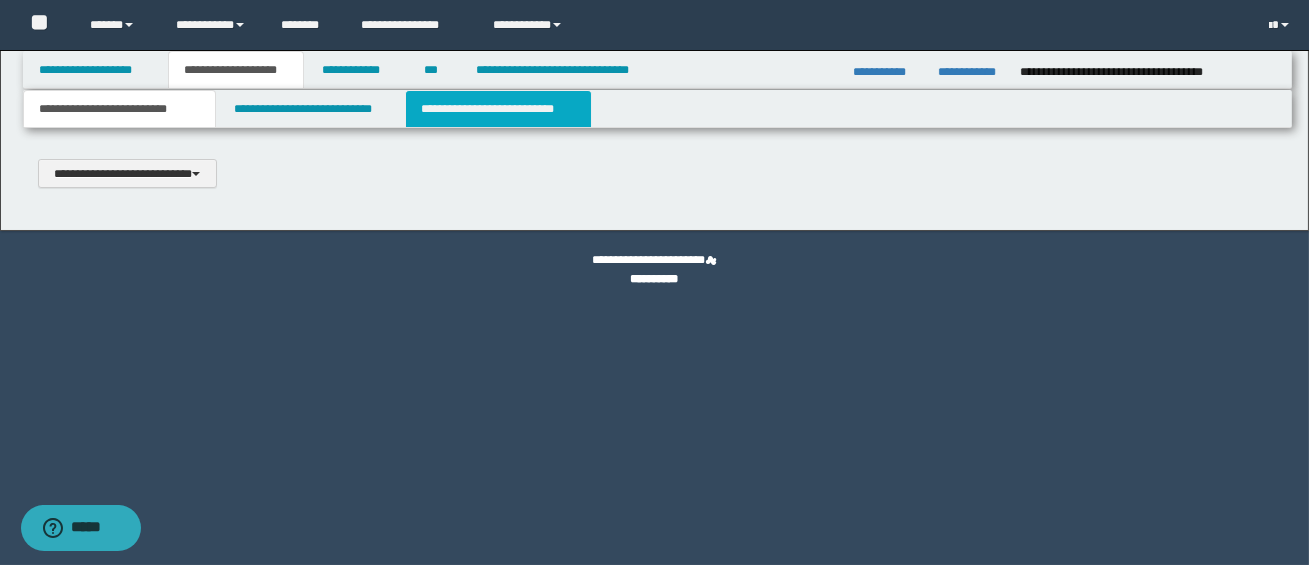select on "*" 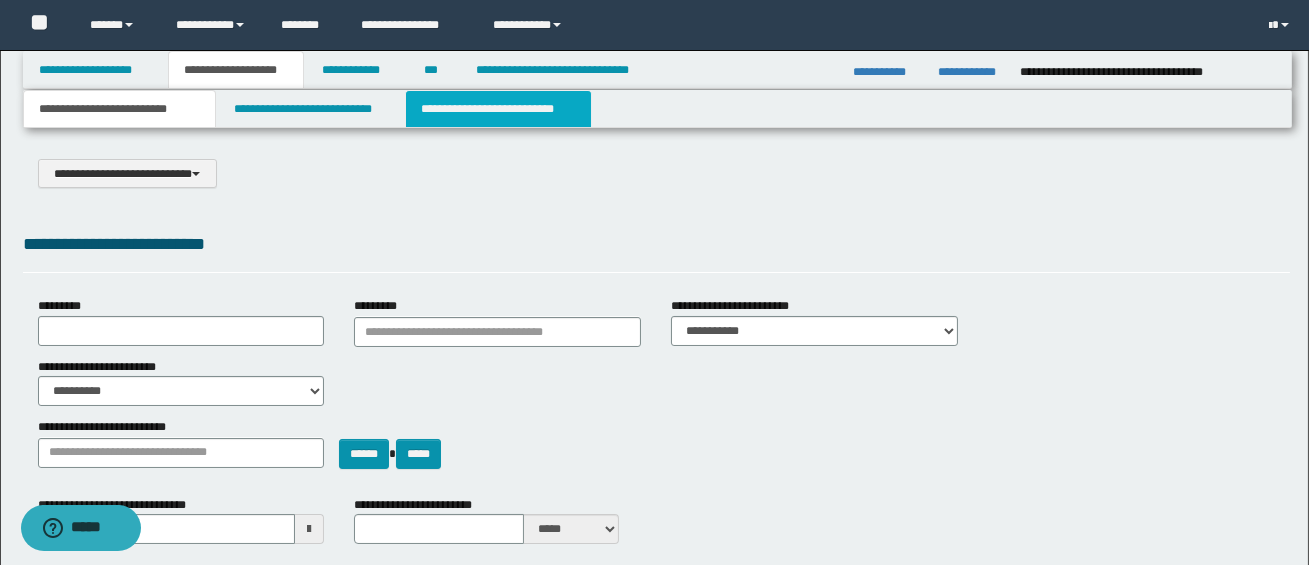 click on "**********" at bounding box center [498, 109] 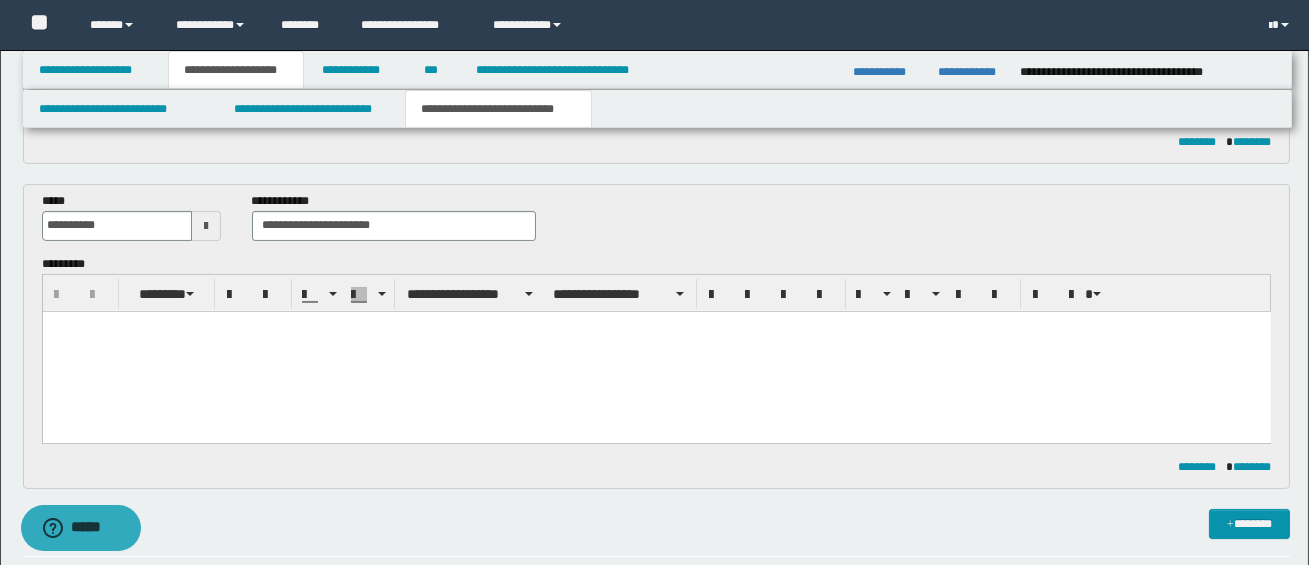 scroll, scrollTop: 777, scrollLeft: 0, axis: vertical 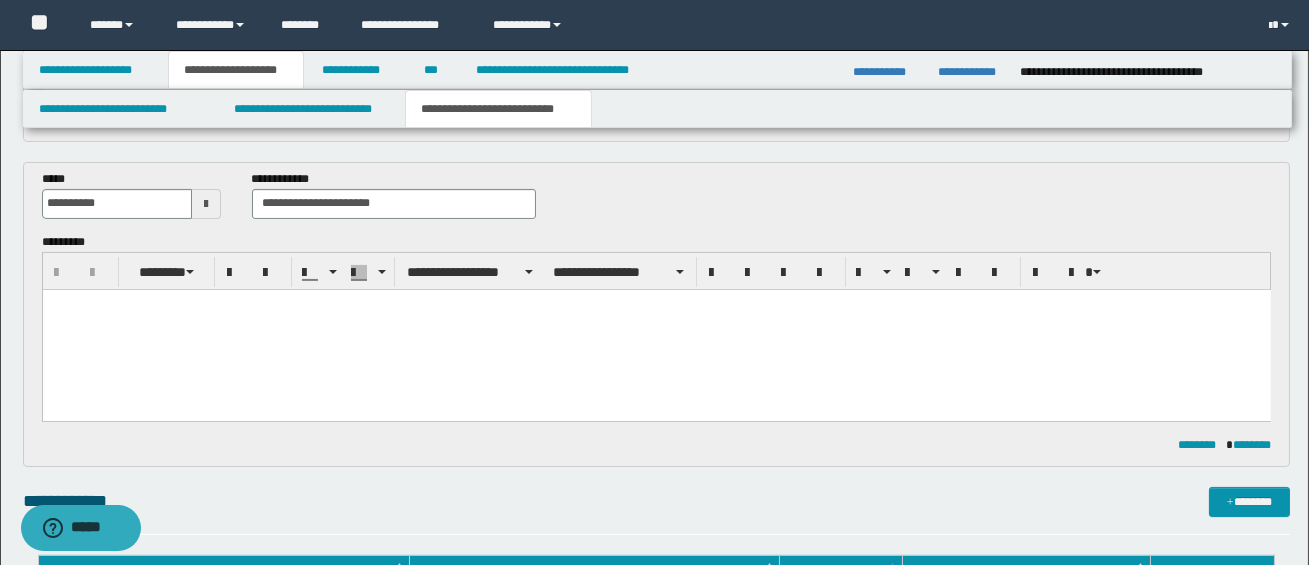 click at bounding box center [656, 329] 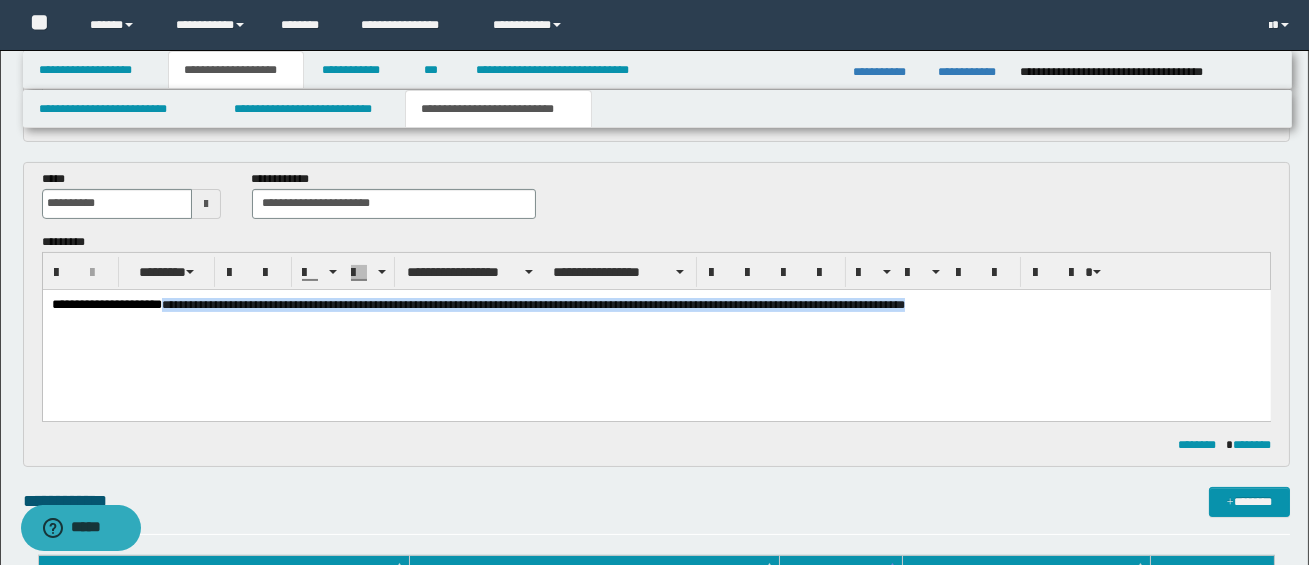 drag, startPoint x: 196, startPoint y: 305, endPoint x: 1073, endPoint y: 313, distance: 877.0365 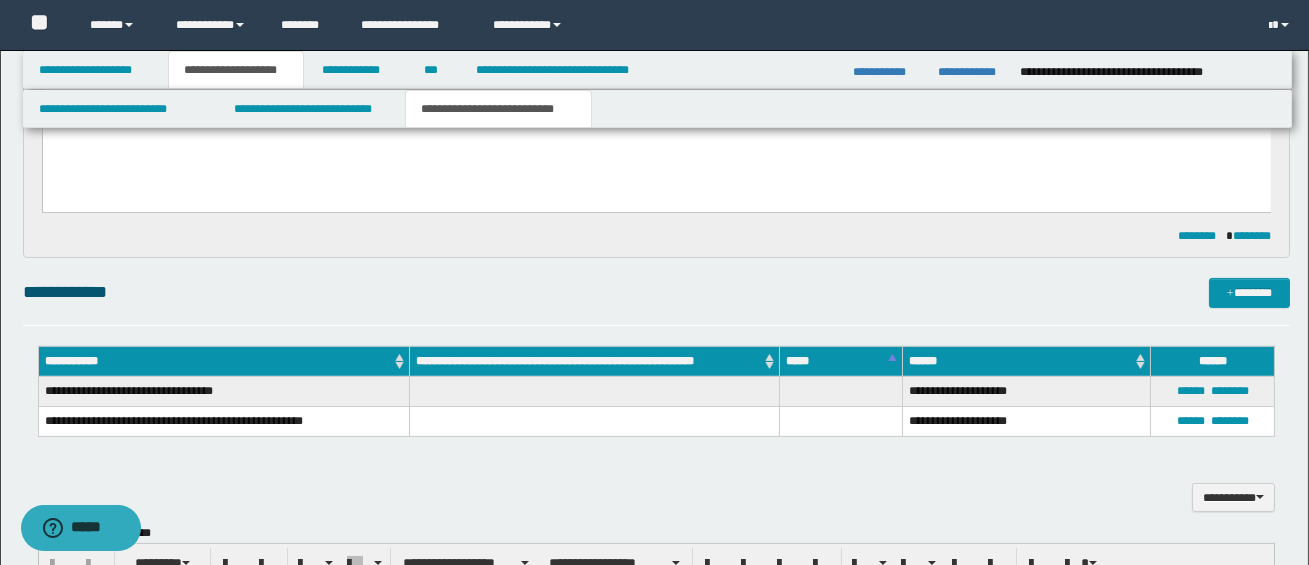 scroll, scrollTop: 1190, scrollLeft: 0, axis: vertical 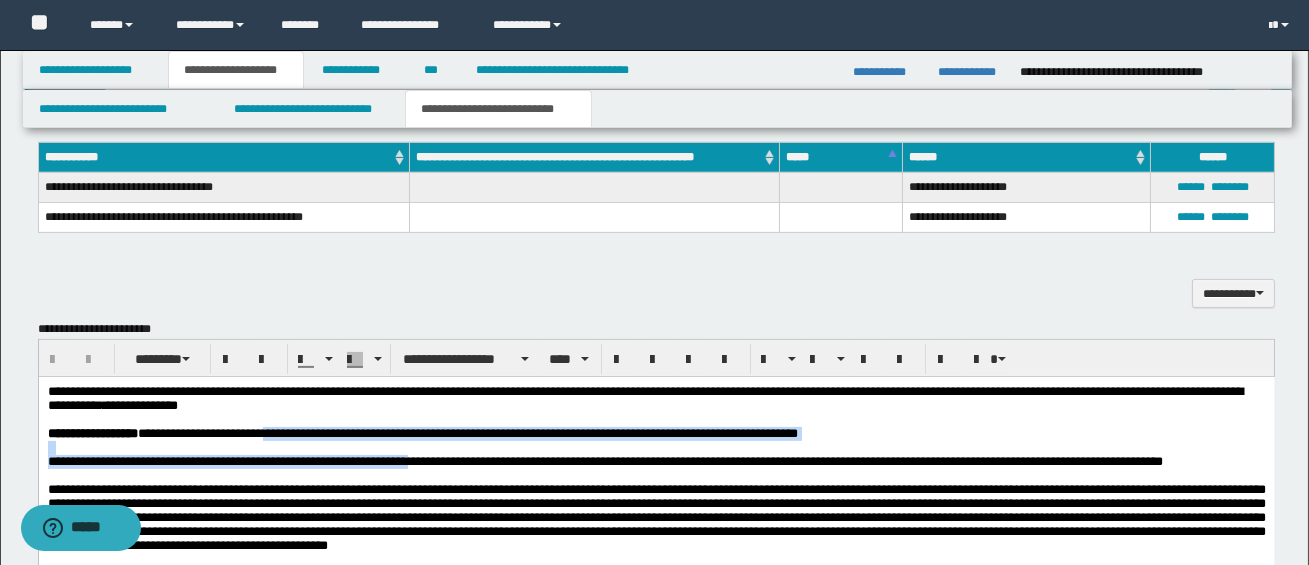 drag, startPoint x: 293, startPoint y: 440, endPoint x: 437, endPoint y: 464, distance: 145.9863 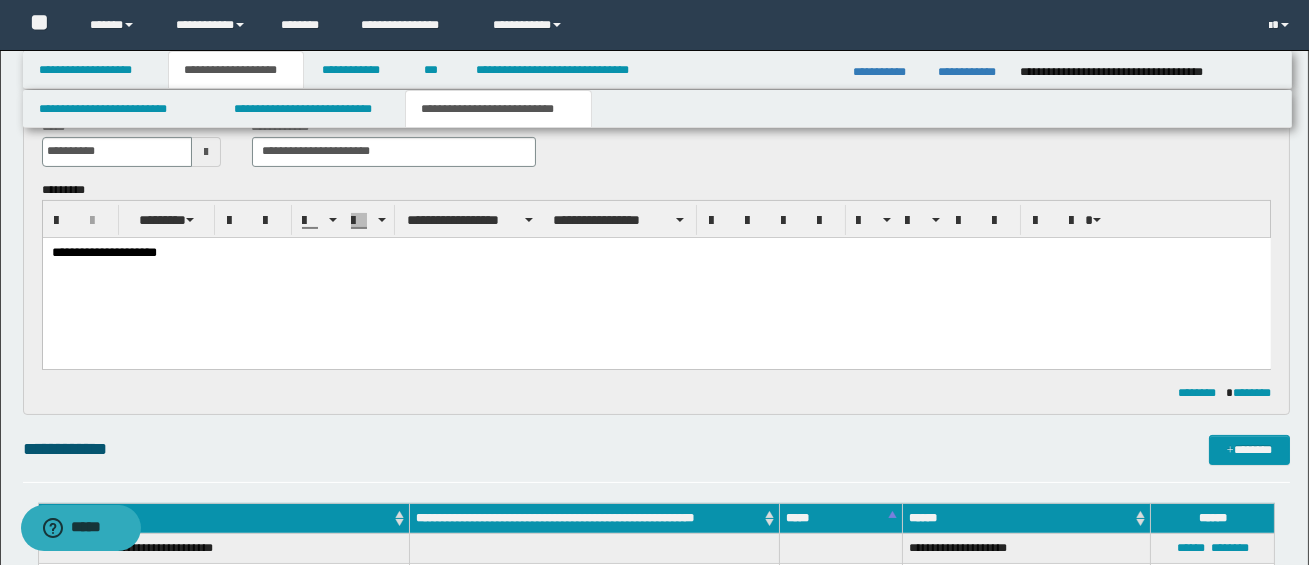 scroll, scrollTop: 826, scrollLeft: 0, axis: vertical 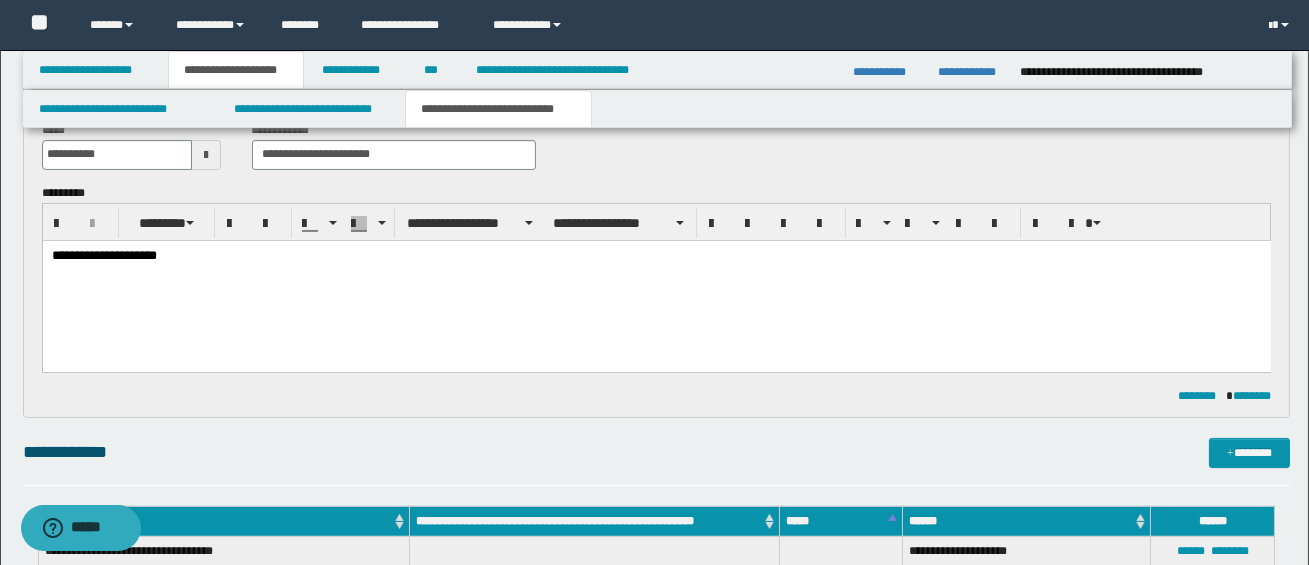 click on "**********" at bounding box center (655, 255) 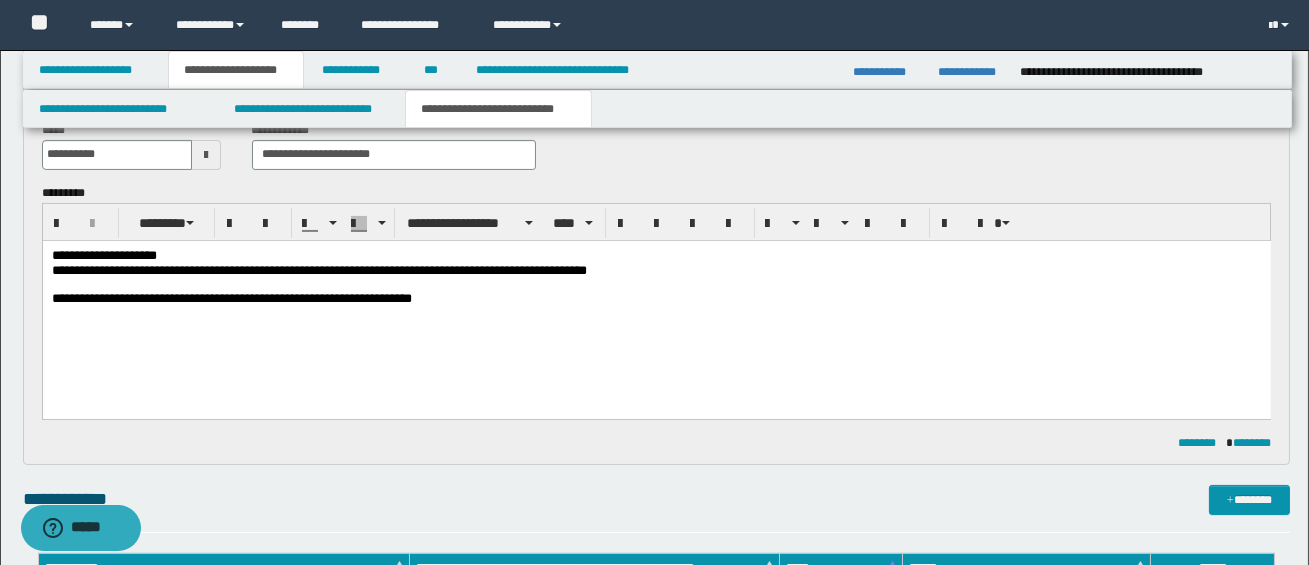 click on "[FIRST] [LAST]" at bounding box center (656, 301) 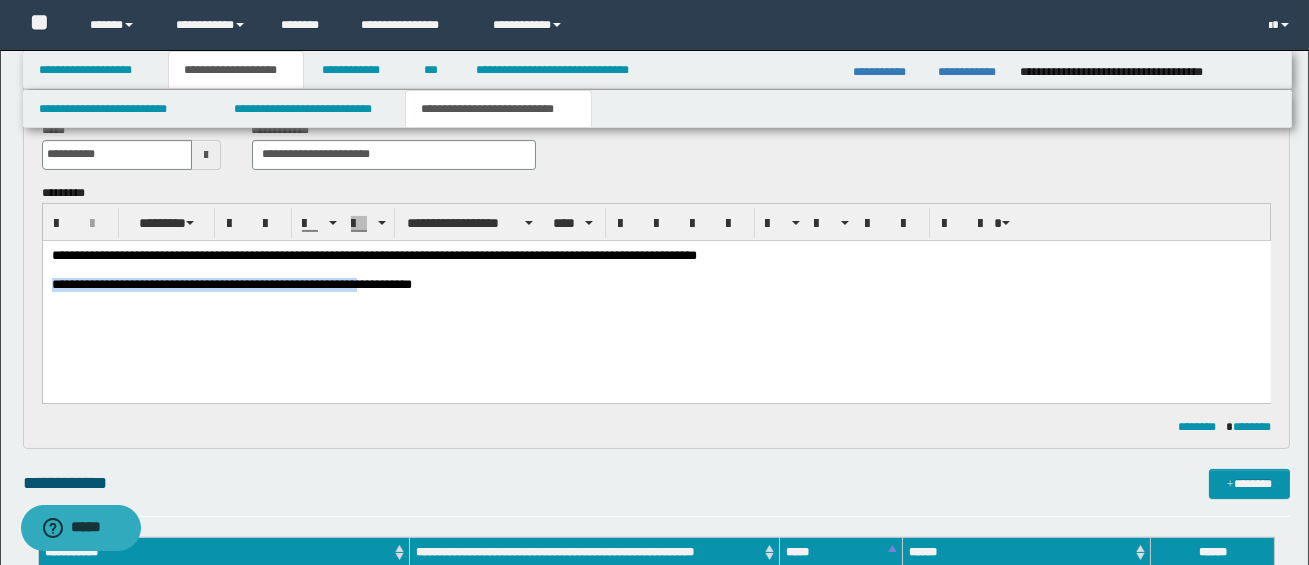 drag, startPoint x: 51, startPoint y: 285, endPoint x: 375, endPoint y: 293, distance: 324.09875 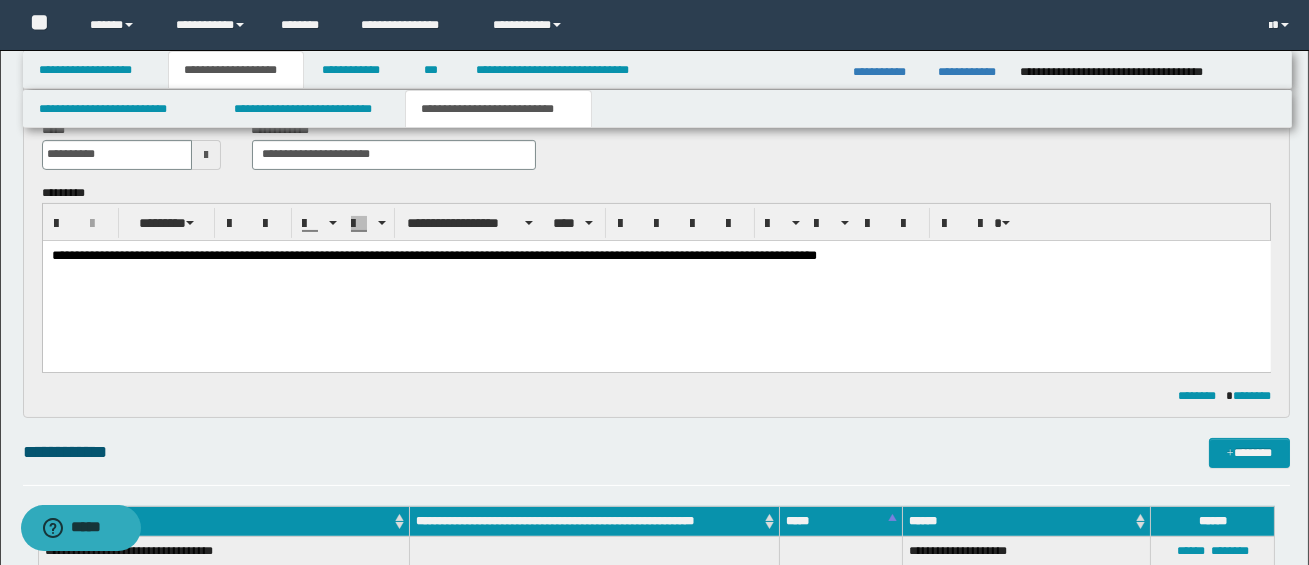 click on "[NUMBER] [STREET]" at bounding box center (655, 255) 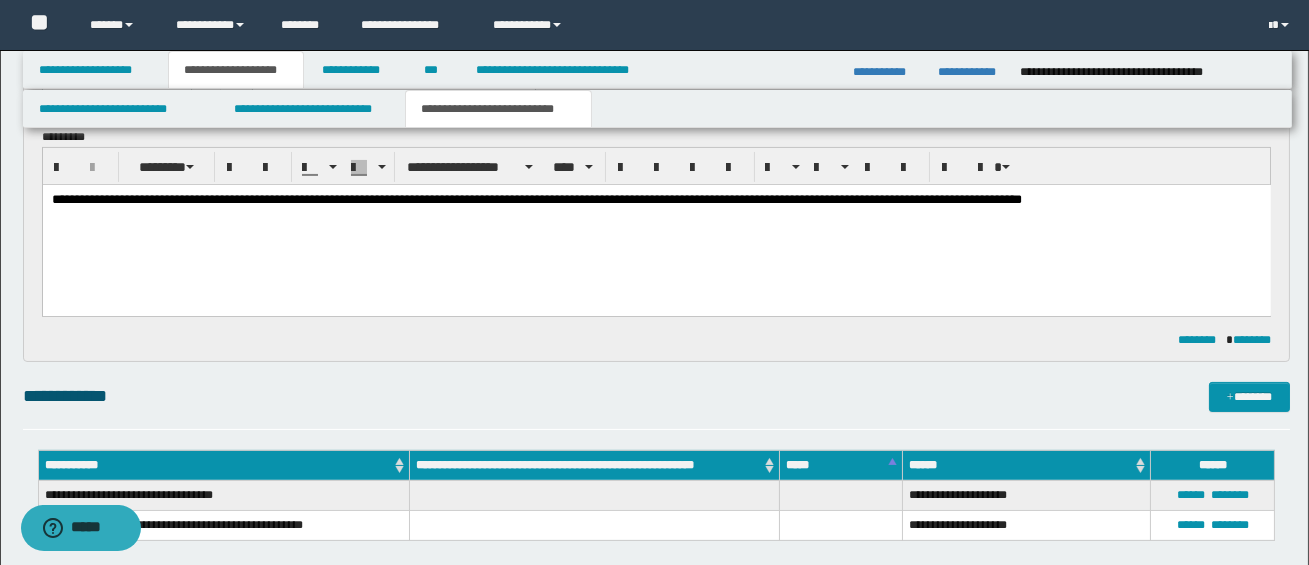 scroll, scrollTop: 874, scrollLeft: 0, axis: vertical 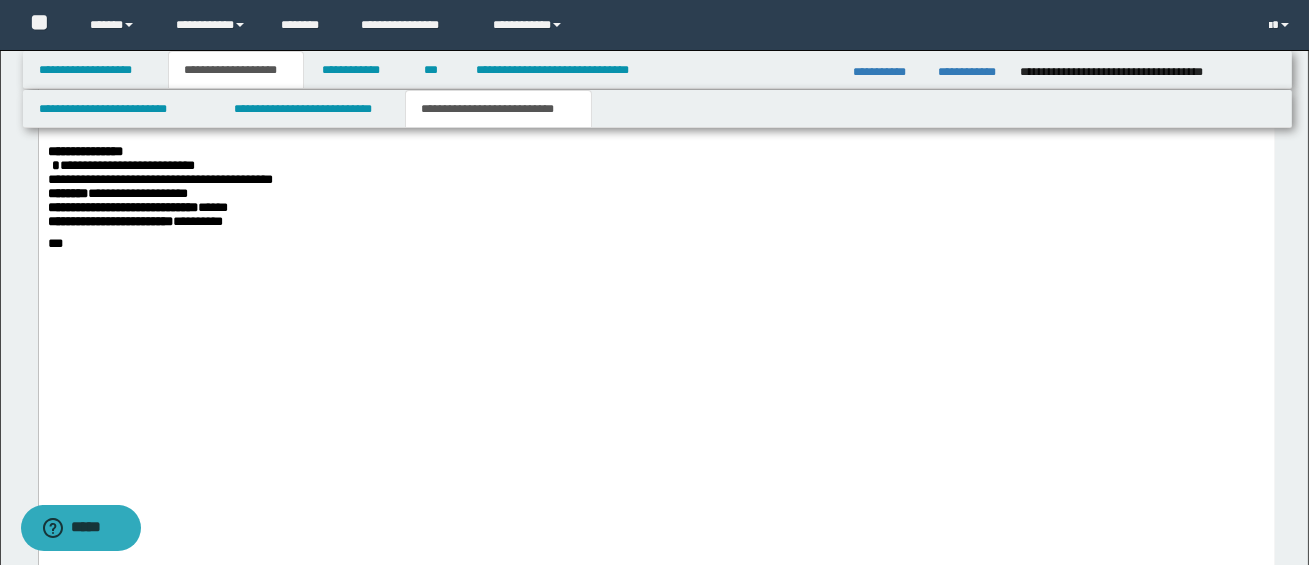 click on "**********" at bounding box center [656, 12] 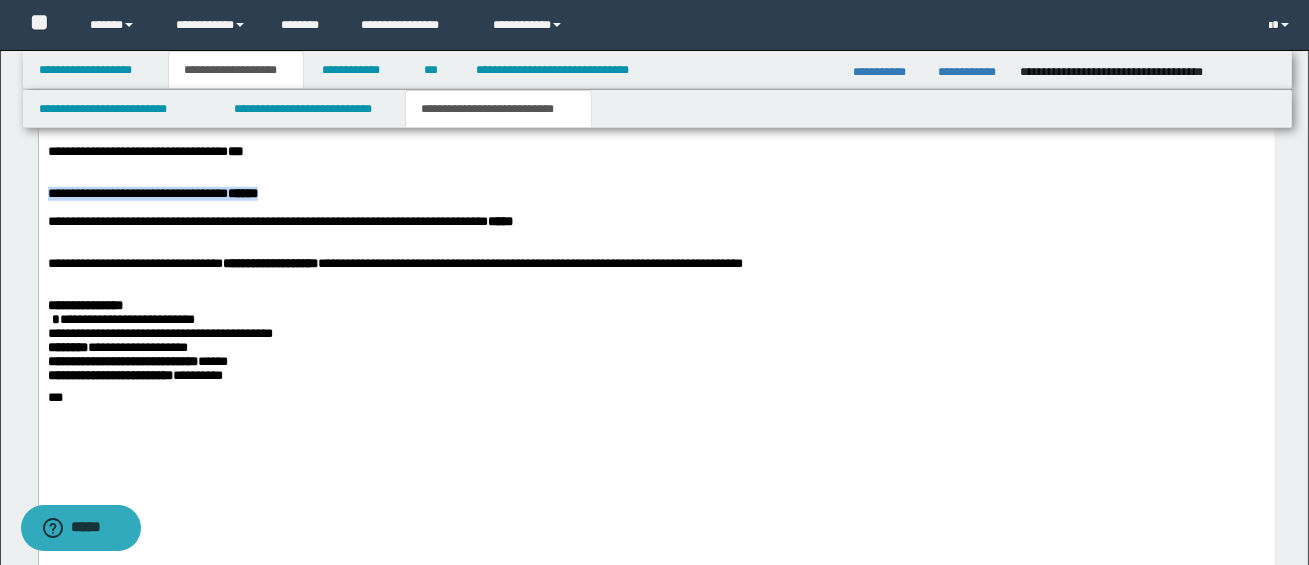 drag, startPoint x: 48, startPoint y: 455, endPoint x: 339, endPoint y: 453, distance: 291.00687 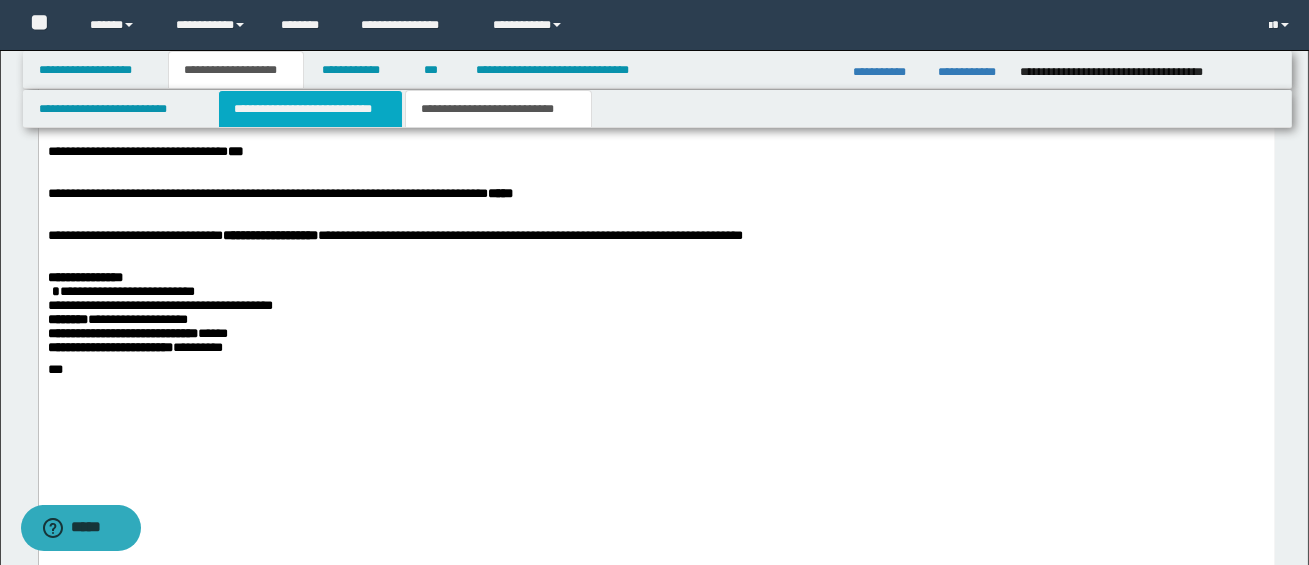 click on "**********" at bounding box center [310, 109] 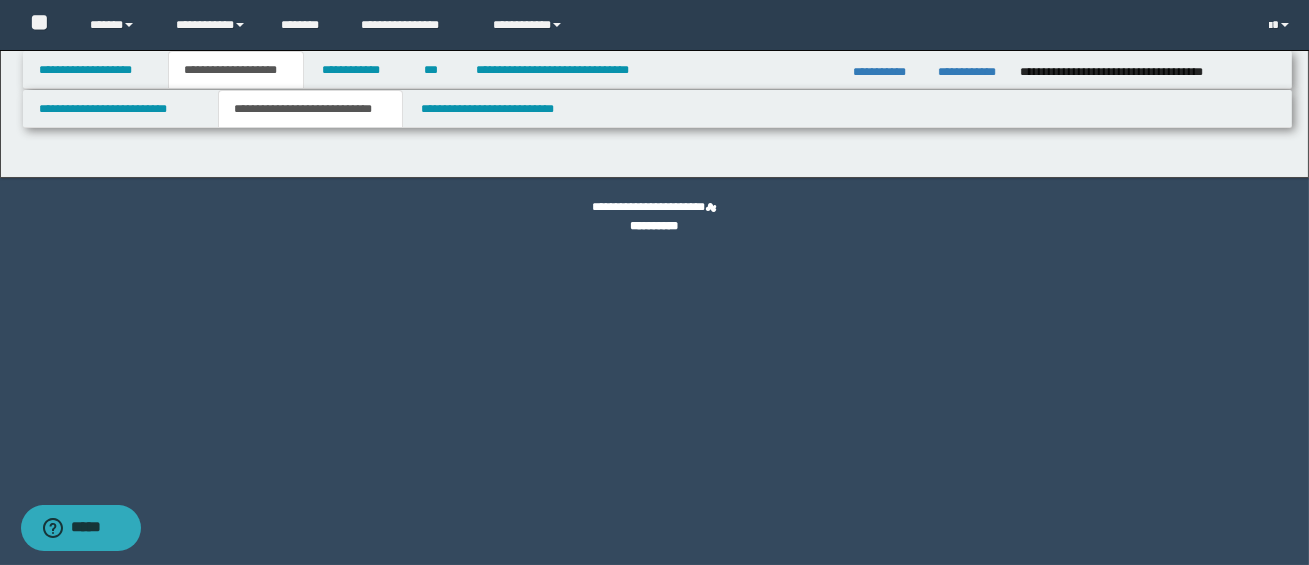 select on "*" 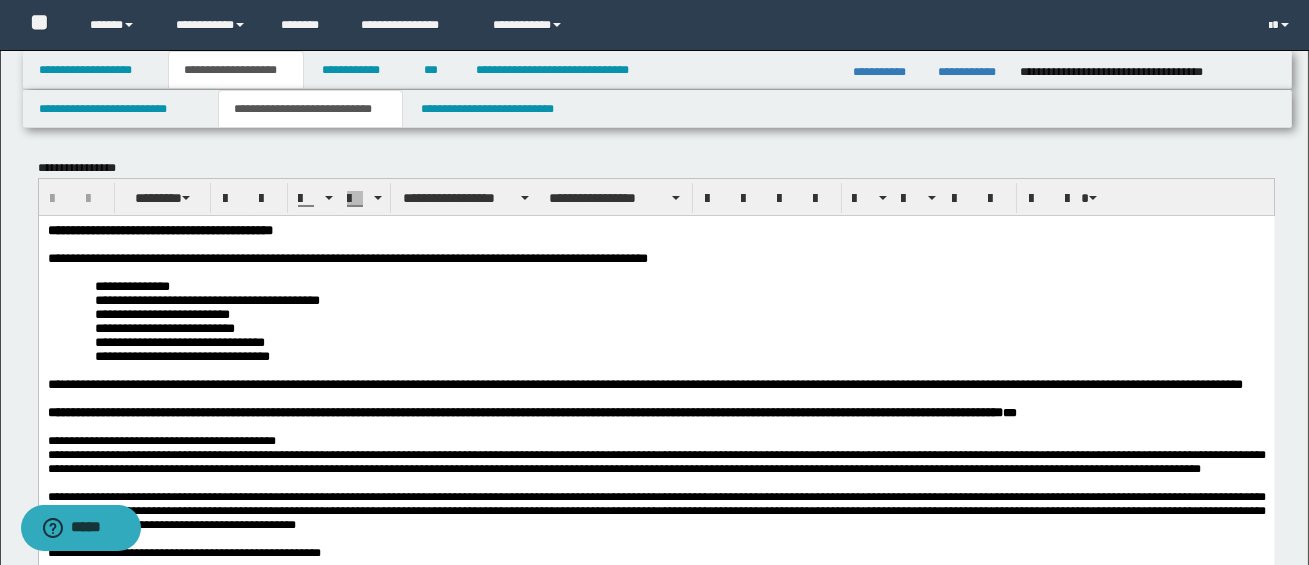 scroll, scrollTop: 0, scrollLeft: 0, axis: both 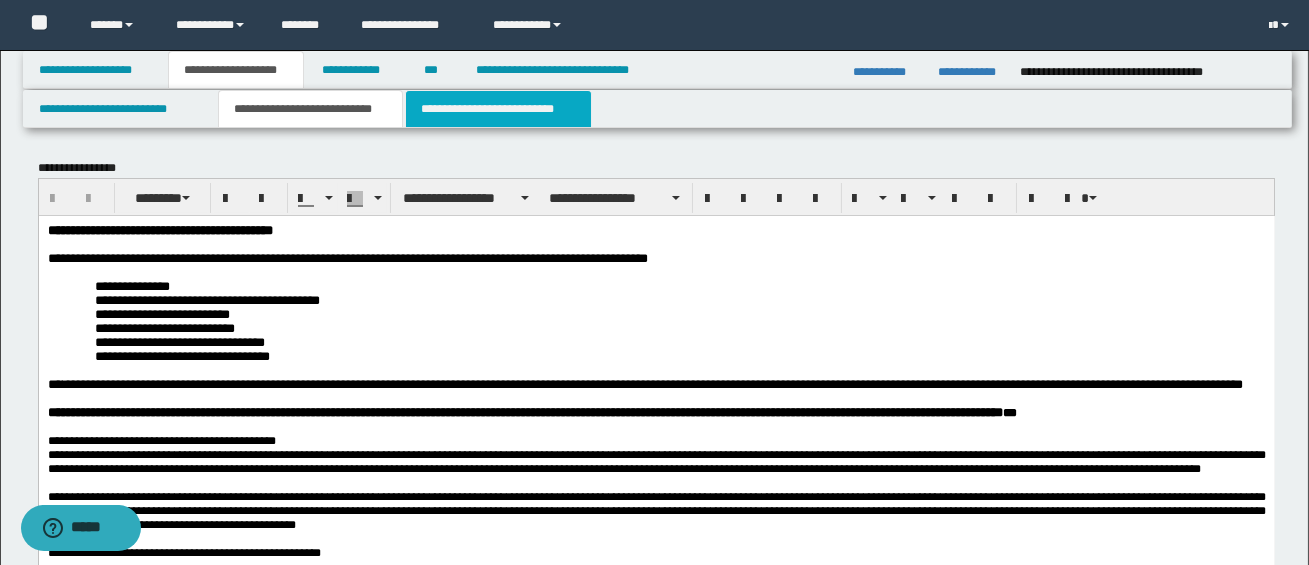 click on "**********" at bounding box center [498, 109] 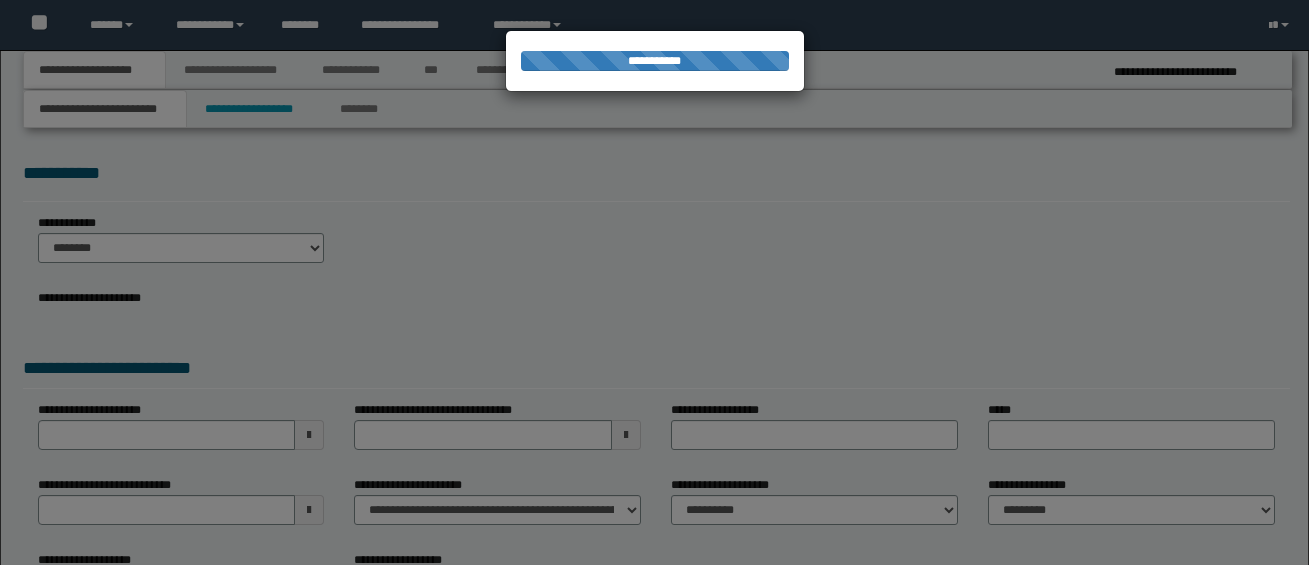 scroll, scrollTop: 0, scrollLeft: 0, axis: both 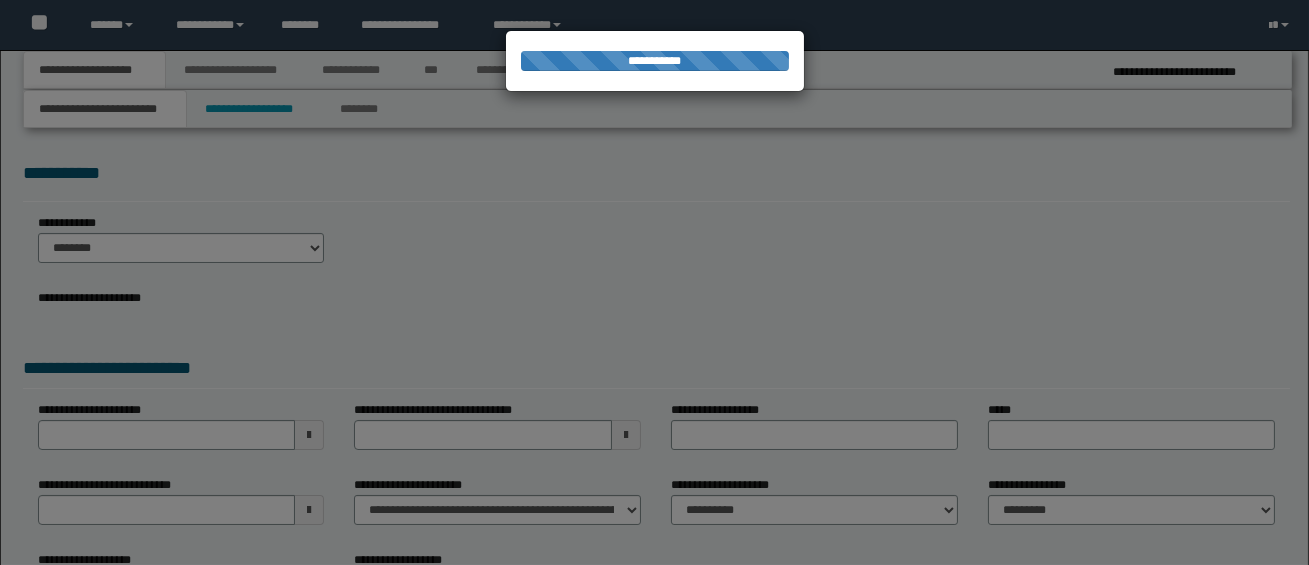select on "*" 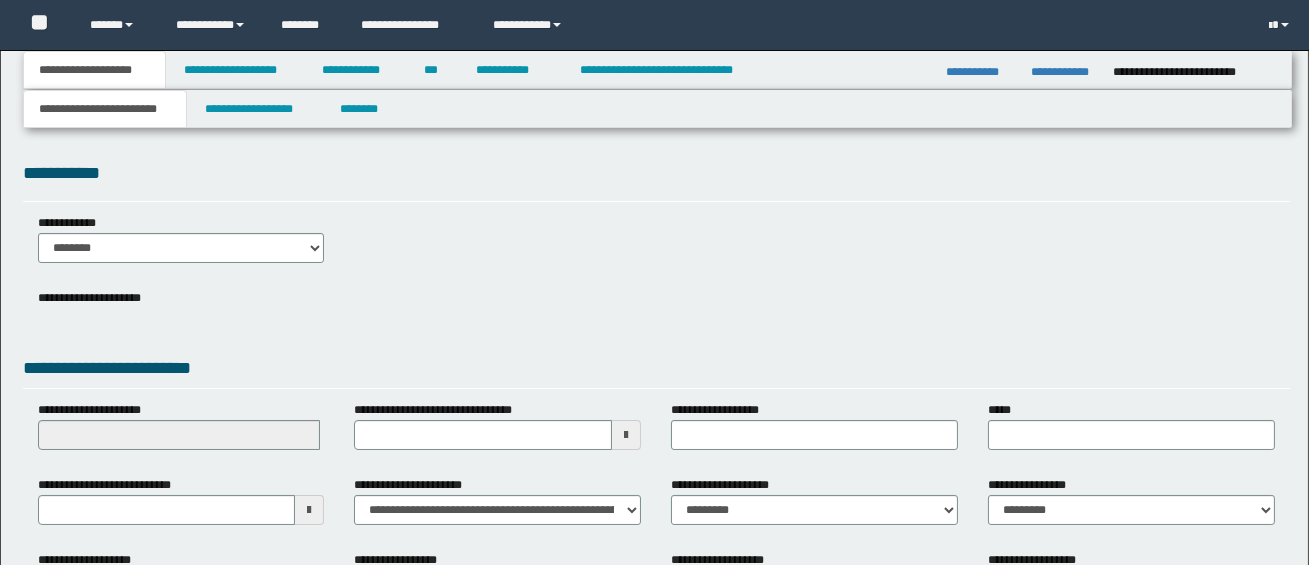 scroll, scrollTop: 0, scrollLeft: 0, axis: both 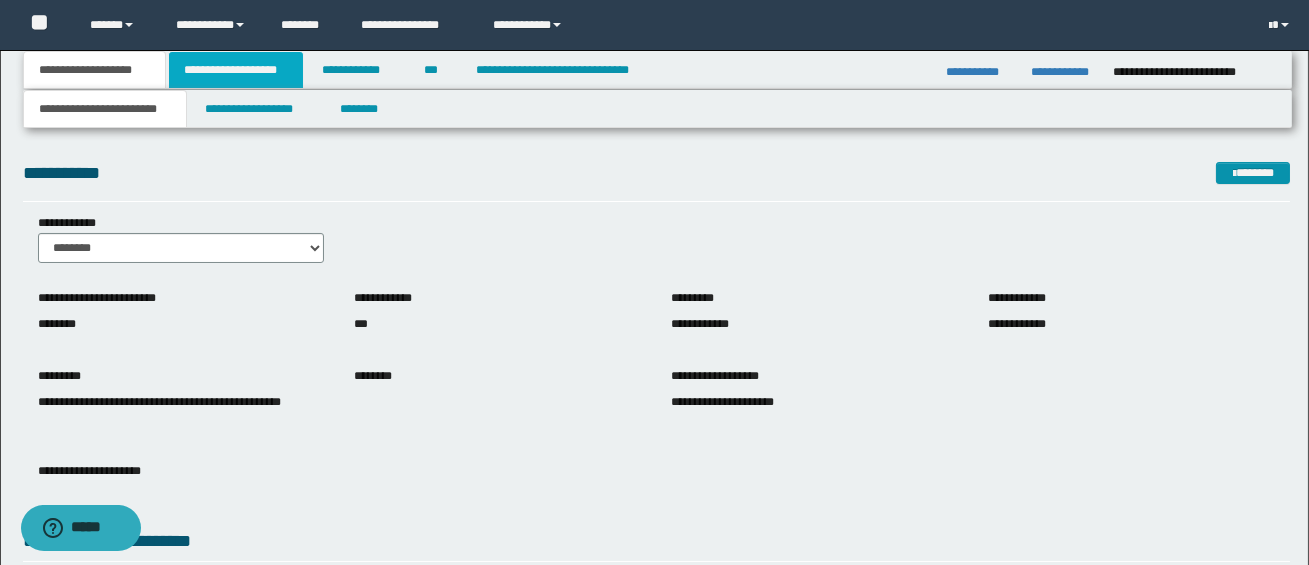 click on "**********" at bounding box center (236, 70) 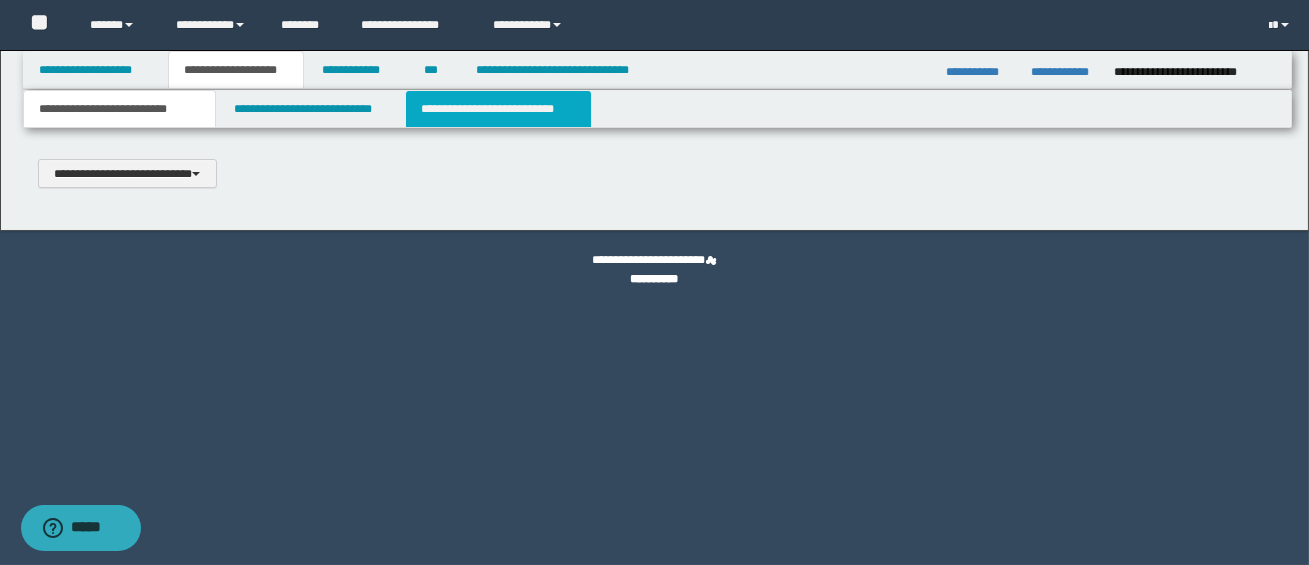 click on "**********" at bounding box center [498, 109] 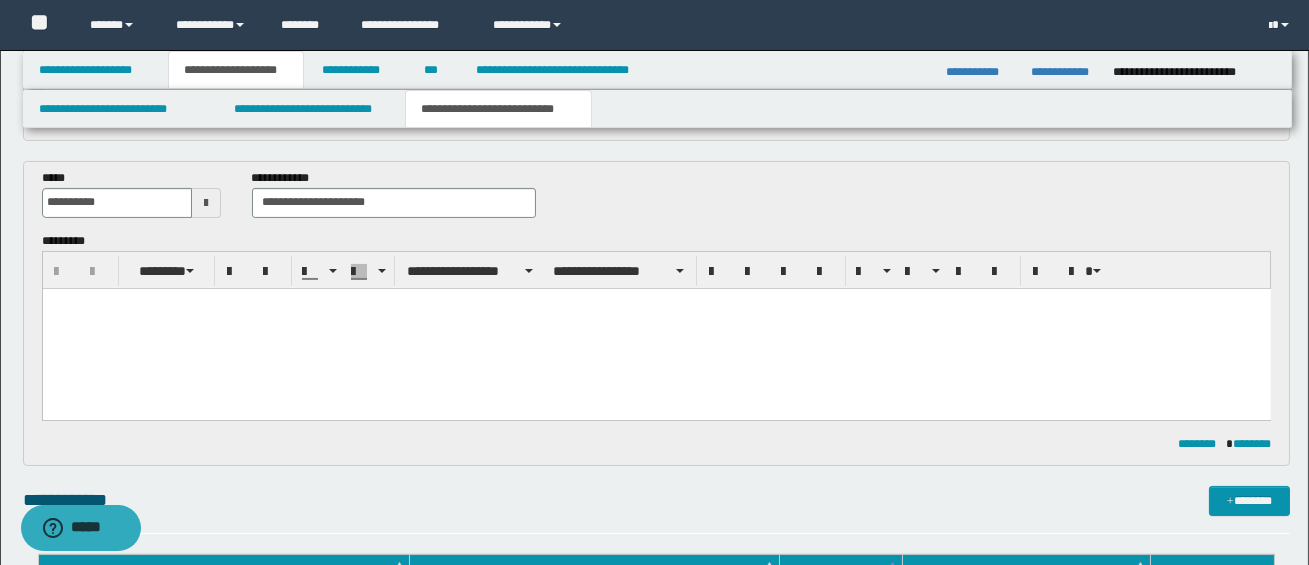 scroll, scrollTop: 811, scrollLeft: 0, axis: vertical 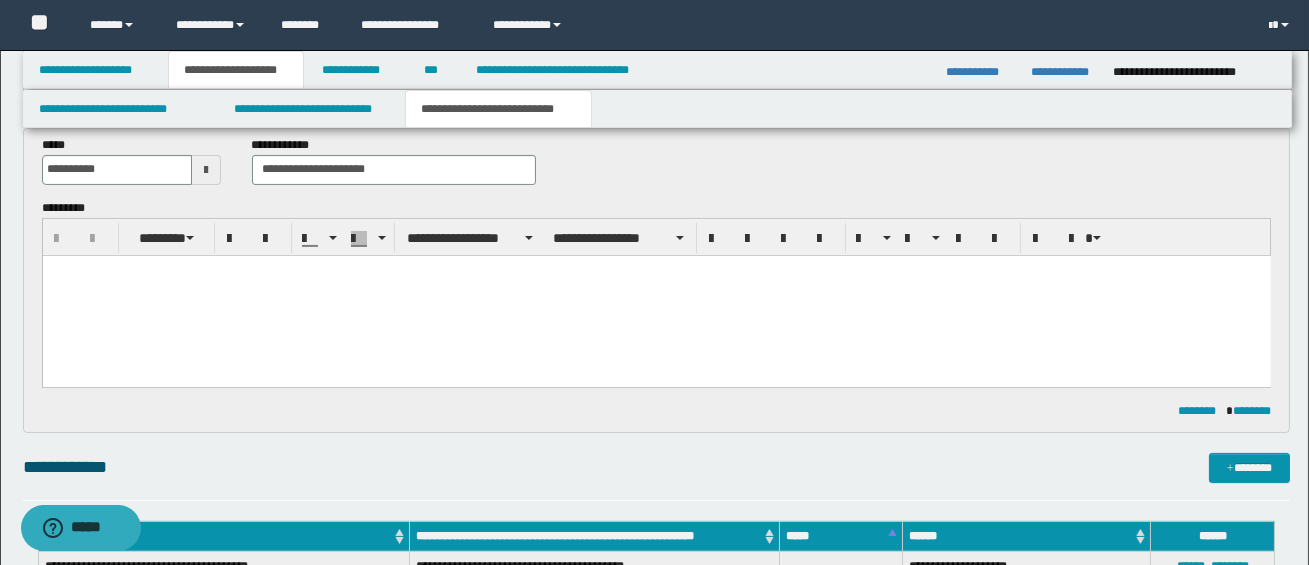 click at bounding box center (656, 295) 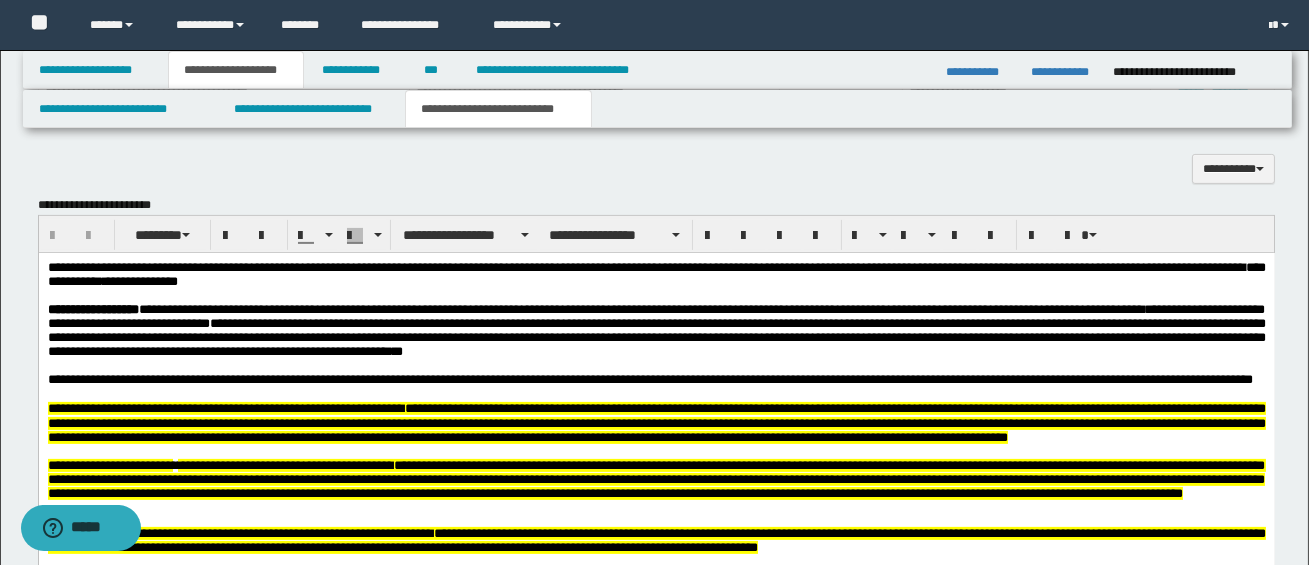 scroll, scrollTop: 1285, scrollLeft: 0, axis: vertical 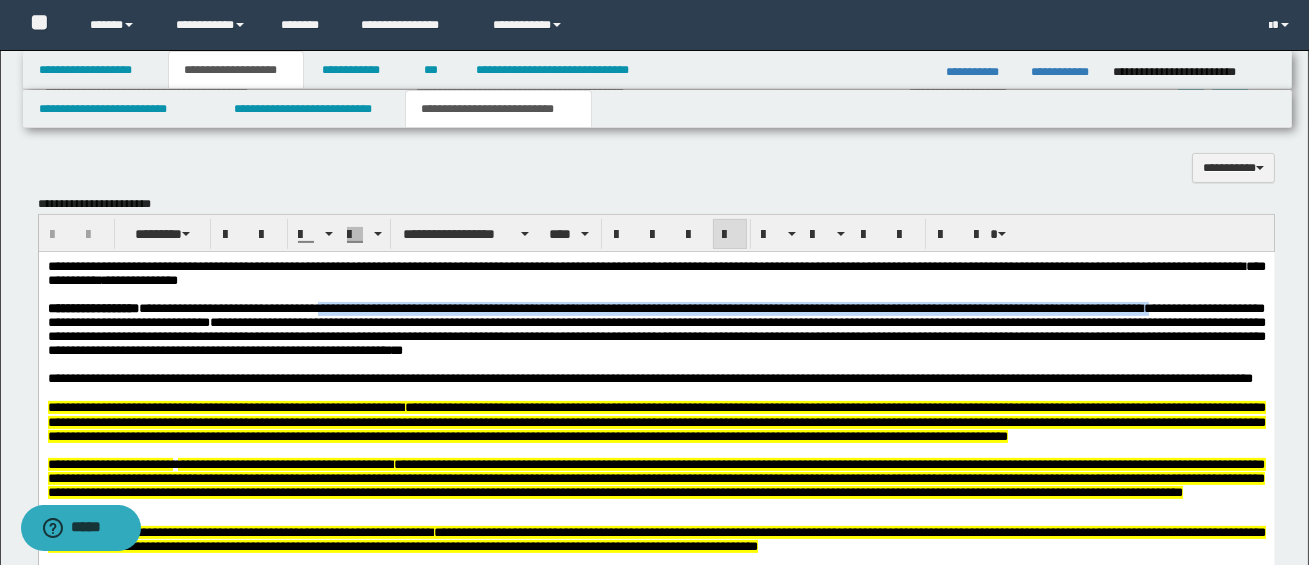 drag, startPoint x: 352, startPoint y: 311, endPoint x: 1226, endPoint y: 312, distance: 874.00055 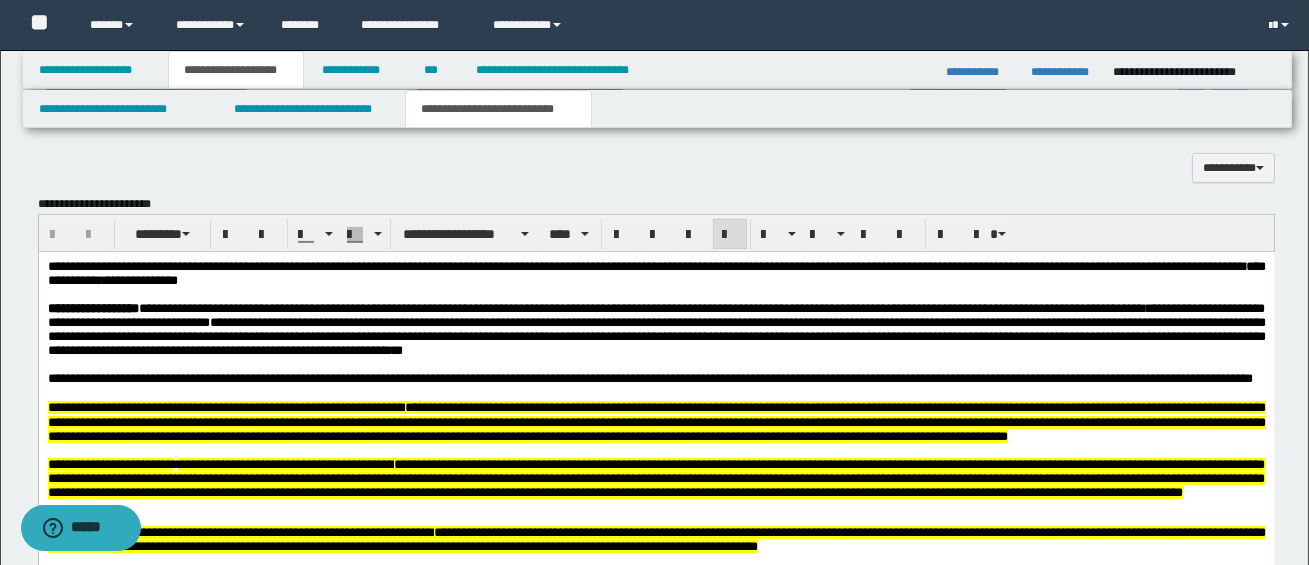 click on "**********" at bounding box center [656, 329] 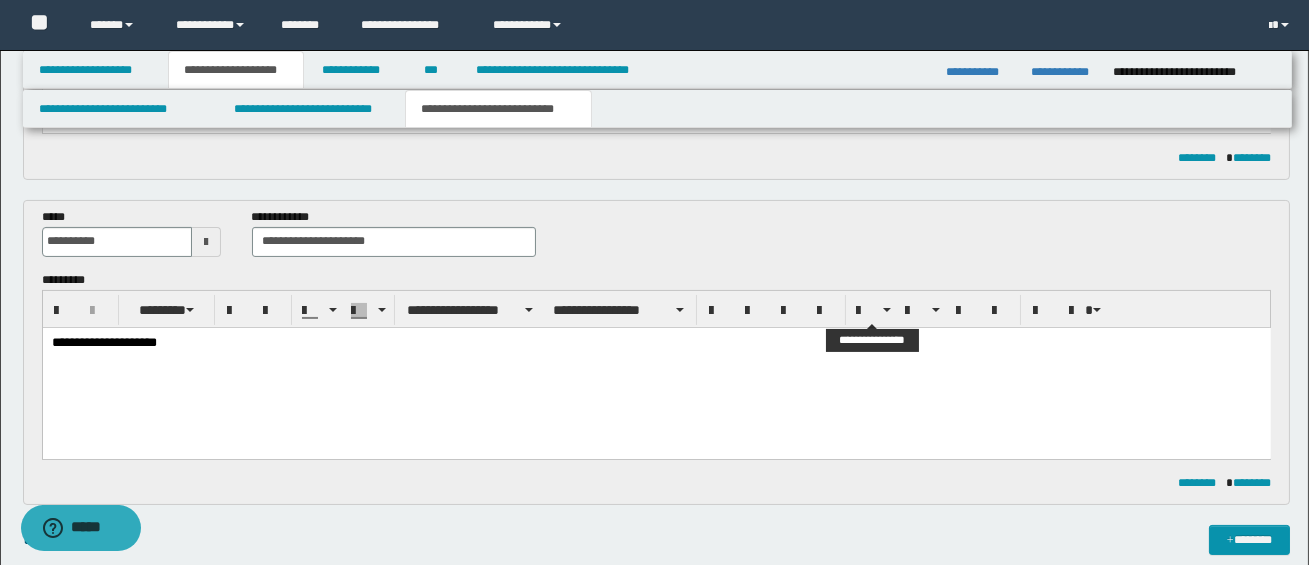 scroll, scrollTop: 761, scrollLeft: 0, axis: vertical 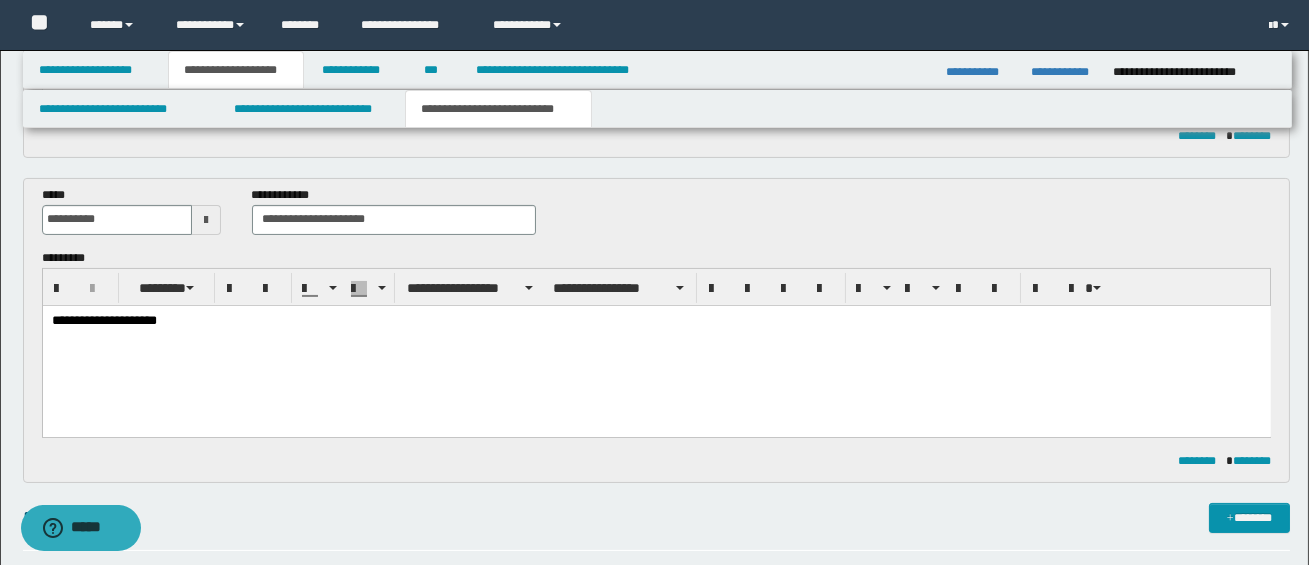 click on "**********" at bounding box center [655, 320] 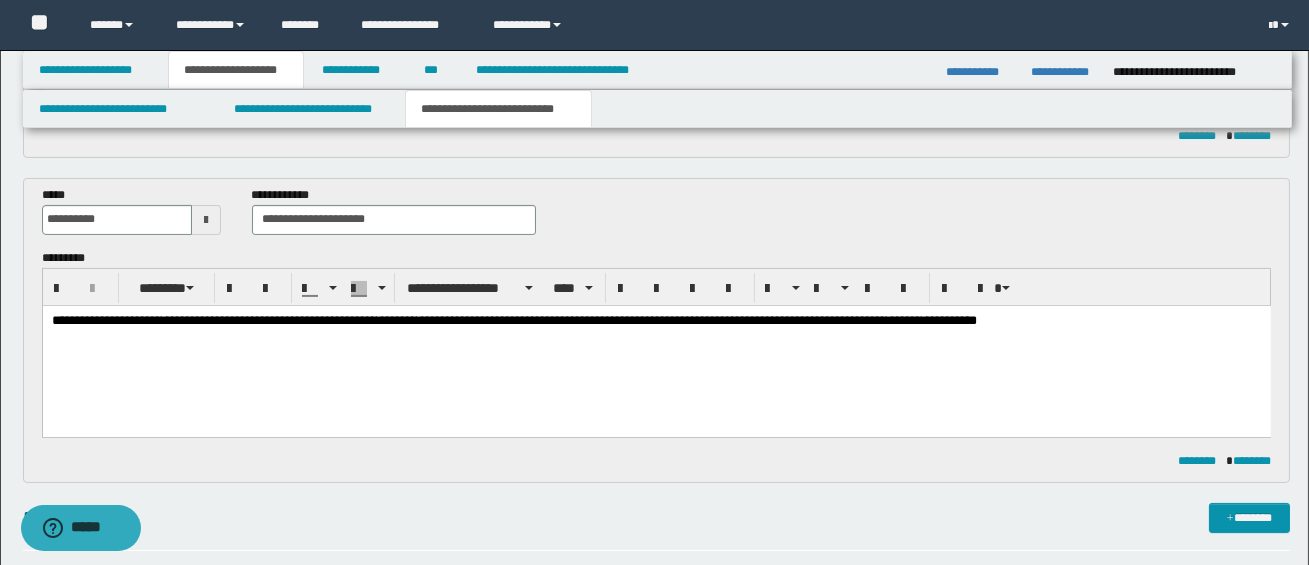 click on "**********" at bounding box center [268, 319] 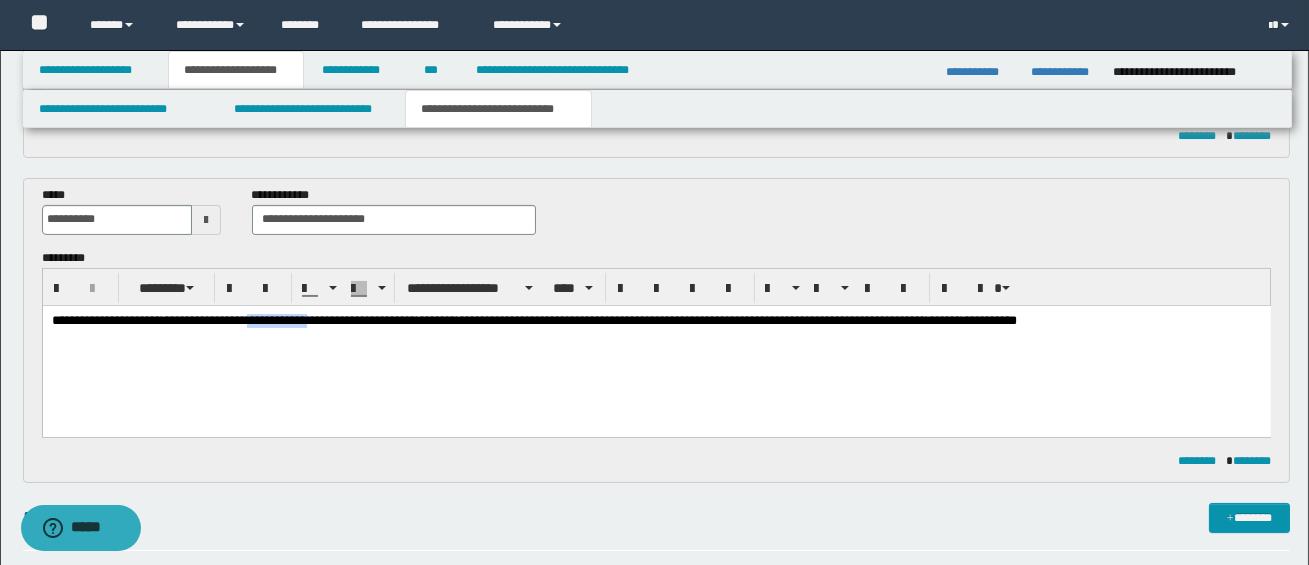 drag, startPoint x: 288, startPoint y: 320, endPoint x: 344, endPoint y: 323, distance: 56.0803 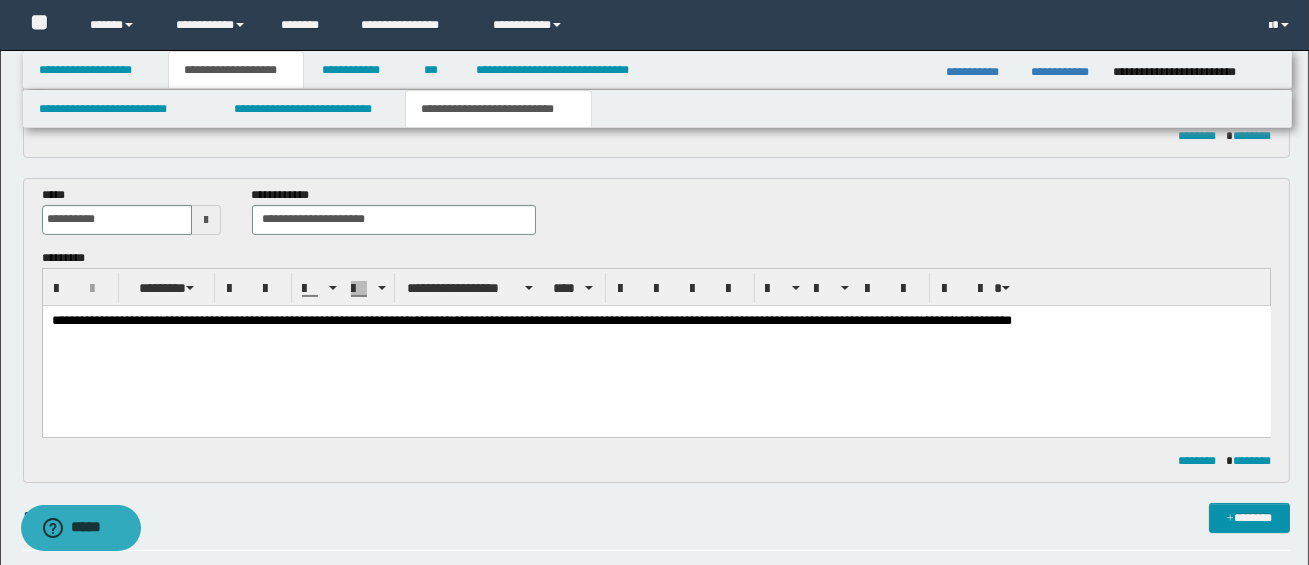 click on "**********" at bounding box center (655, 320) 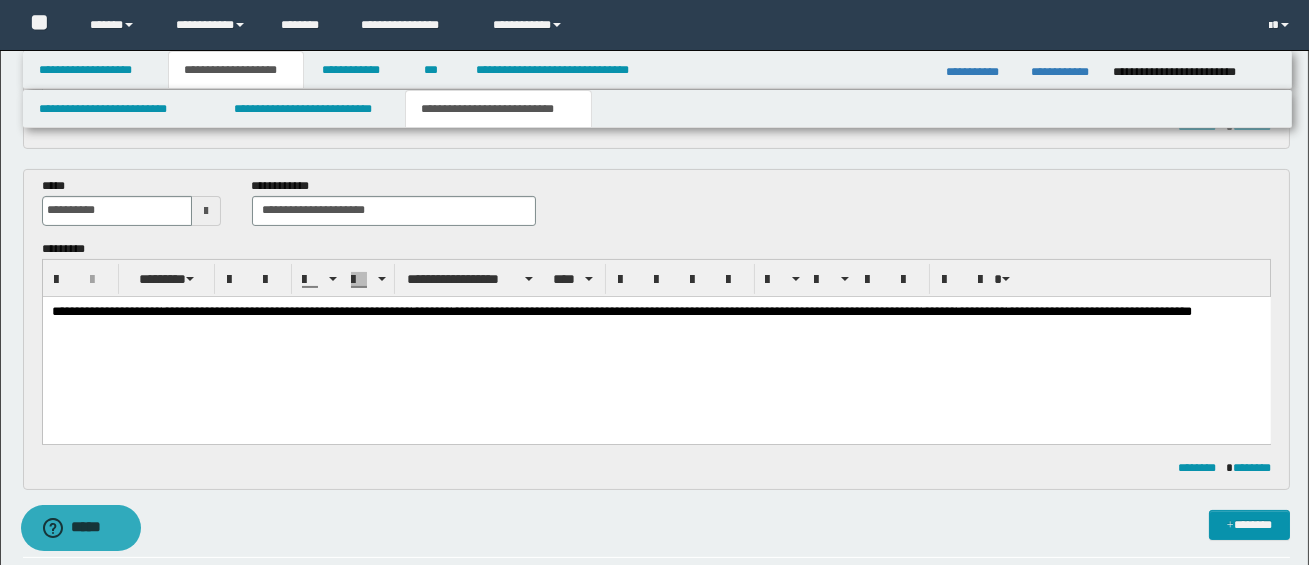 scroll, scrollTop: 770, scrollLeft: 0, axis: vertical 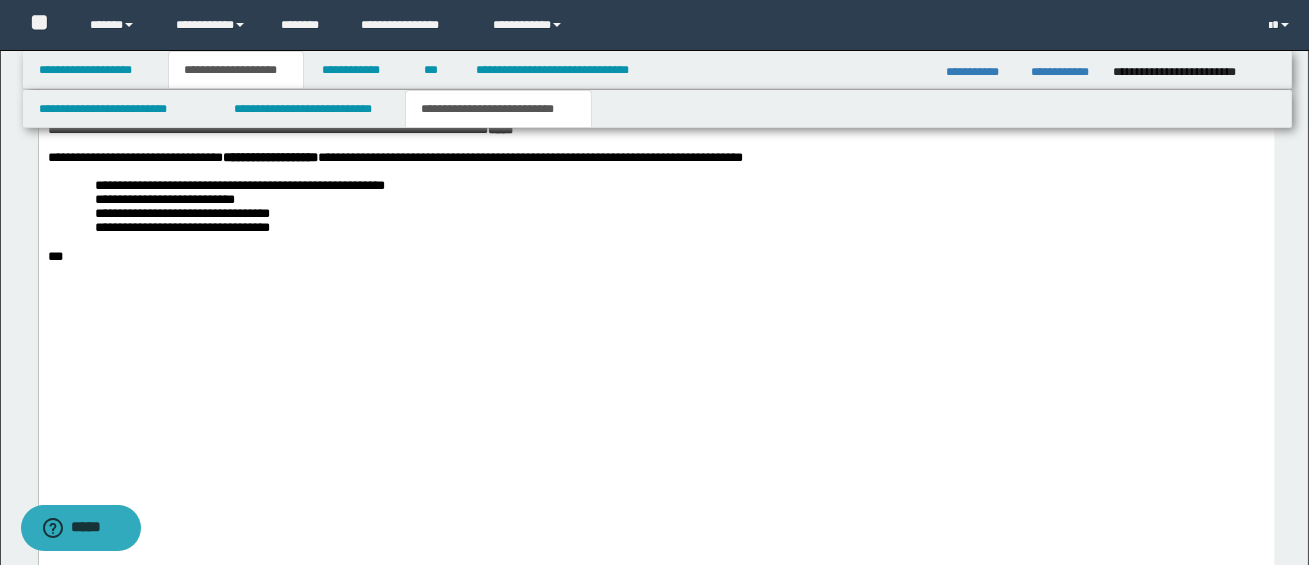 click on "**********" at bounding box center (656, 74) 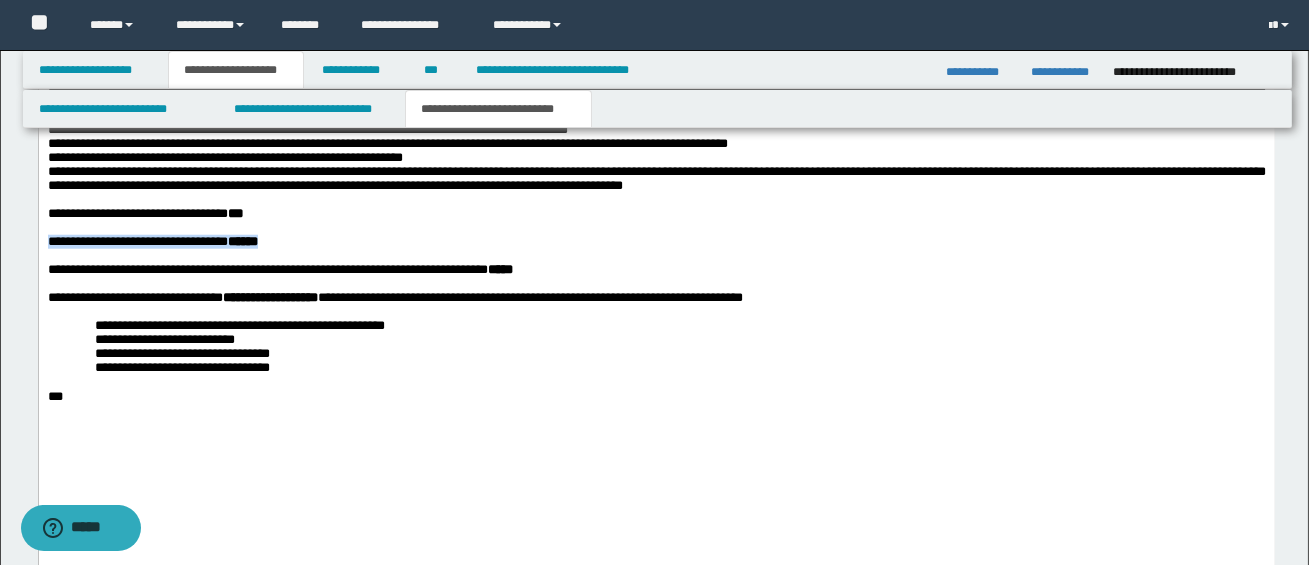 drag, startPoint x: 285, startPoint y: 503, endPoint x: 71, endPoint y: 494, distance: 214.18916 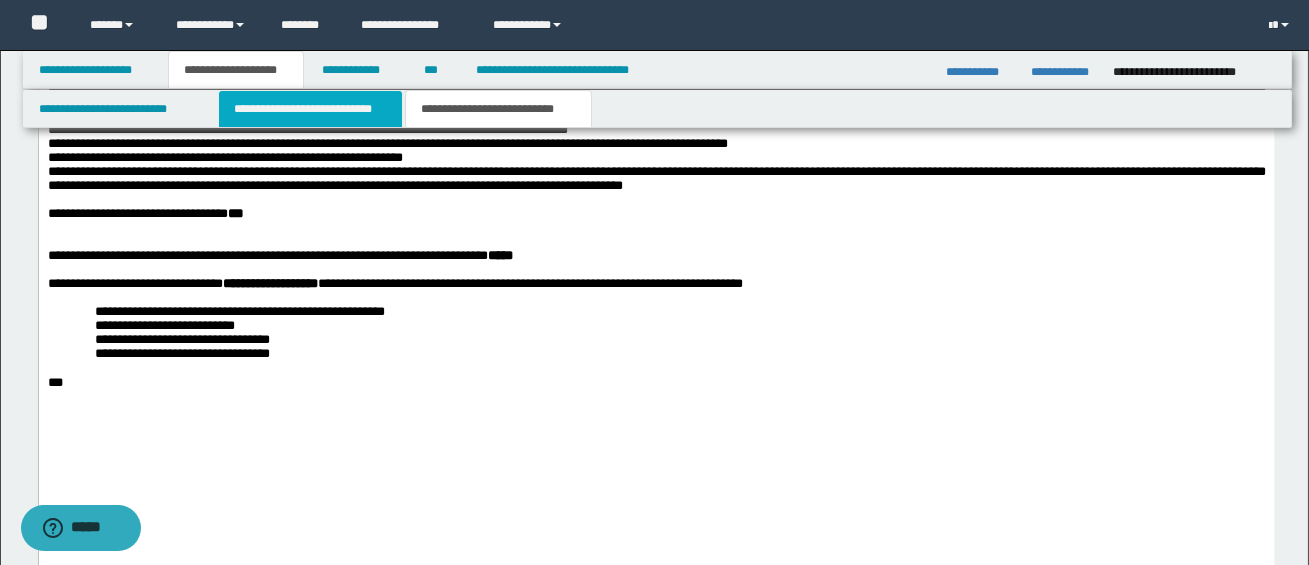 click on "**********" at bounding box center [310, 109] 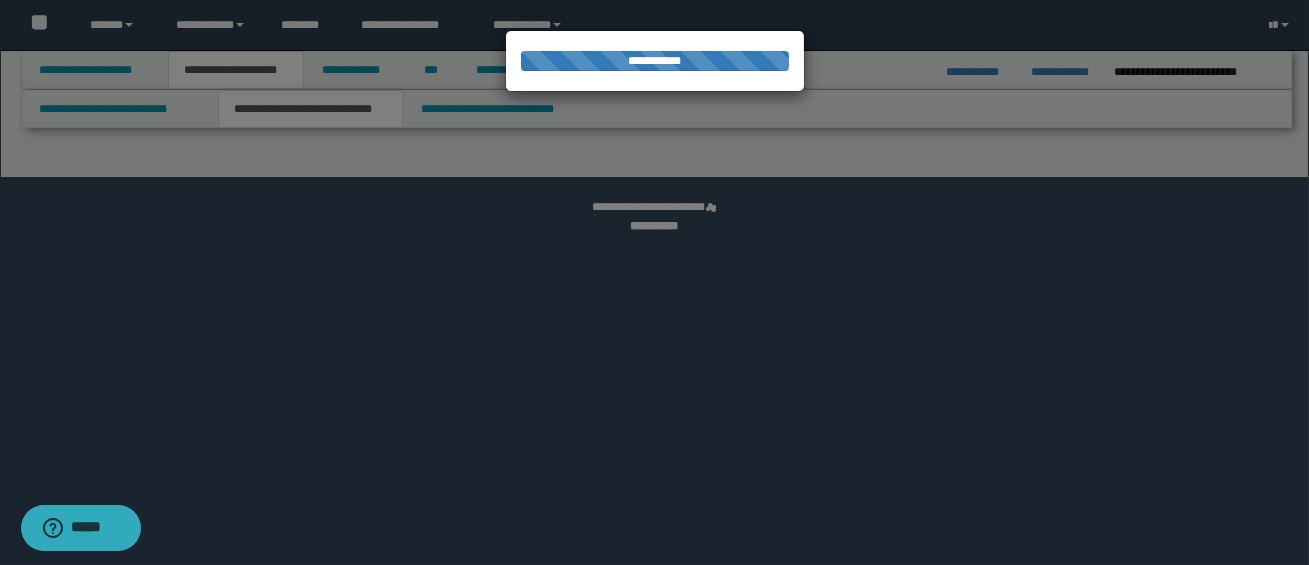 select on "*" 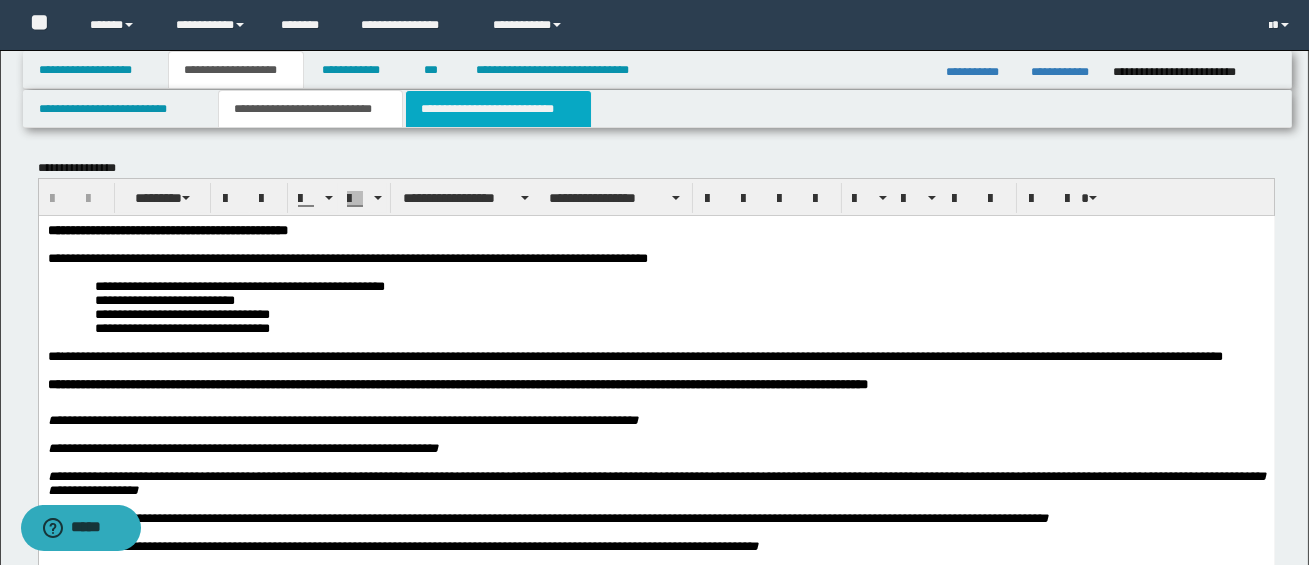 scroll, scrollTop: 0, scrollLeft: 0, axis: both 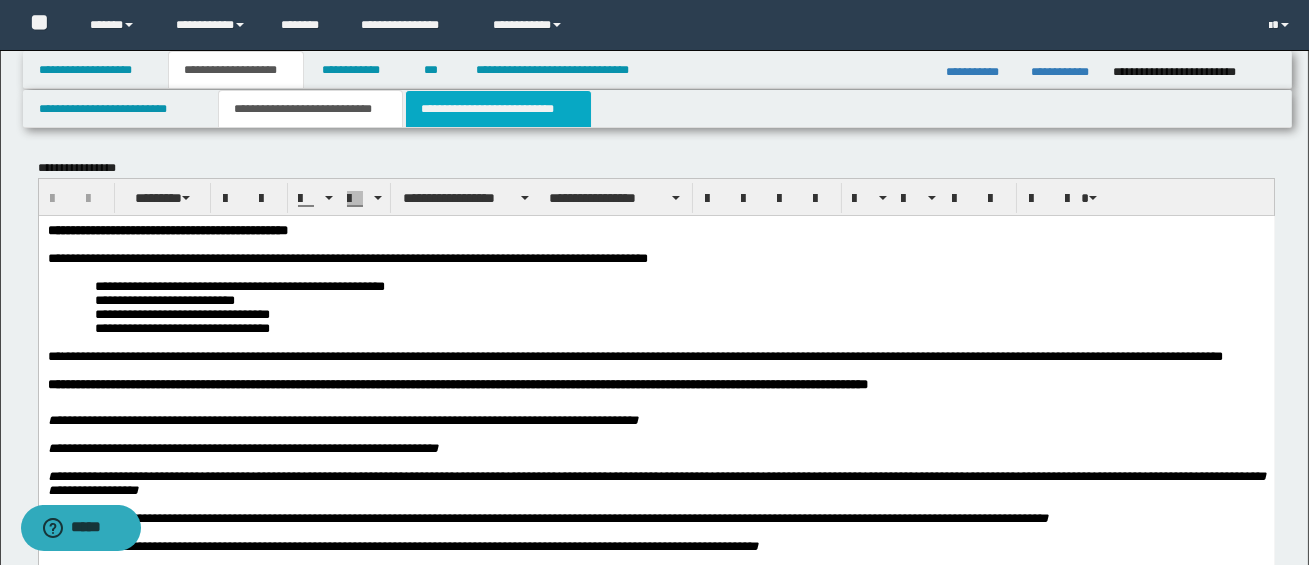 click on "**********" at bounding box center [498, 109] 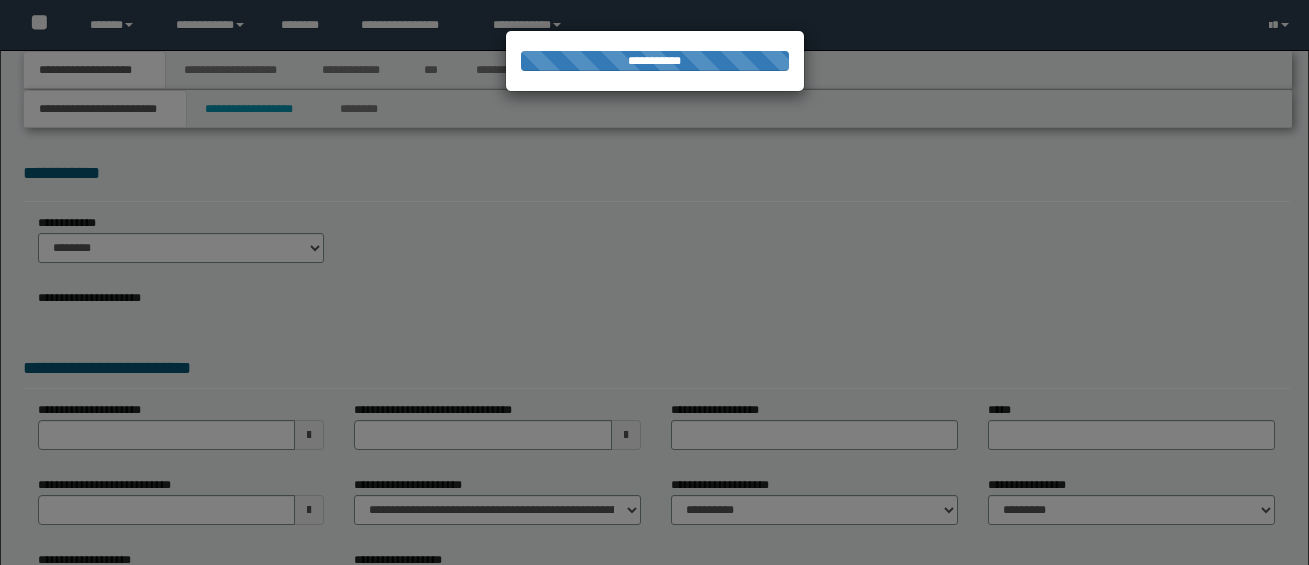 scroll, scrollTop: 0, scrollLeft: 0, axis: both 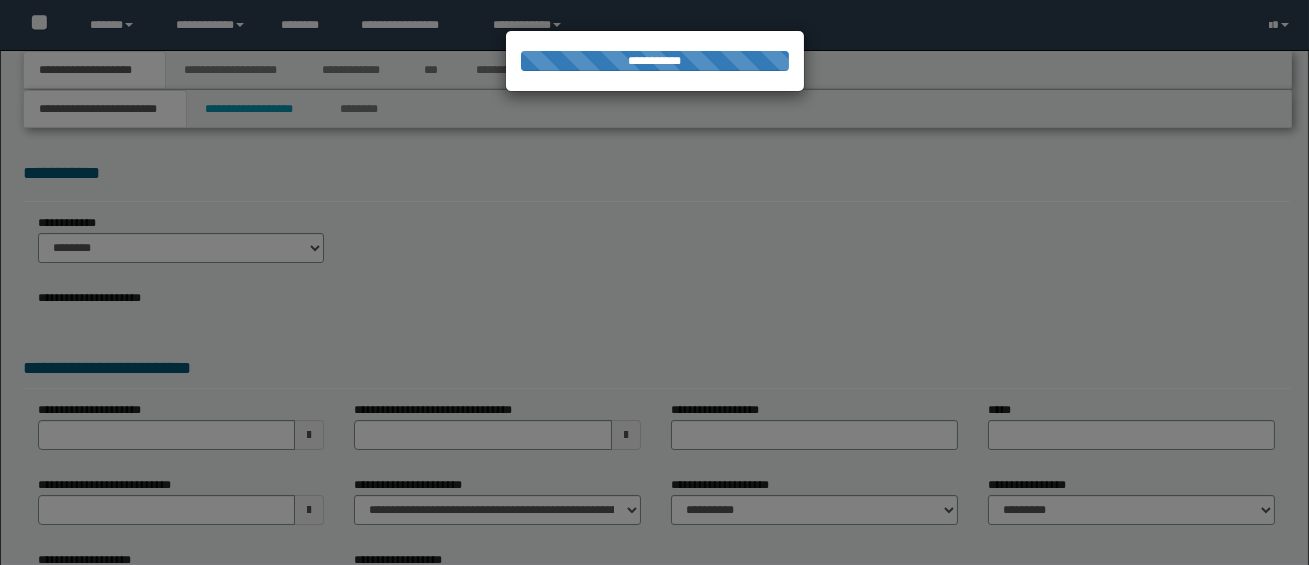 select on "*" 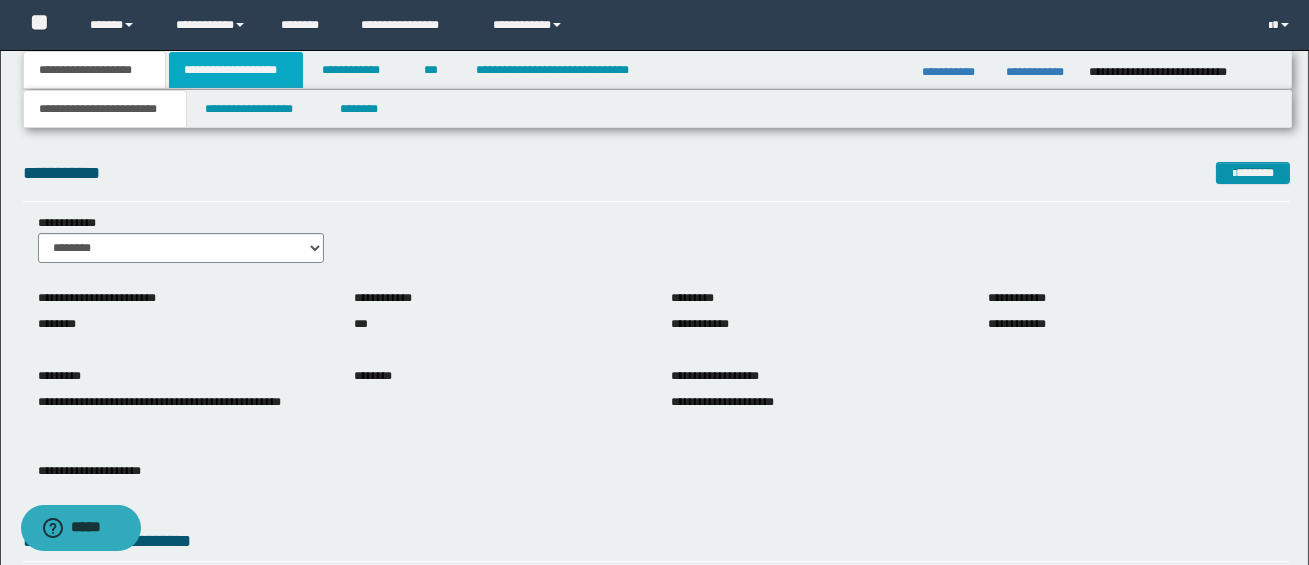 click on "**********" at bounding box center [236, 70] 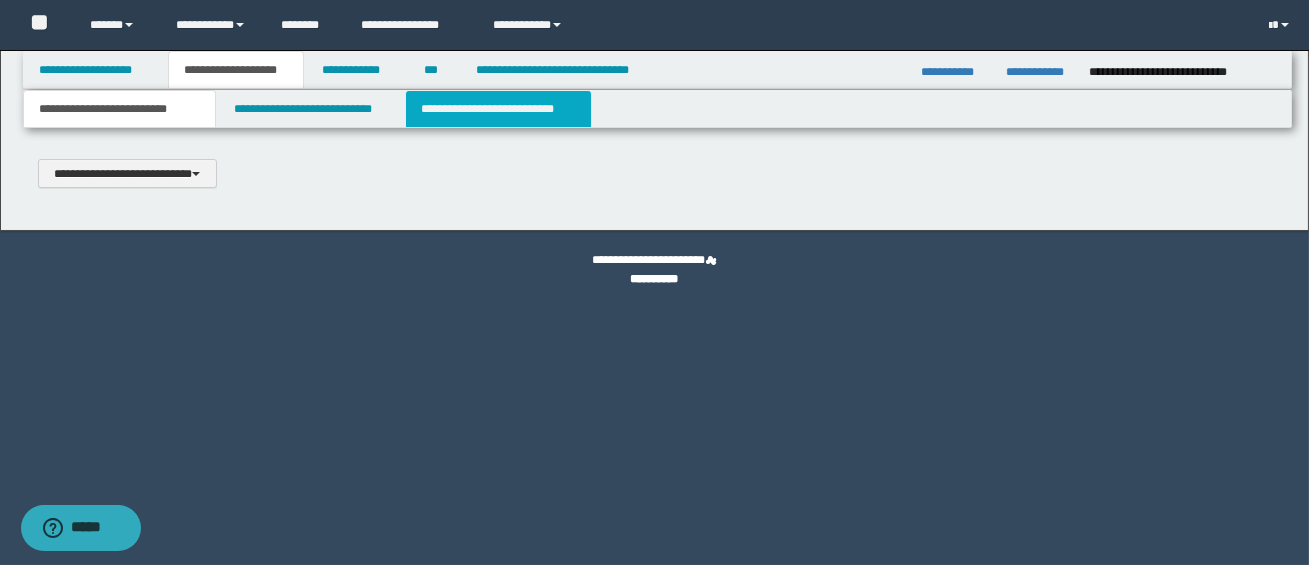 click on "**********" at bounding box center [498, 109] 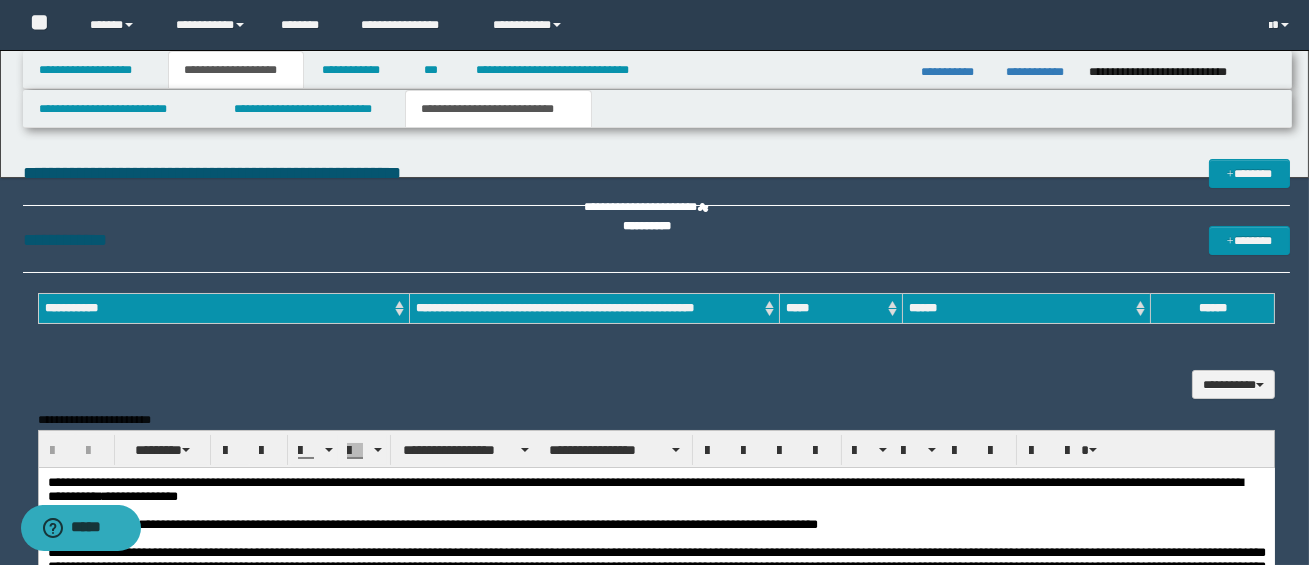 scroll, scrollTop: 0, scrollLeft: 0, axis: both 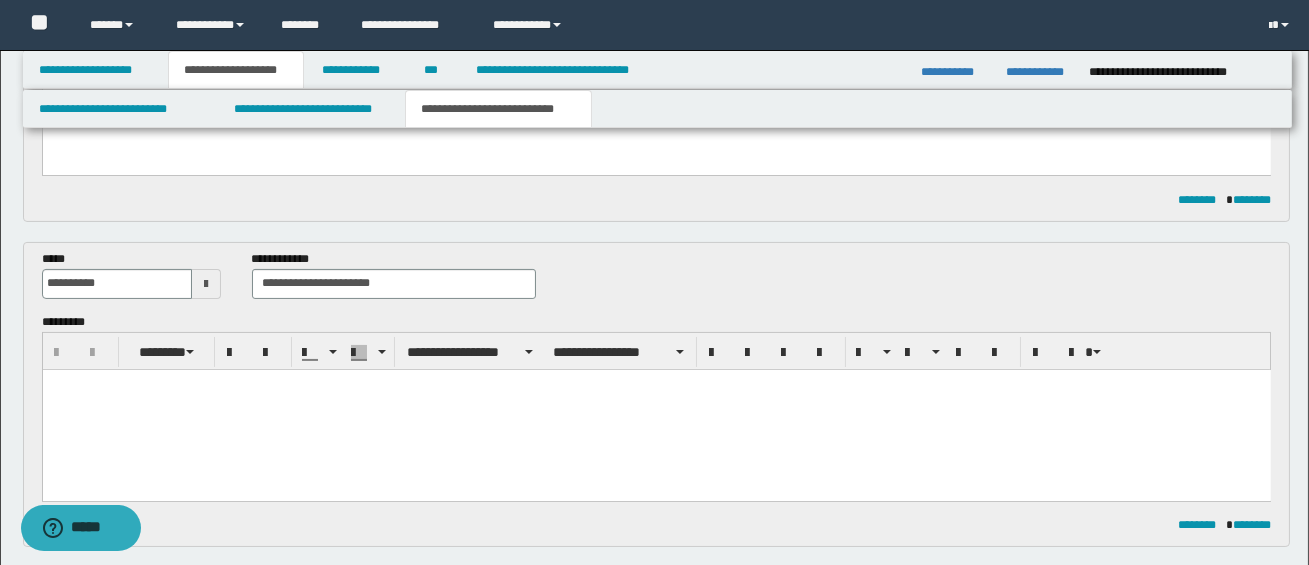 click at bounding box center [656, 409] 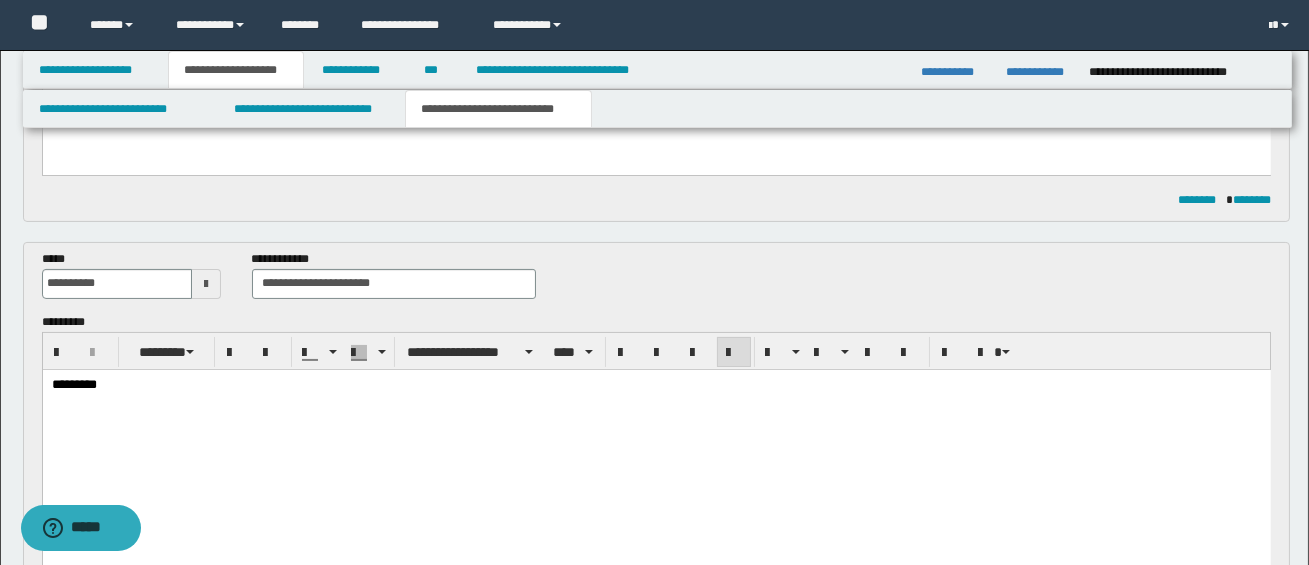 scroll, scrollTop: 0, scrollLeft: 0, axis: both 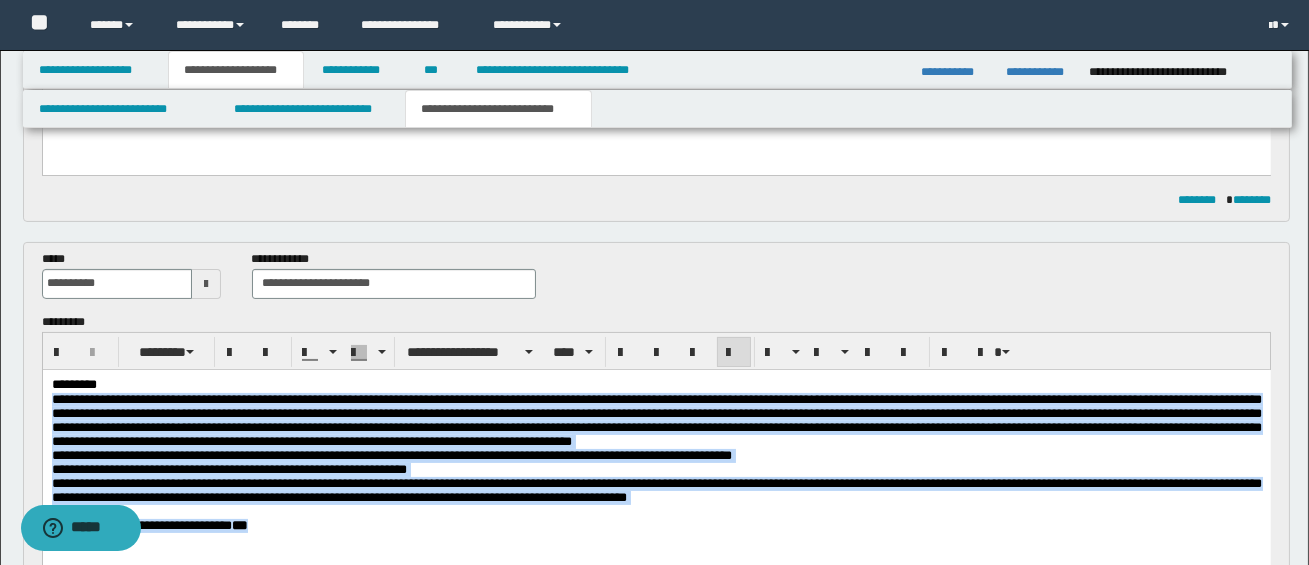 drag, startPoint x: 51, startPoint y: 397, endPoint x: 269, endPoint y: 540, distance: 260.7163 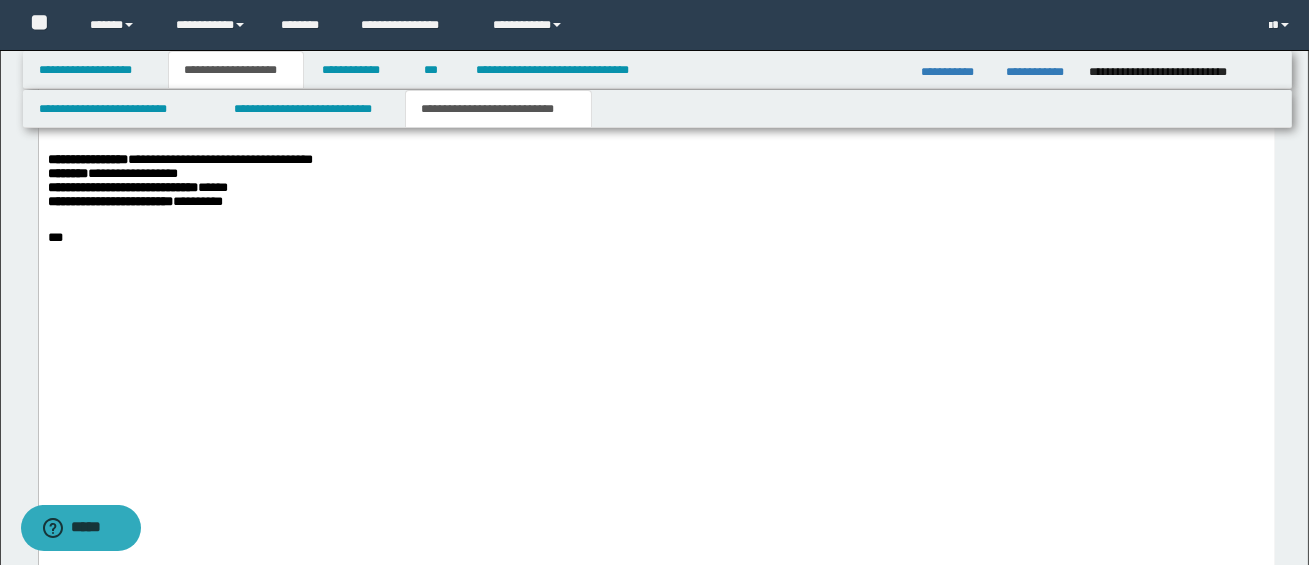 scroll, scrollTop: 2925, scrollLeft: 0, axis: vertical 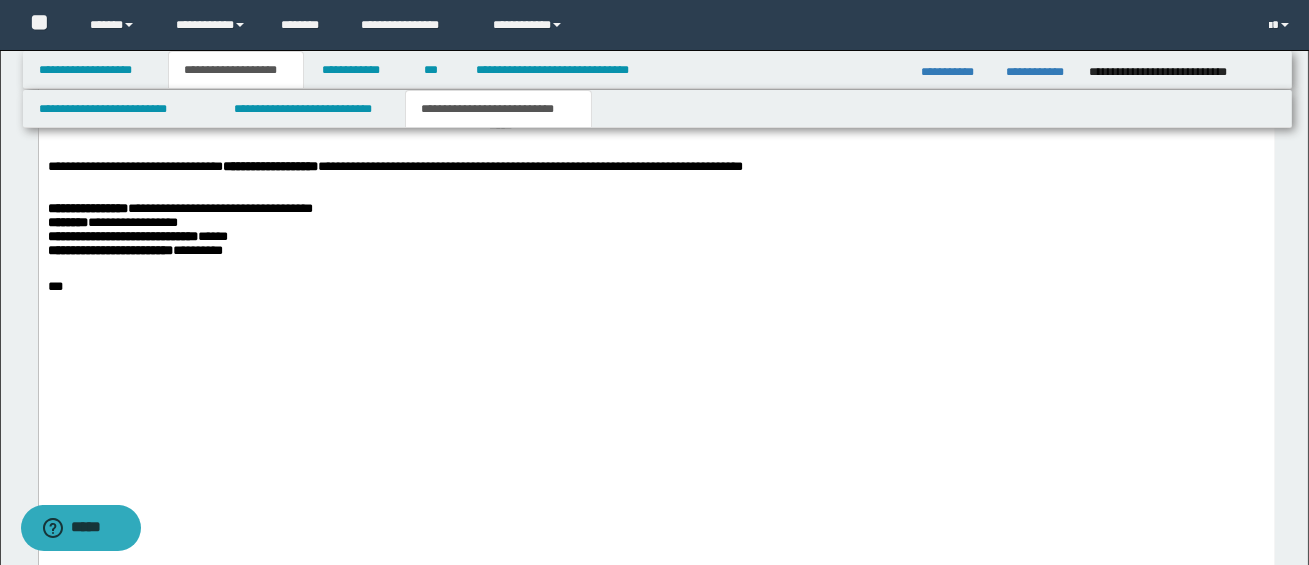 click on "**********" at bounding box center (656, 69) 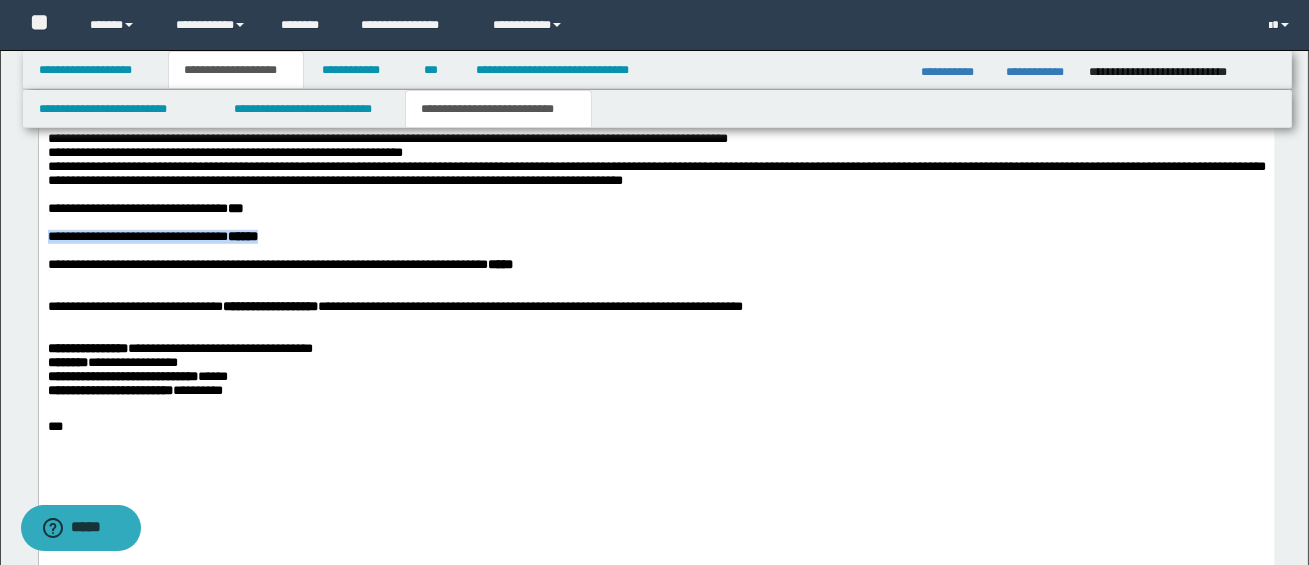 drag, startPoint x: 50, startPoint y: 481, endPoint x: 307, endPoint y: 480, distance: 257.00195 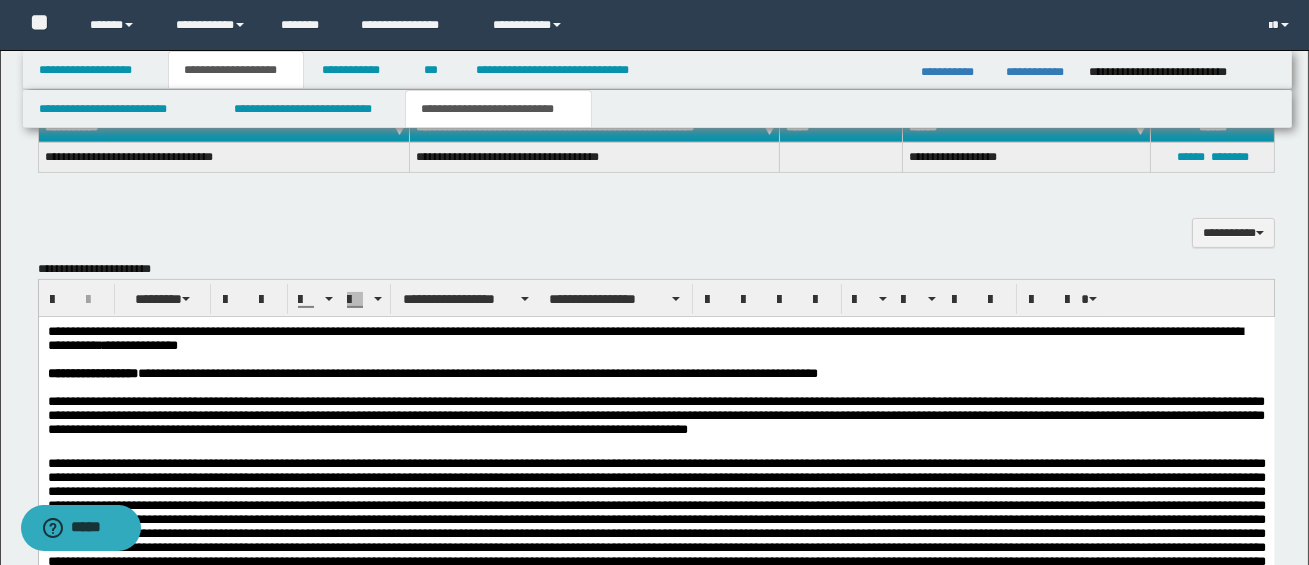 scroll, scrollTop: 1260, scrollLeft: 0, axis: vertical 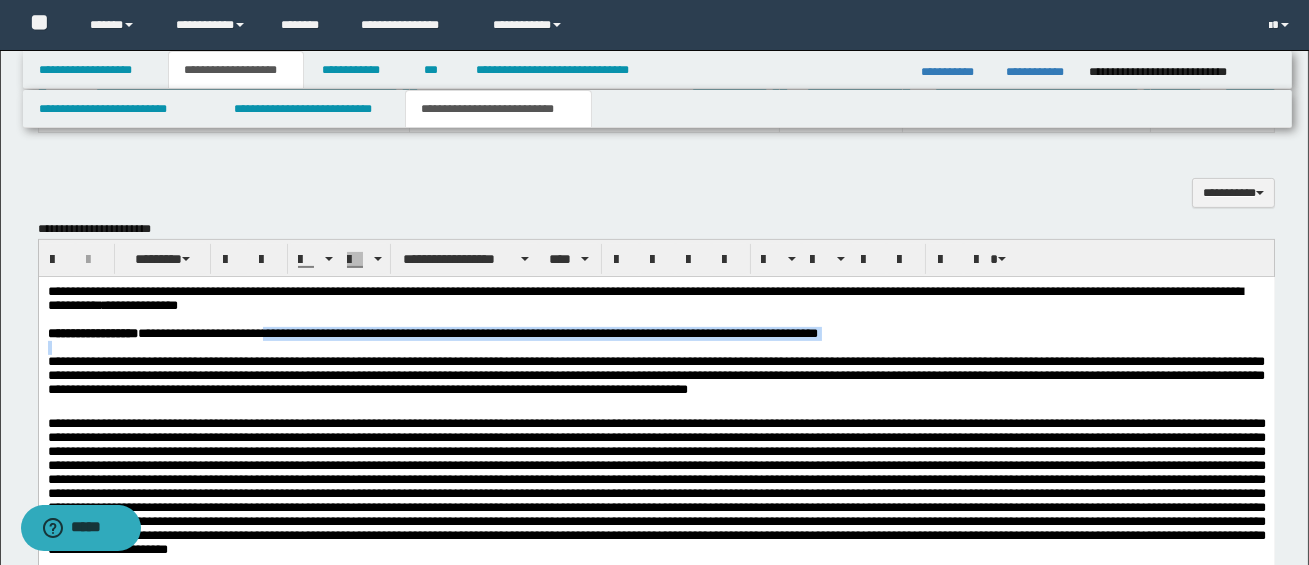 drag, startPoint x: 289, startPoint y: 335, endPoint x: 941, endPoint y: 354, distance: 652.2768 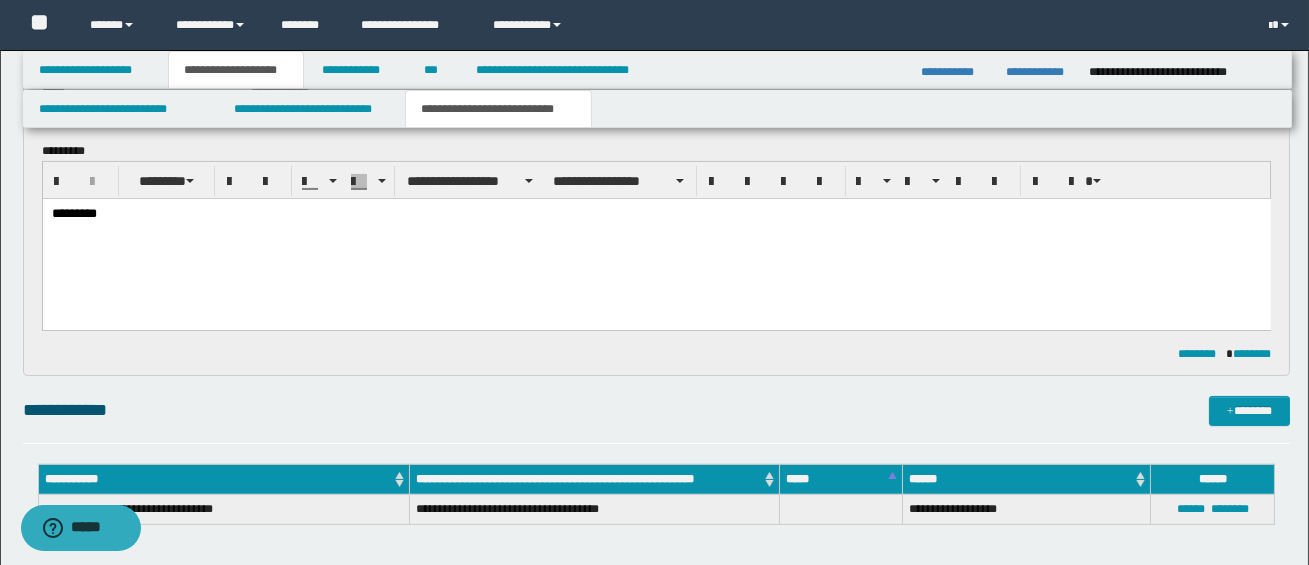 scroll, scrollTop: 872, scrollLeft: 0, axis: vertical 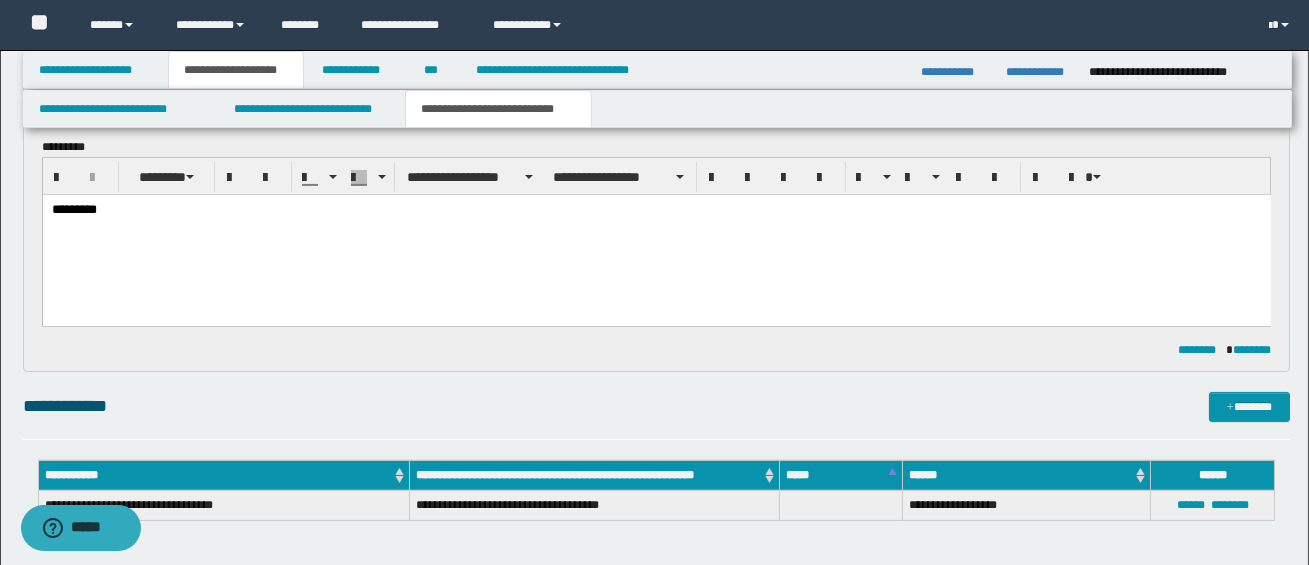 click on "*********" at bounding box center (656, 234) 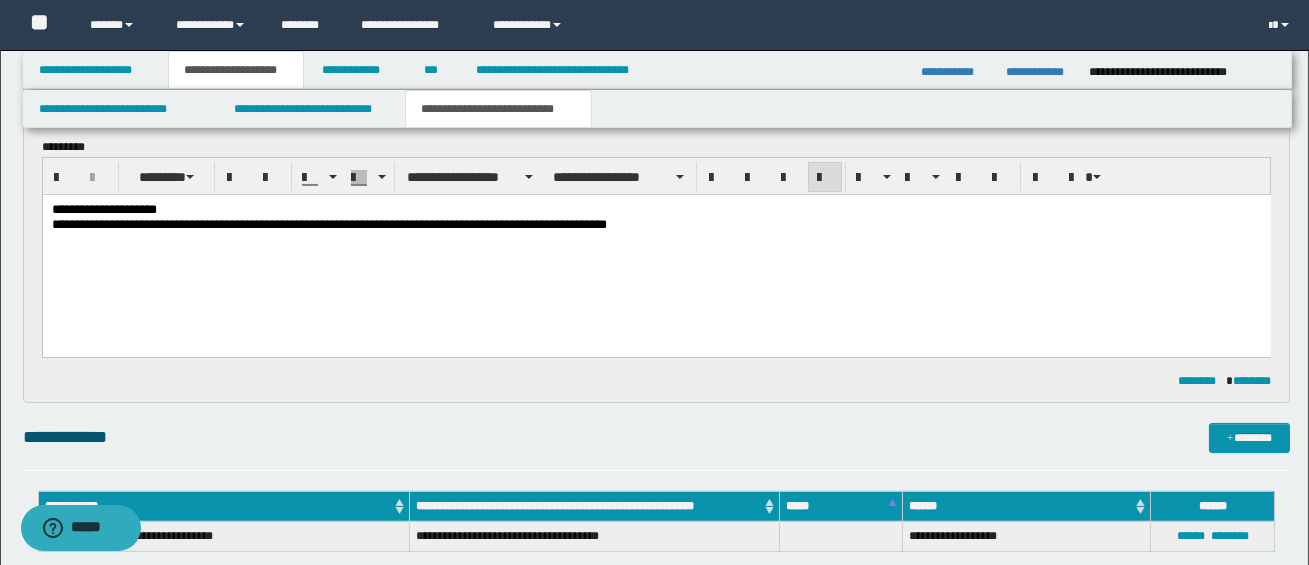 click on "**********" at bounding box center (656, 249) 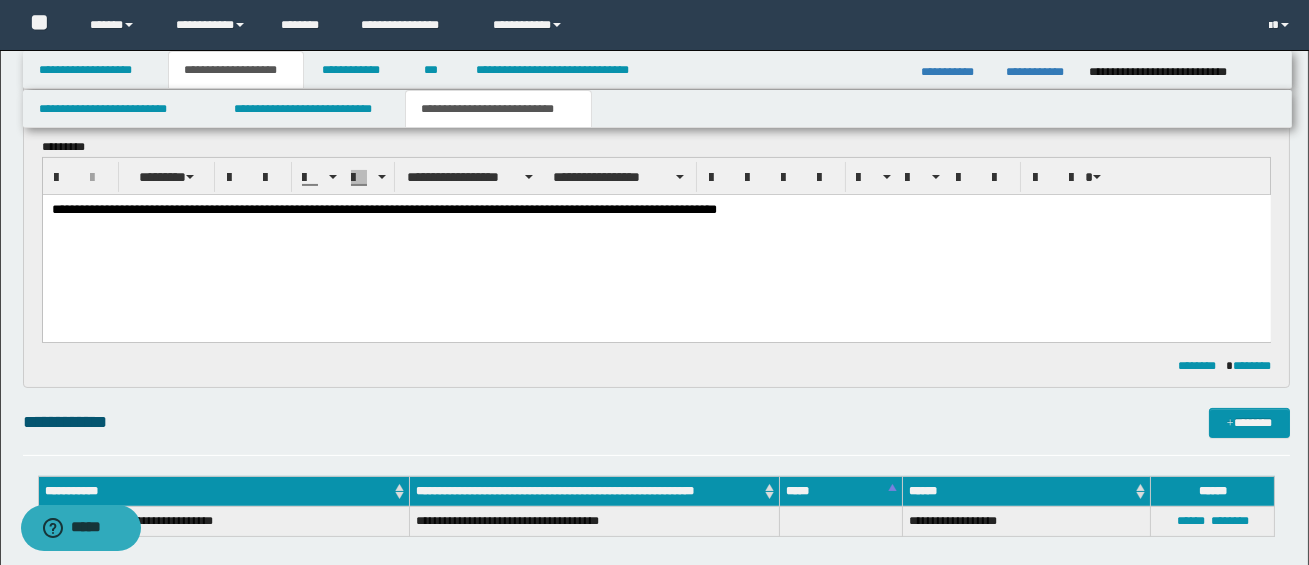 click on "**********" at bounding box center (655, 209) 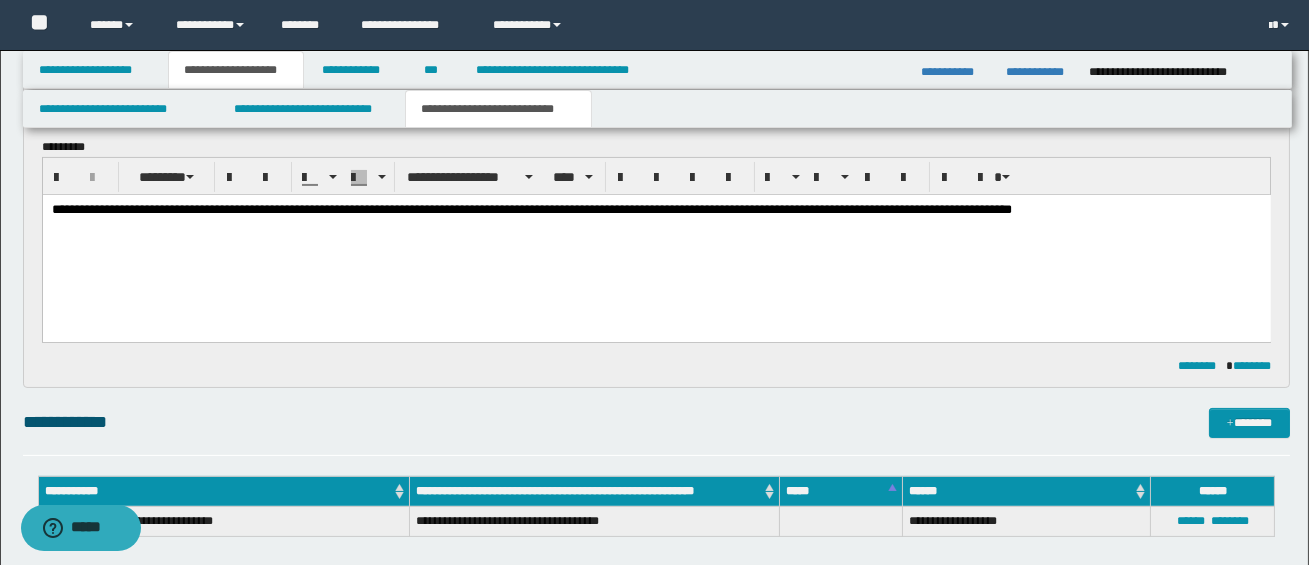click on "**********" at bounding box center (711, 208) 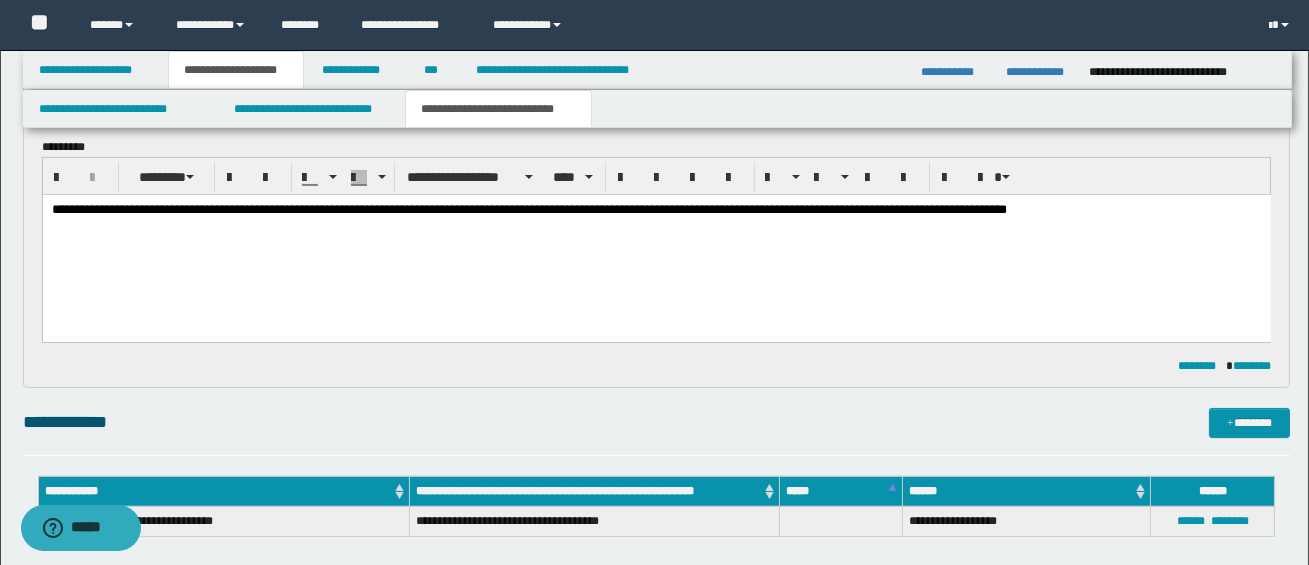 click on "**********" at bounding box center (655, 209) 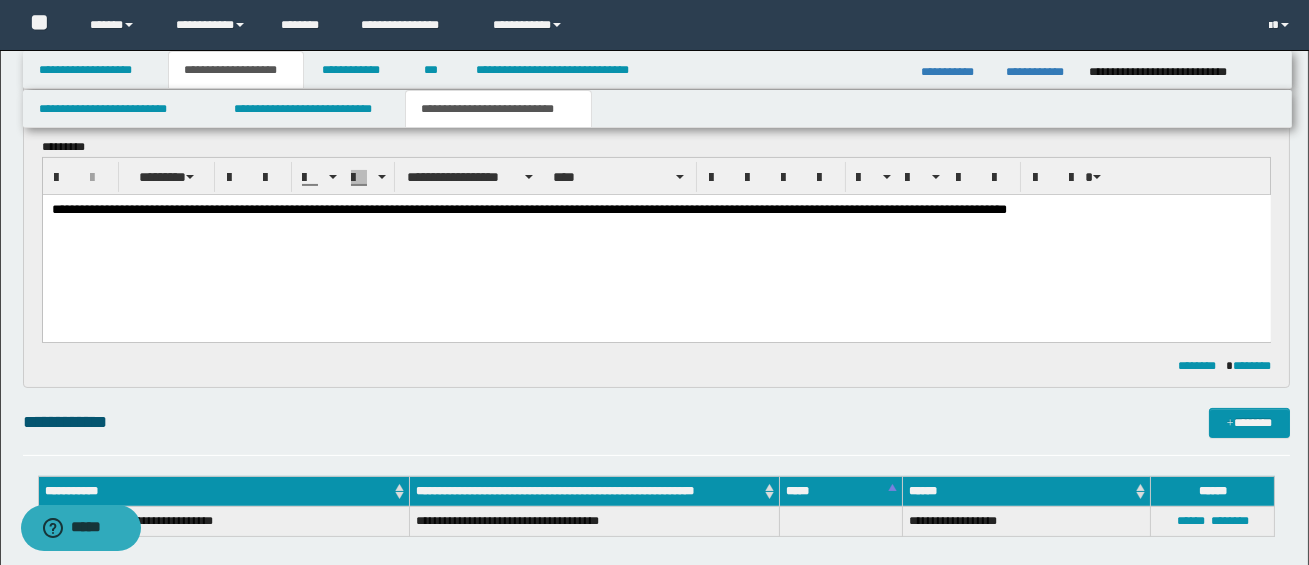 scroll, scrollTop: 0, scrollLeft: 0, axis: both 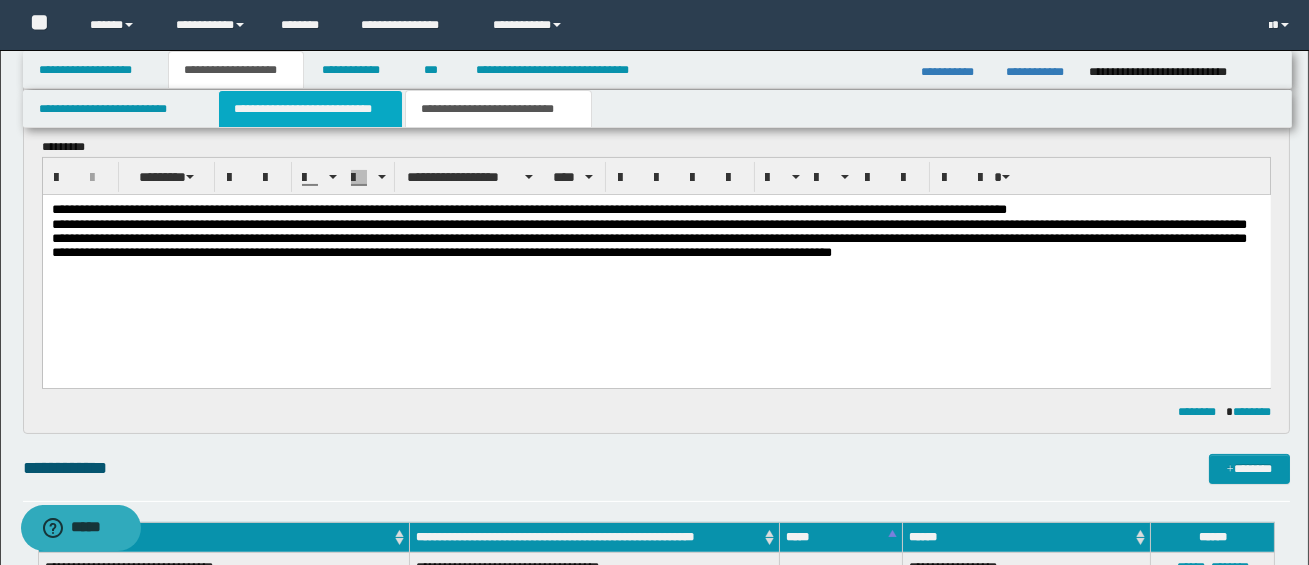 click on "**********" at bounding box center [310, 109] 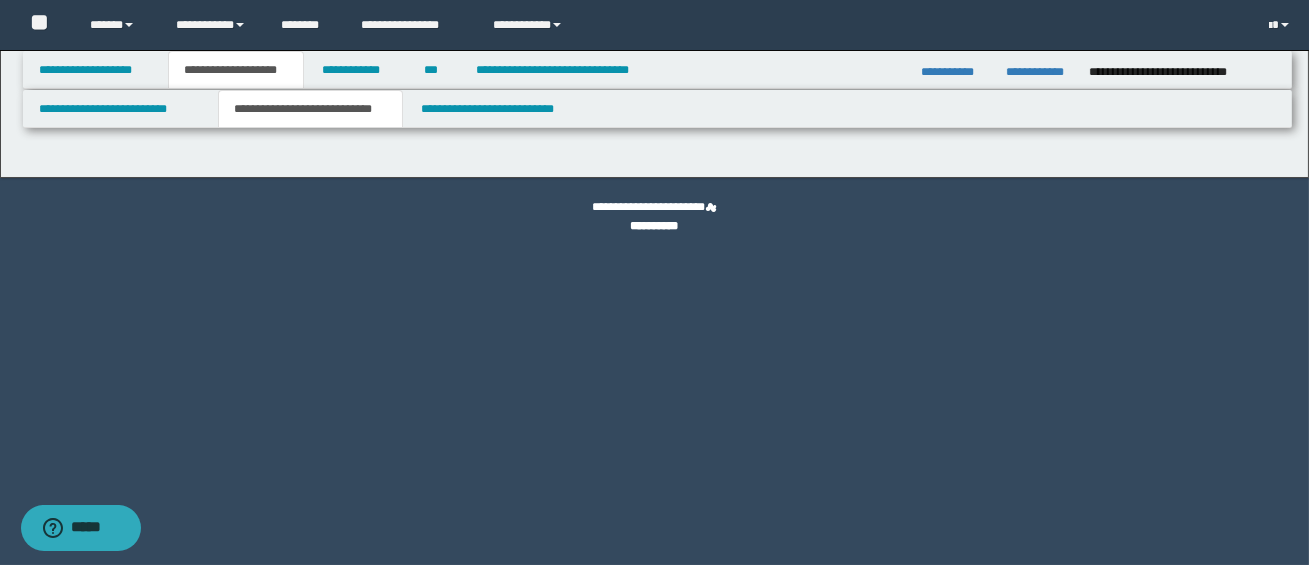 scroll, scrollTop: 0, scrollLeft: 0, axis: both 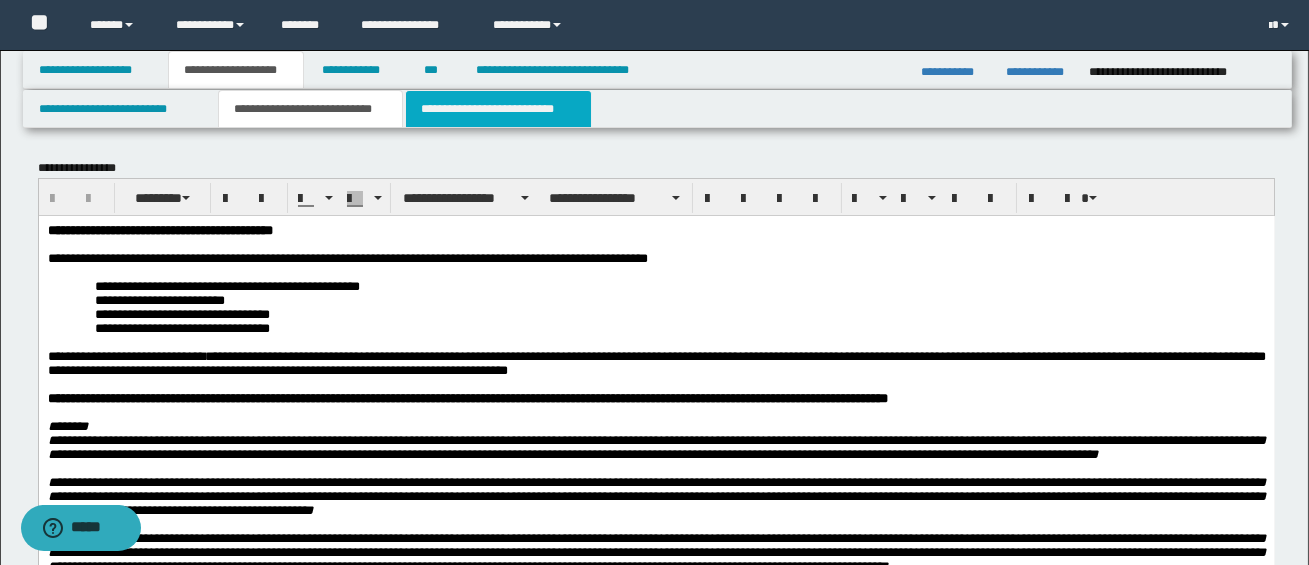 click on "**********" at bounding box center (498, 109) 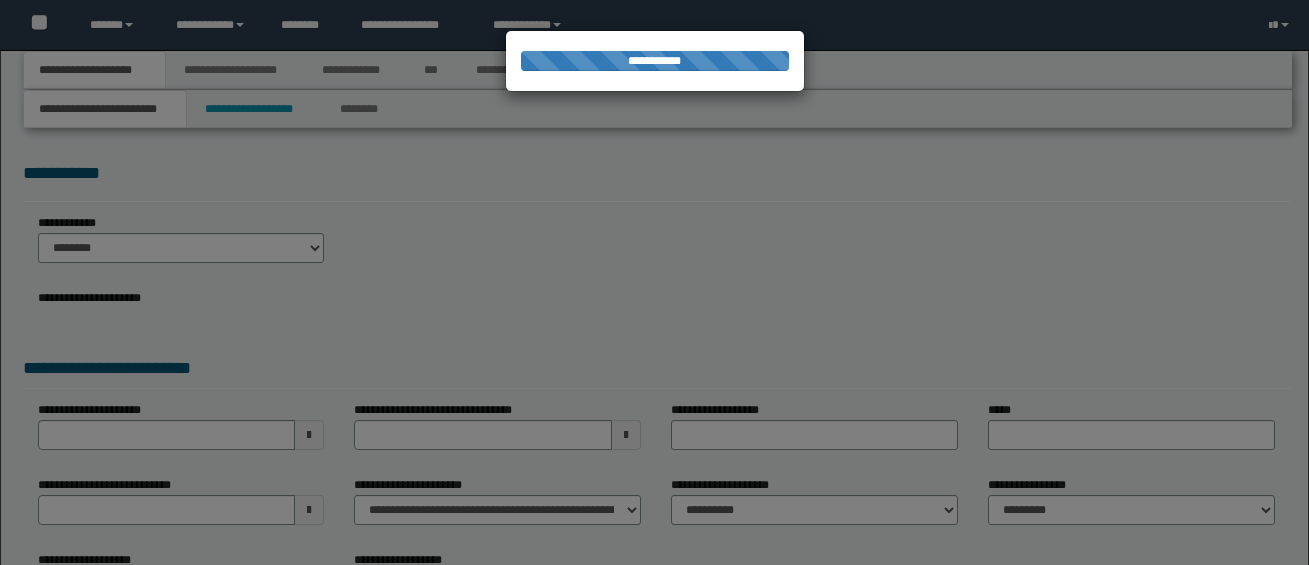 scroll, scrollTop: 0, scrollLeft: 0, axis: both 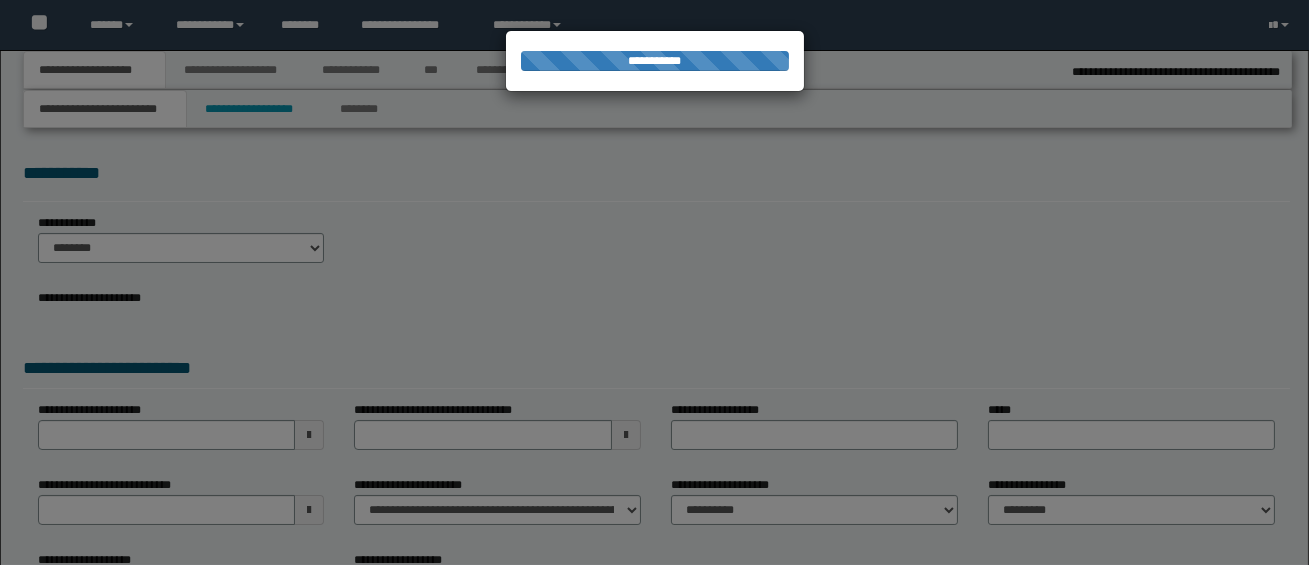 select on "*" 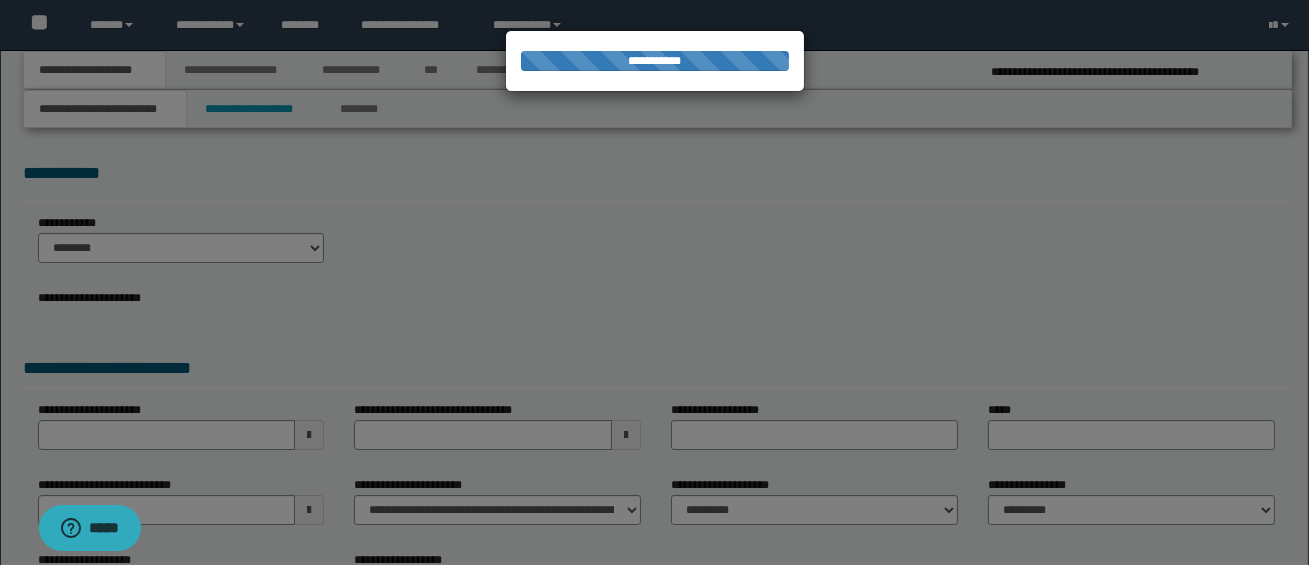 scroll, scrollTop: 0, scrollLeft: 0, axis: both 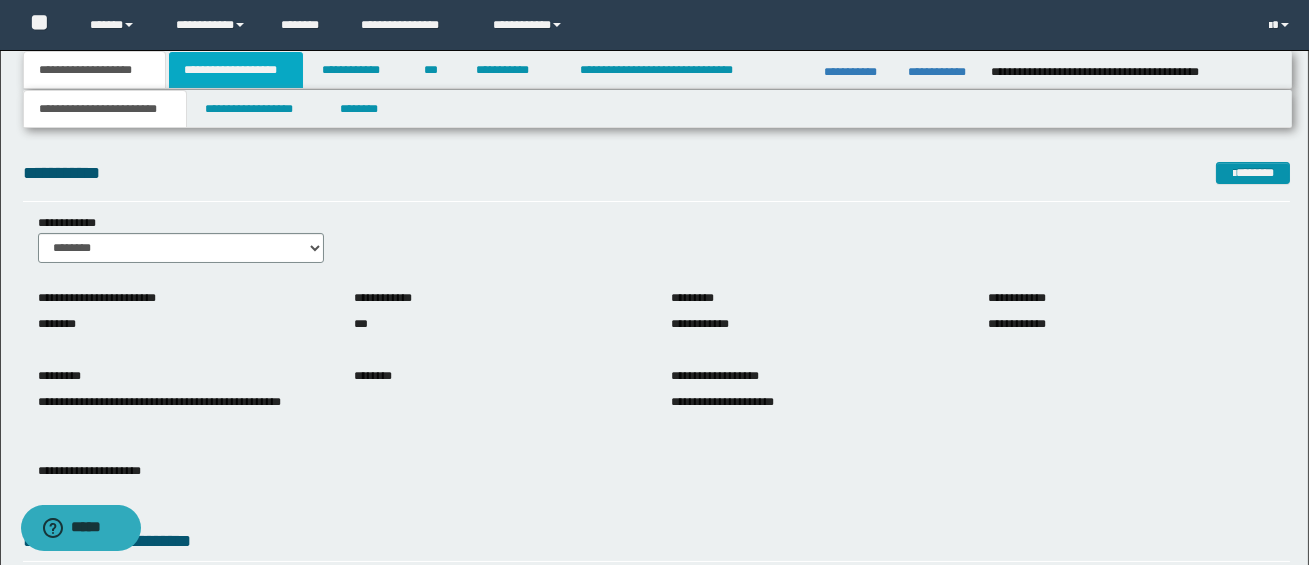 click on "**********" at bounding box center (236, 70) 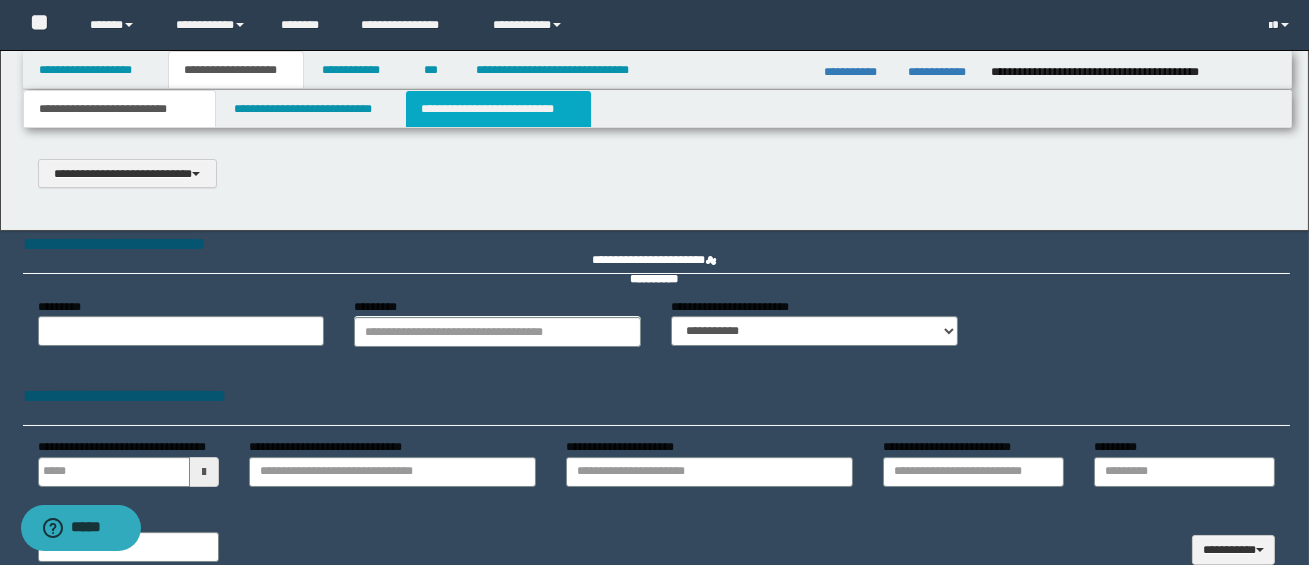 type 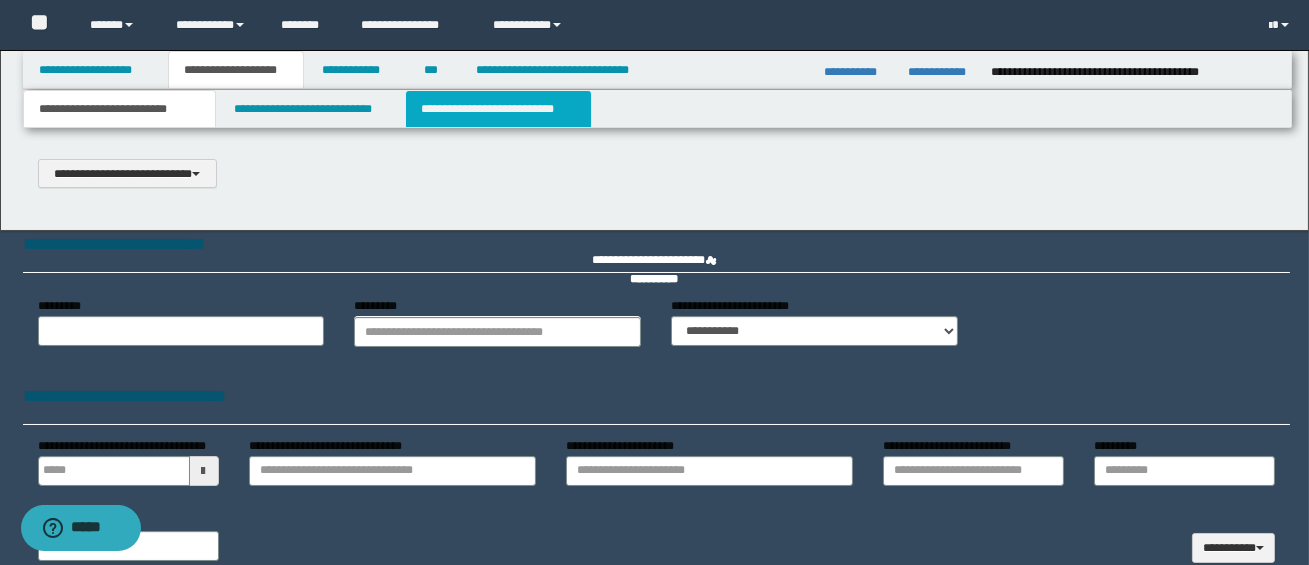 scroll, scrollTop: 0, scrollLeft: 0, axis: both 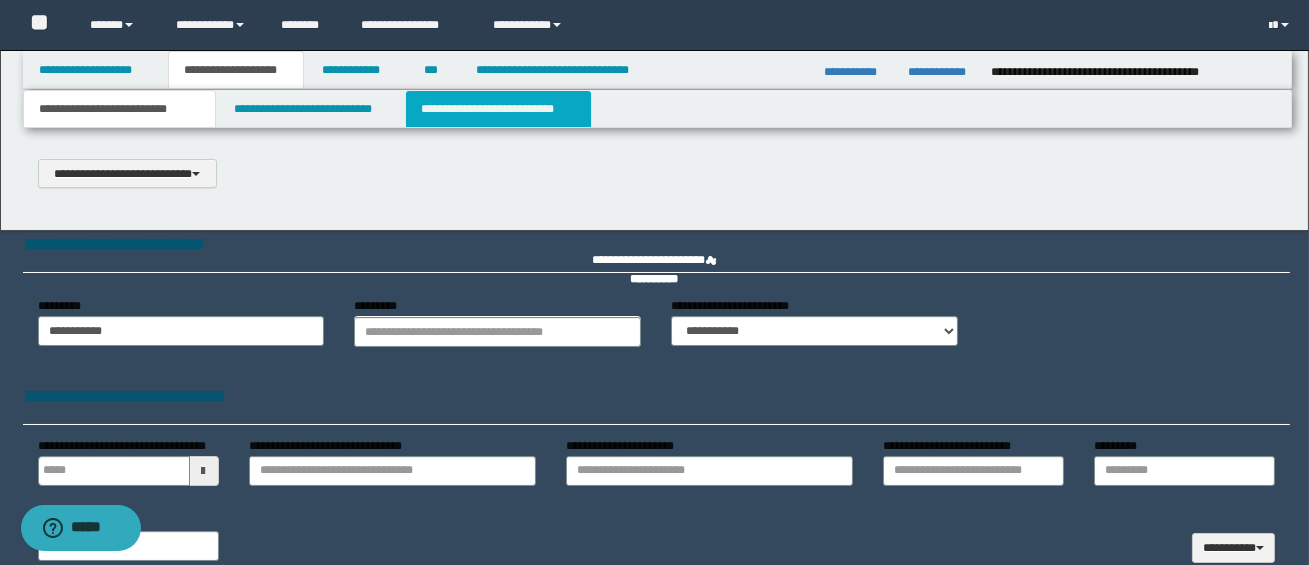 click on "**********" at bounding box center [498, 109] 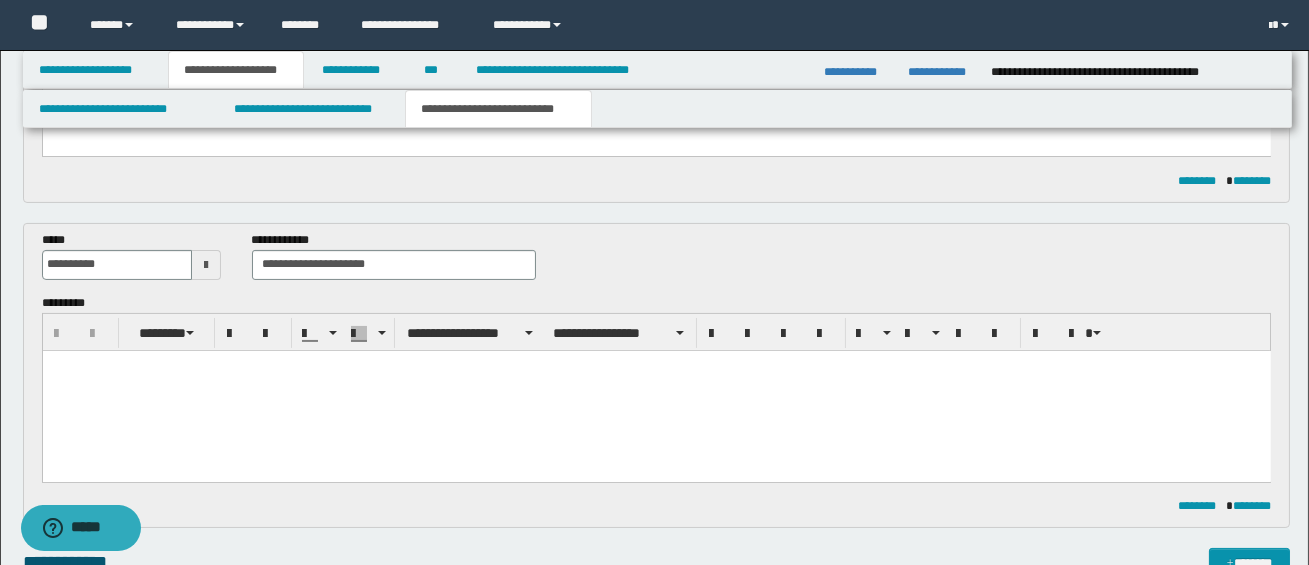 scroll, scrollTop: 760, scrollLeft: 0, axis: vertical 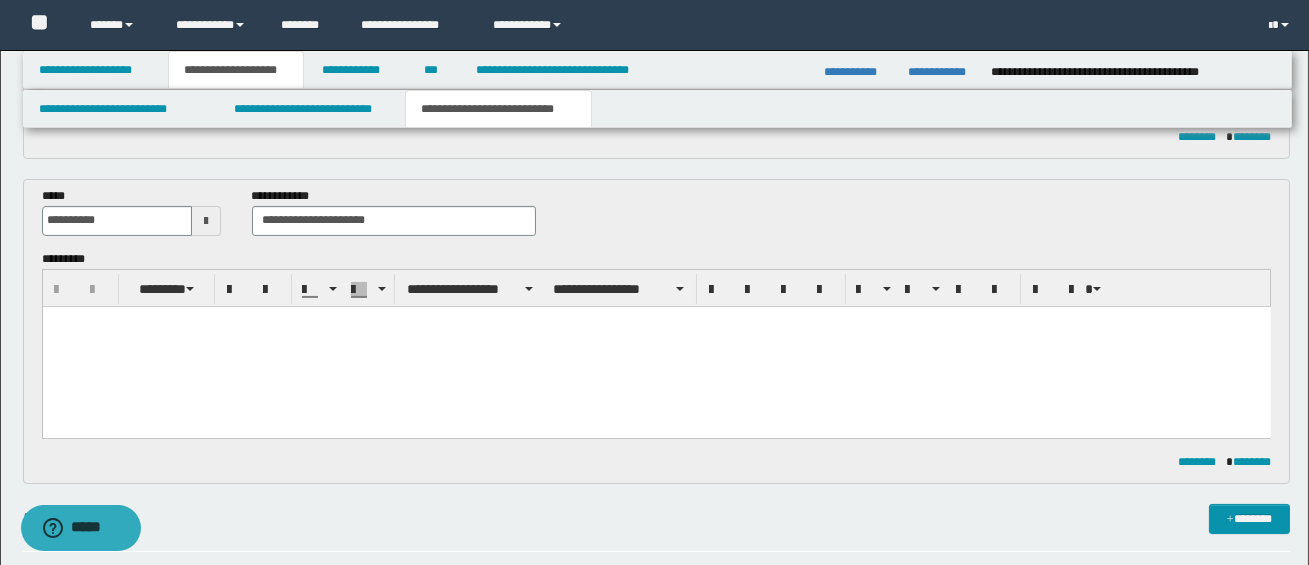 click at bounding box center [656, 346] 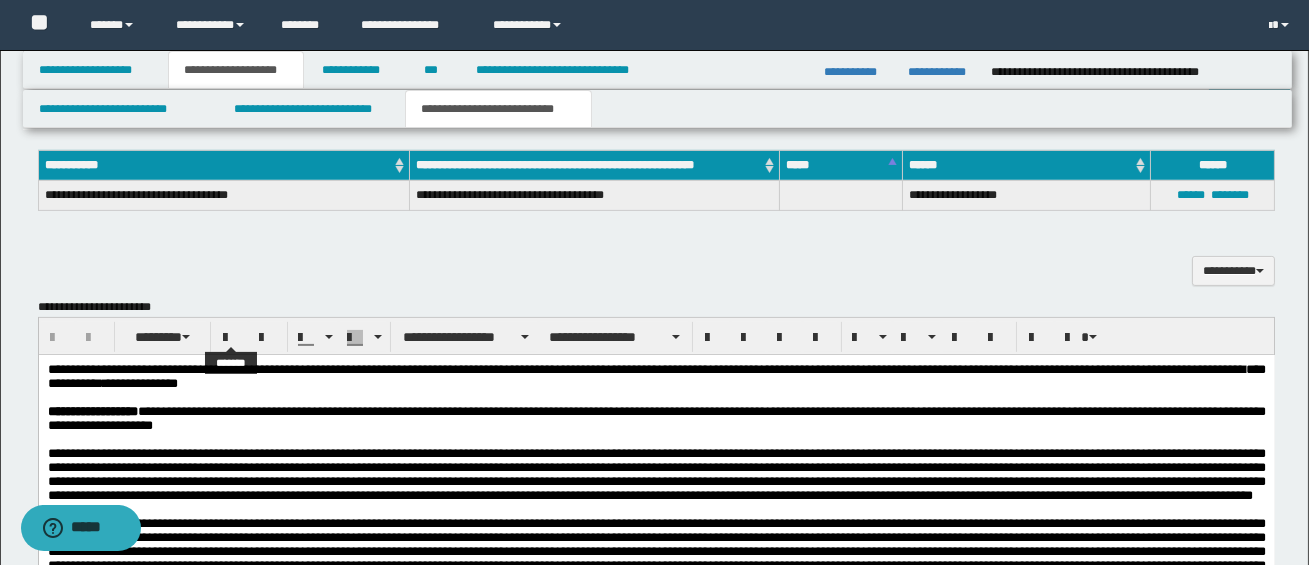 scroll, scrollTop: 1230, scrollLeft: 0, axis: vertical 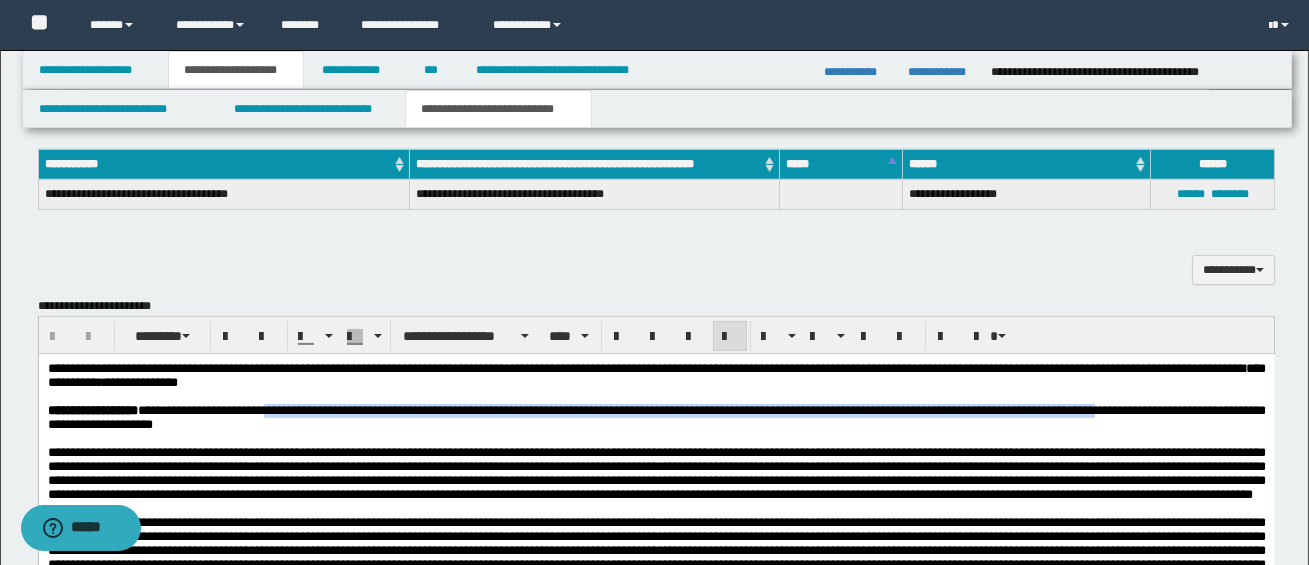 drag, startPoint x: 305, startPoint y: 413, endPoint x: 1240, endPoint y: 417, distance: 935.00854 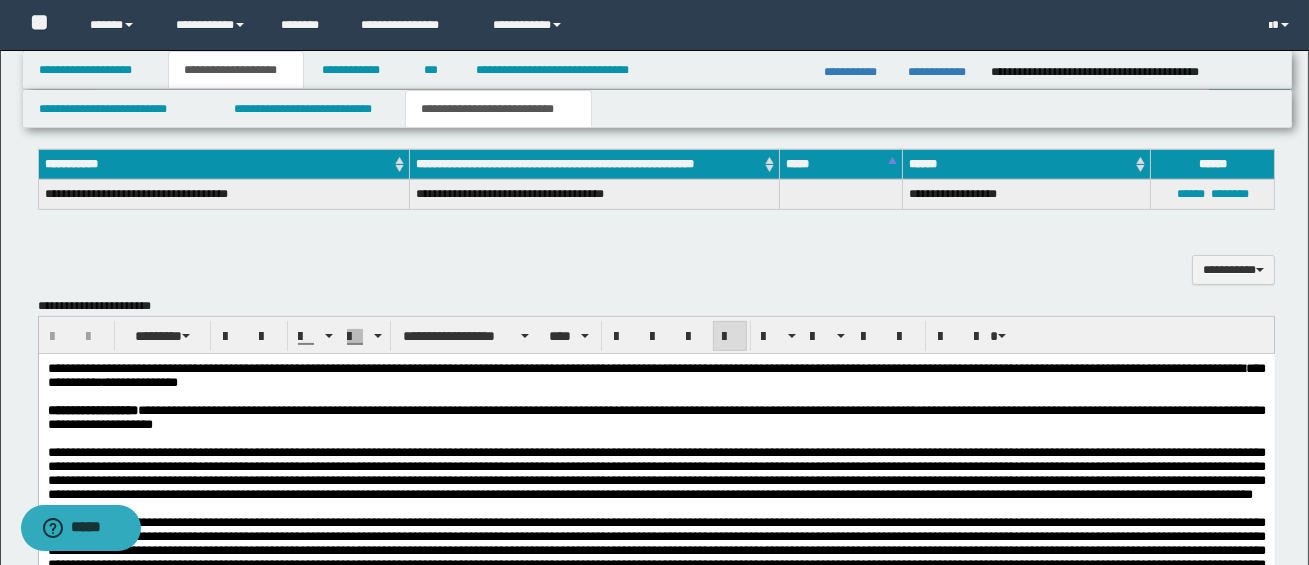click on "**********" at bounding box center (656, 417) 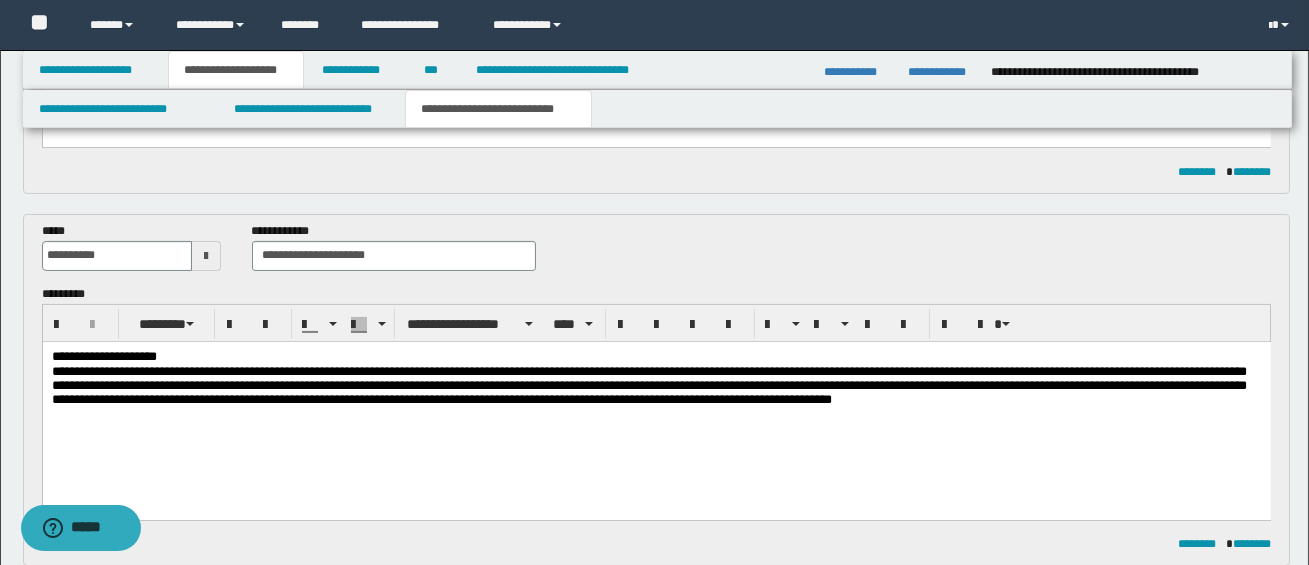 scroll, scrollTop: 697, scrollLeft: 0, axis: vertical 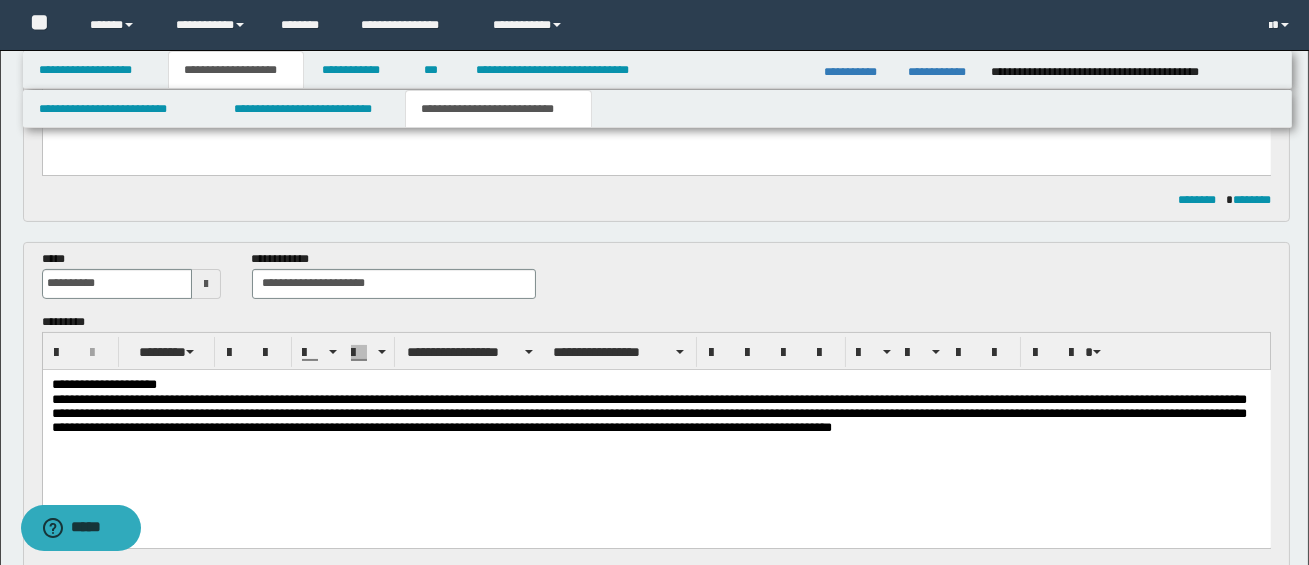 click on "**********" at bounding box center (655, 384) 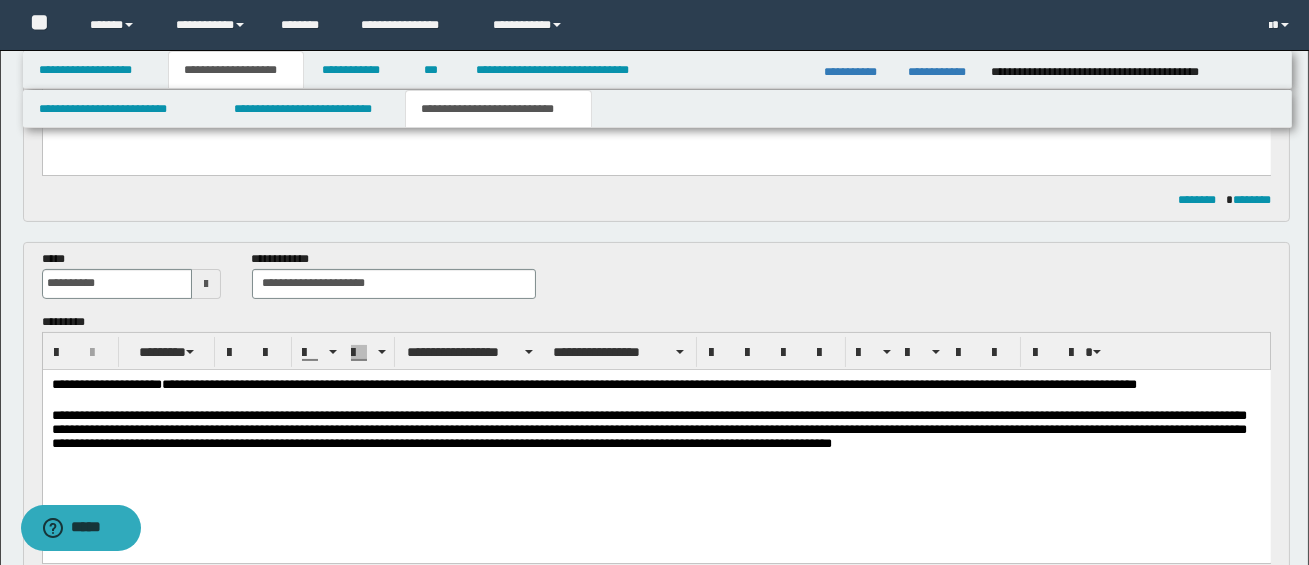 click on "**********" at bounding box center [648, 383] 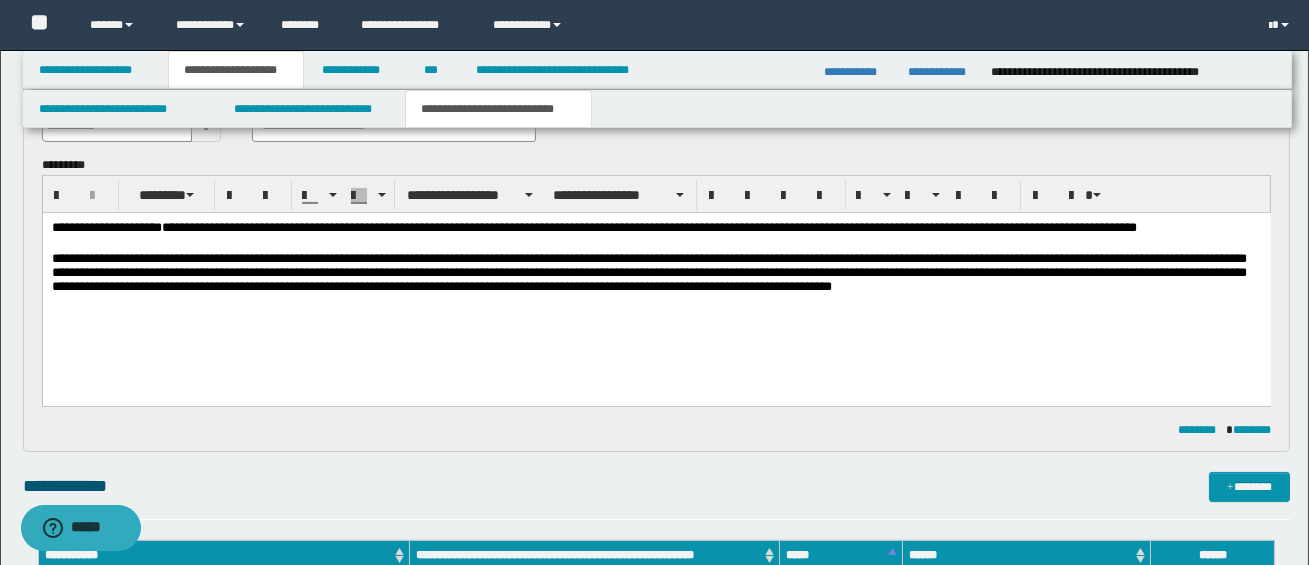 scroll, scrollTop: 836, scrollLeft: 0, axis: vertical 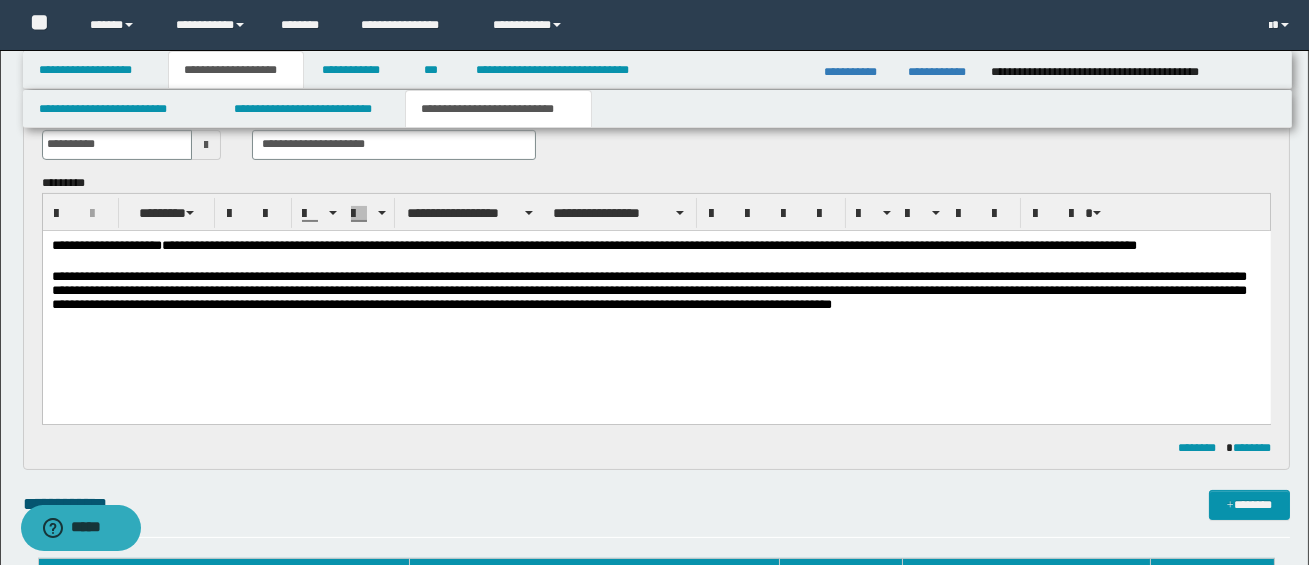 click on "**********" at bounding box center (655, 253) 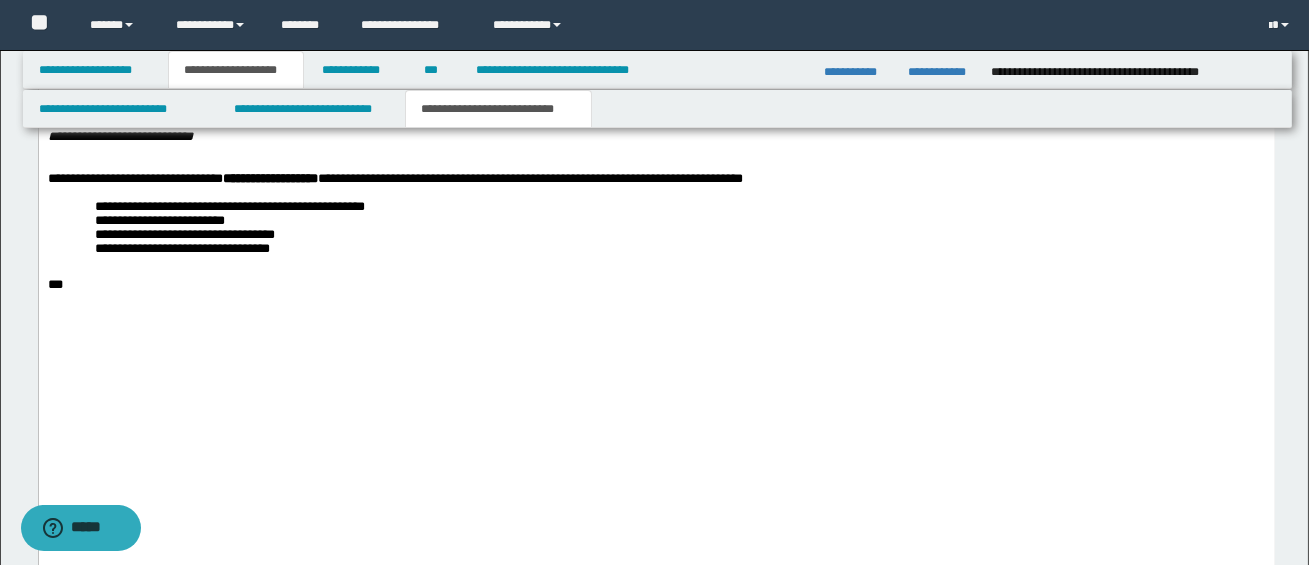 scroll, scrollTop: 3912, scrollLeft: 0, axis: vertical 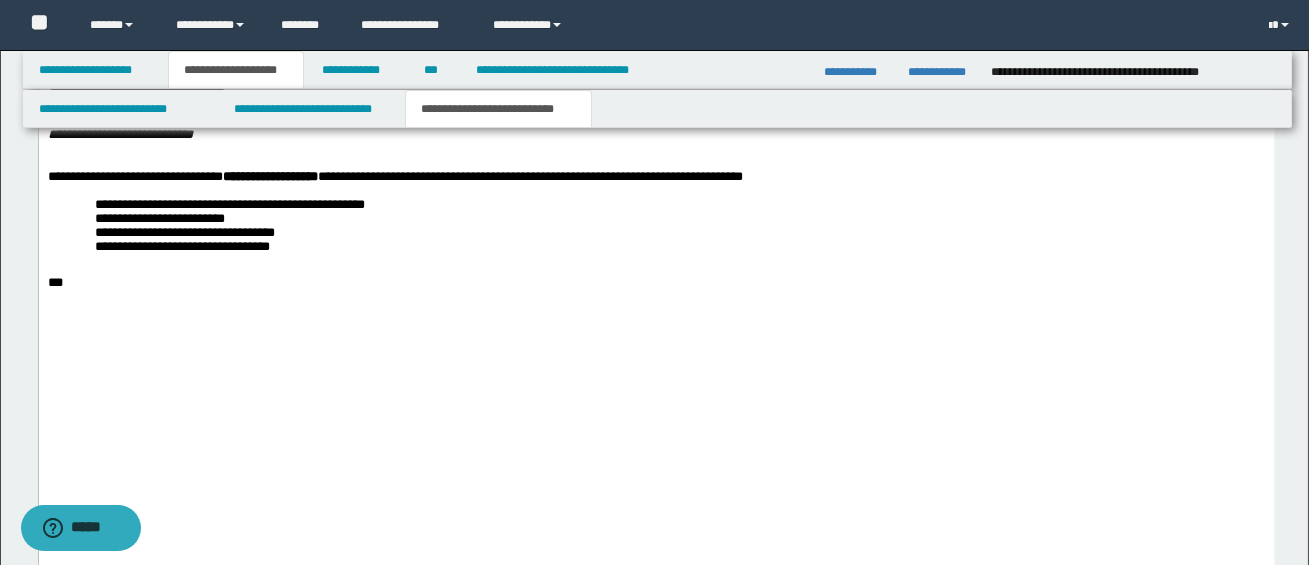 click on "**********" at bounding box center [656, -132] 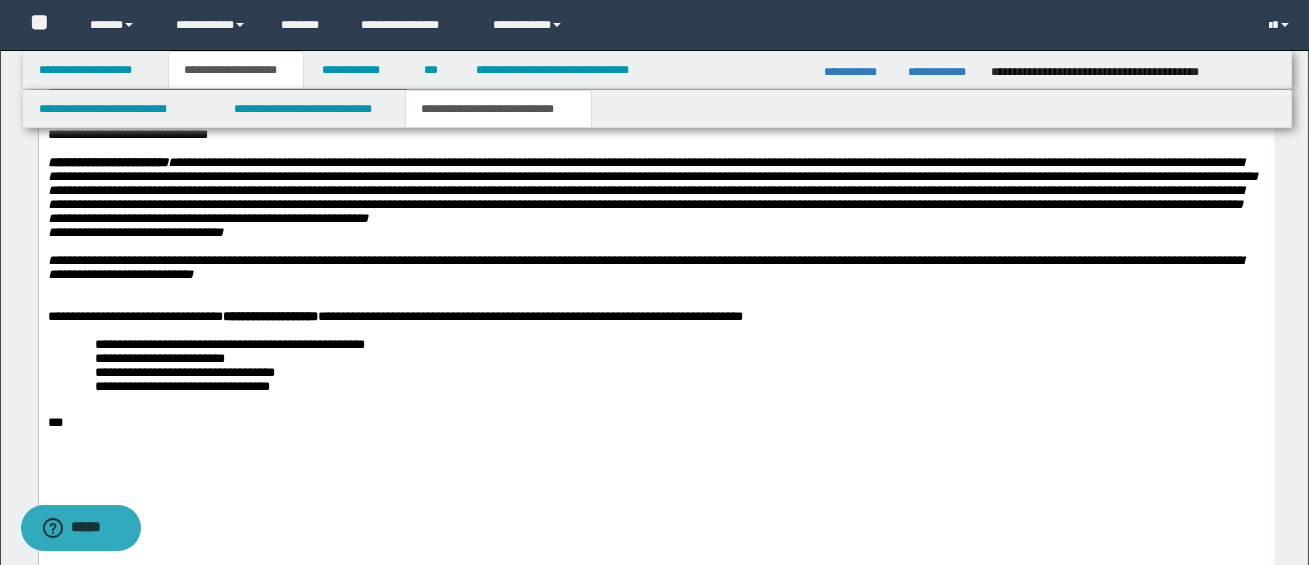 drag, startPoint x: 280, startPoint y: 410, endPoint x: 48, endPoint y: 407, distance: 232.0194 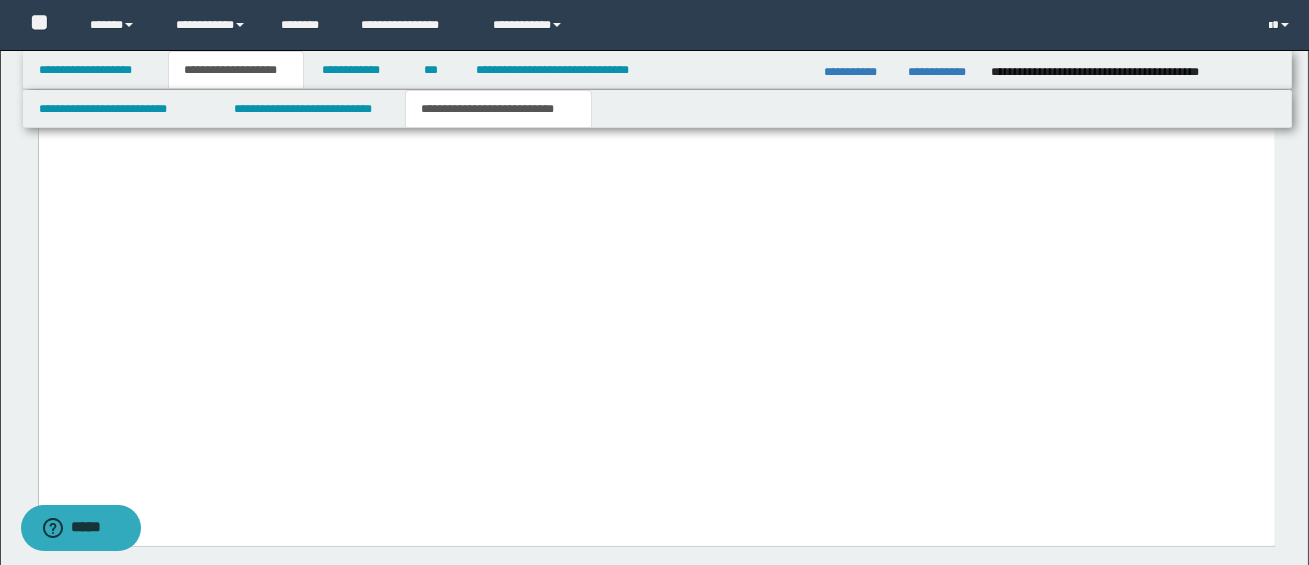 scroll, scrollTop: 4336, scrollLeft: 0, axis: vertical 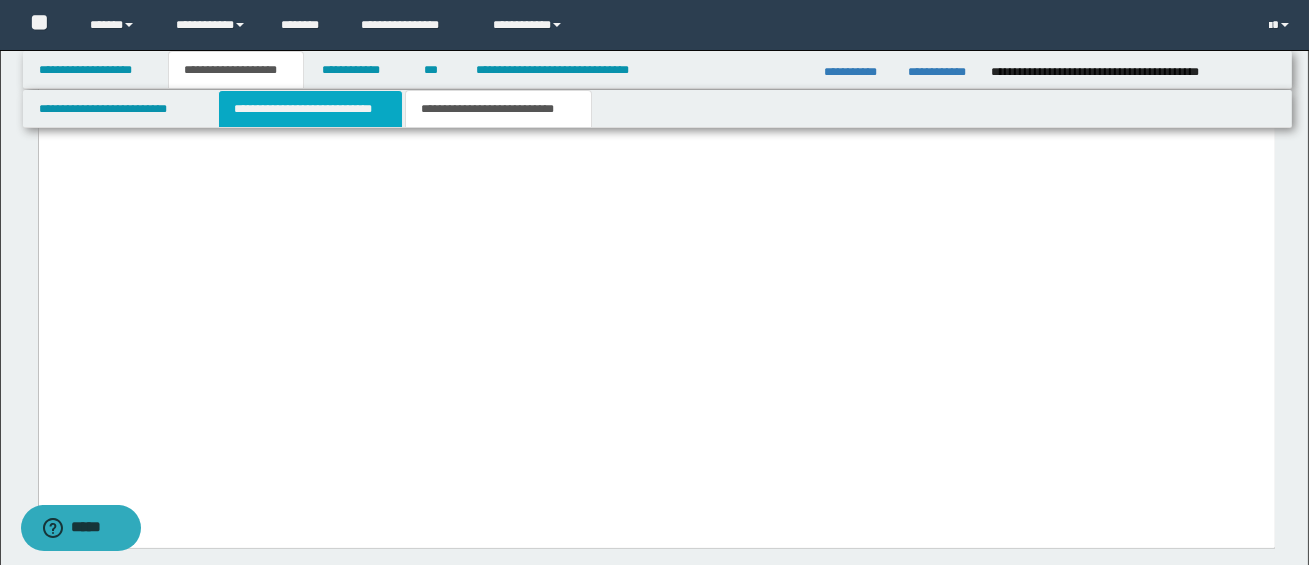 click on "**********" at bounding box center [310, 109] 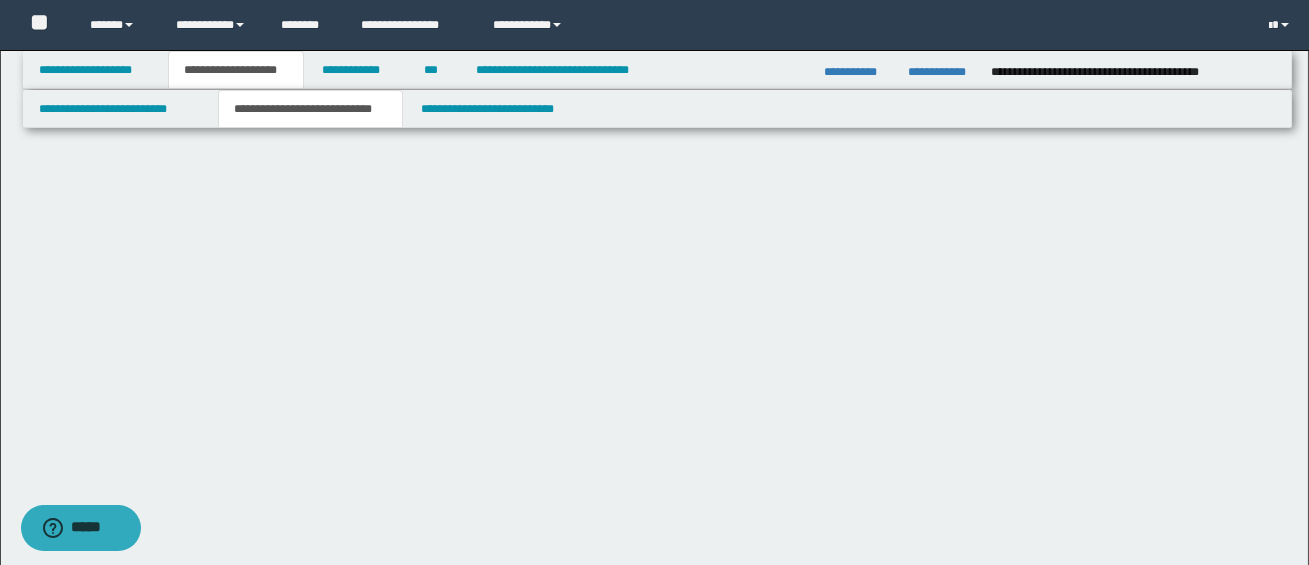 scroll, scrollTop: 0, scrollLeft: 0, axis: both 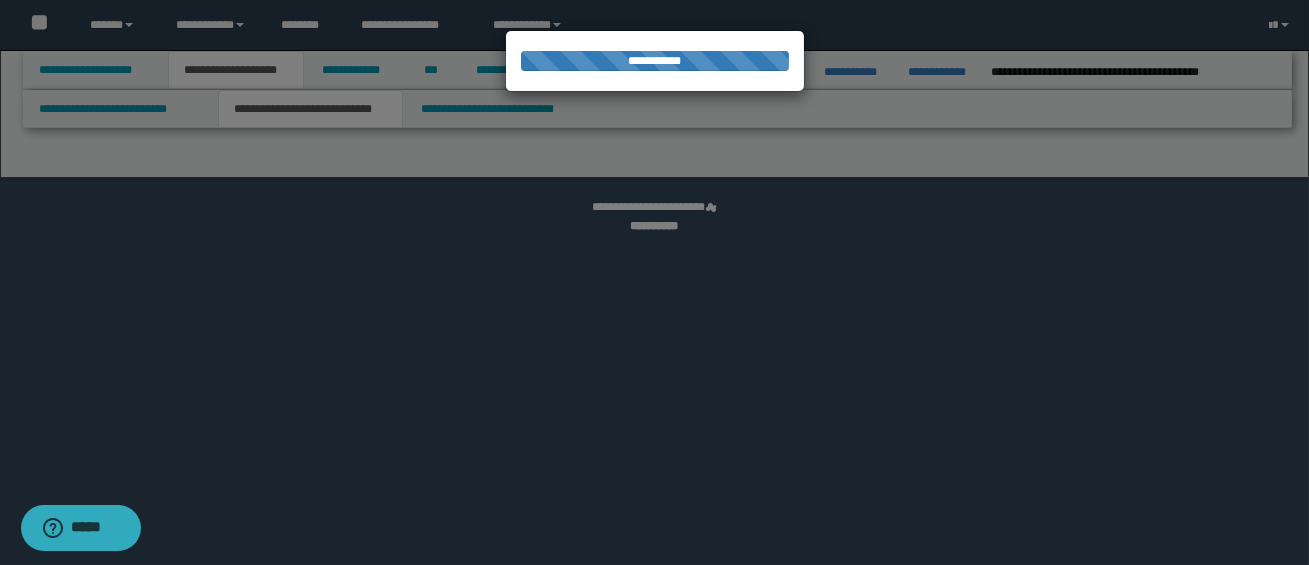 select on "*" 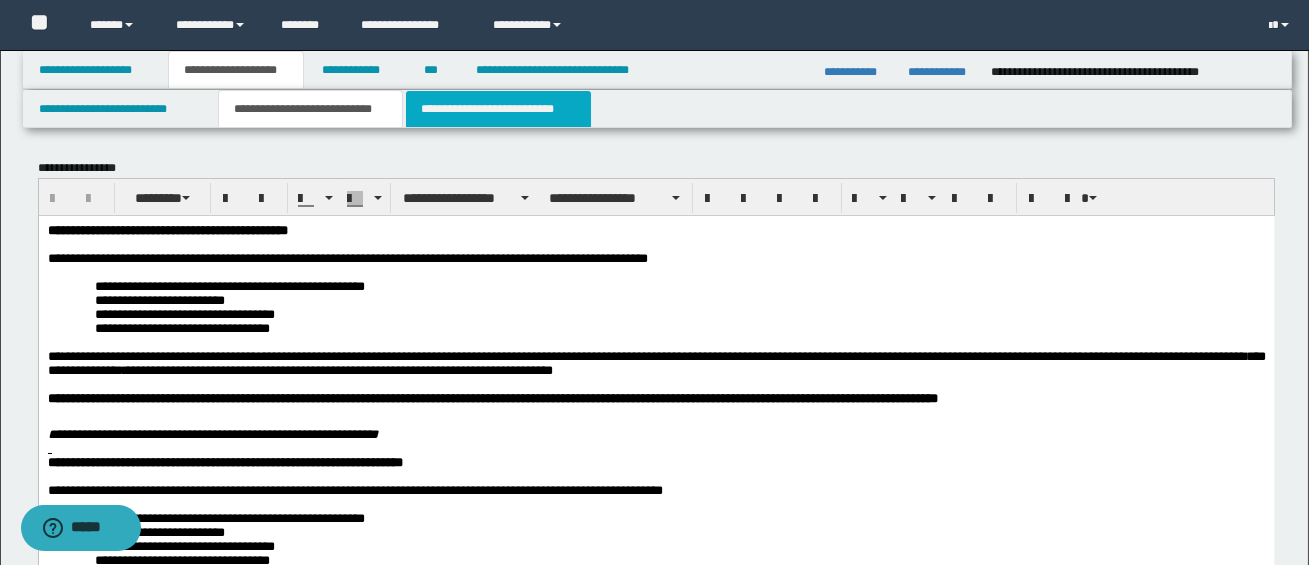 scroll, scrollTop: 0, scrollLeft: 0, axis: both 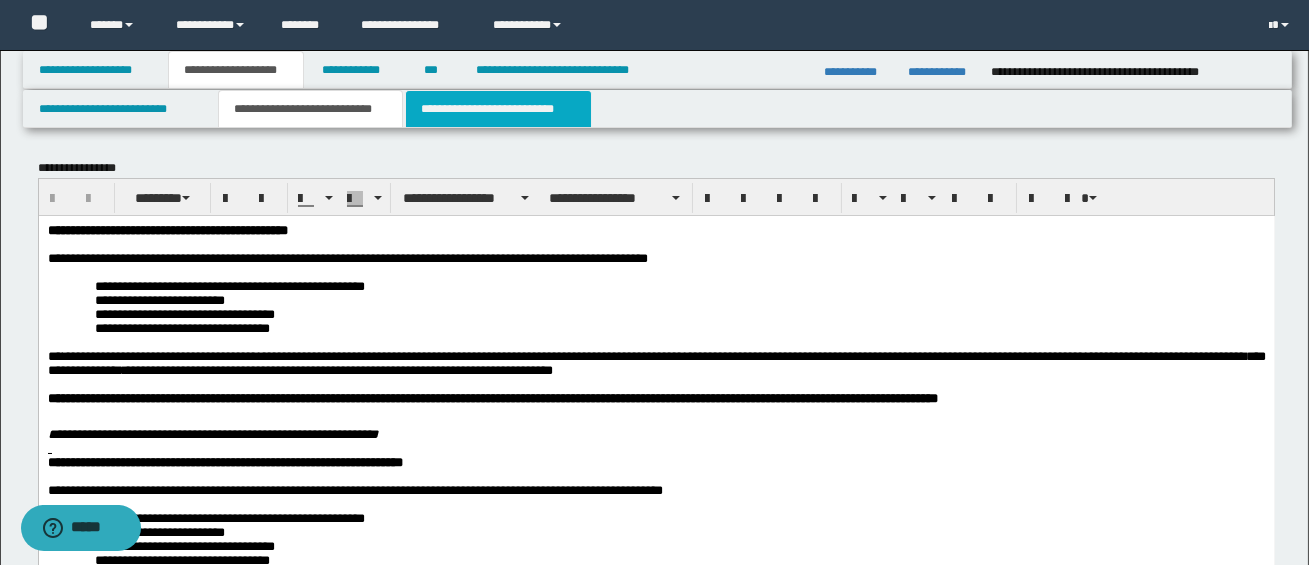click on "**********" at bounding box center [498, 109] 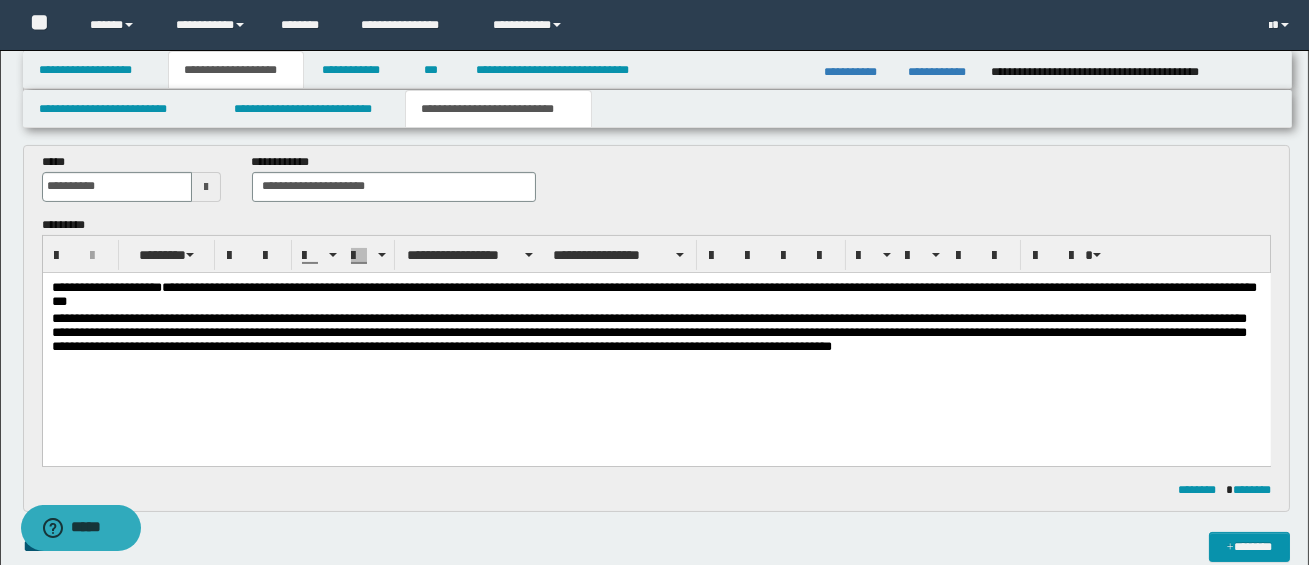 scroll, scrollTop: 782, scrollLeft: 0, axis: vertical 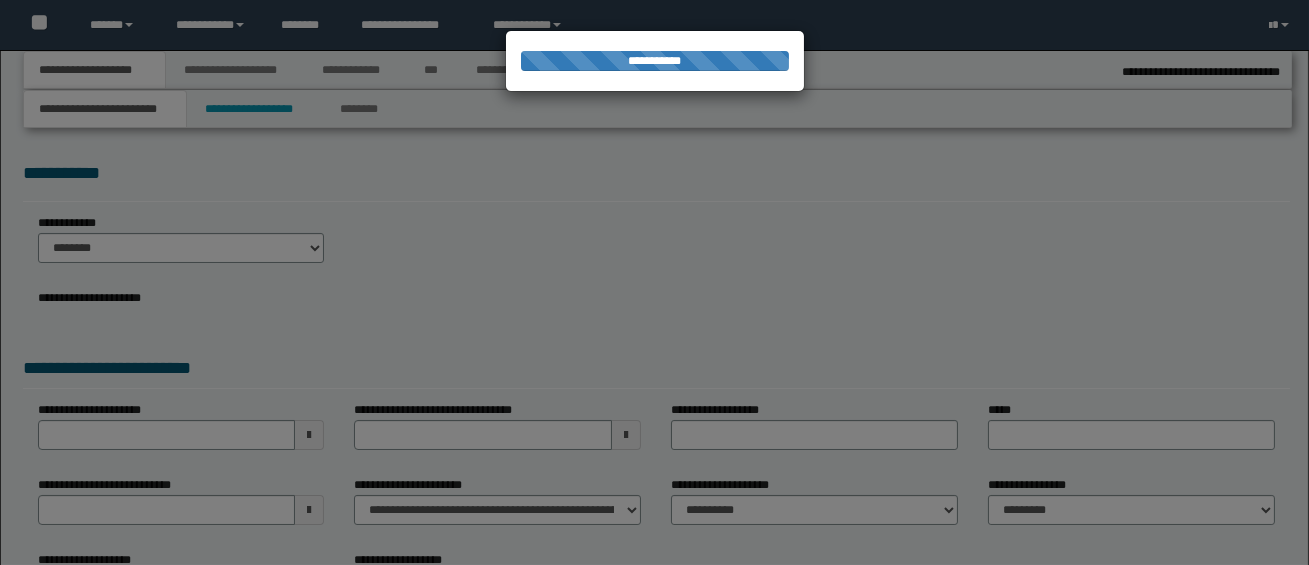 select on "*" 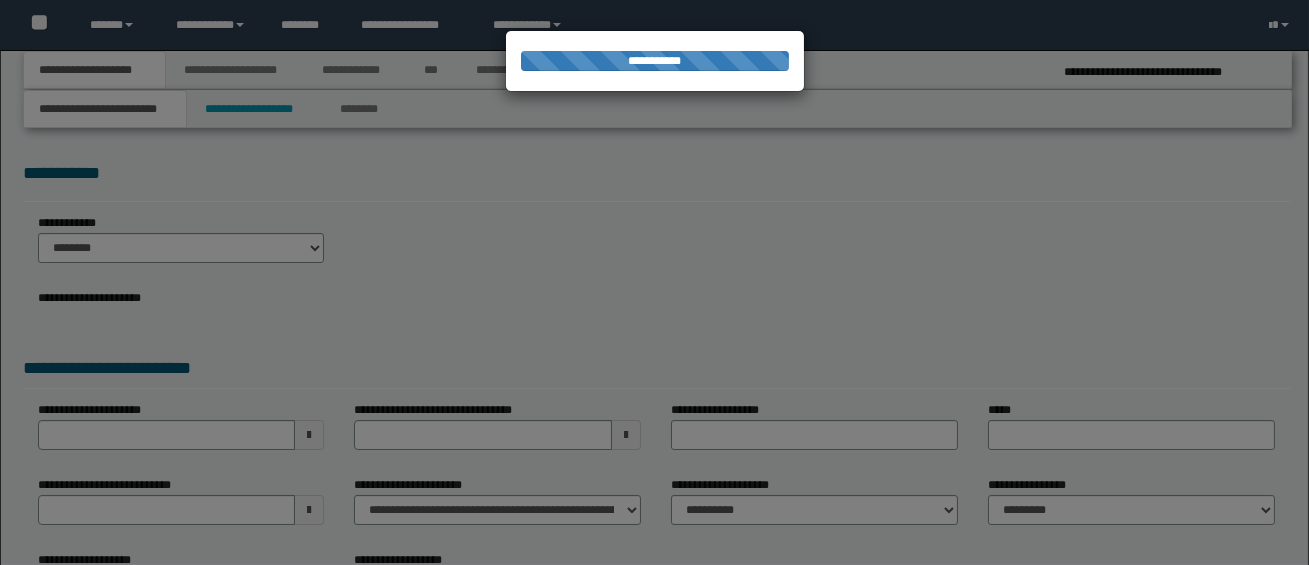 scroll, scrollTop: 0, scrollLeft: 0, axis: both 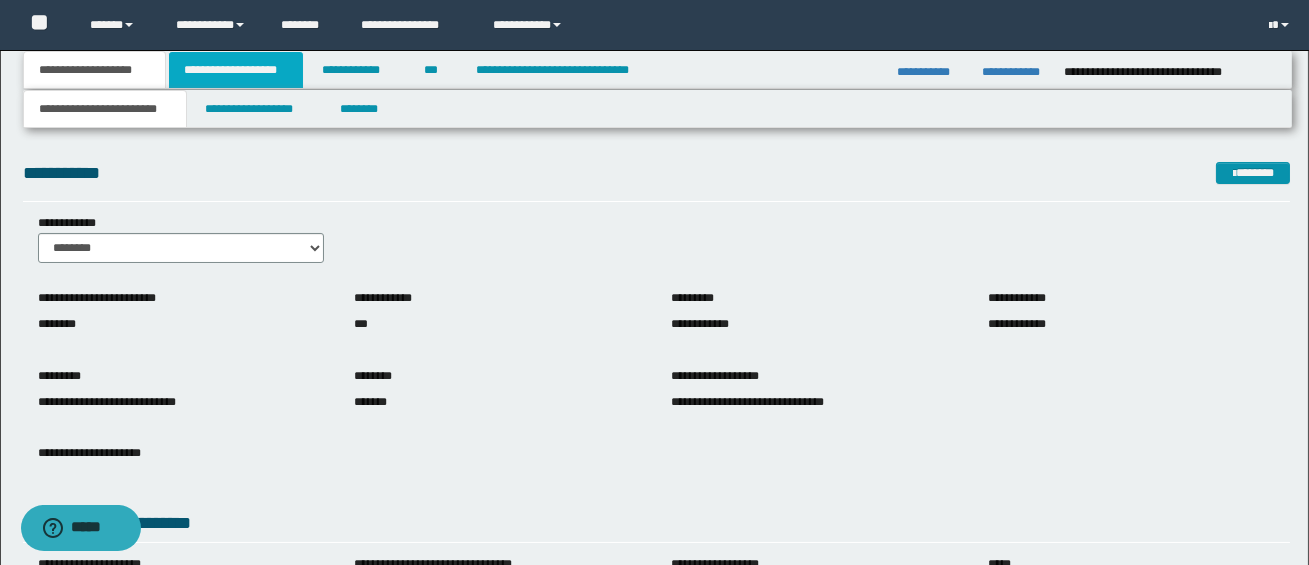click on "**********" at bounding box center [236, 70] 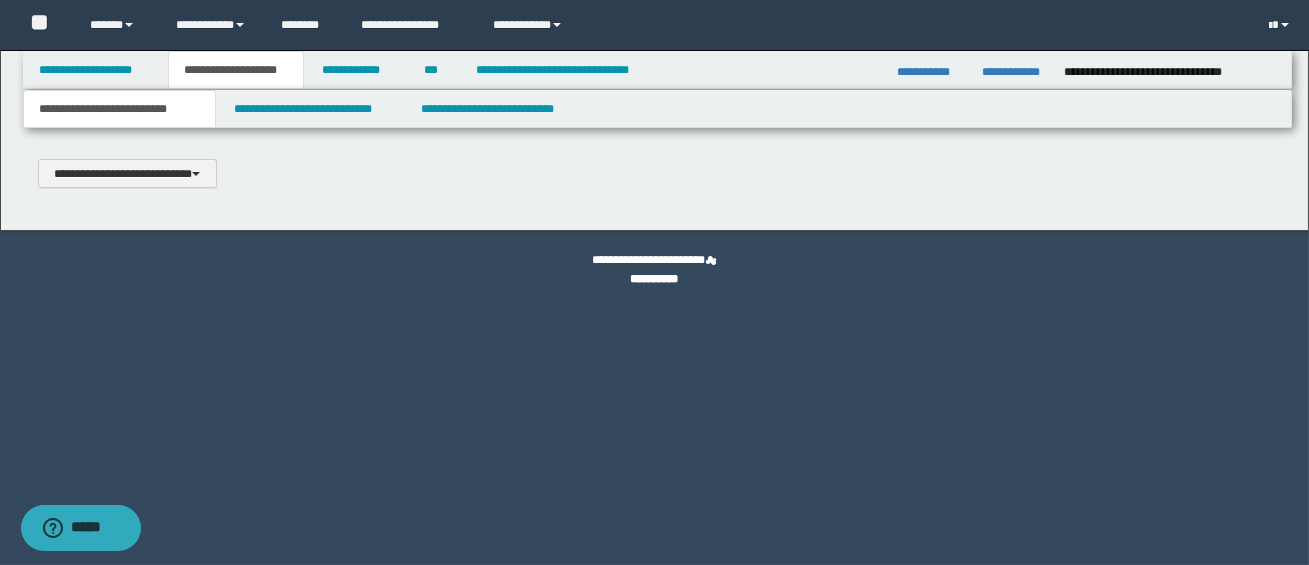 type 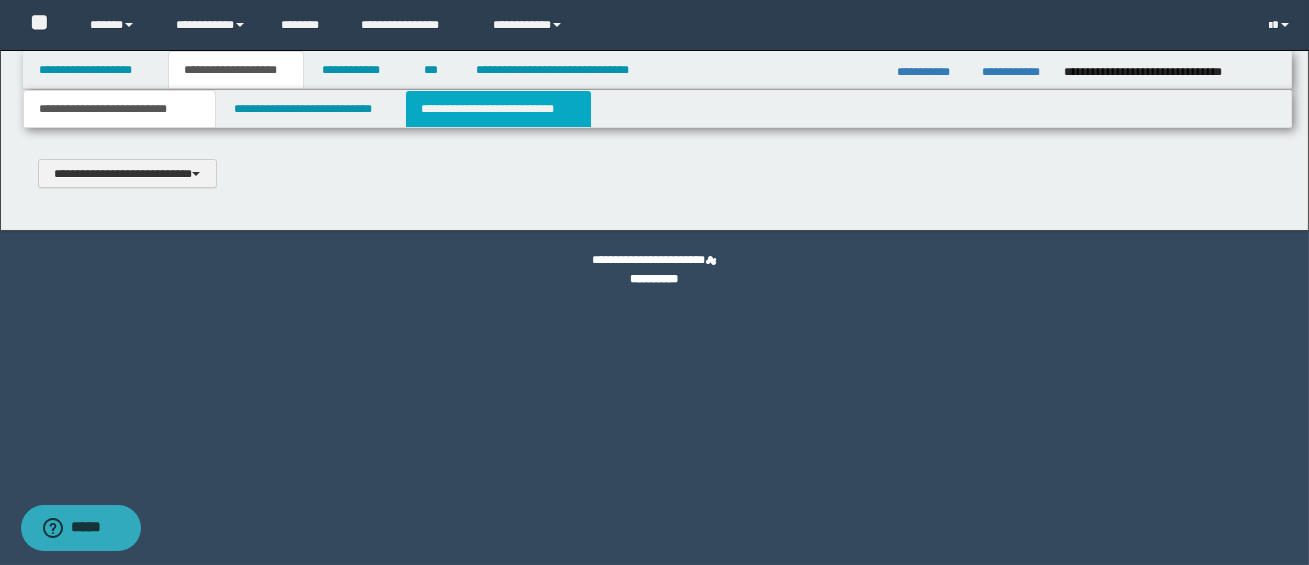 scroll, scrollTop: 0, scrollLeft: 0, axis: both 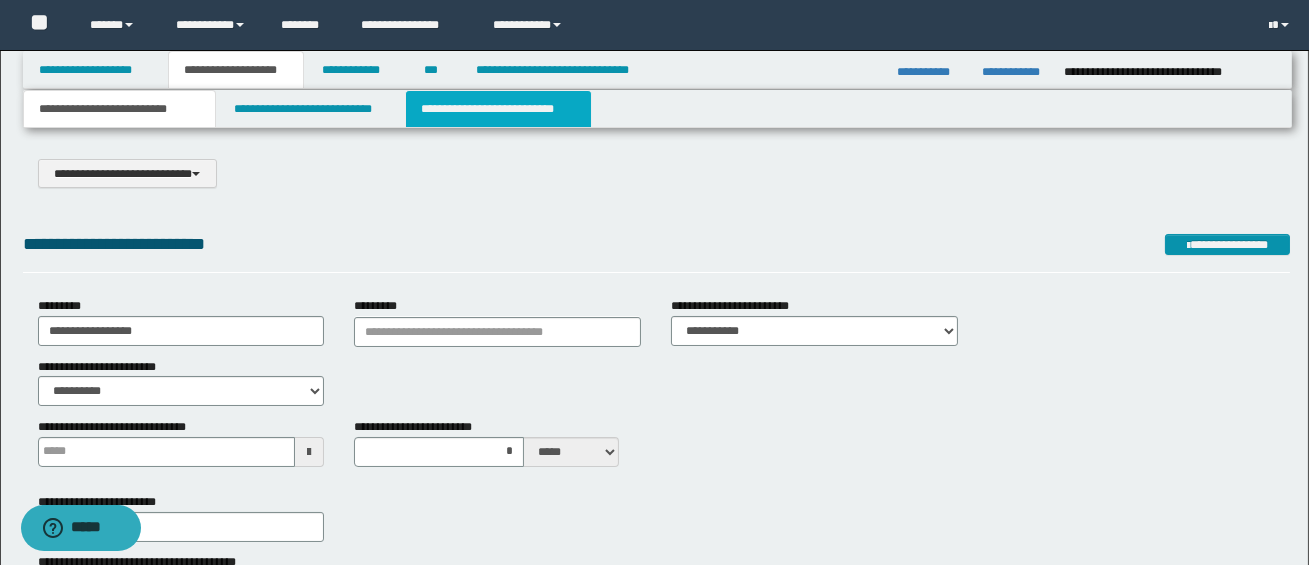 click on "**********" at bounding box center [498, 109] 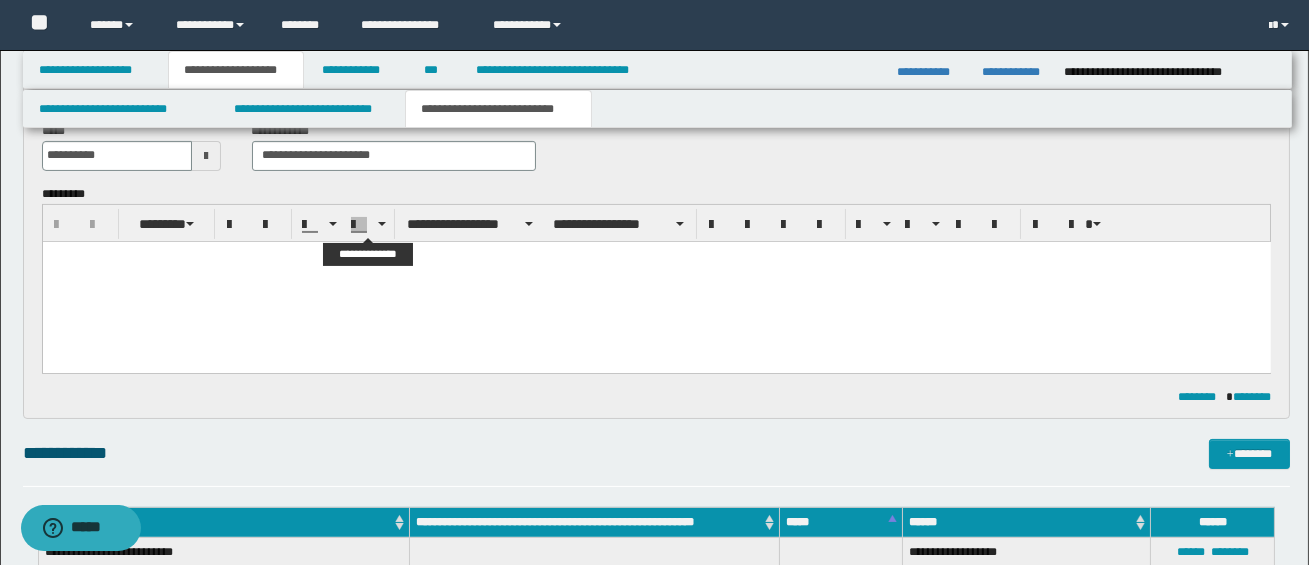 scroll, scrollTop: 838, scrollLeft: 0, axis: vertical 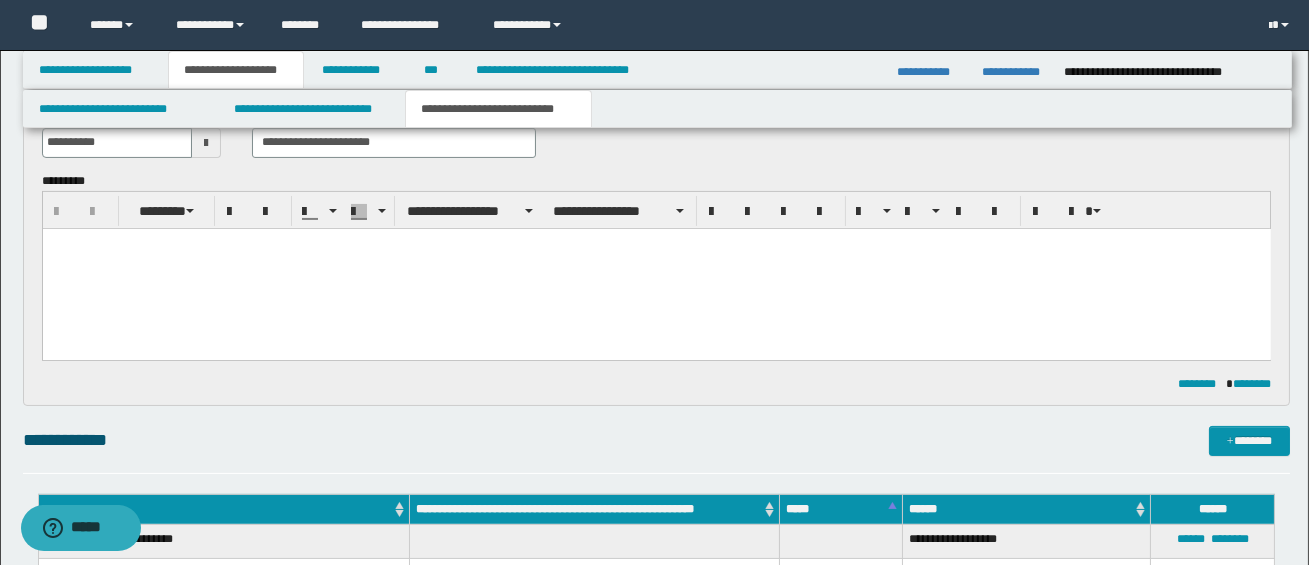click at bounding box center (656, 268) 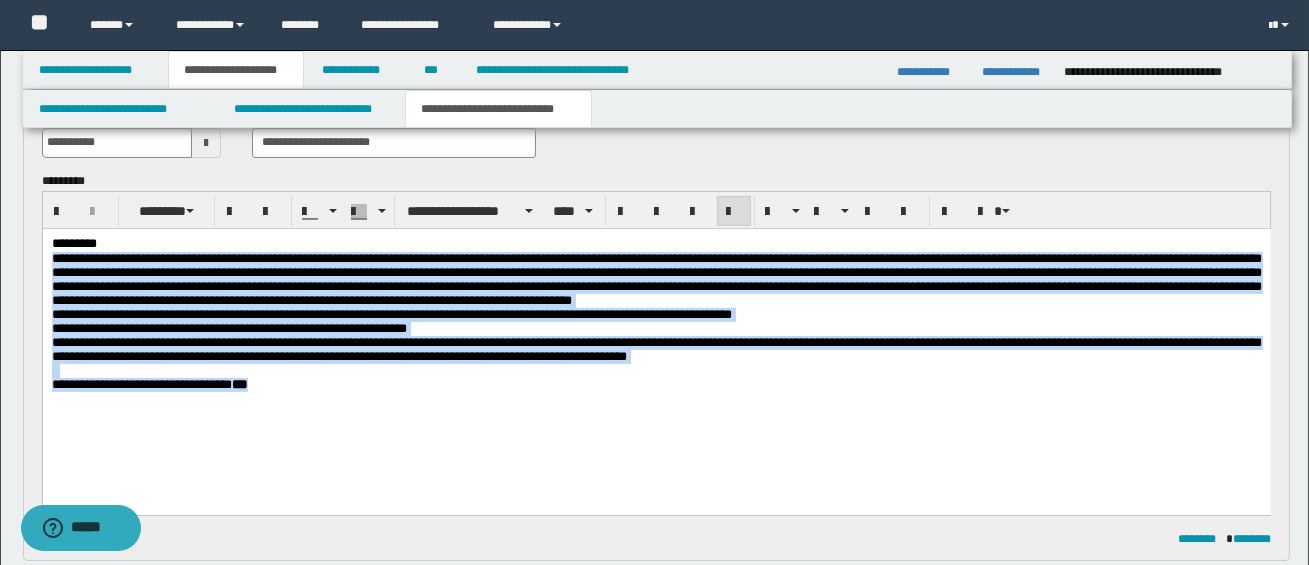 drag, startPoint x: 52, startPoint y: 257, endPoint x: 289, endPoint y: 391, distance: 272.25906 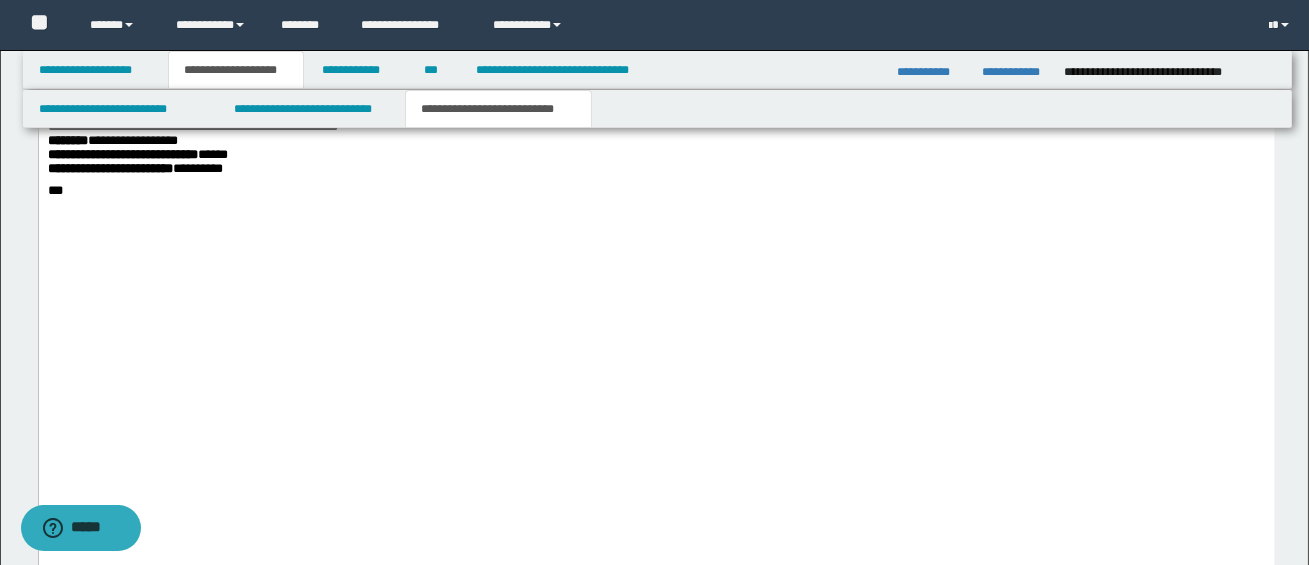 scroll, scrollTop: 3980, scrollLeft: 0, axis: vertical 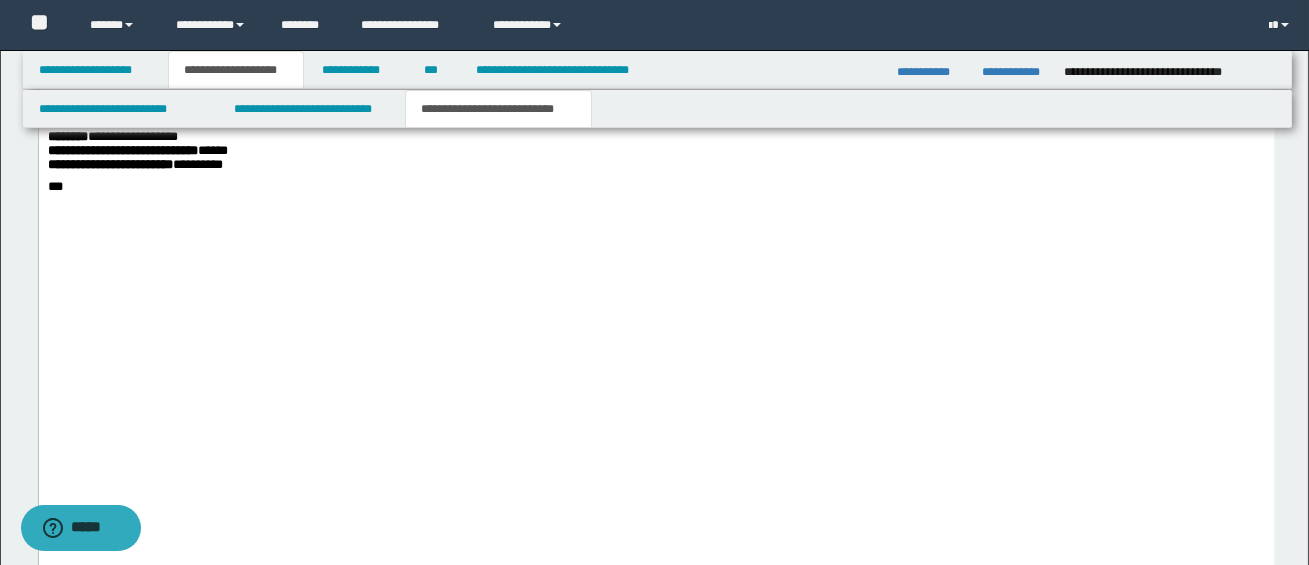 click on "**********" at bounding box center (656, -86) 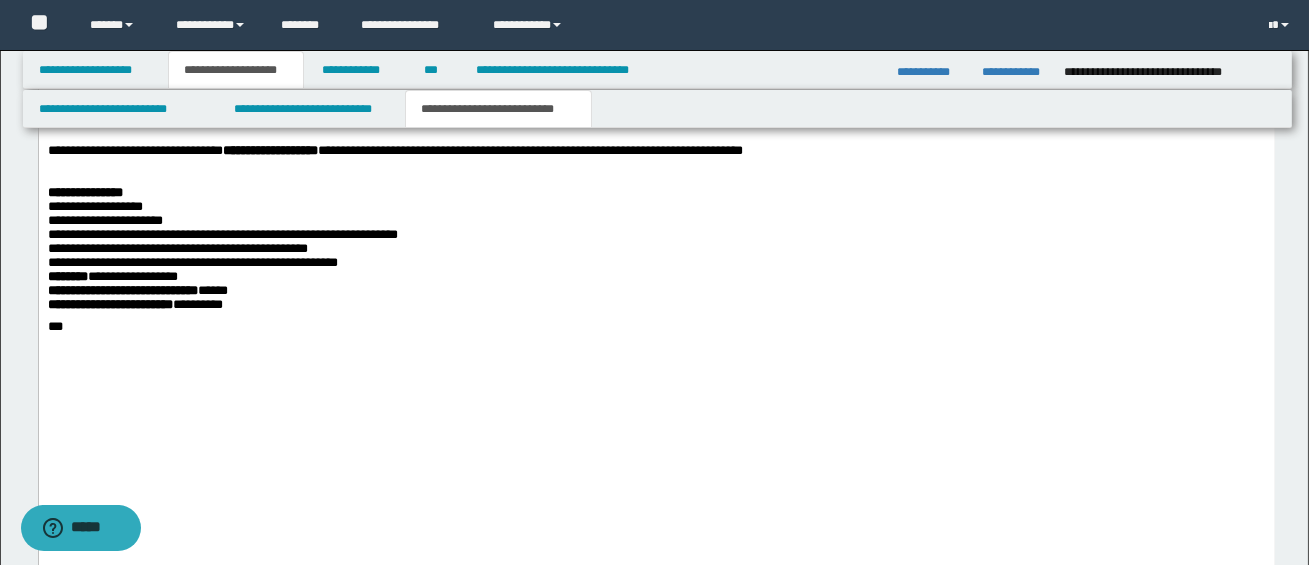 drag, startPoint x: 287, startPoint y: 418, endPoint x: 47, endPoint y: 414, distance: 240.03333 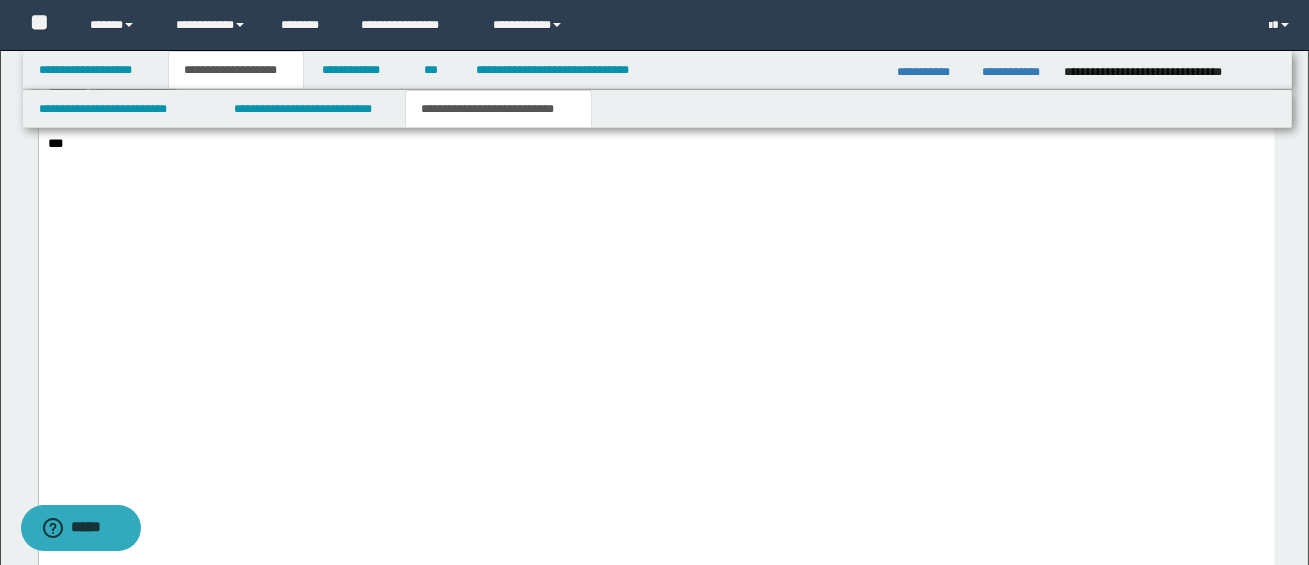 scroll, scrollTop: 4170, scrollLeft: 0, axis: vertical 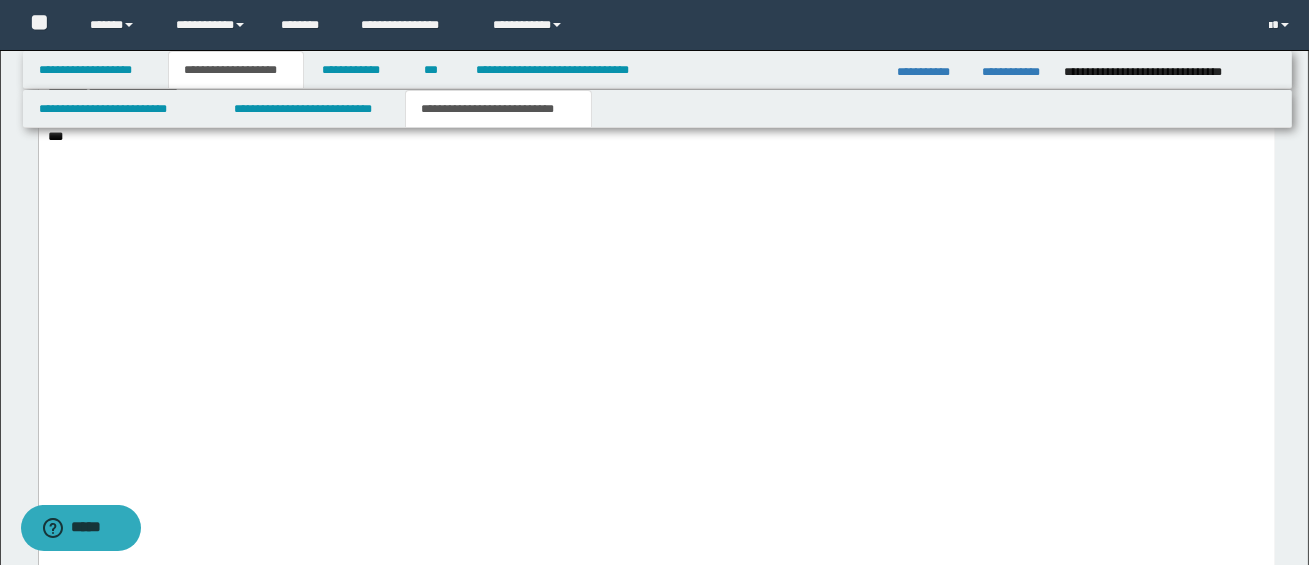 drag, startPoint x: 55, startPoint y: 370, endPoint x: 373, endPoint y: 427, distance: 323.0681 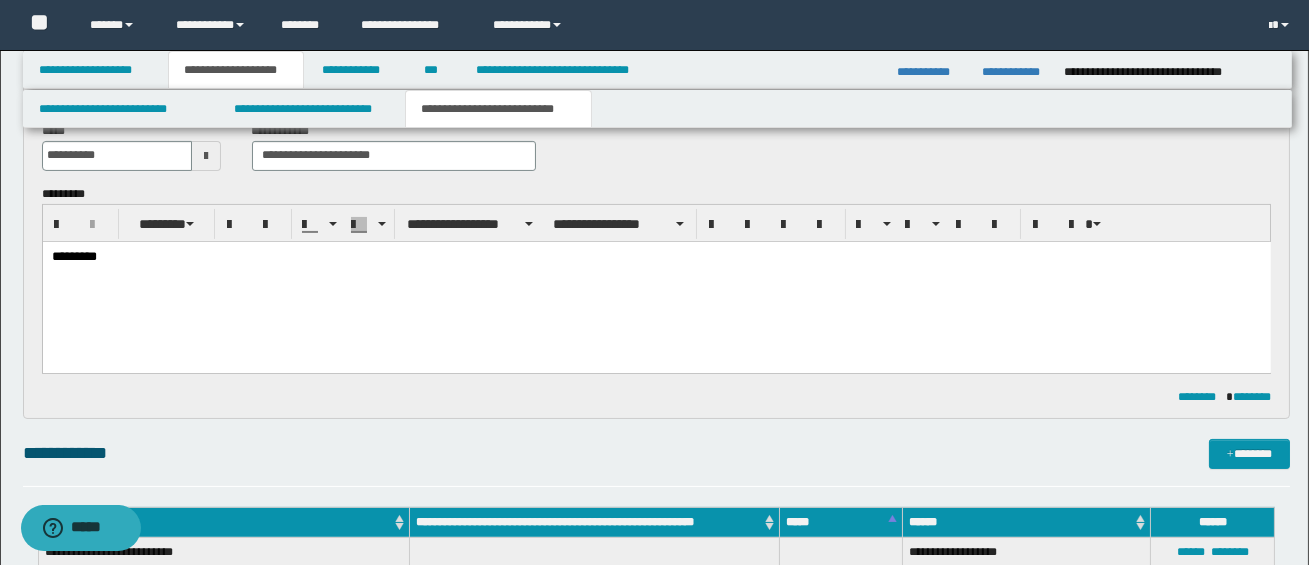 scroll, scrollTop: 820, scrollLeft: 0, axis: vertical 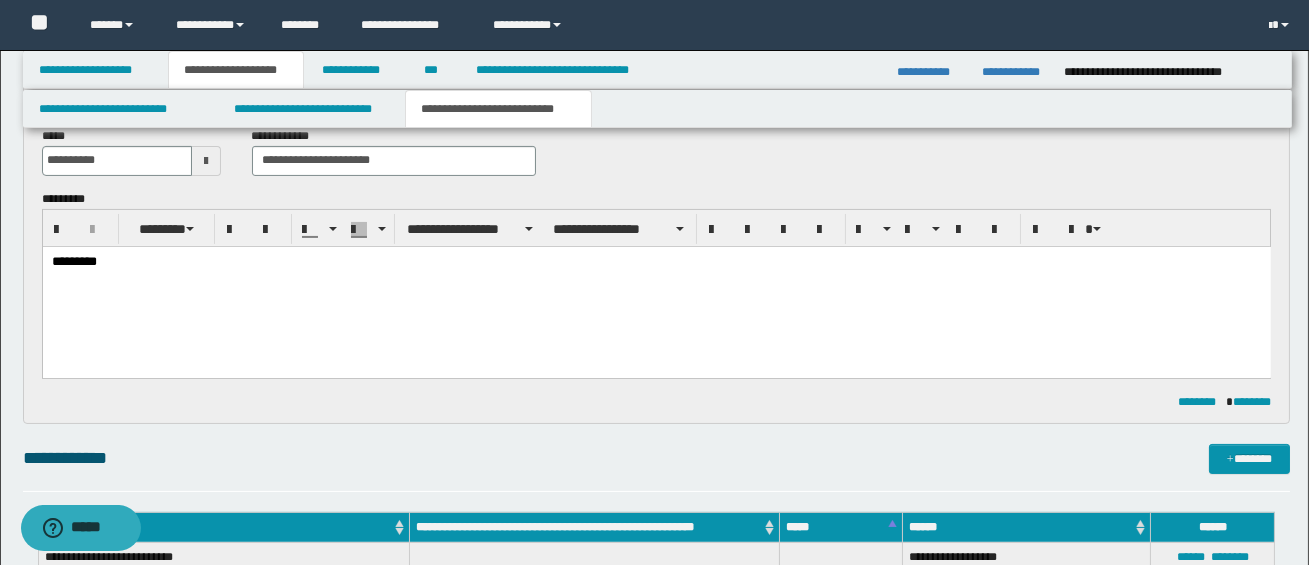 click on "*********" at bounding box center (656, 286) 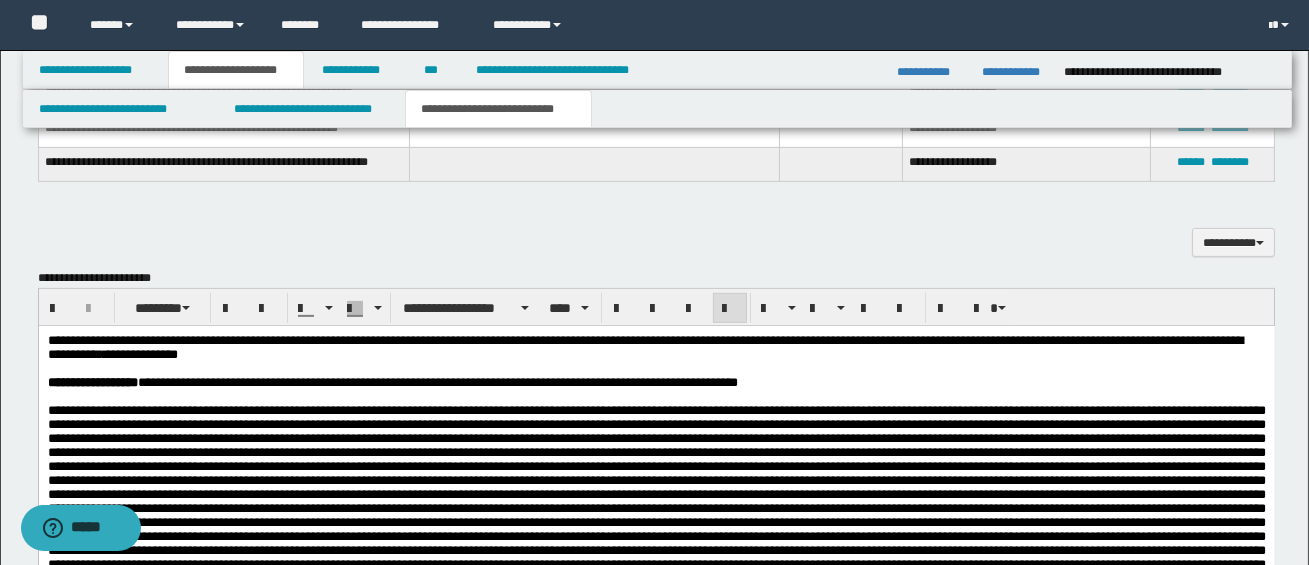 scroll, scrollTop: 1435, scrollLeft: 0, axis: vertical 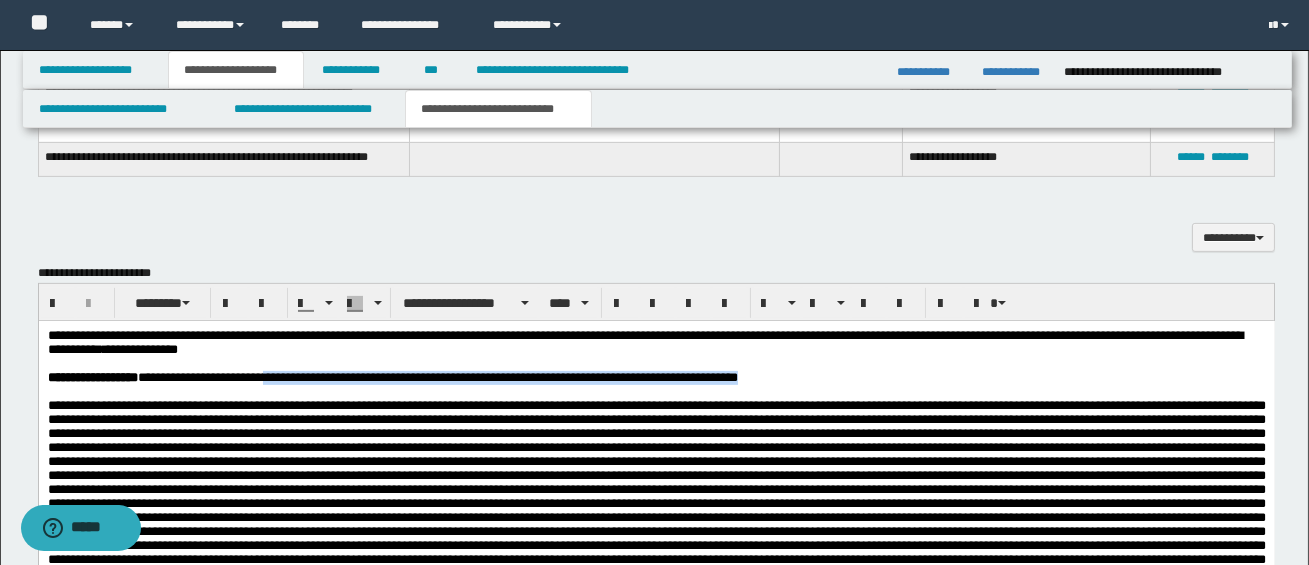 drag, startPoint x: 292, startPoint y: 382, endPoint x: 817, endPoint y: 383, distance: 525.001 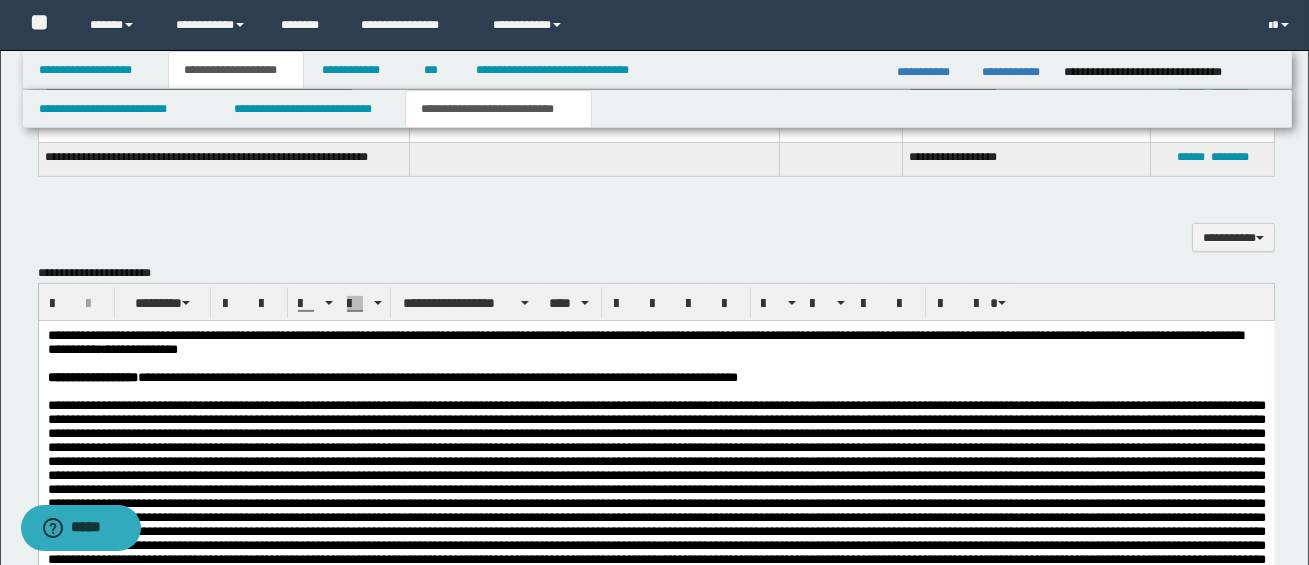 click at bounding box center (656, 391) 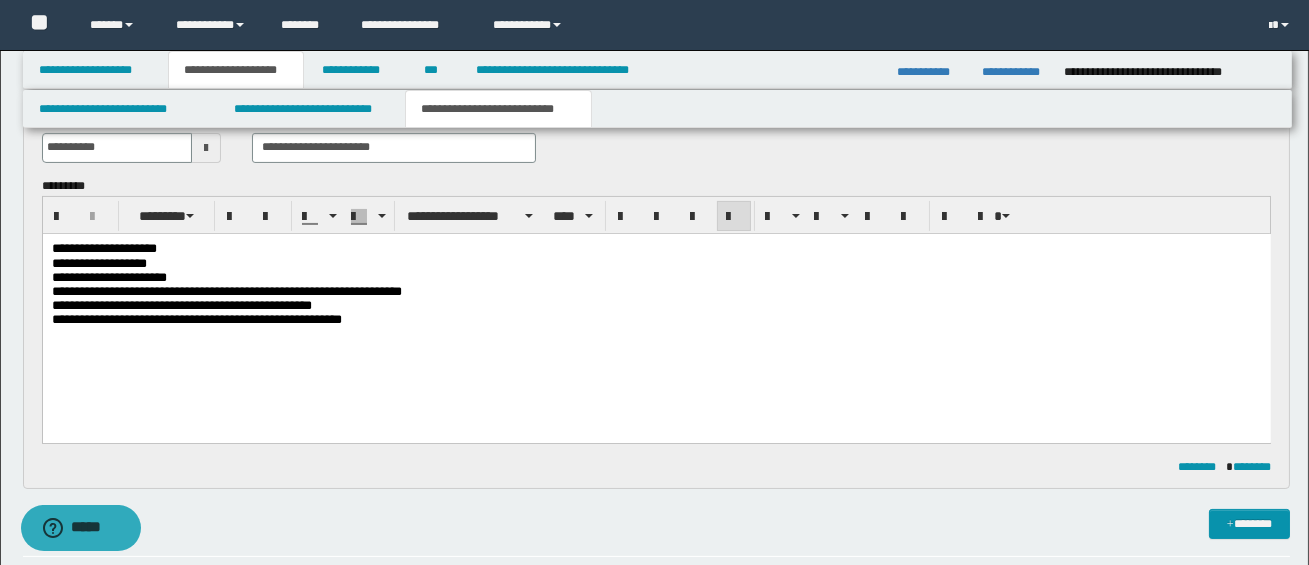 scroll, scrollTop: 715, scrollLeft: 0, axis: vertical 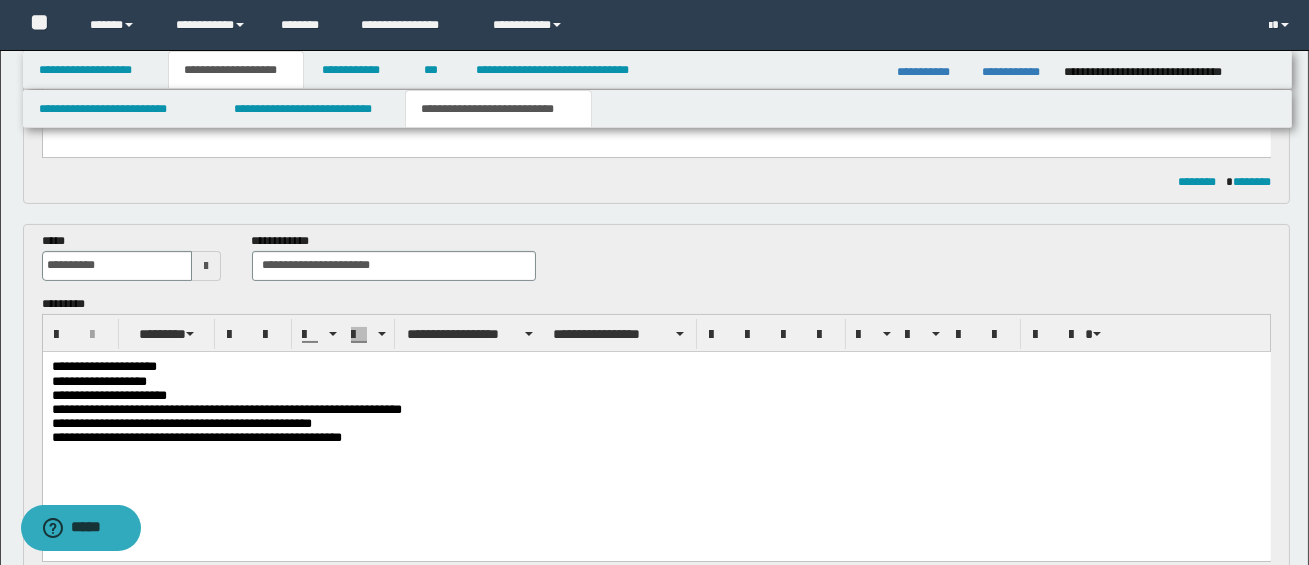 click on "**********" at bounding box center [655, 366] 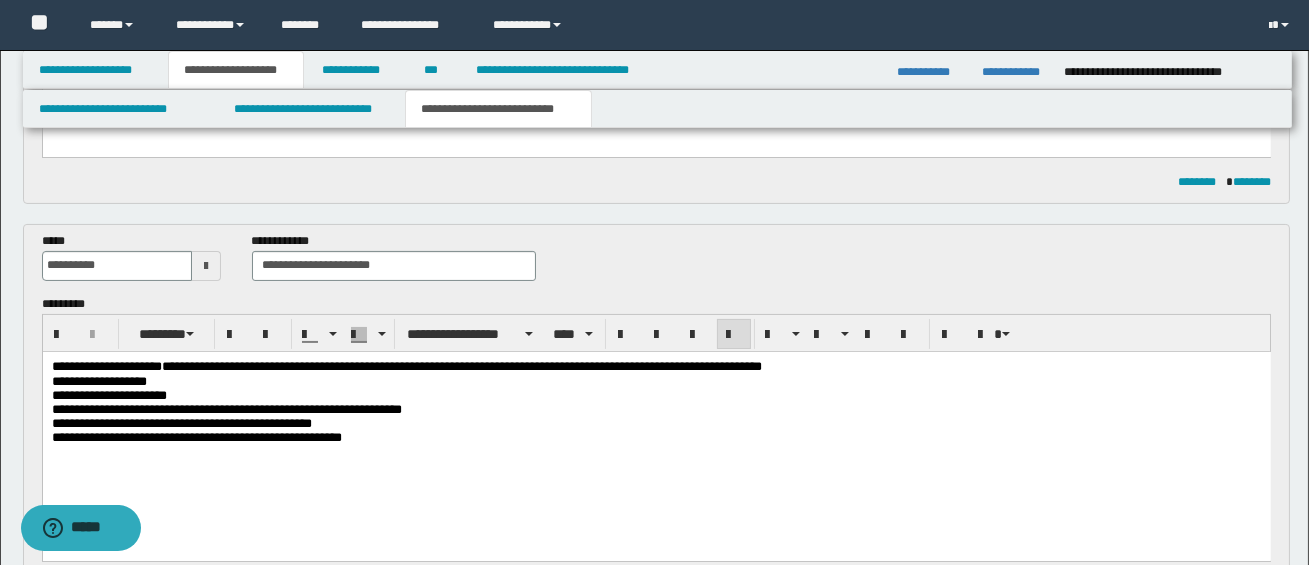 click on "**********" at bounding box center [98, 380] 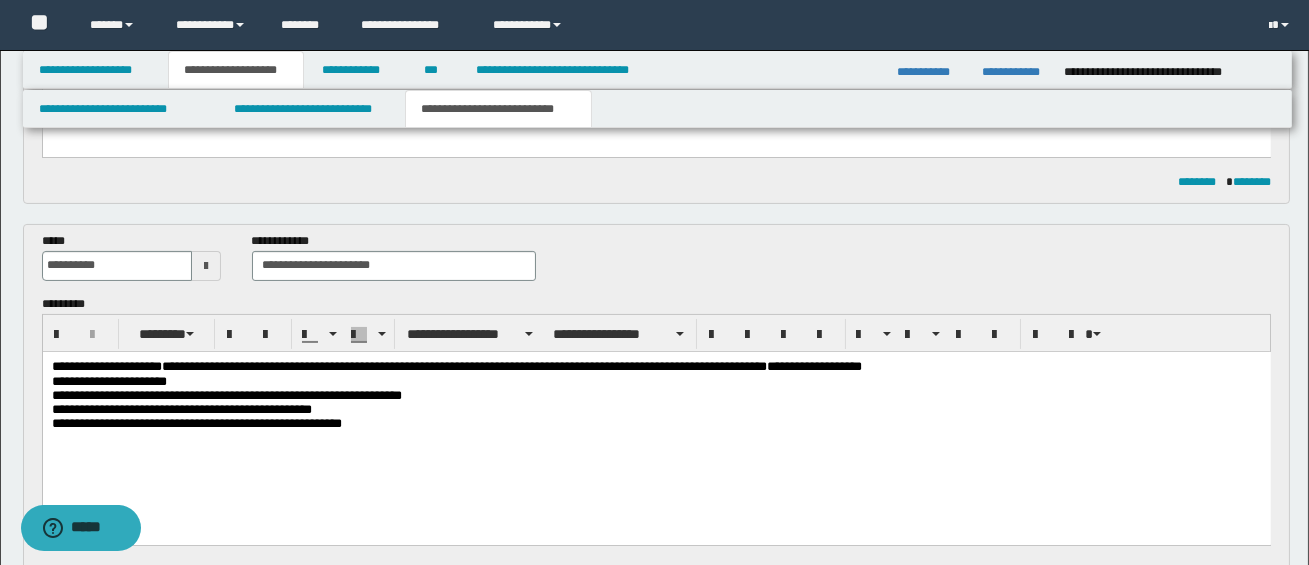 click on "**********" at bounding box center [108, 380] 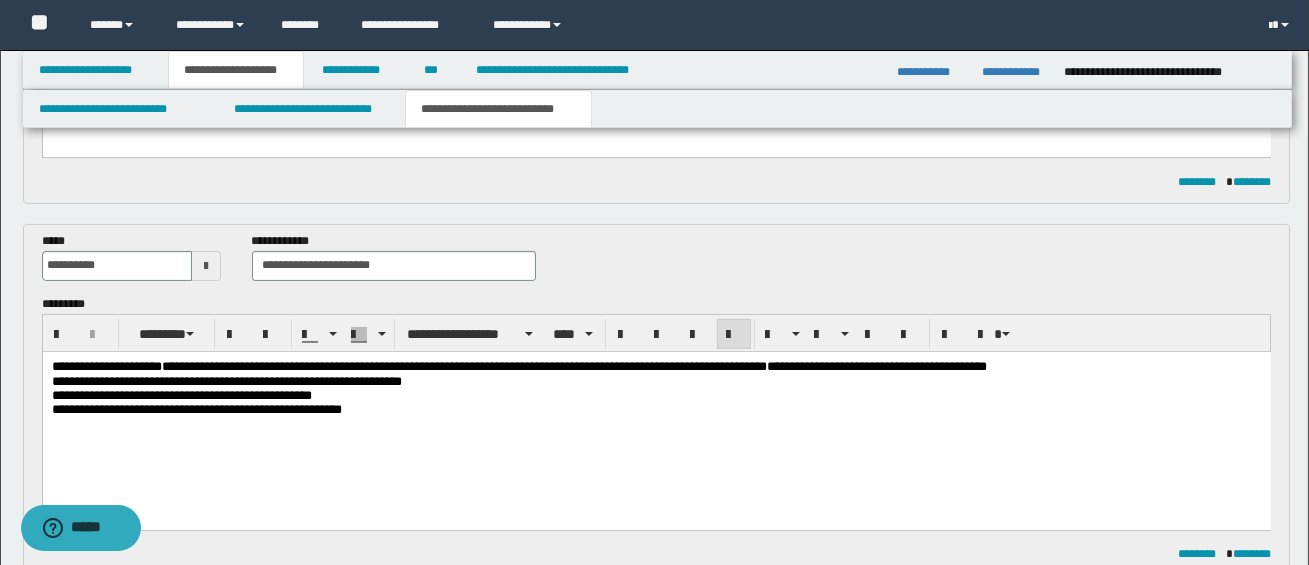 click on "**********" at bounding box center (226, 380) 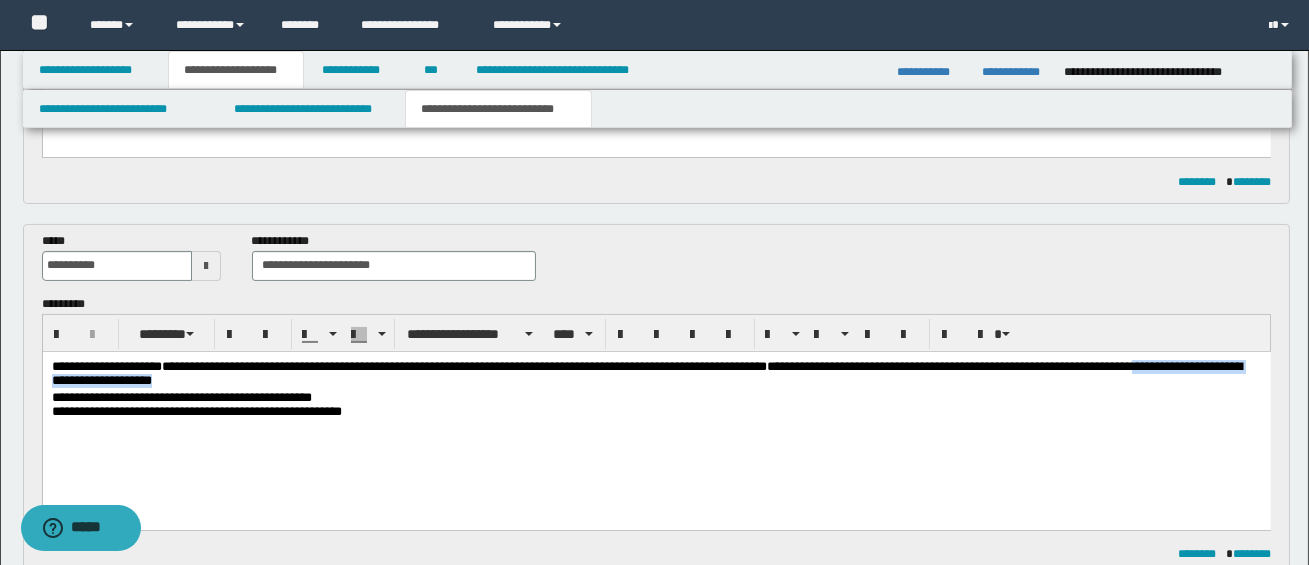 drag, startPoint x: 51, startPoint y: 383, endPoint x: 298, endPoint y: 383, distance: 247 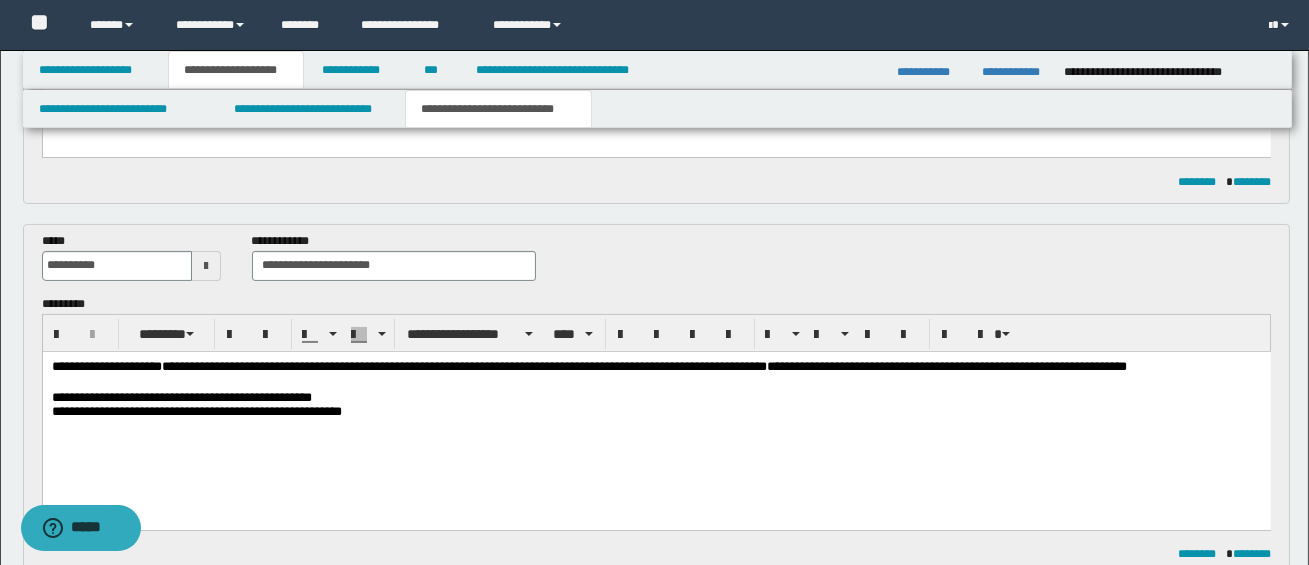 click on "**********" at bounding box center [181, 396] 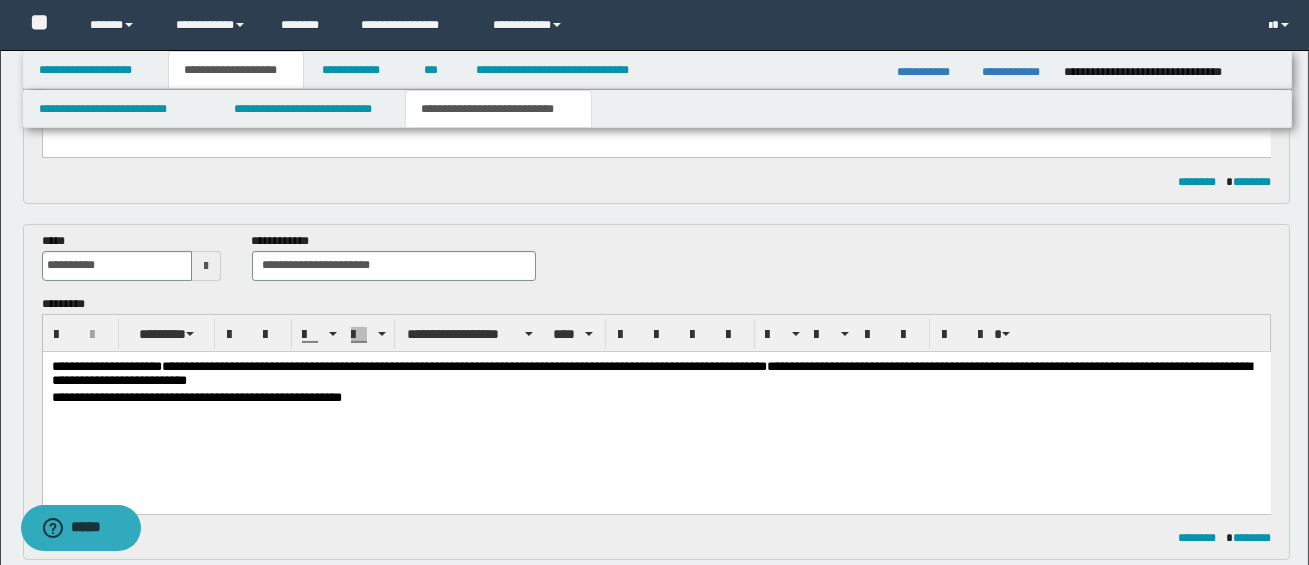 click on "**********" at bounding box center (196, 396) 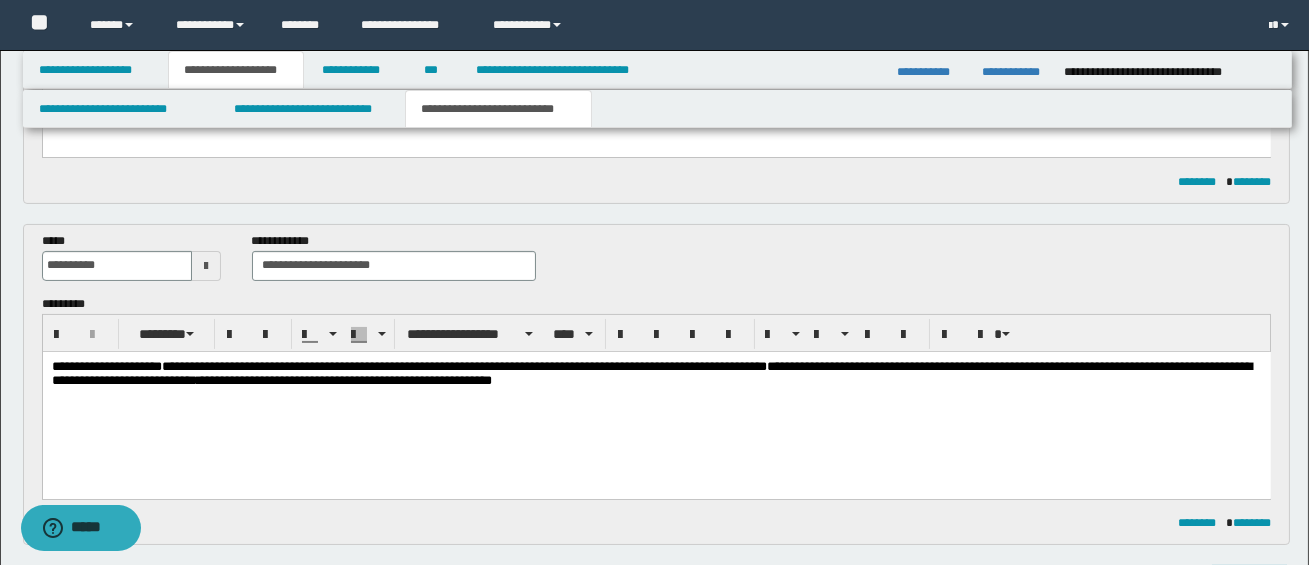 click on "**********" at bounding box center (655, 374) 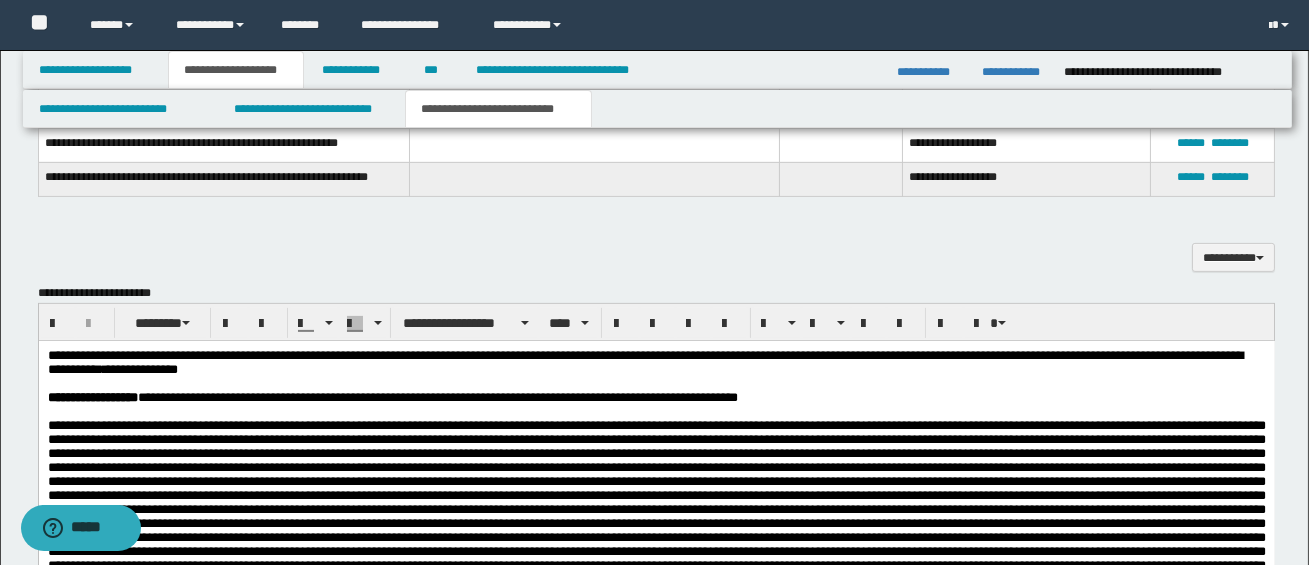 scroll, scrollTop: 1364, scrollLeft: 0, axis: vertical 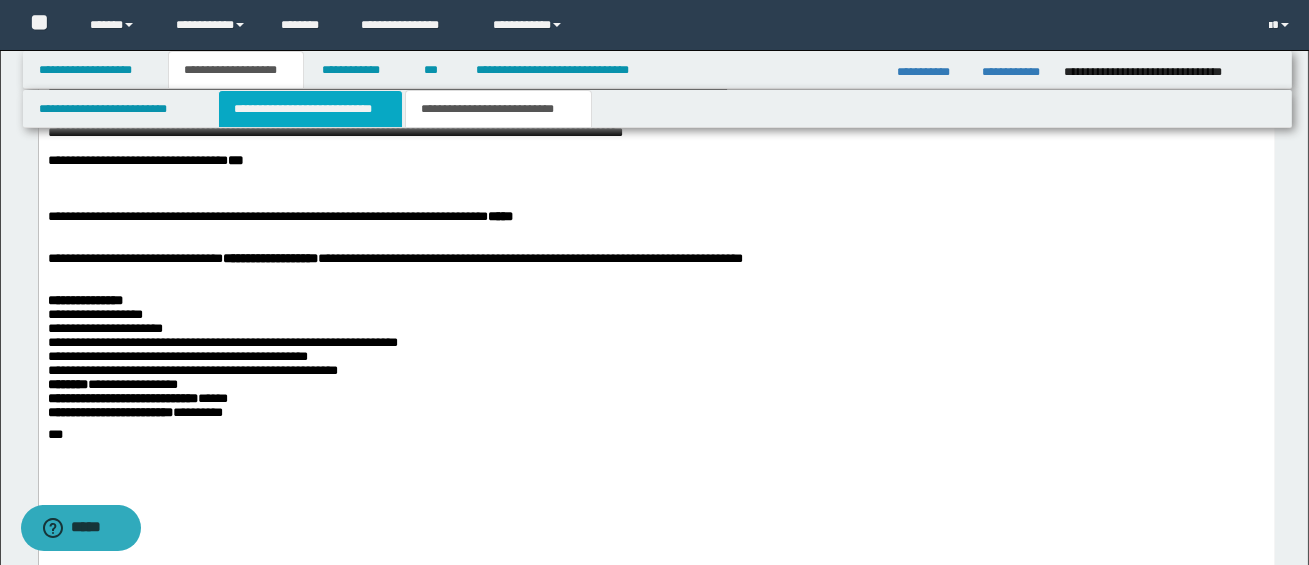 click on "**********" at bounding box center (310, 109) 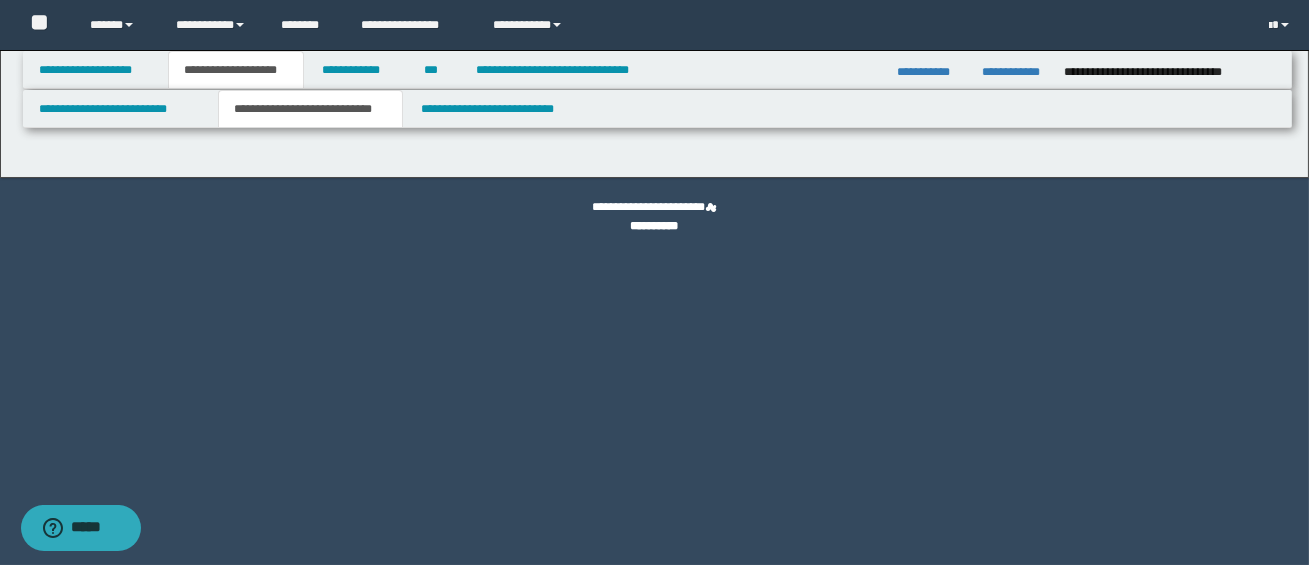 scroll, scrollTop: 0, scrollLeft: 0, axis: both 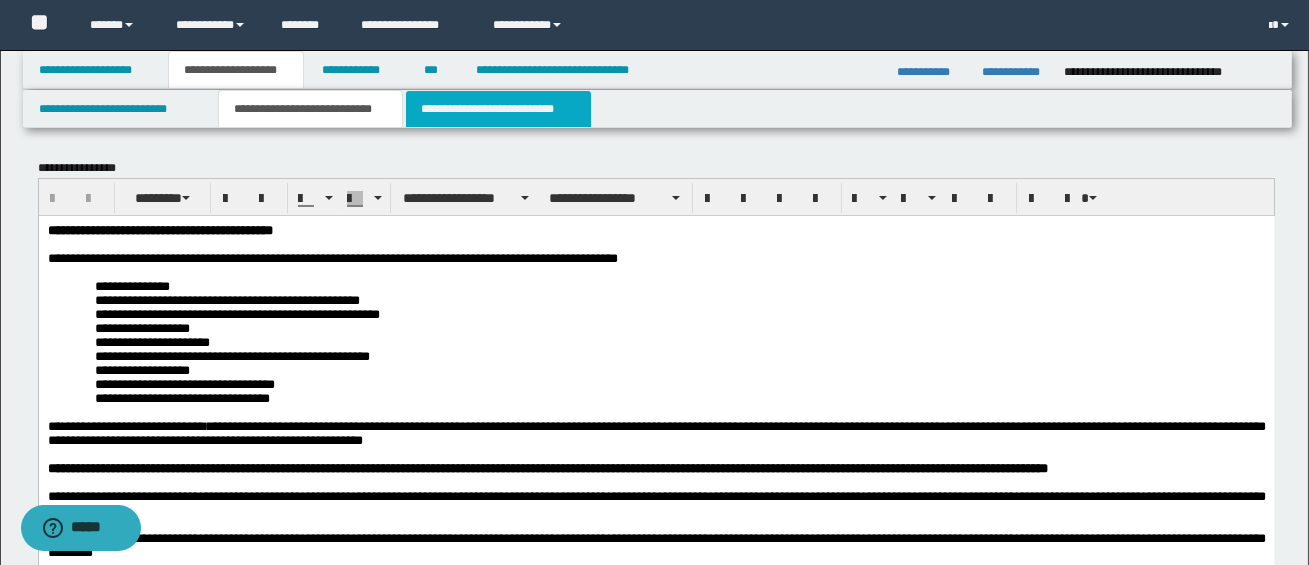 click on "**********" at bounding box center (498, 109) 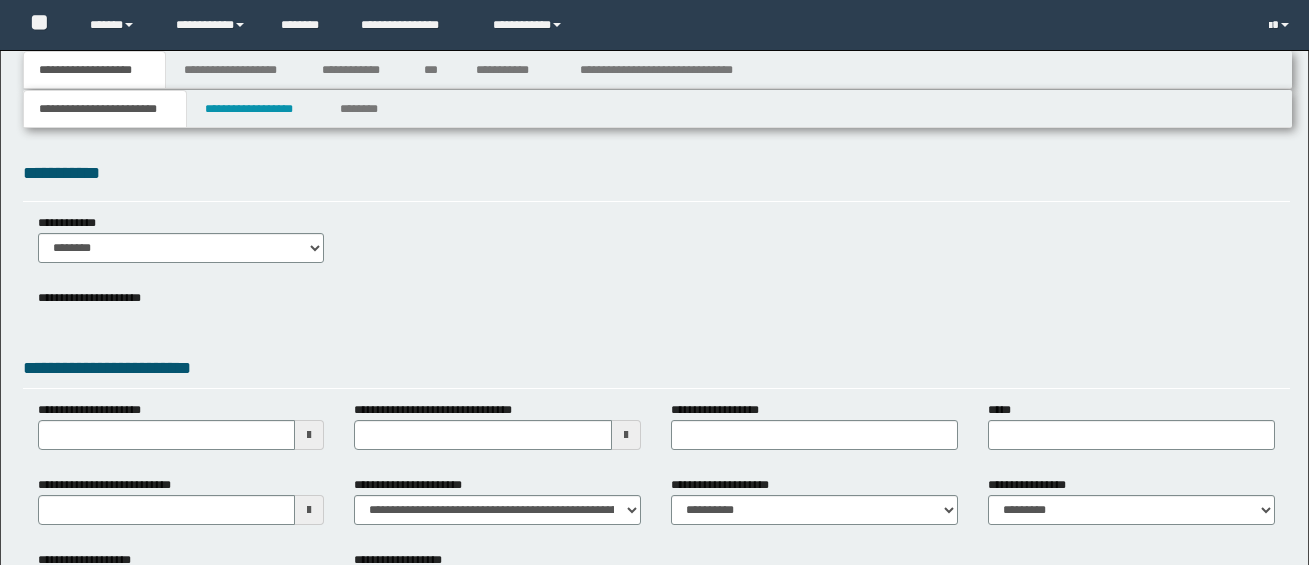 scroll, scrollTop: 0, scrollLeft: 0, axis: both 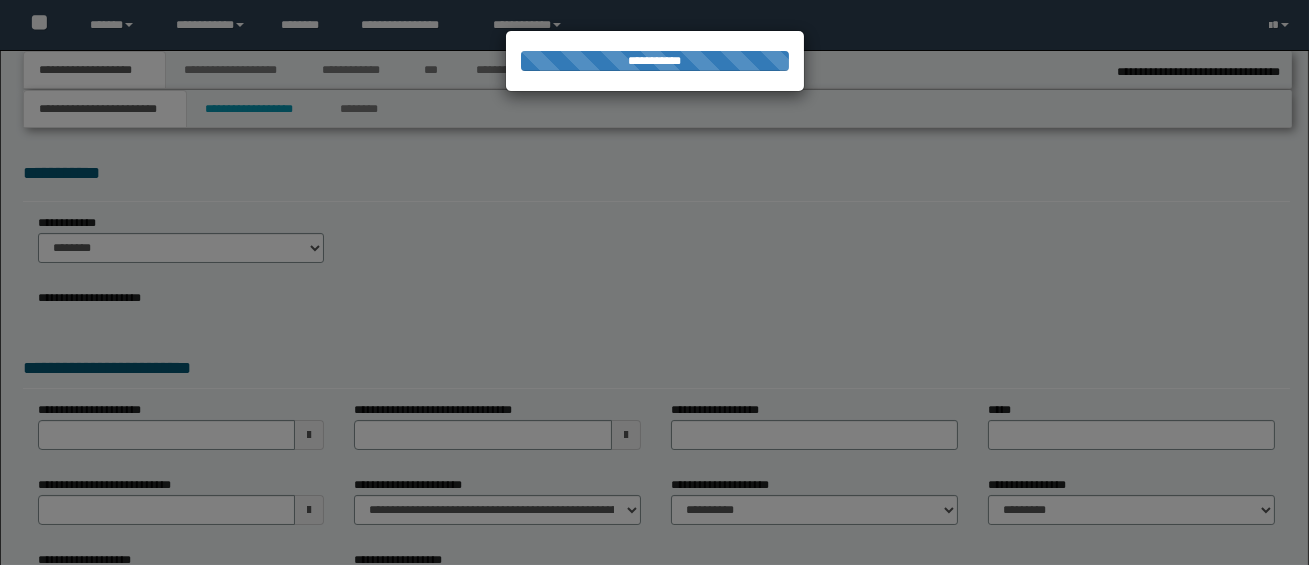 select on "*" 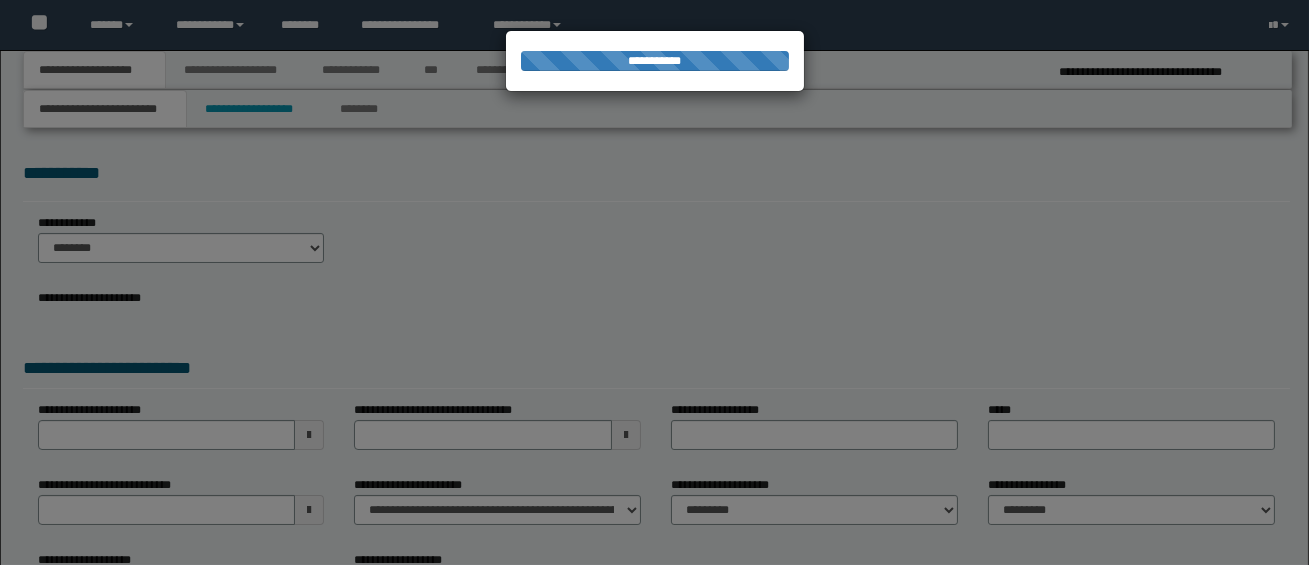 scroll, scrollTop: 0, scrollLeft: 0, axis: both 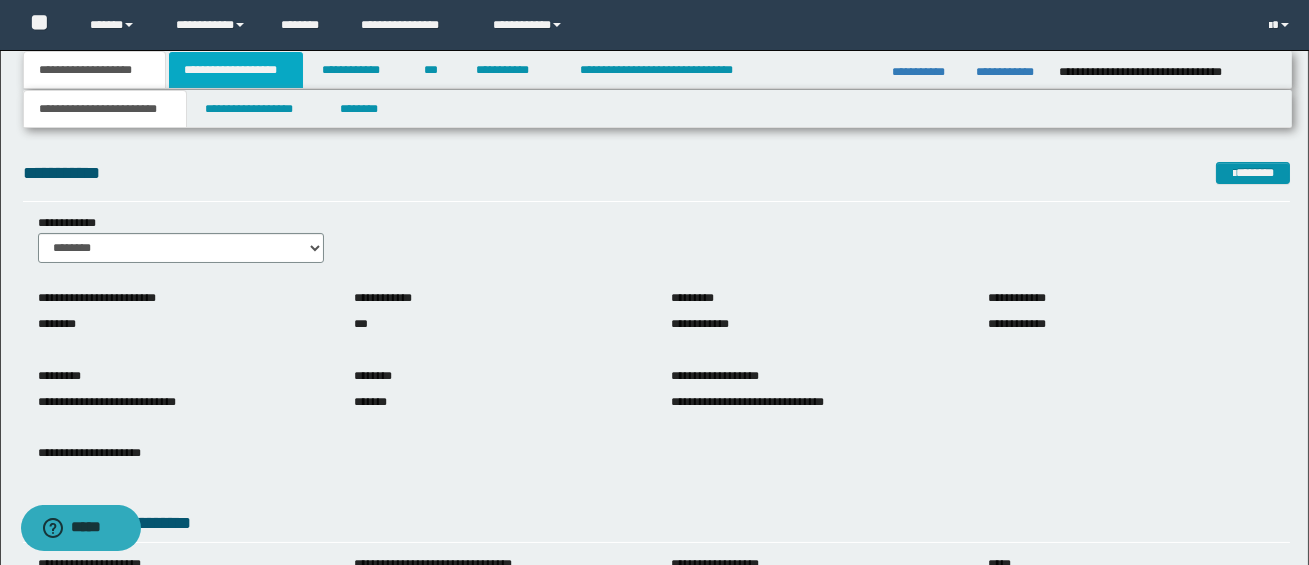 click on "**********" at bounding box center (236, 70) 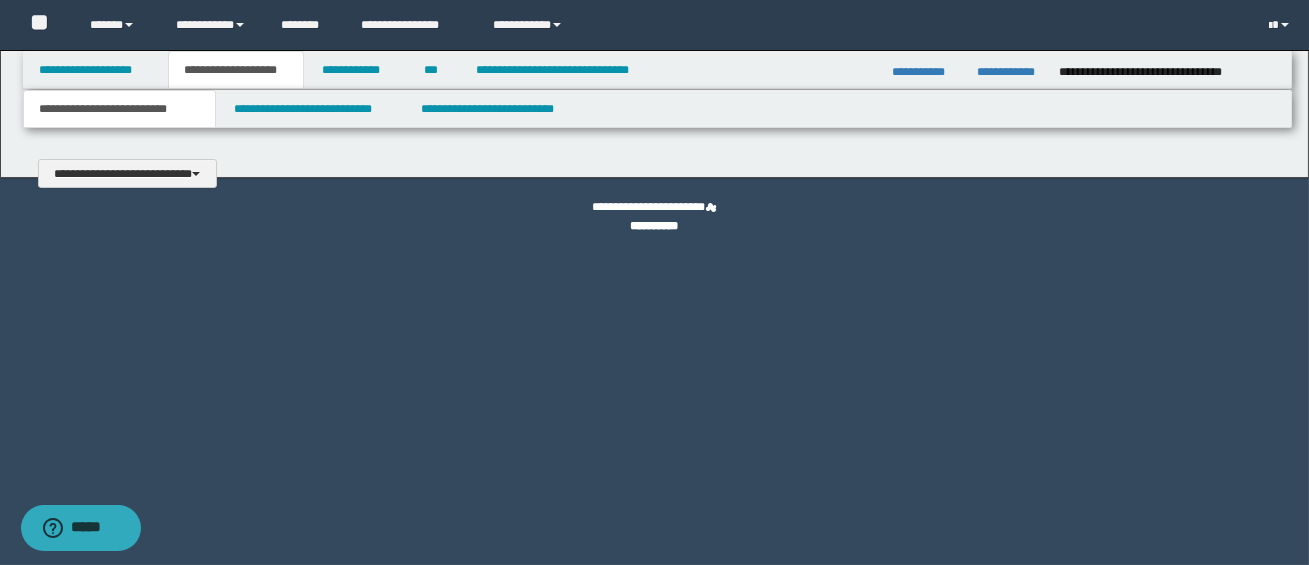 type 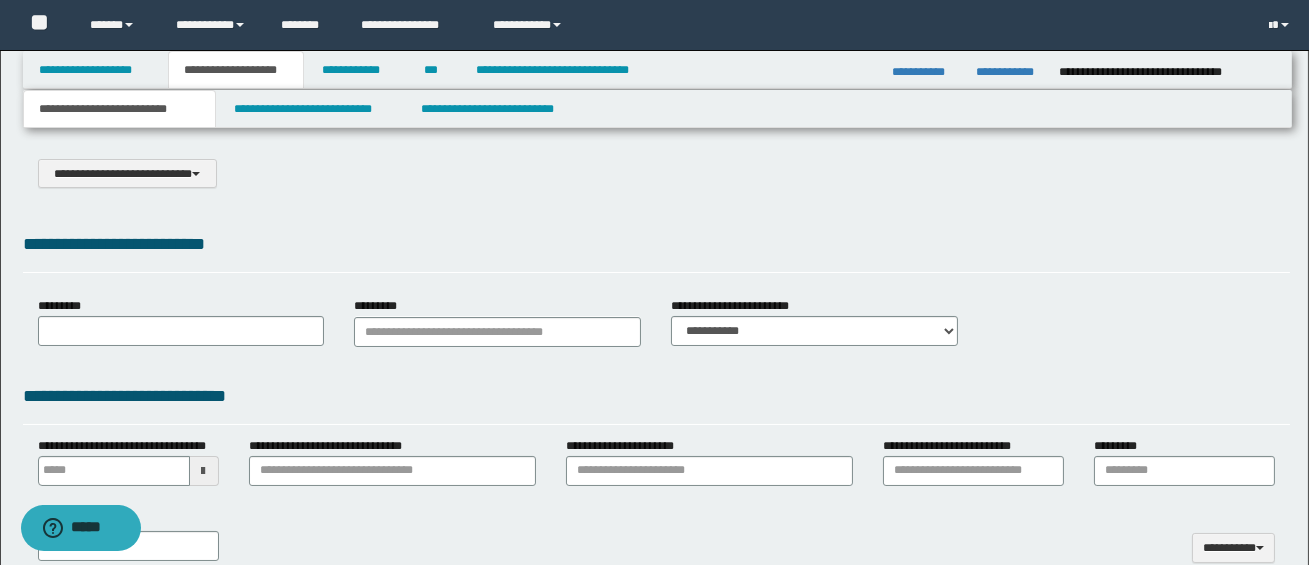 scroll, scrollTop: 0, scrollLeft: 0, axis: both 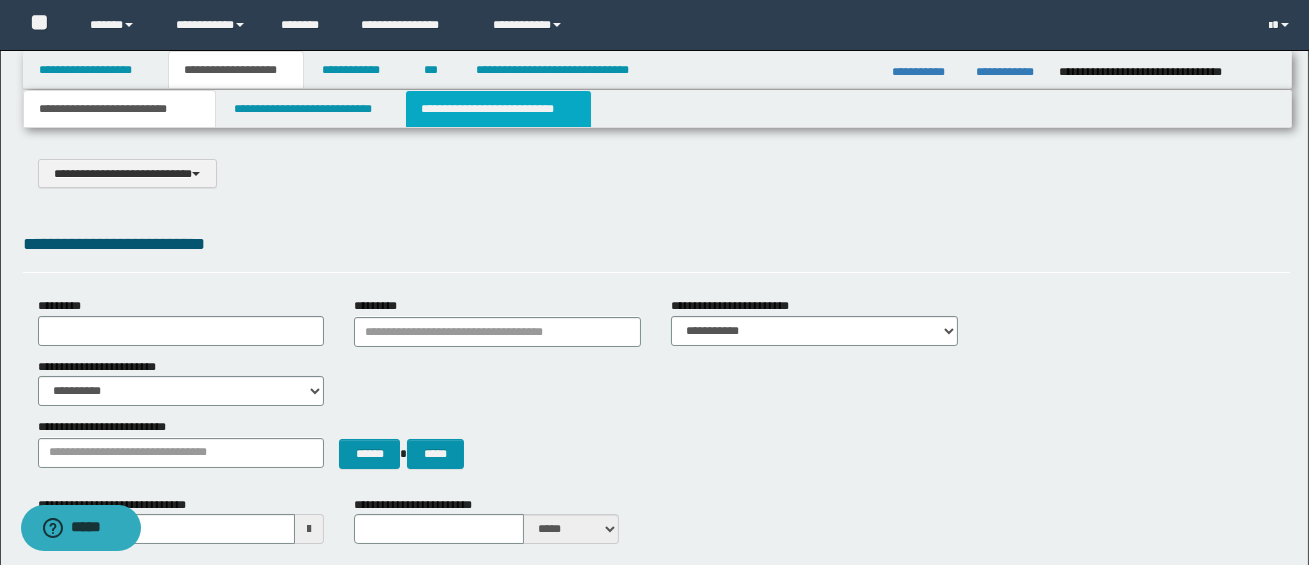click on "**********" at bounding box center [498, 109] 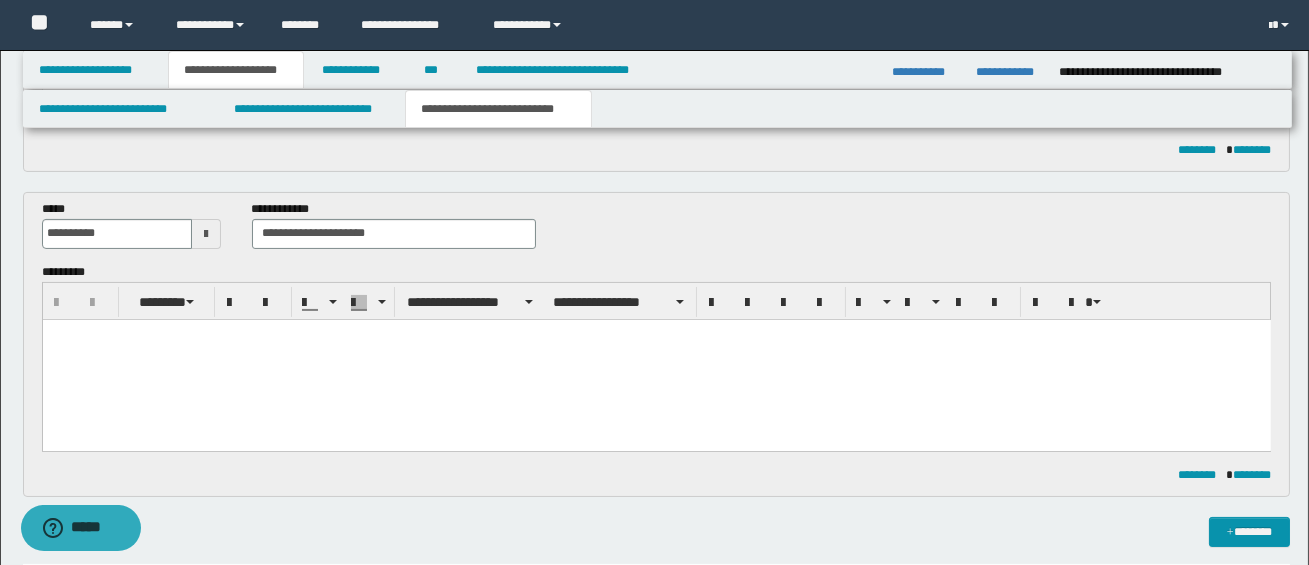 scroll, scrollTop: 759, scrollLeft: 0, axis: vertical 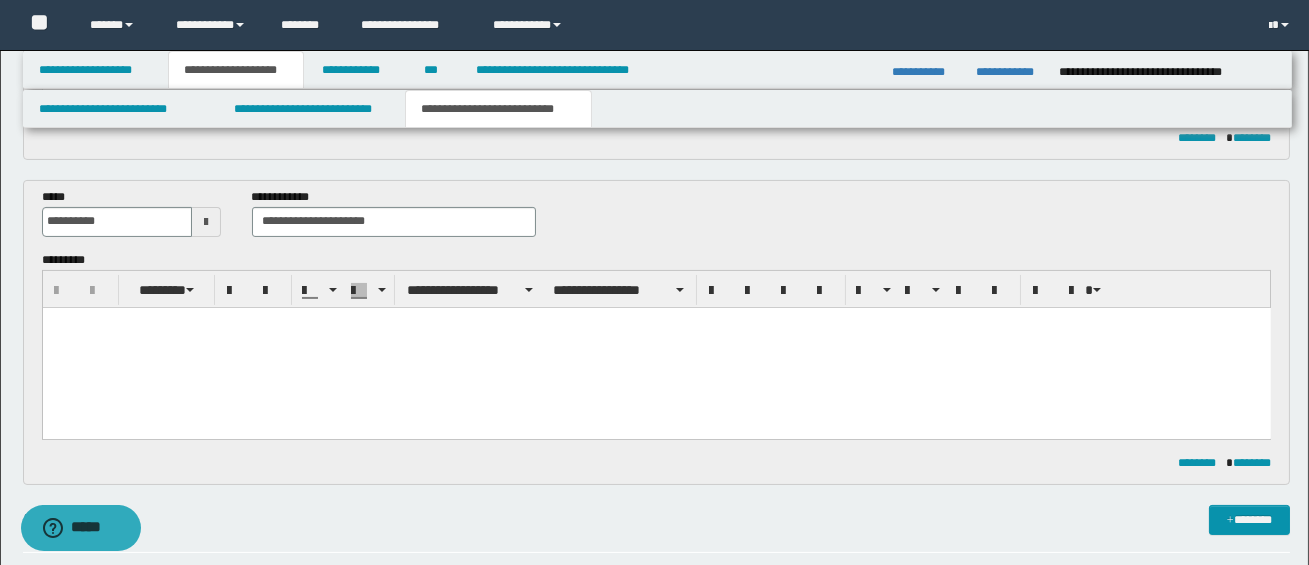 click at bounding box center [656, 347] 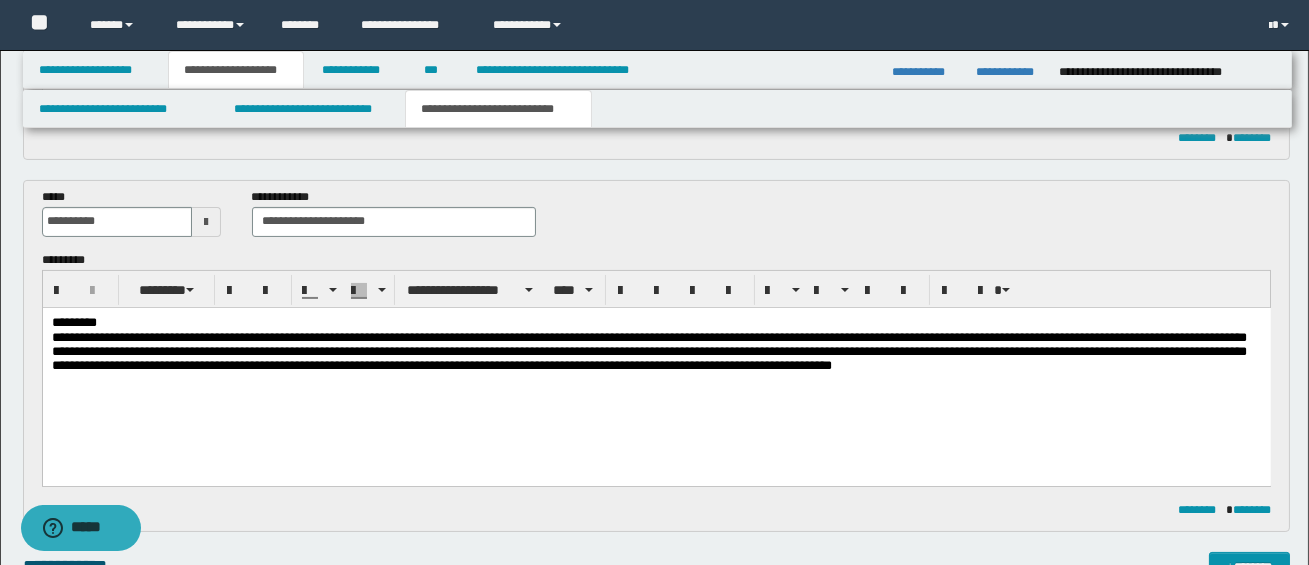 click on "*********" at bounding box center [655, 322] 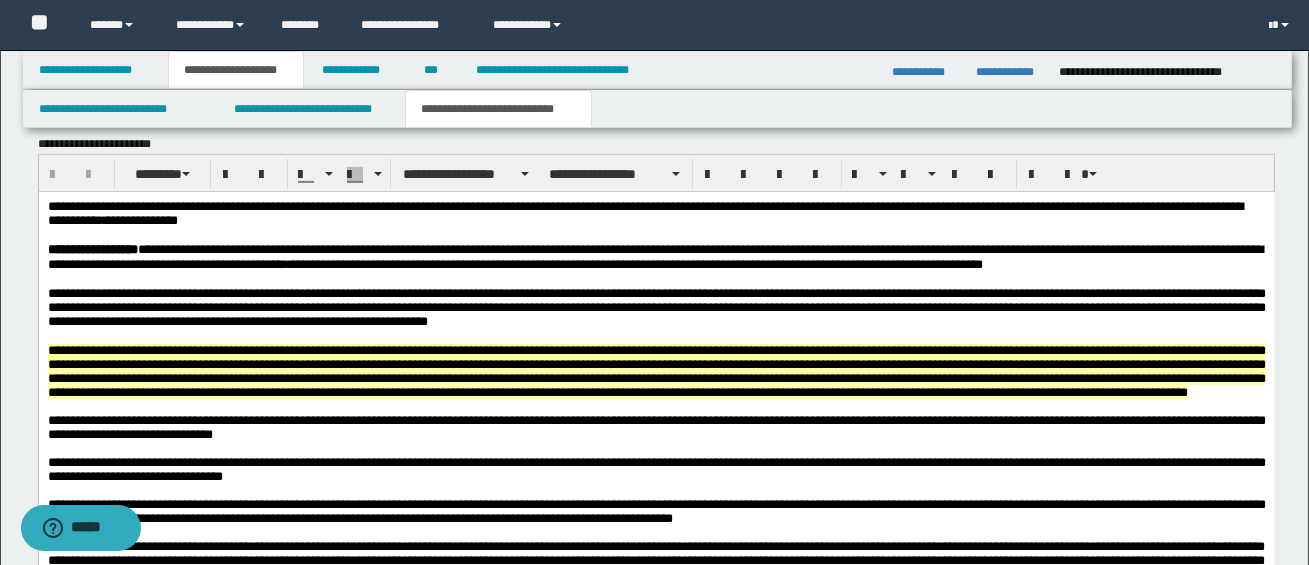 scroll, scrollTop: 1550, scrollLeft: 0, axis: vertical 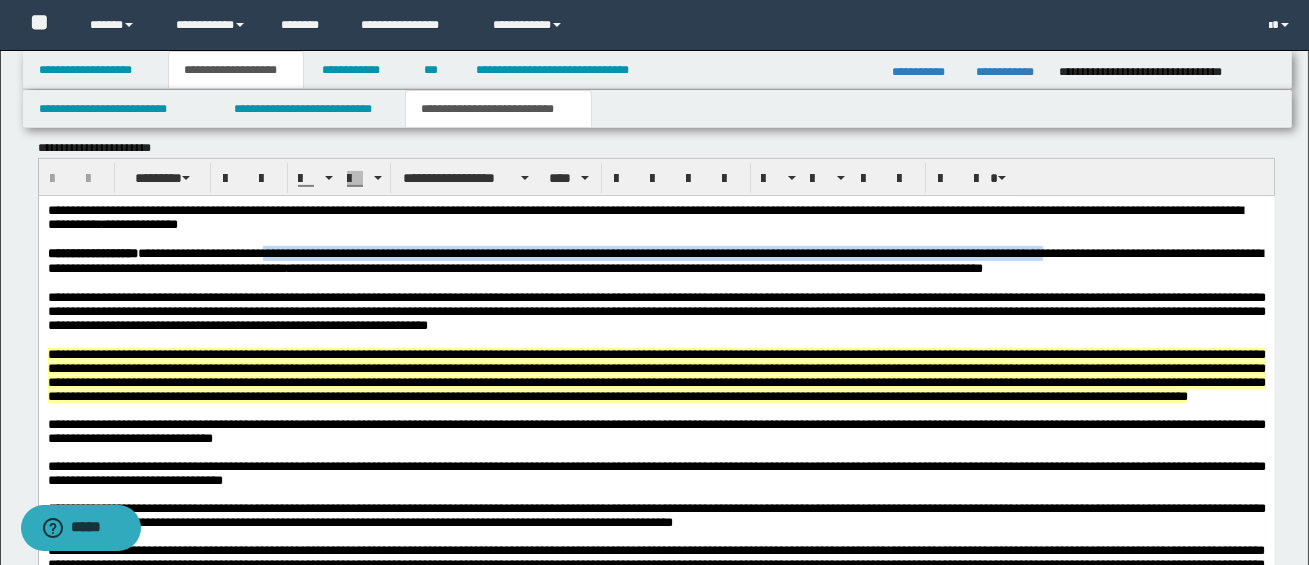 drag, startPoint x: 292, startPoint y: 255, endPoint x: 1144, endPoint y: 256, distance: 852.0006 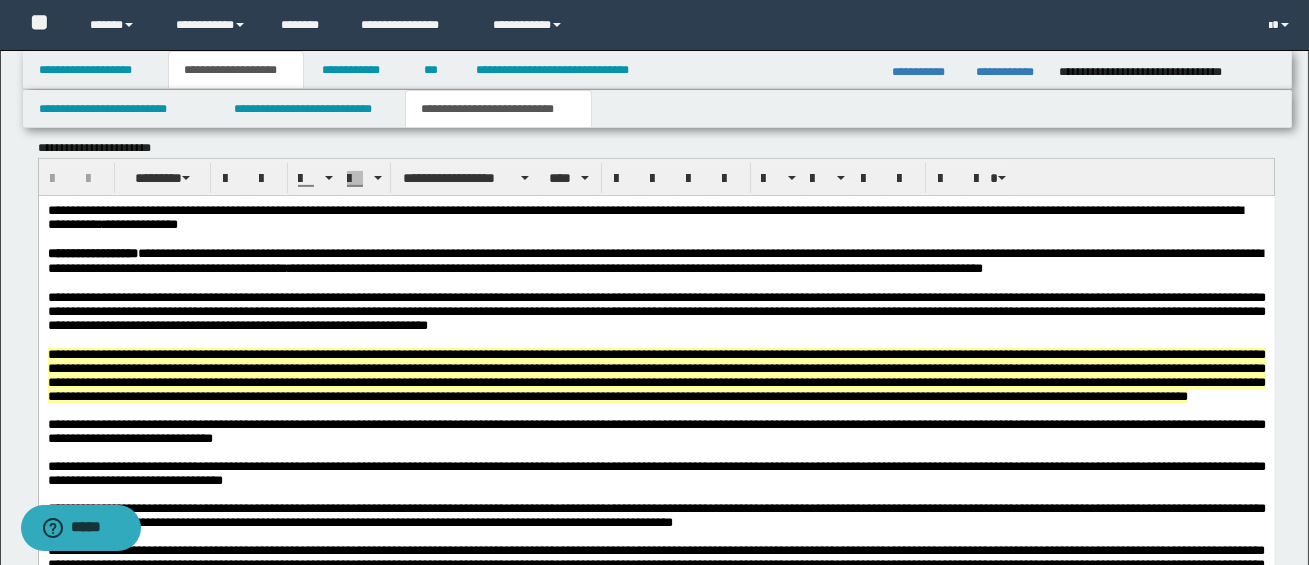 click on "**********" at bounding box center [656, 310] 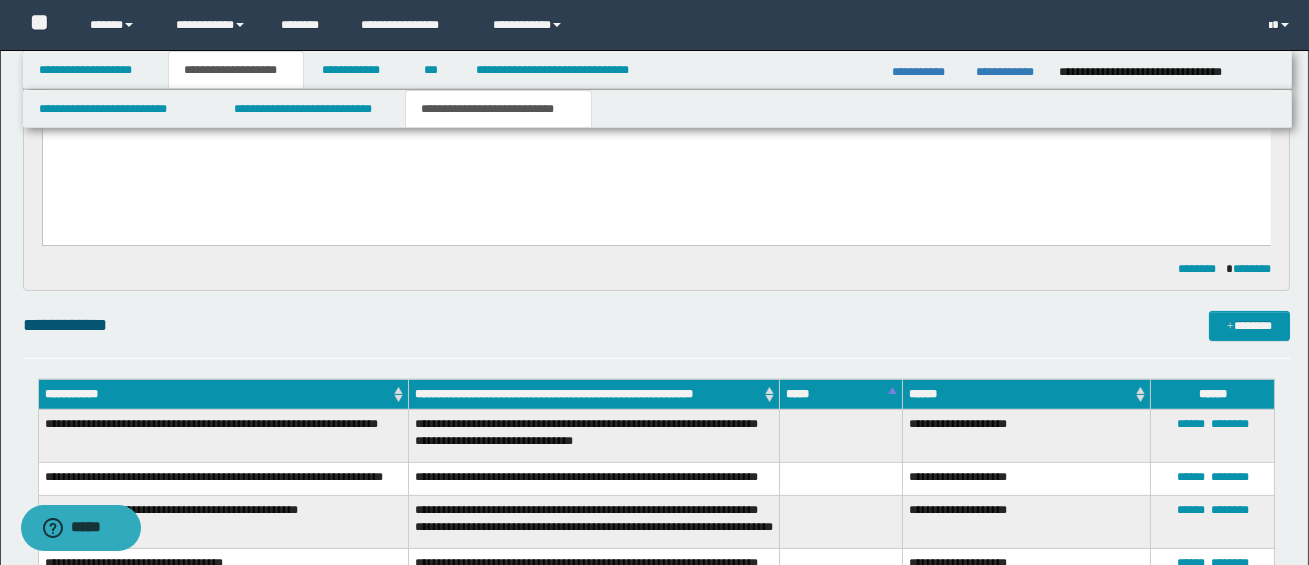 scroll, scrollTop: 920, scrollLeft: 0, axis: vertical 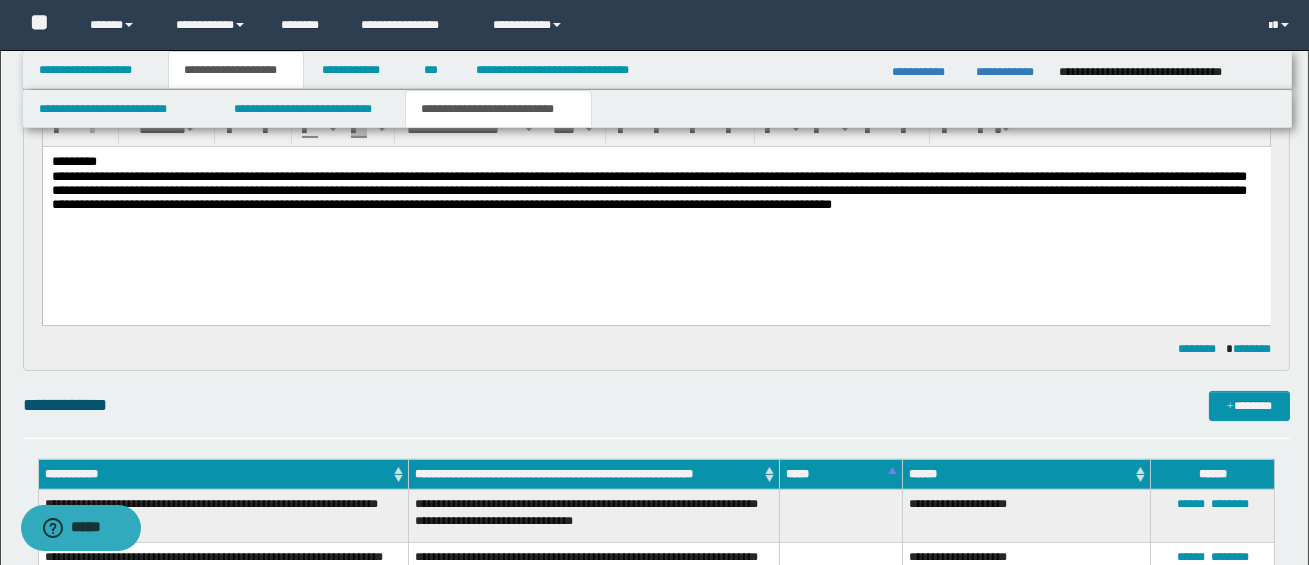 click on "**********" at bounding box center [648, 189] 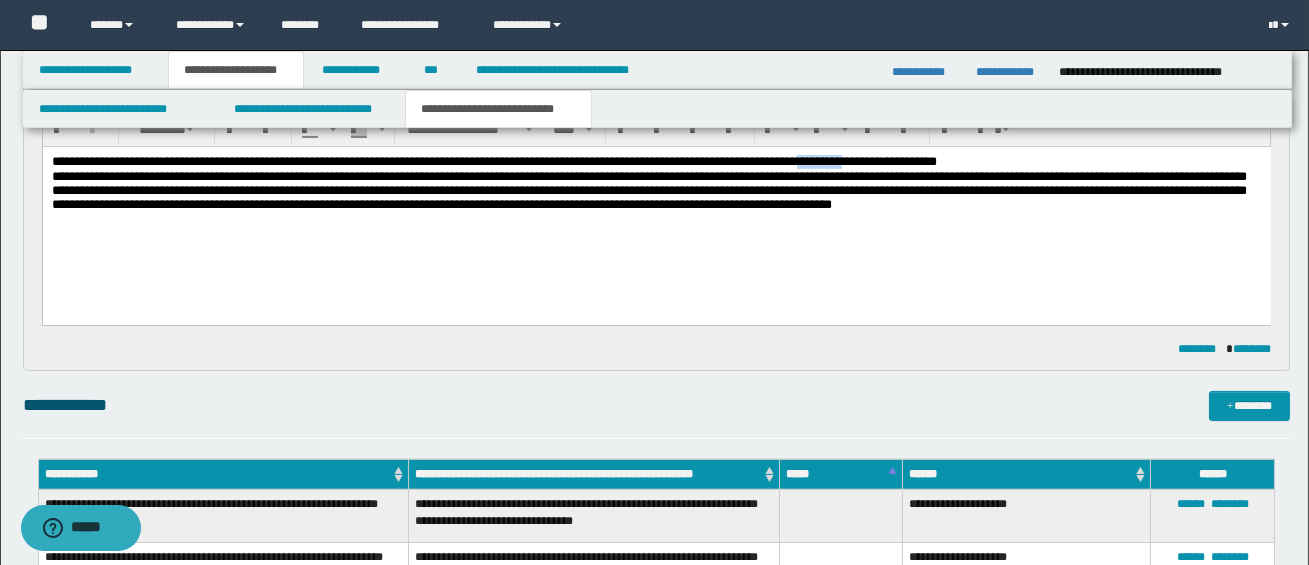 drag, startPoint x: 897, startPoint y: 161, endPoint x: 945, endPoint y: 161, distance: 48 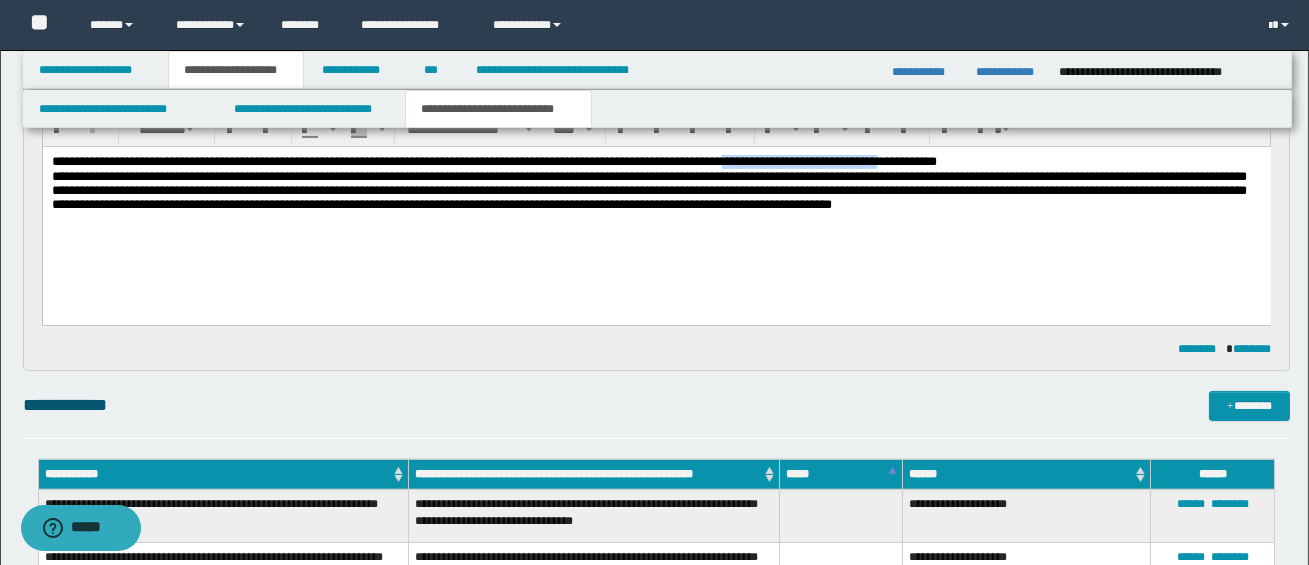 drag, startPoint x: 817, startPoint y: 162, endPoint x: 978, endPoint y: 158, distance: 161.04968 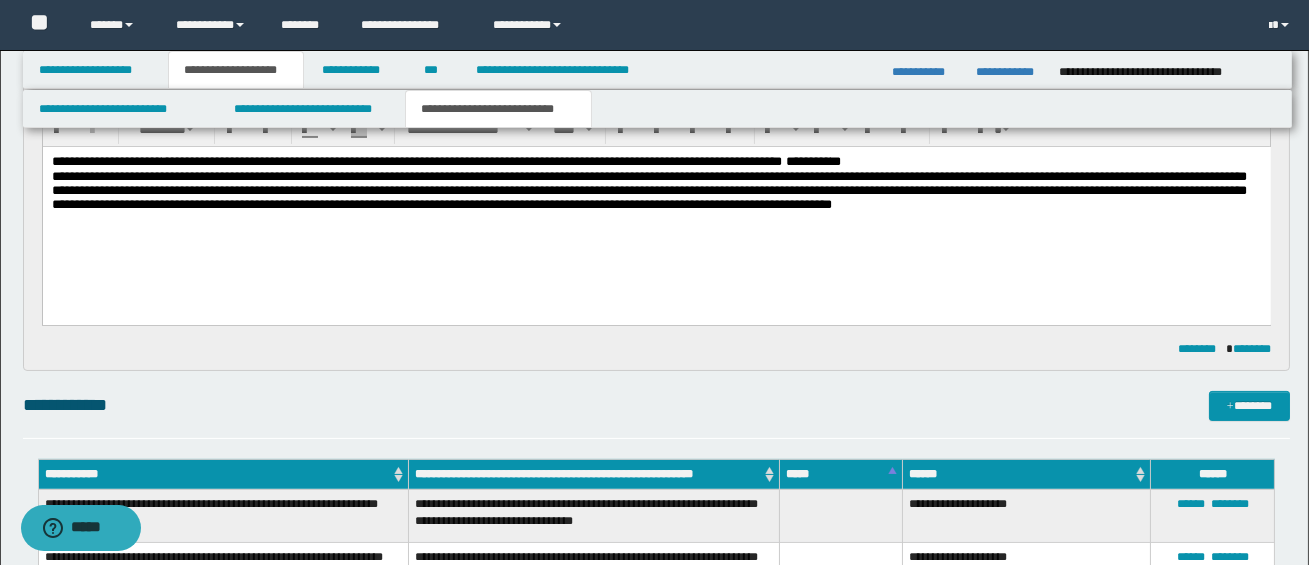 click on "**********" at bounding box center (655, 161) 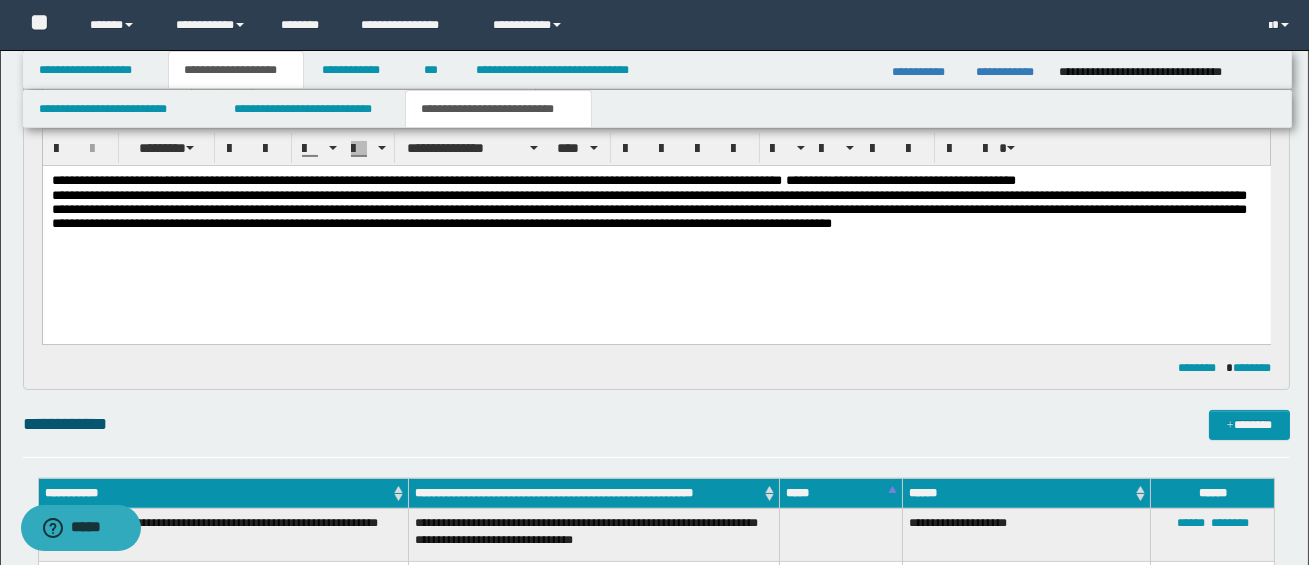 scroll, scrollTop: 900, scrollLeft: 0, axis: vertical 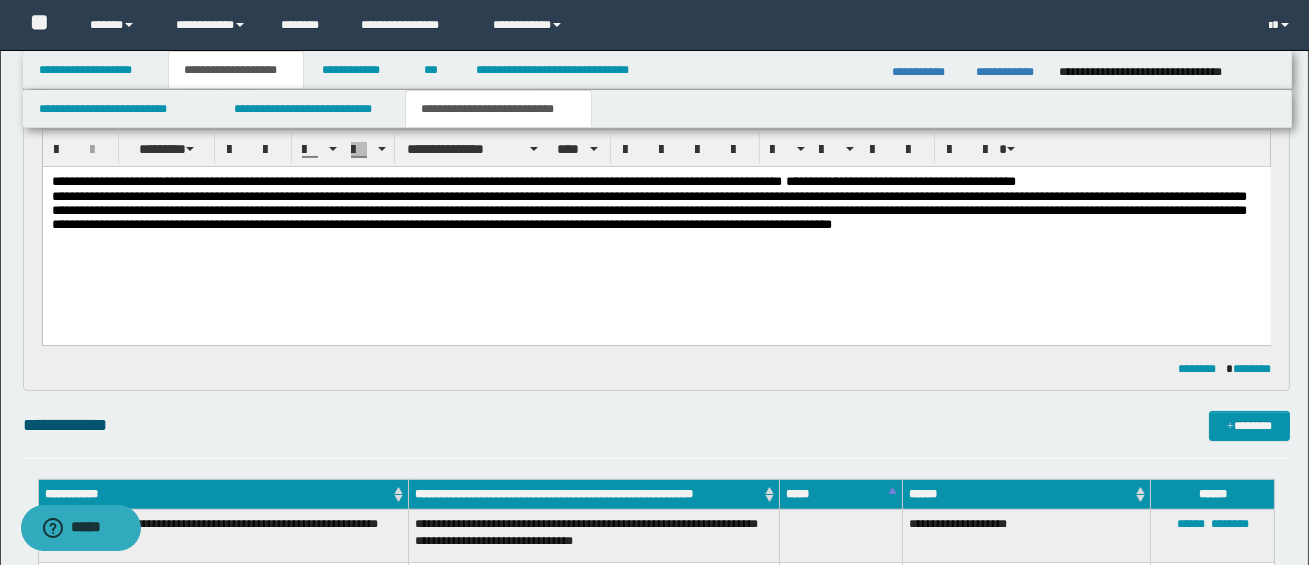 click on "**********" at bounding box center (922, 180) 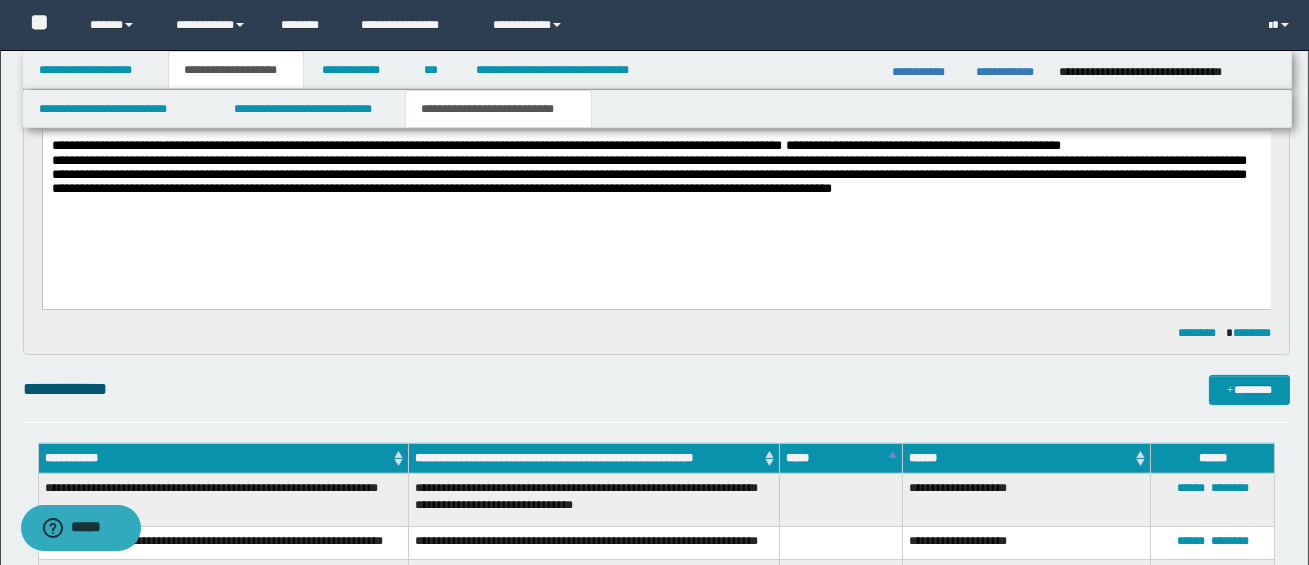 scroll, scrollTop: 934, scrollLeft: 0, axis: vertical 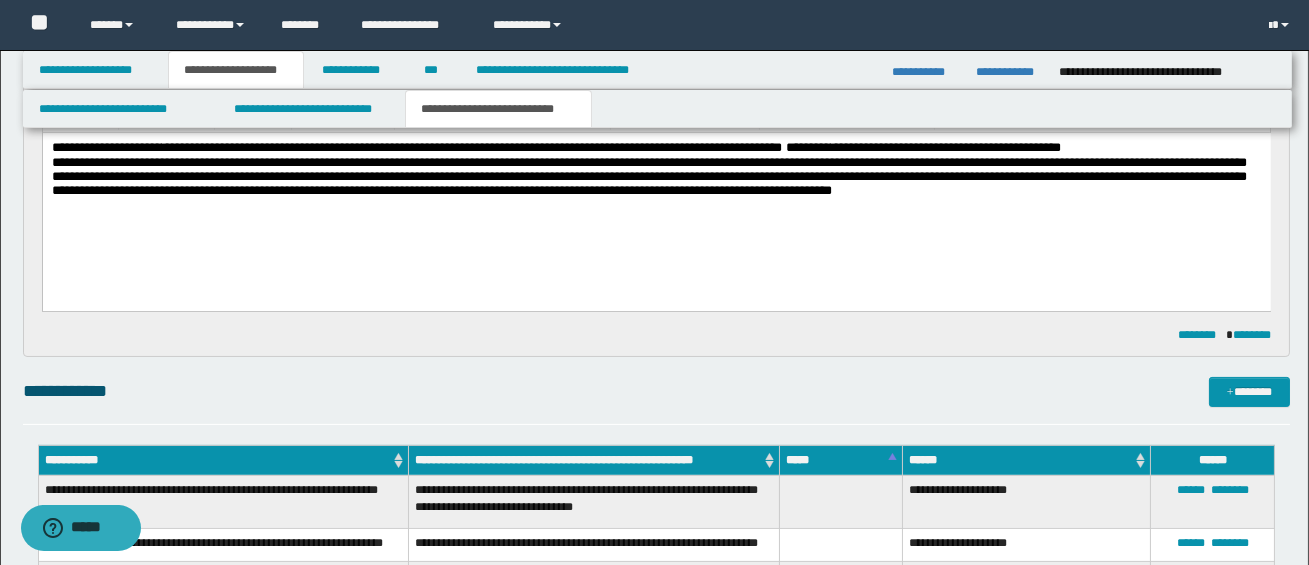 click on "**********" at bounding box center [655, 147] 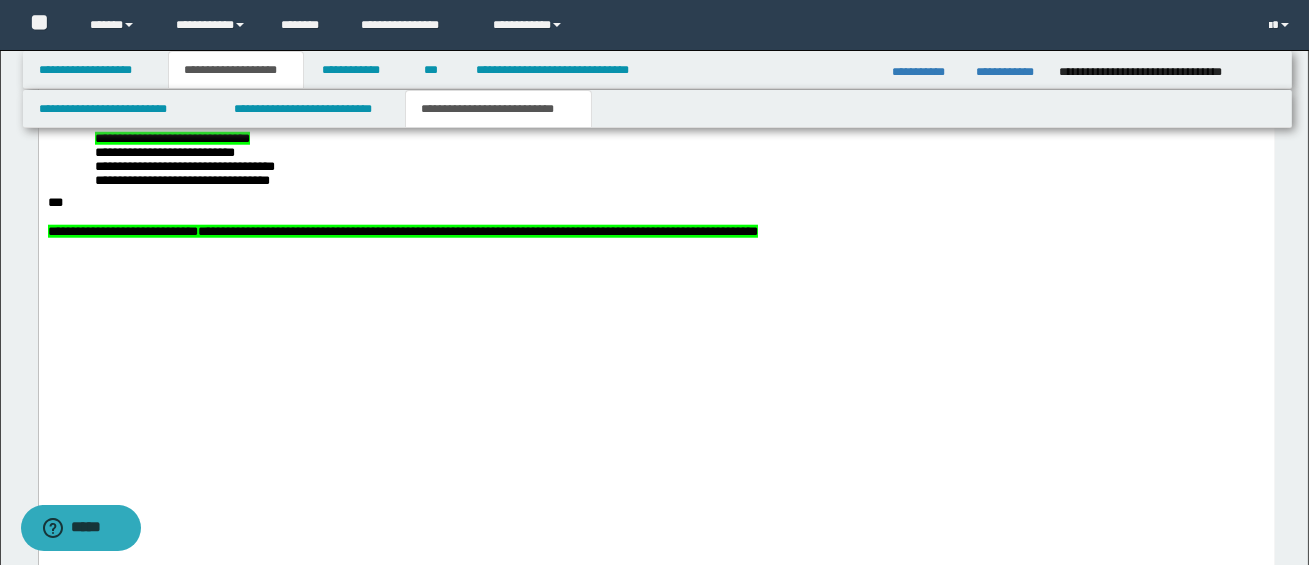 scroll, scrollTop: 3964, scrollLeft: 0, axis: vertical 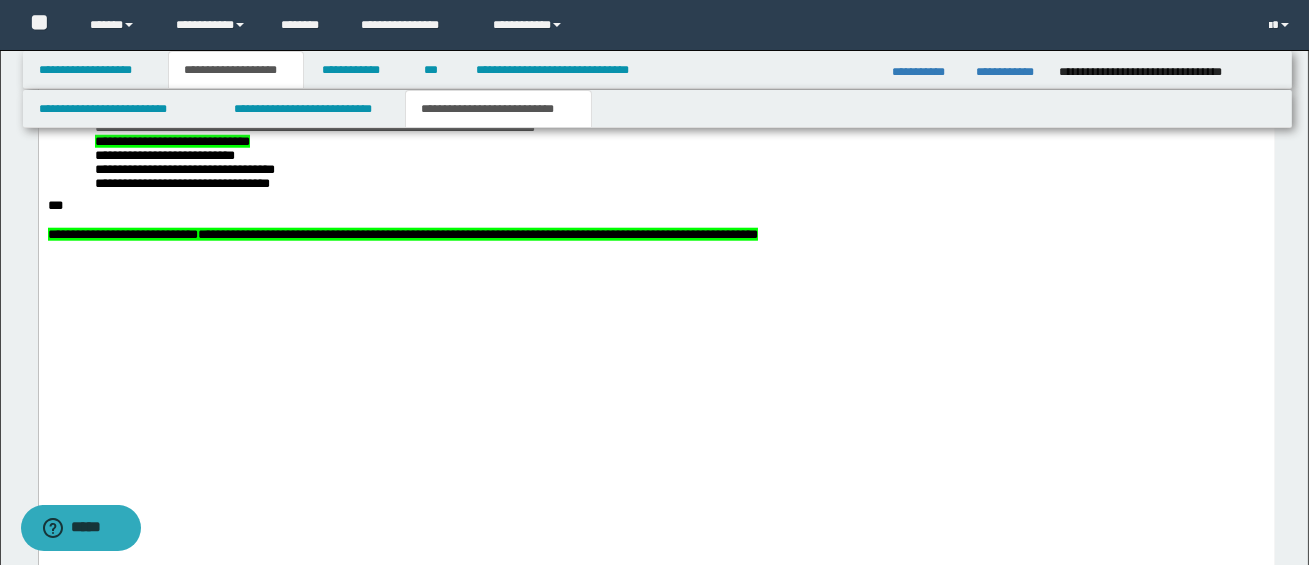 click on "**********" at bounding box center [656, -39] 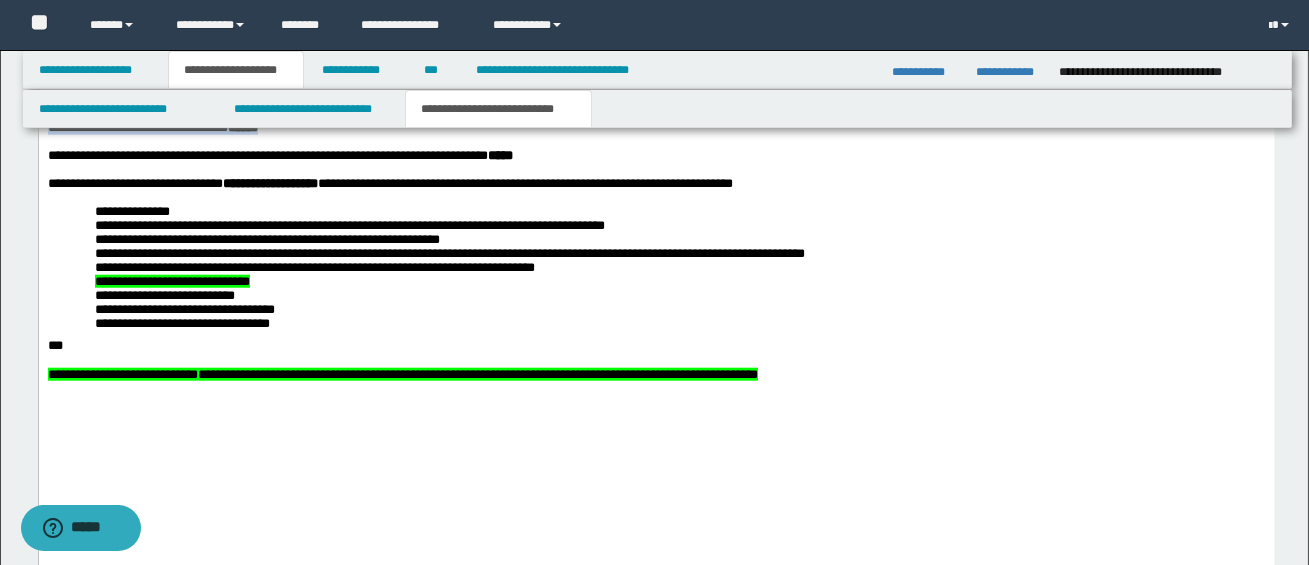 drag, startPoint x: 47, startPoint y: 446, endPoint x: 334, endPoint y: 449, distance: 287.0157 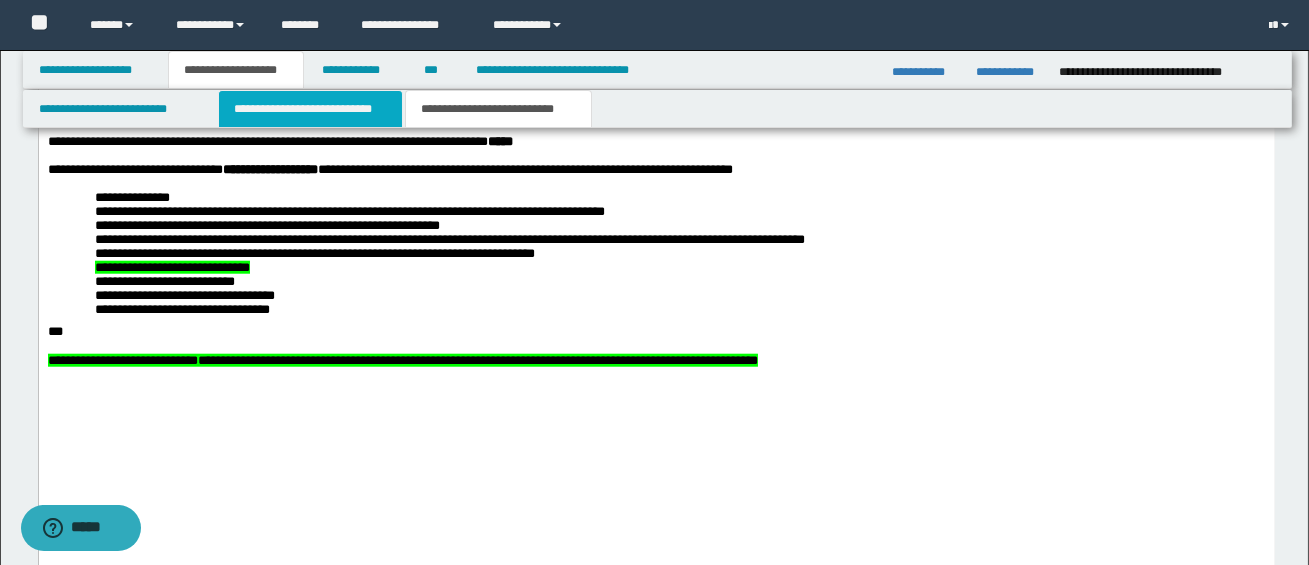 click on "**********" at bounding box center [310, 109] 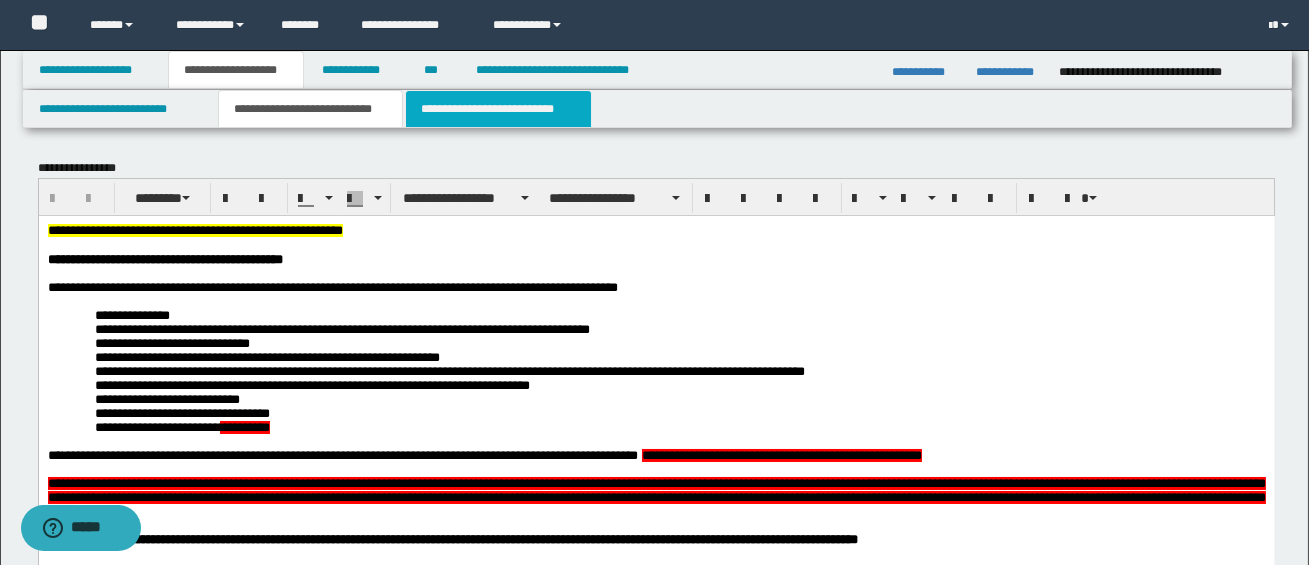 scroll, scrollTop: 0, scrollLeft: 0, axis: both 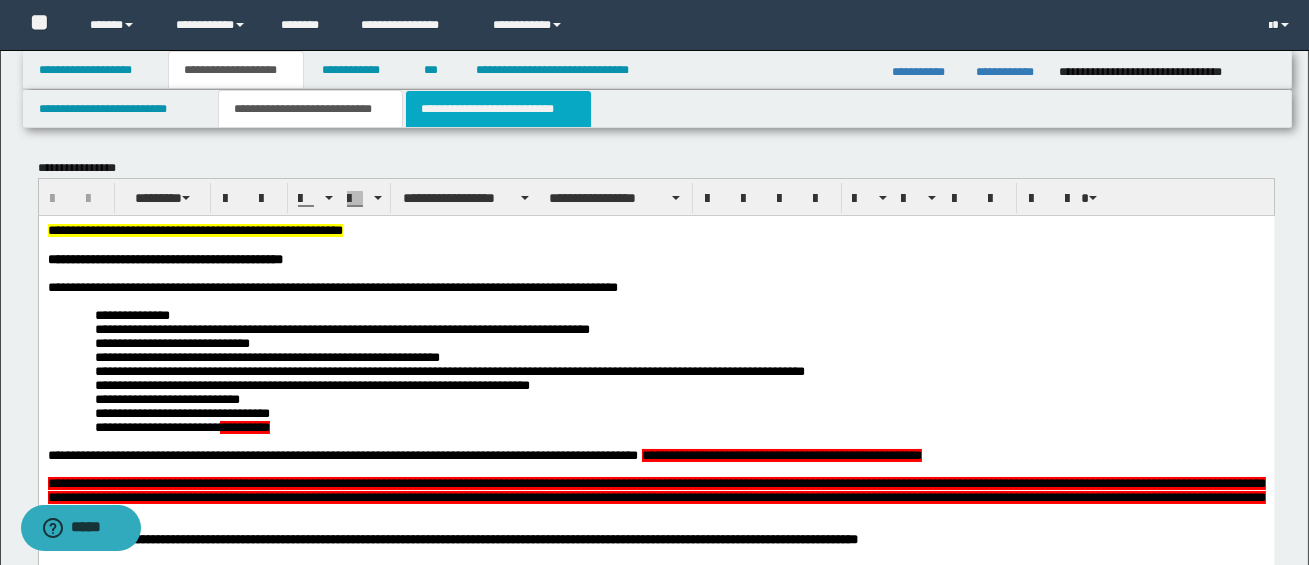 click on "**********" at bounding box center (498, 109) 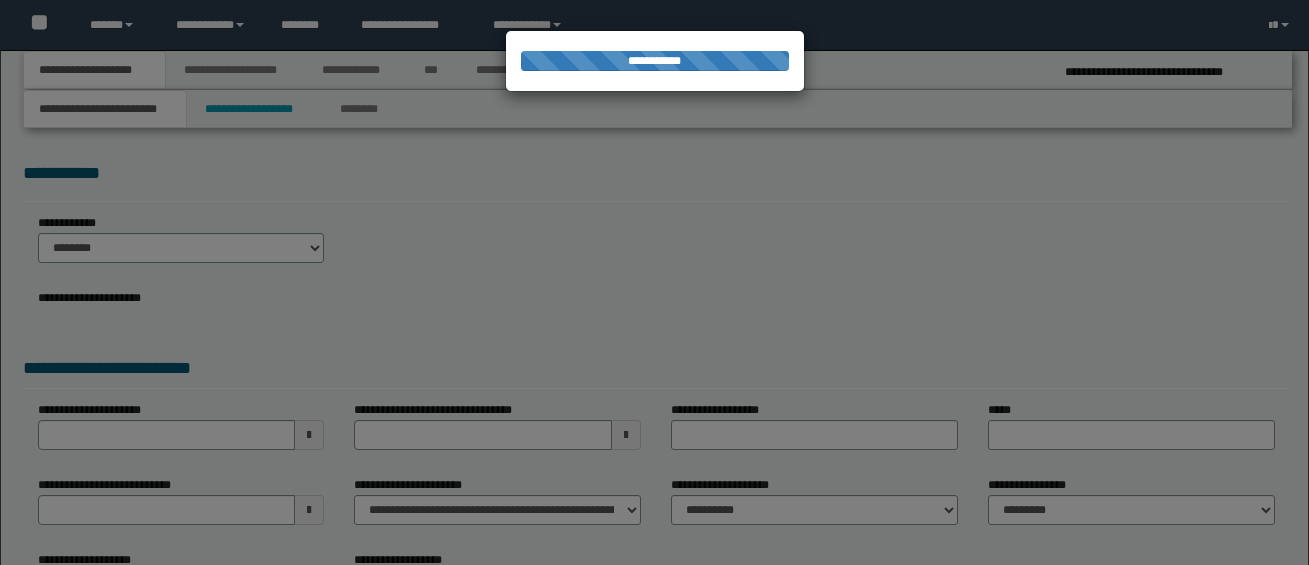 scroll, scrollTop: 0, scrollLeft: 0, axis: both 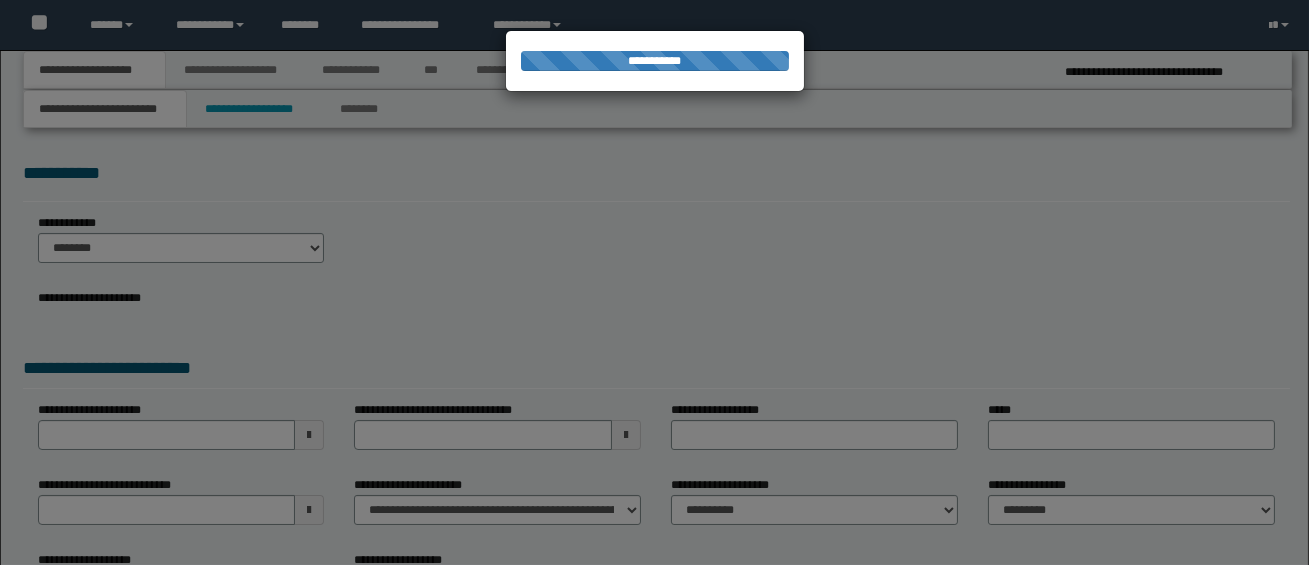 select on "*" 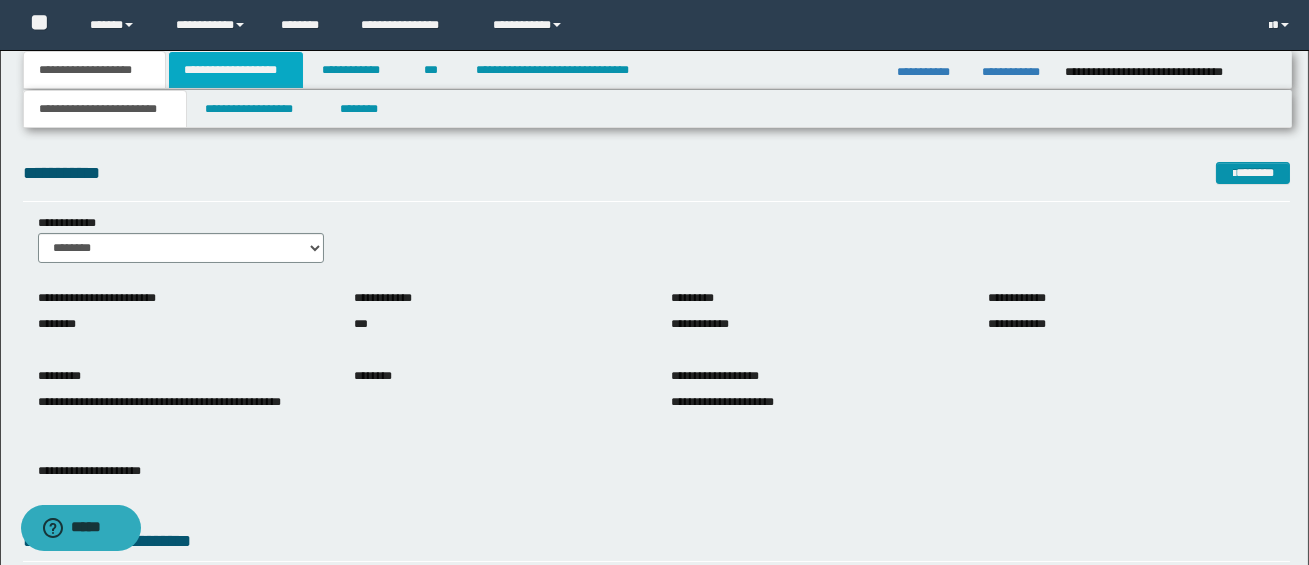click on "**********" at bounding box center (236, 70) 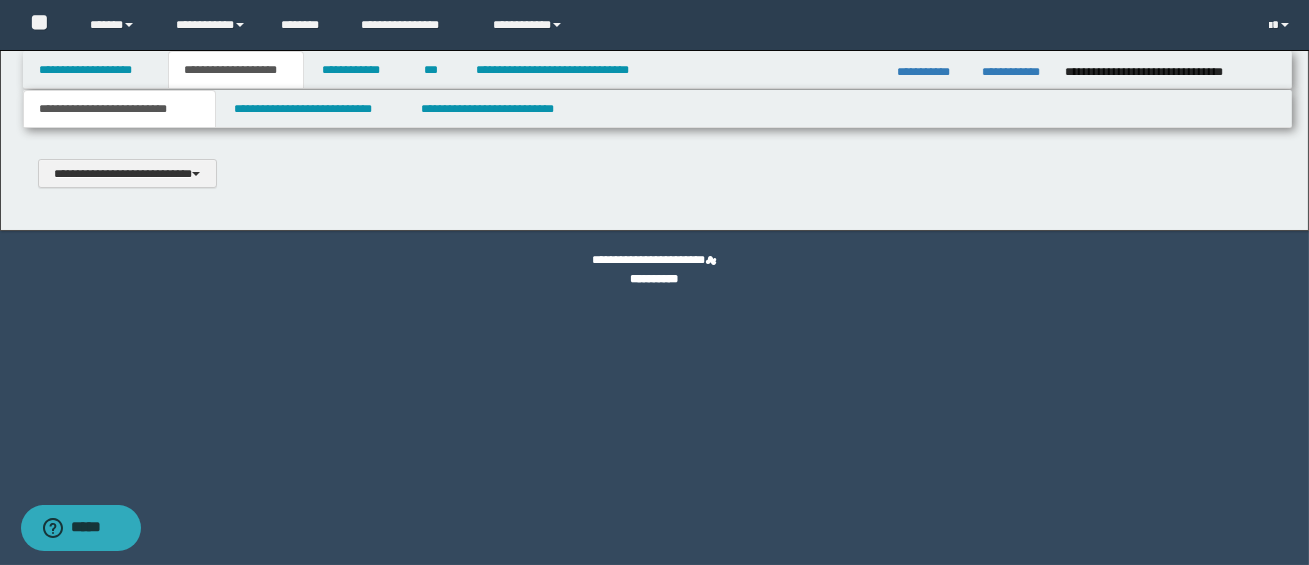 type 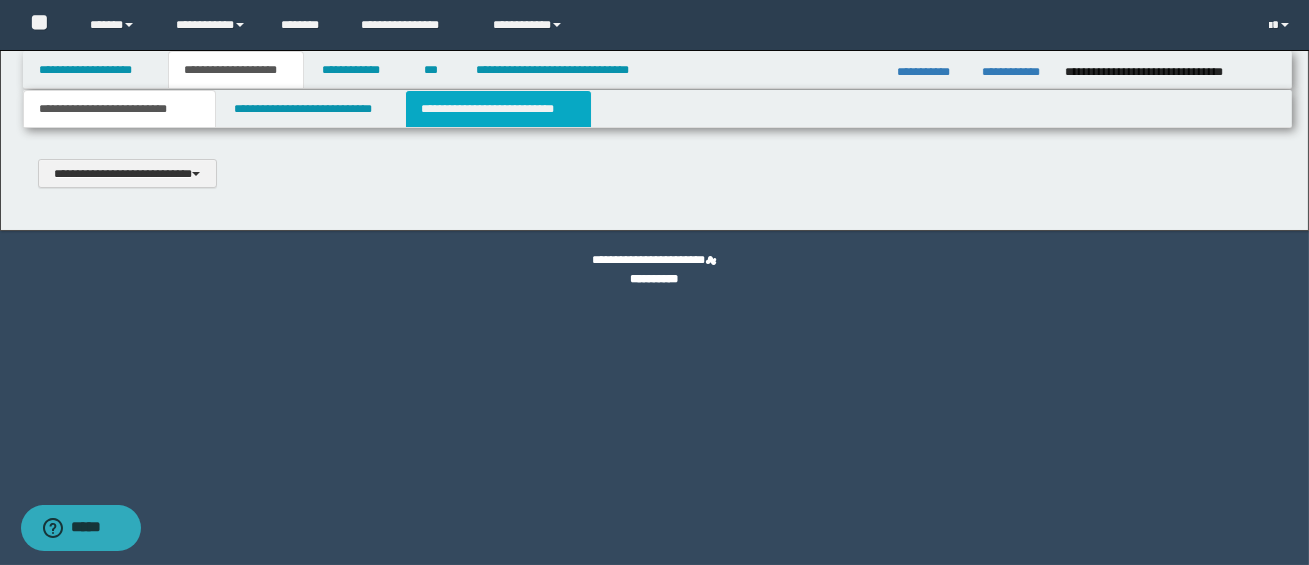 scroll, scrollTop: 0, scrollLeft: 0, axis: both 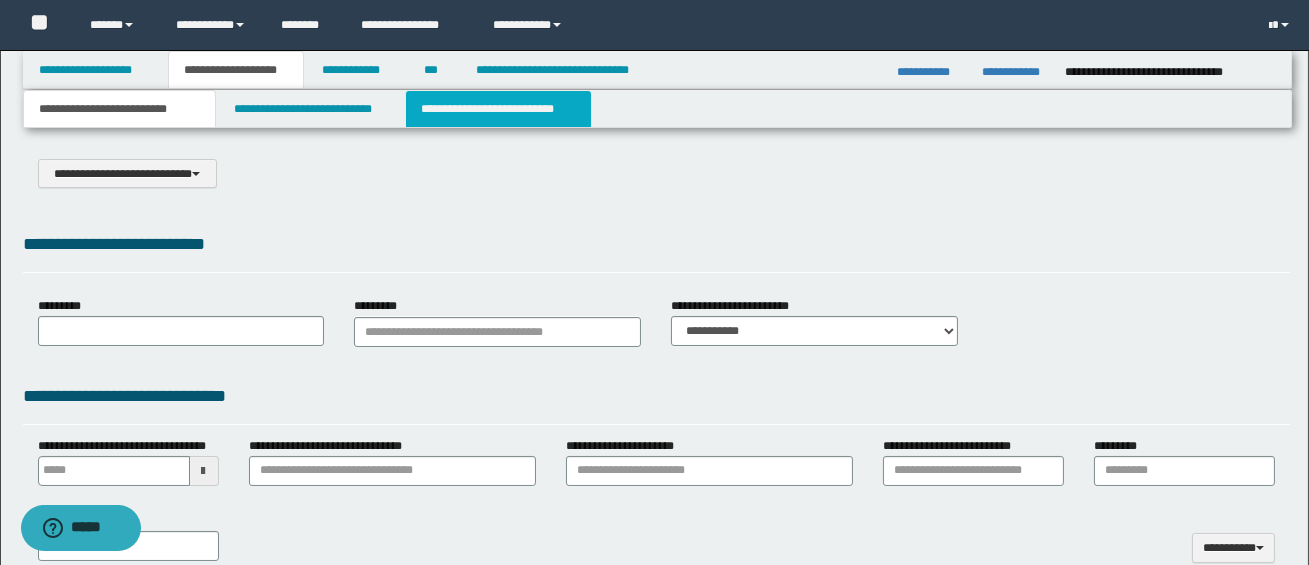 select on "*" 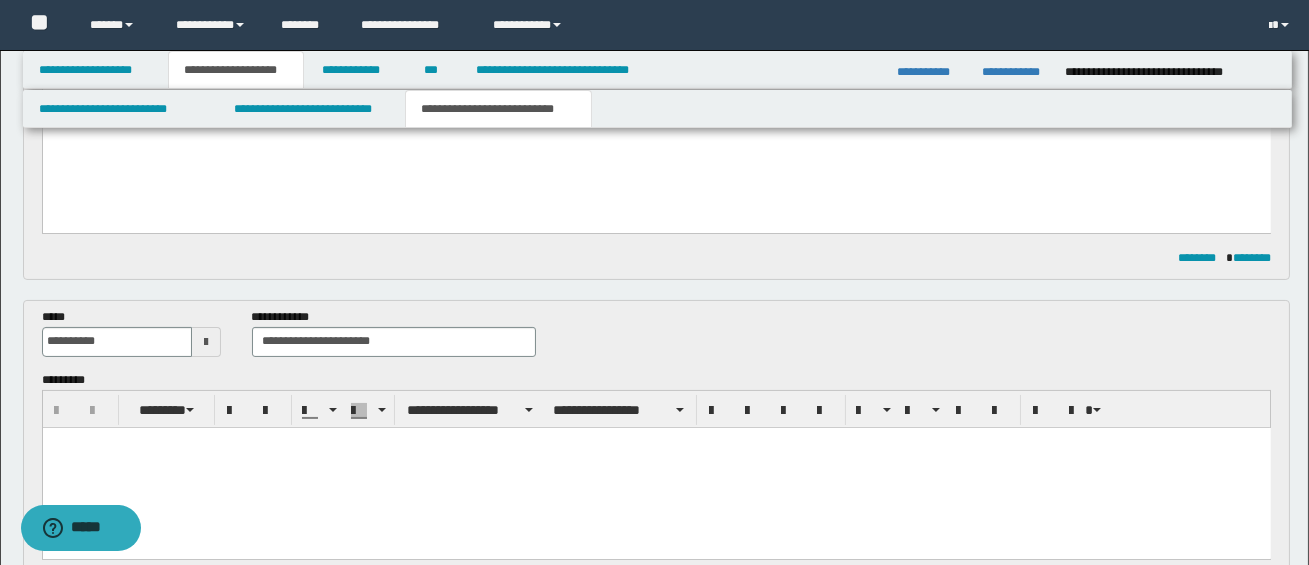 scroll, scrollTop: 826, scrollLeft: 0, axis: vertical 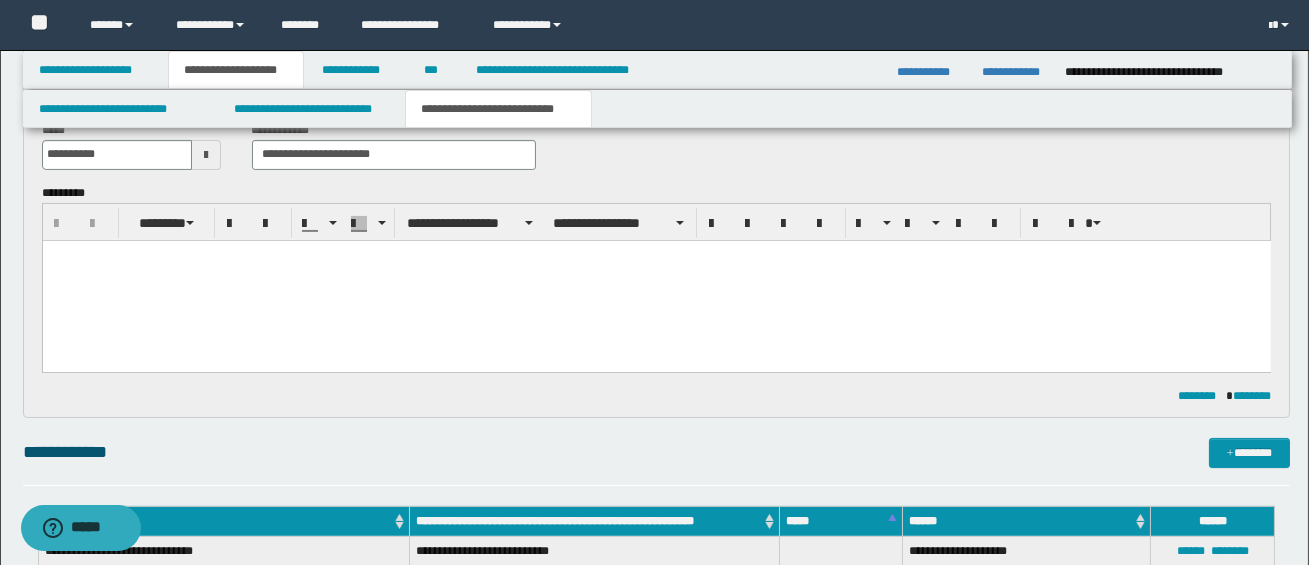 click at bounding box center [656, 280] 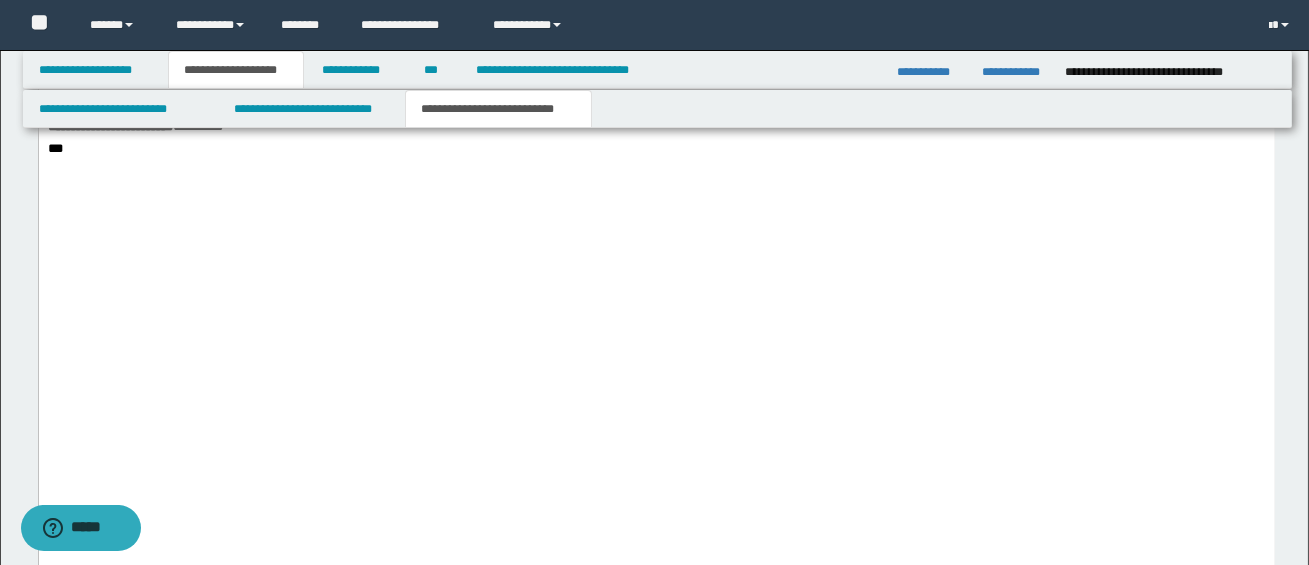 scroll, scrollTop: 4915, scrollLeft: 0, axis: vertical 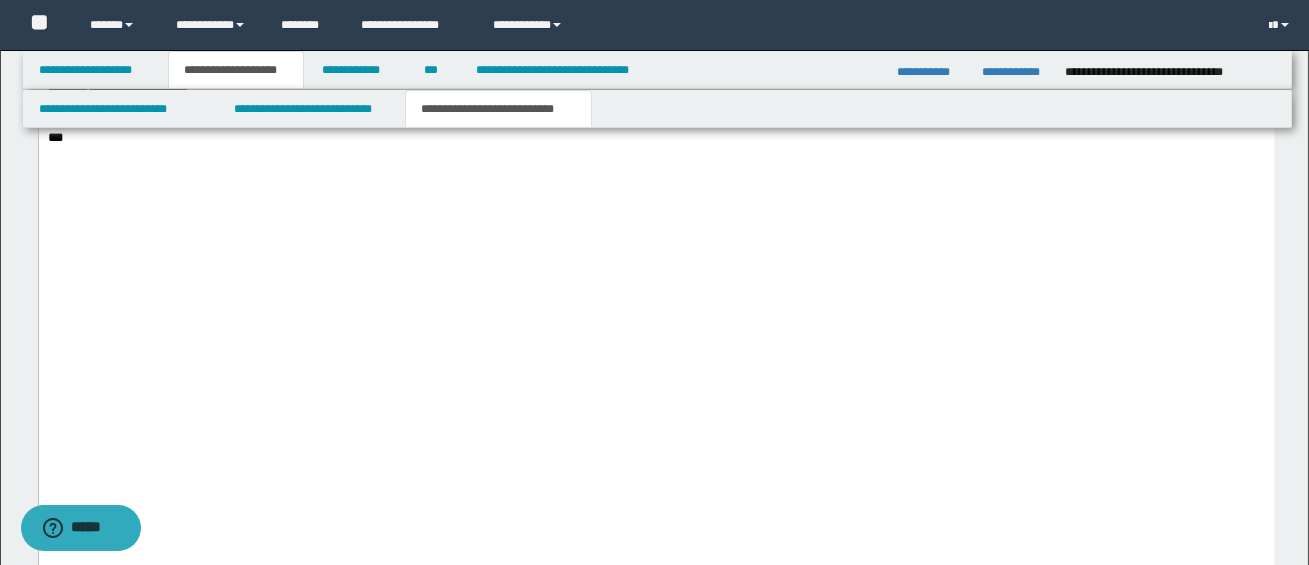 click on "**********" at bounding box center (656, -121) 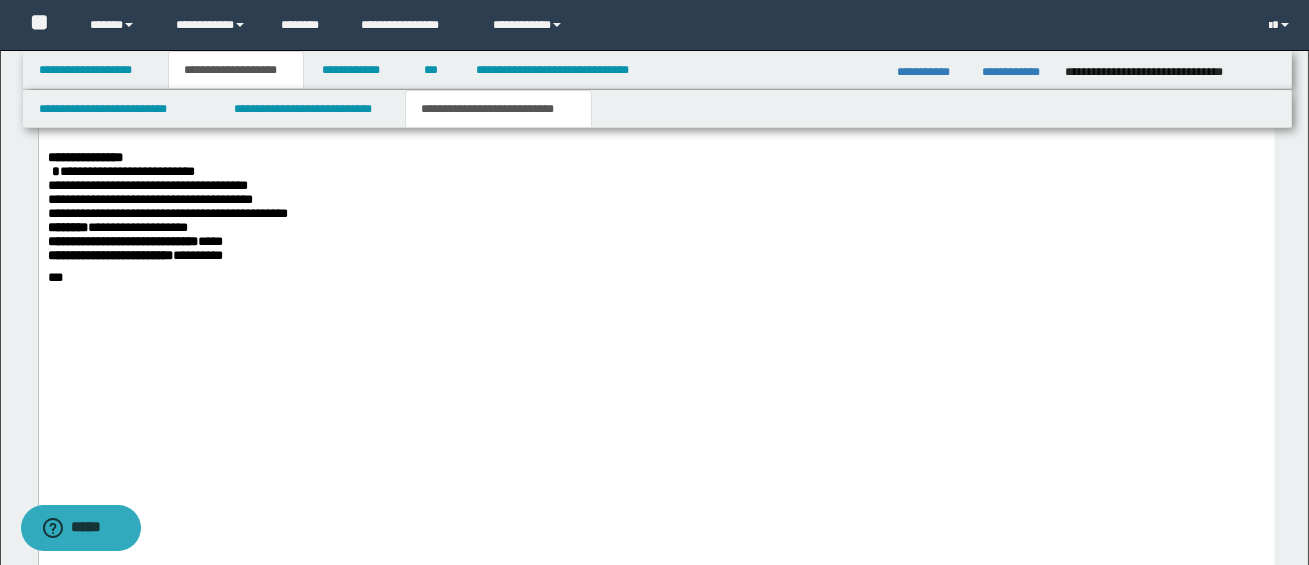 drag, startPoint x: 282, startPoint y: 499, endPoint x: 46, endPoint y: 498, distance: 236.00212 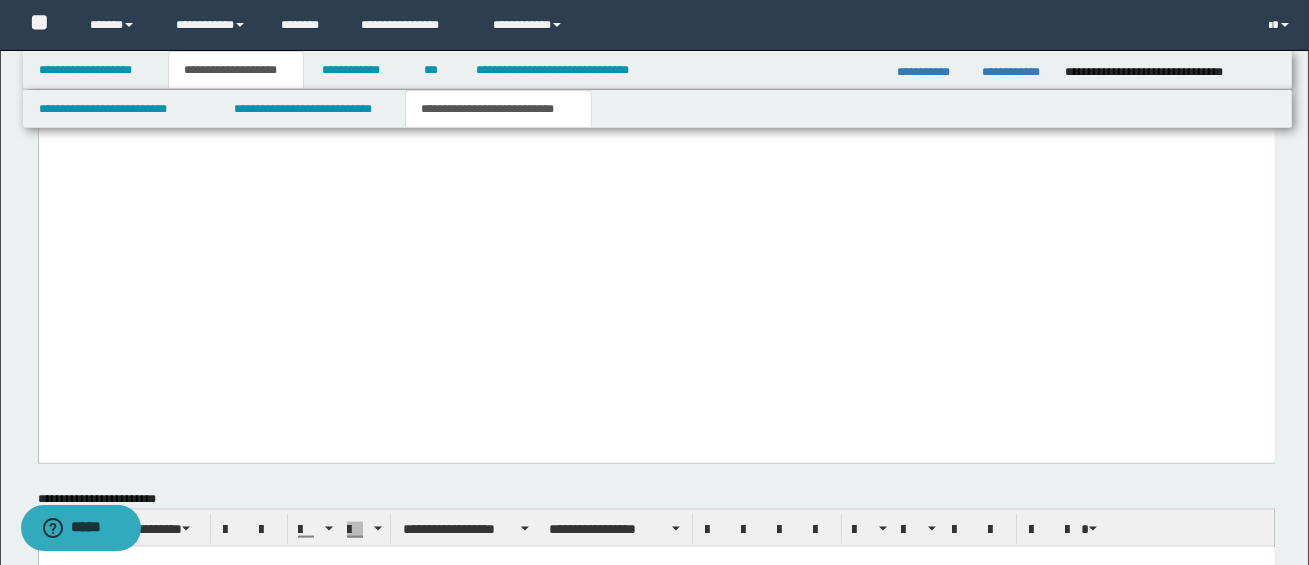 scroll, scrollTop: 5322, scrollLeft: 0, axis: vertical 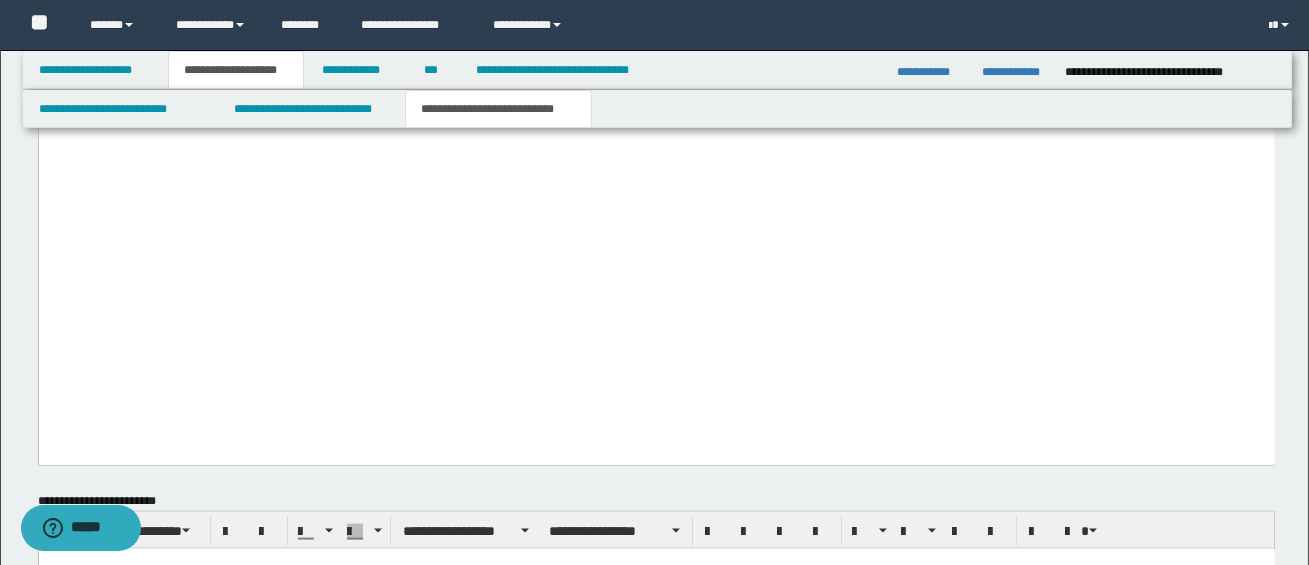 drag, startPoint x: 56, startPoint y: 234, endPoint x: 341, endPoint y: 275, distance: 287.93402 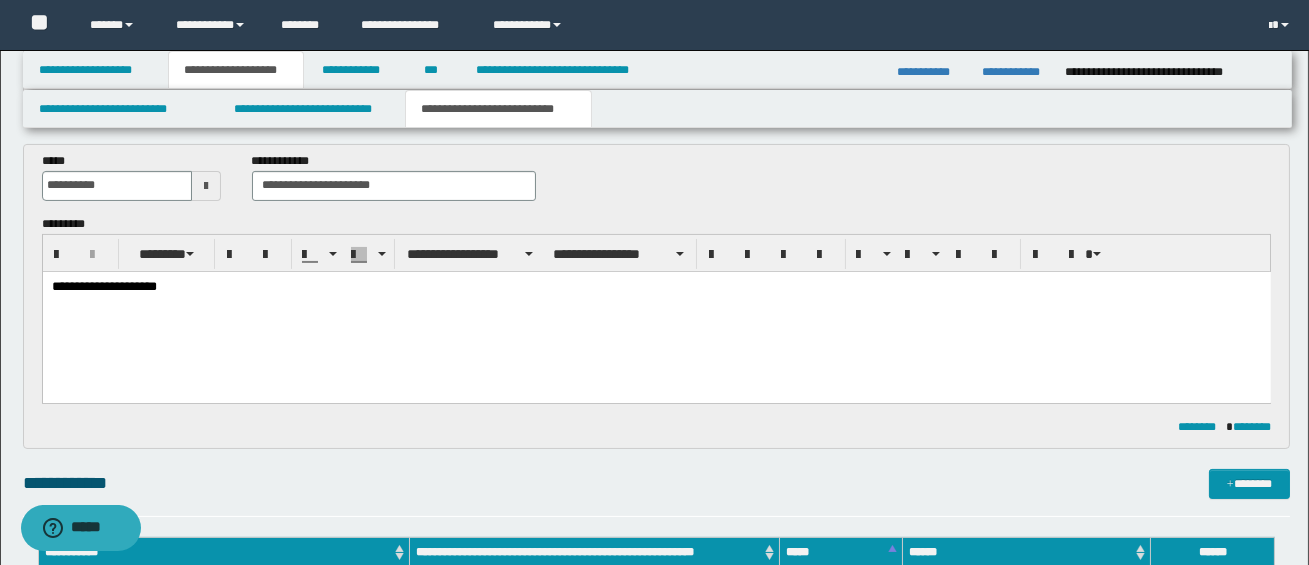 scroll, scrollTop: 782, scrollLeft: 0, axis: vertical 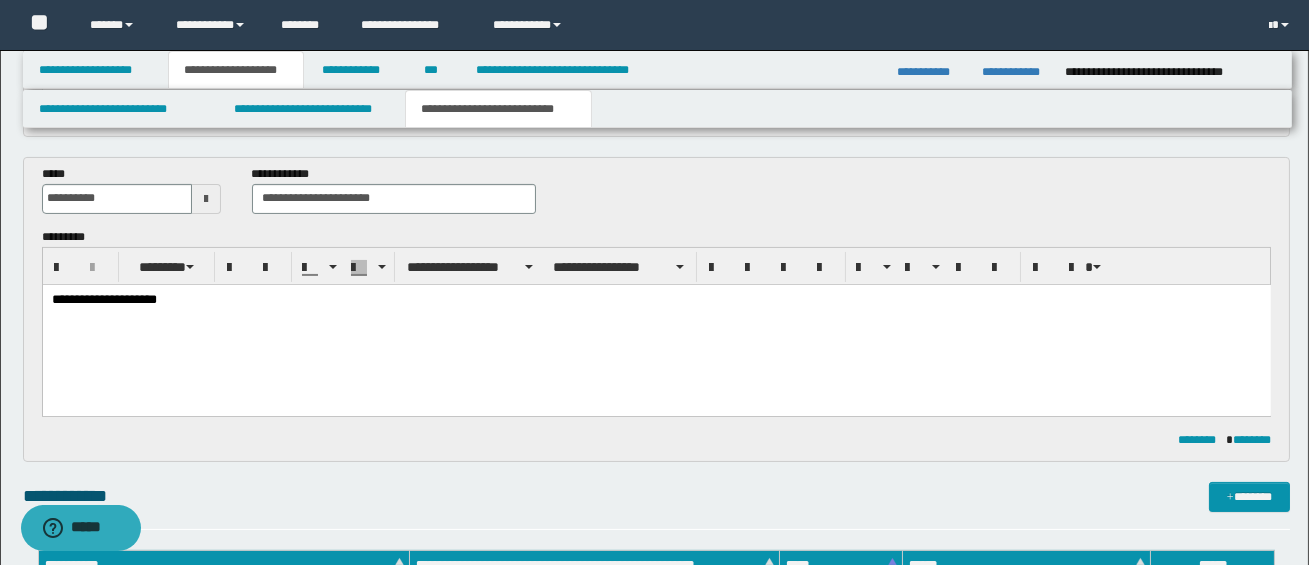 click on "**********" at bounding box center (656, 324) 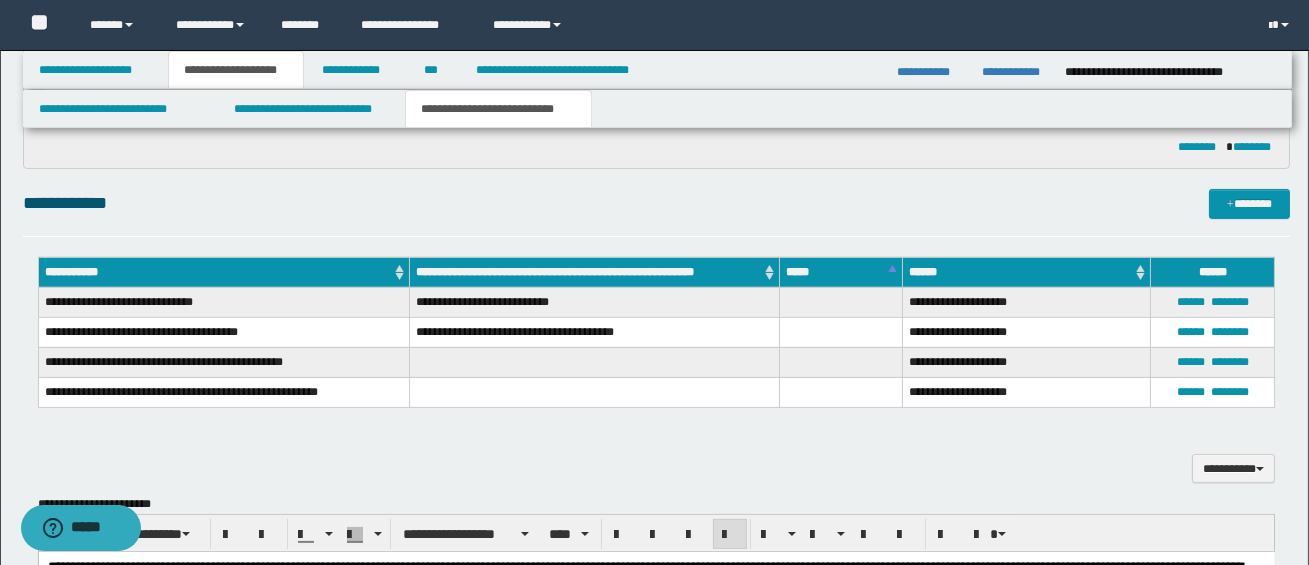 scroll, scrollTop: 1382, scrollLeft: 0, axis: vertical 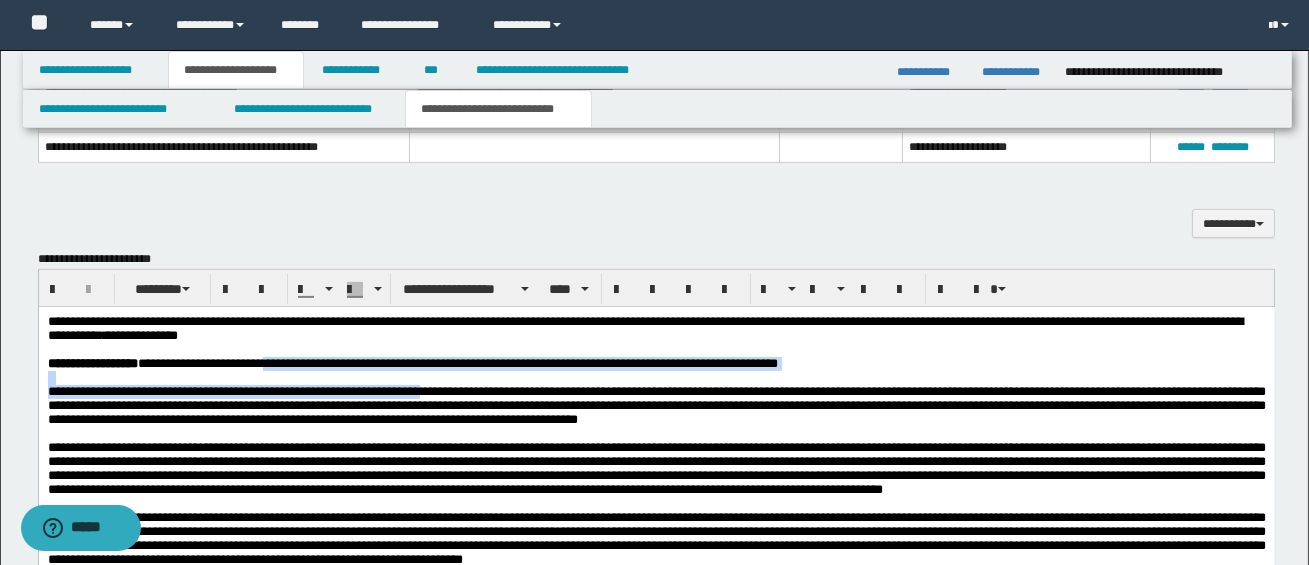 drag, startPoint x: 292, startPoint y: 366, endPoint x: 446, endPoint y: 401, distance: 157.9272 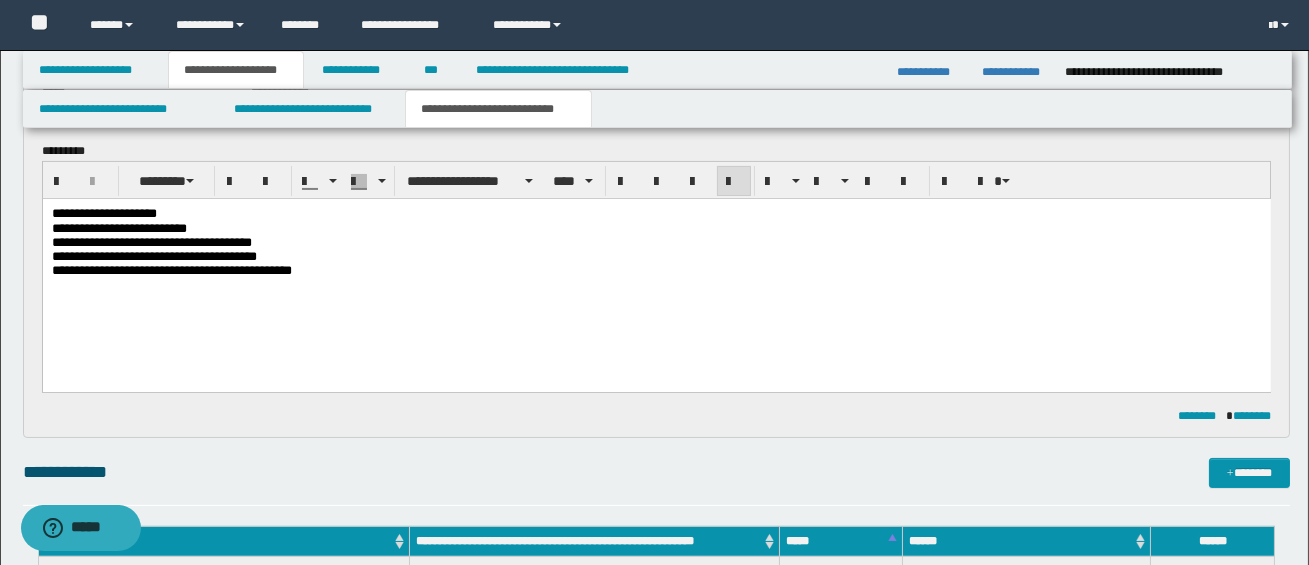 scroll, scrollTop: 860, scrollLeft: 0, axis: vertical 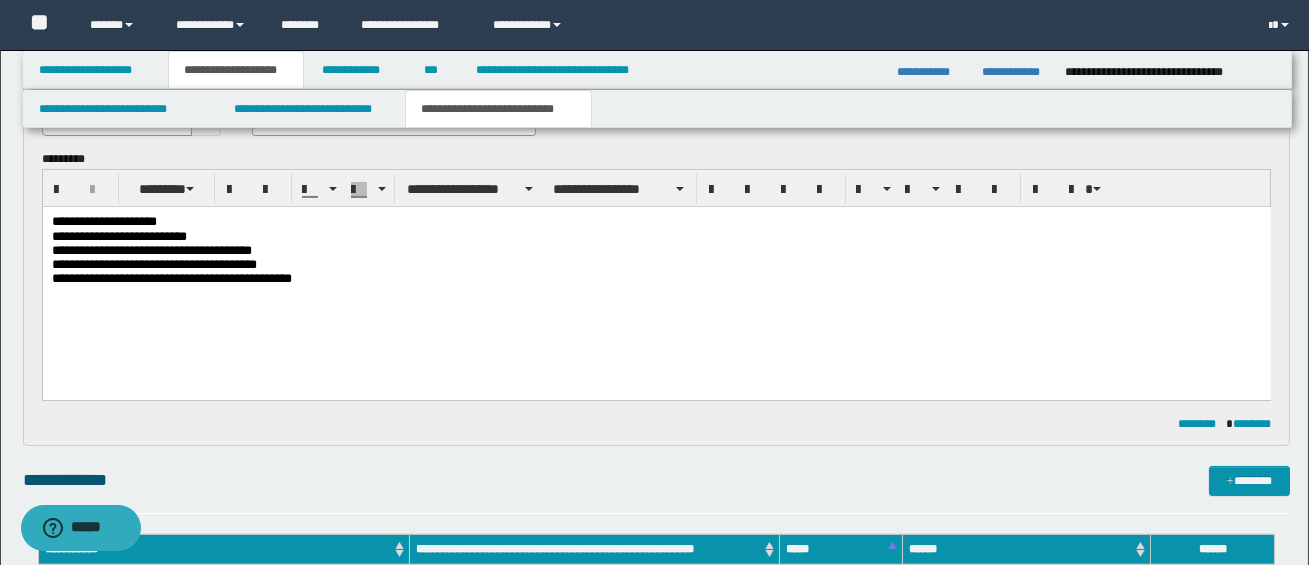 click on "**********" at bounding box center [655, 221] 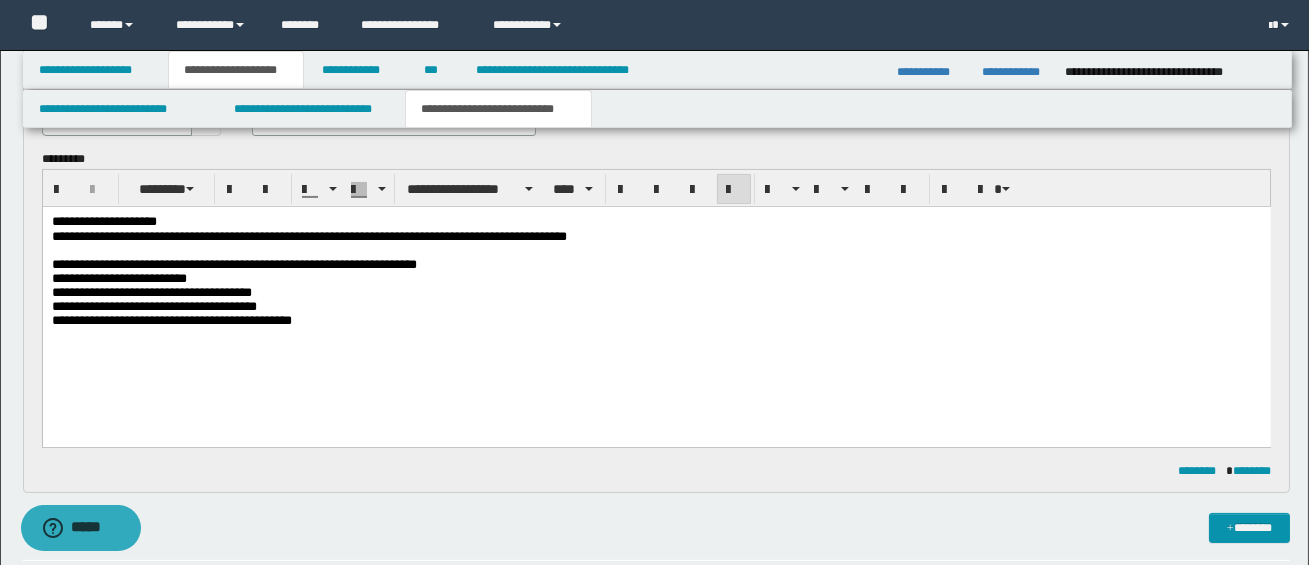 click on "**********" at bounding box center (657, 306) 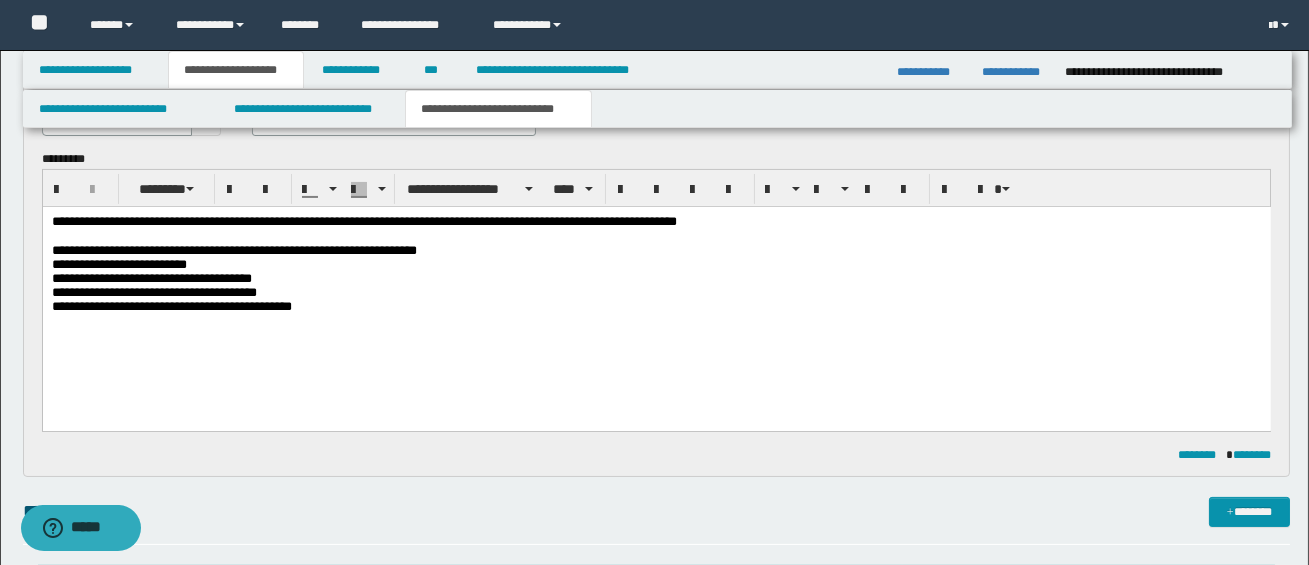 click on "**********" at bounding box center [418, 220] 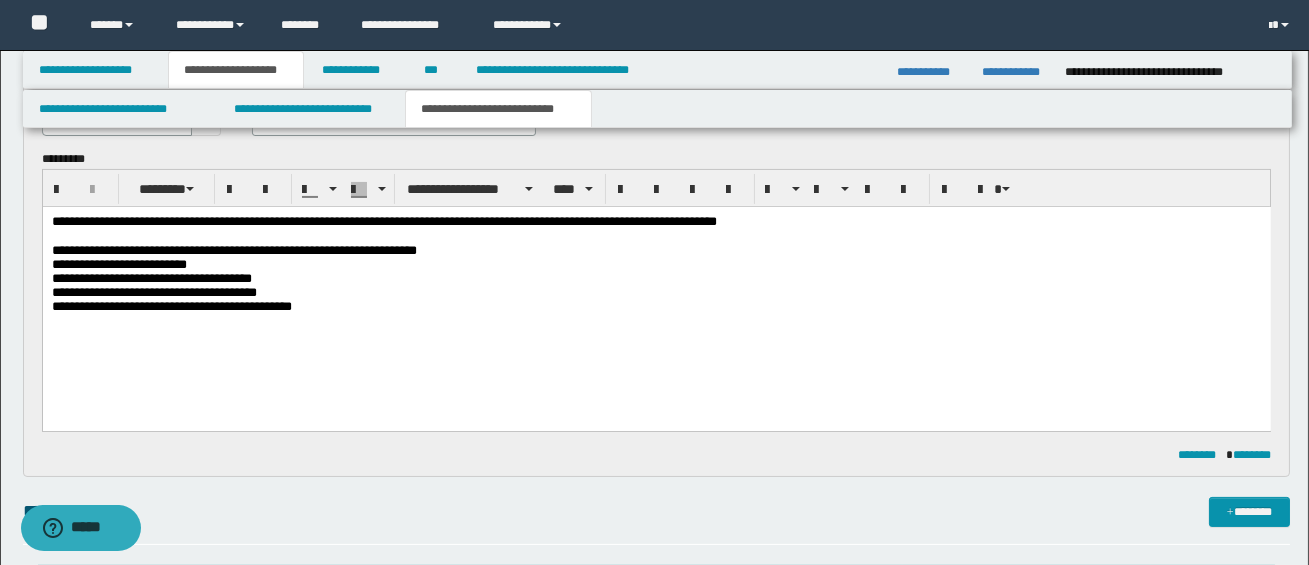 click on "**********" at bounding box center (655, 221) 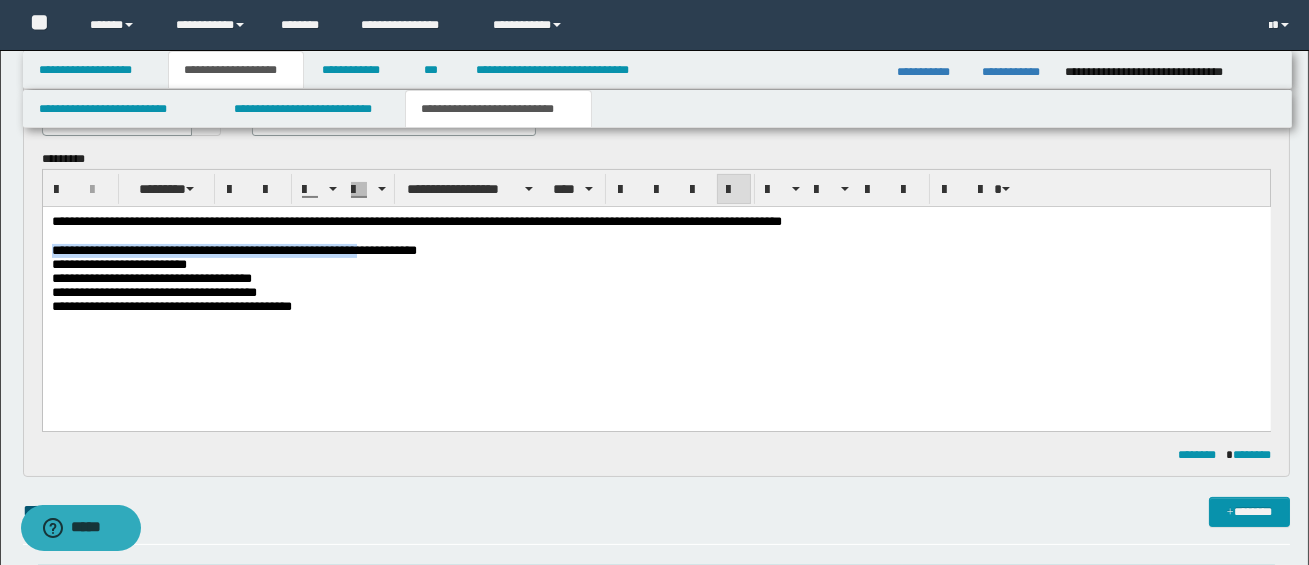 drag, startPoint x: 53, startPoint y: 248, endPoint x: 377, endPoint y: 250, distance: 324.00616 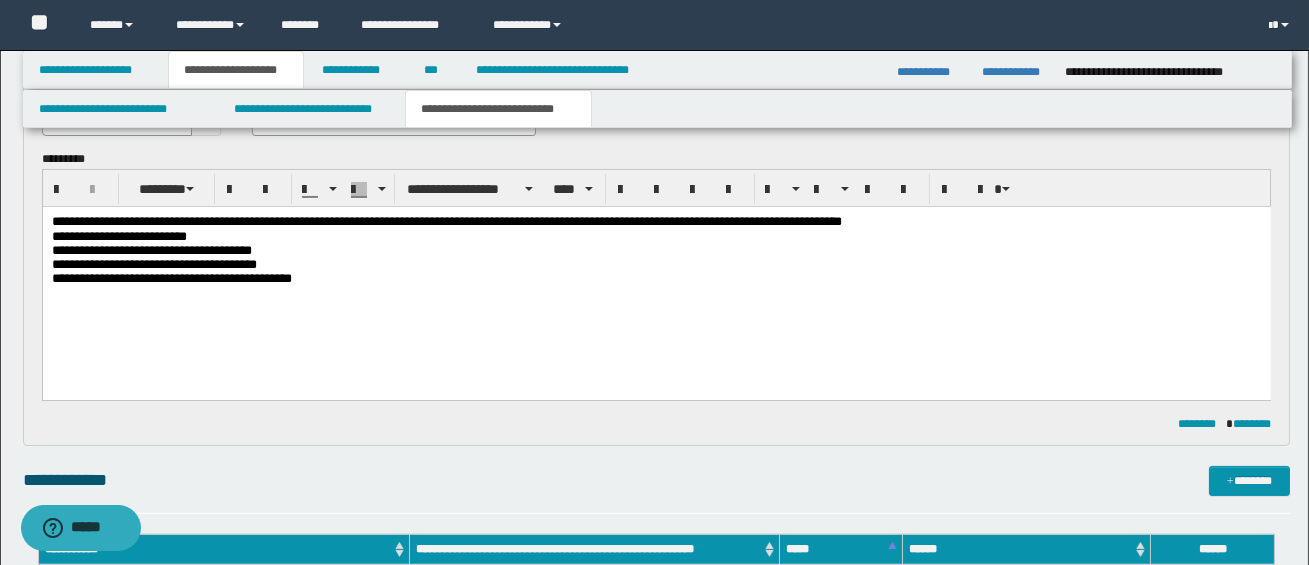click on "**********" at bounding box center [655, 221] 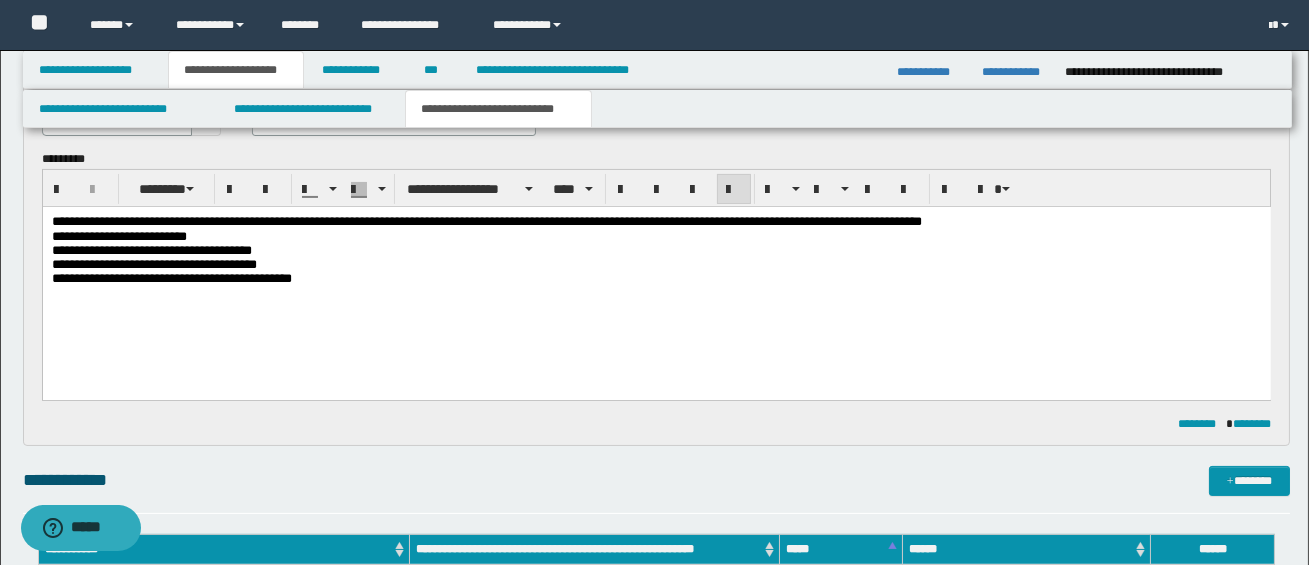 click on "**********" at bounding box center (118, 235) 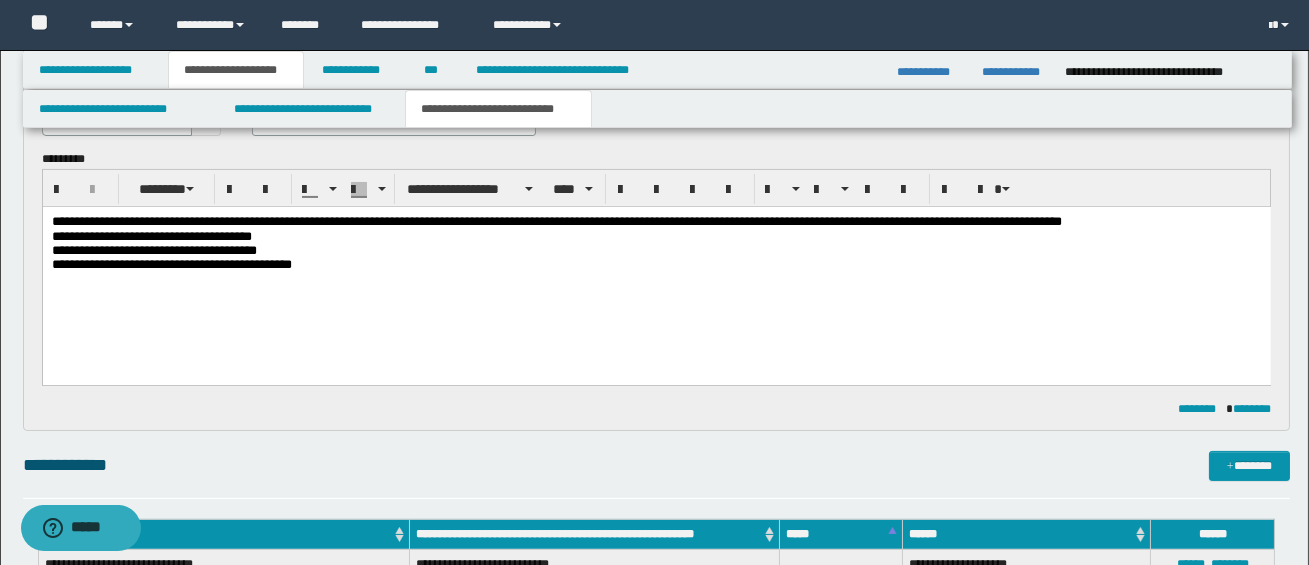 click on "**********" at bounding box center (151, 235) 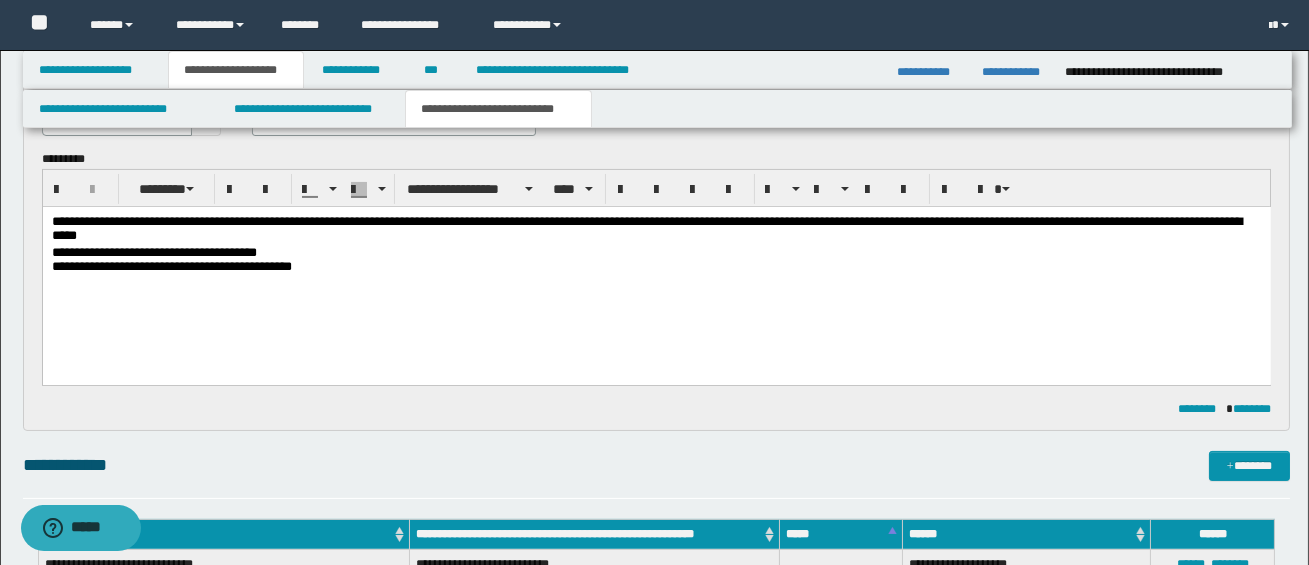 click on "**********" at bounding box center (153, 251) 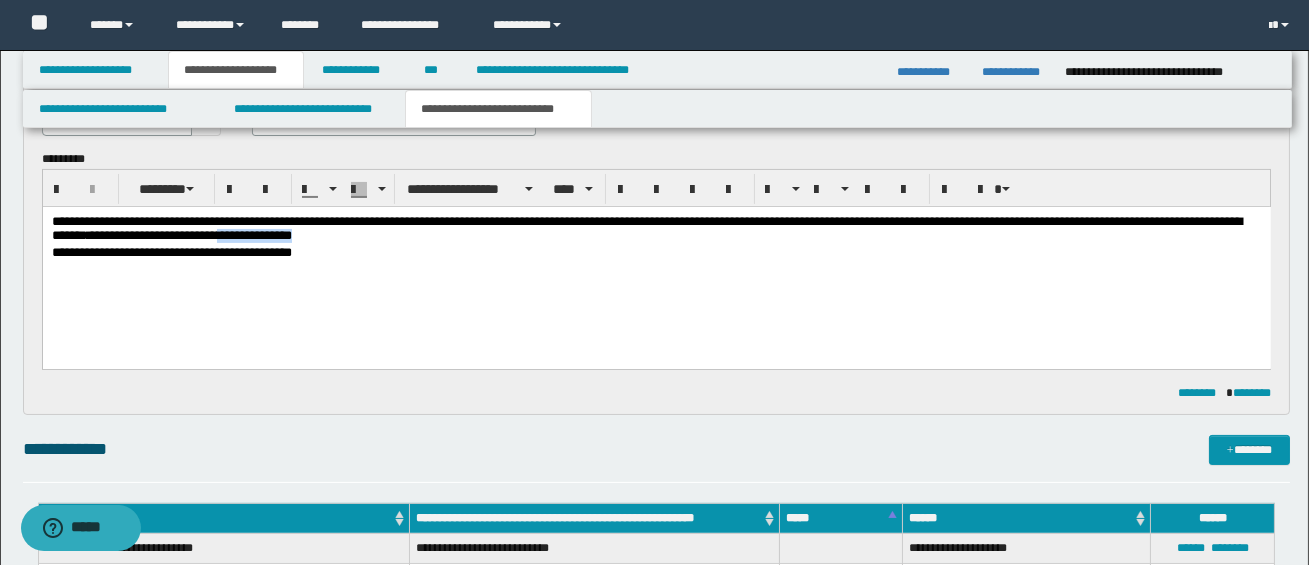 drag, startPoint x: 357, startPoint y: 237, endPoint x: 448, endPoint y: 239, distance: 91.02197 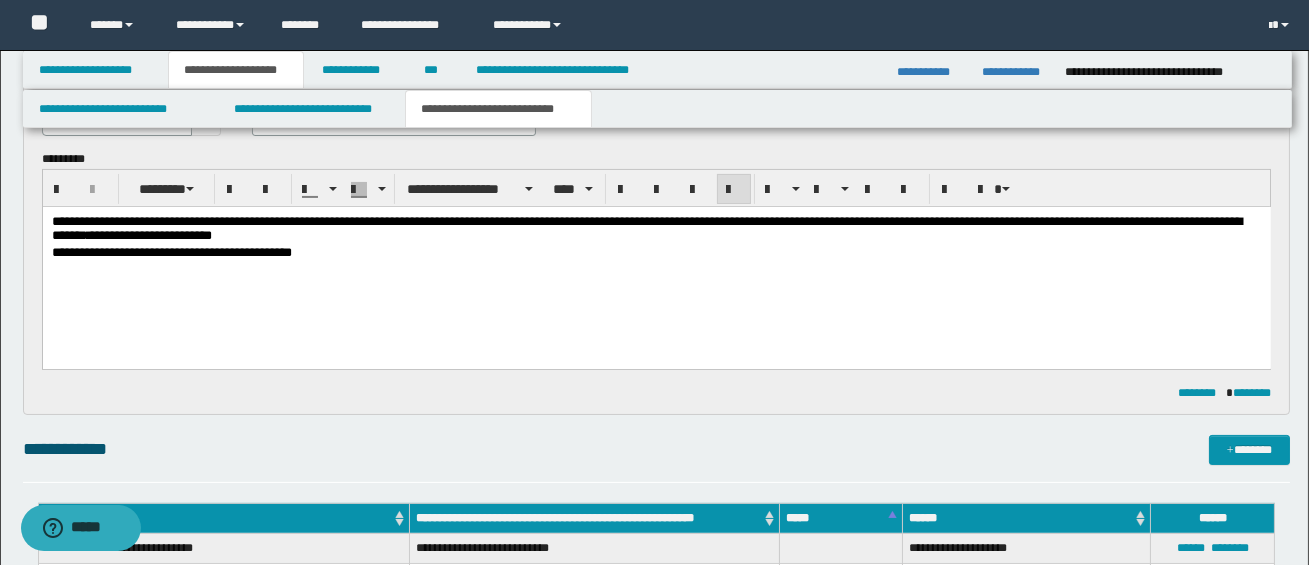 click on "**********" at bounding box center [171, 251] 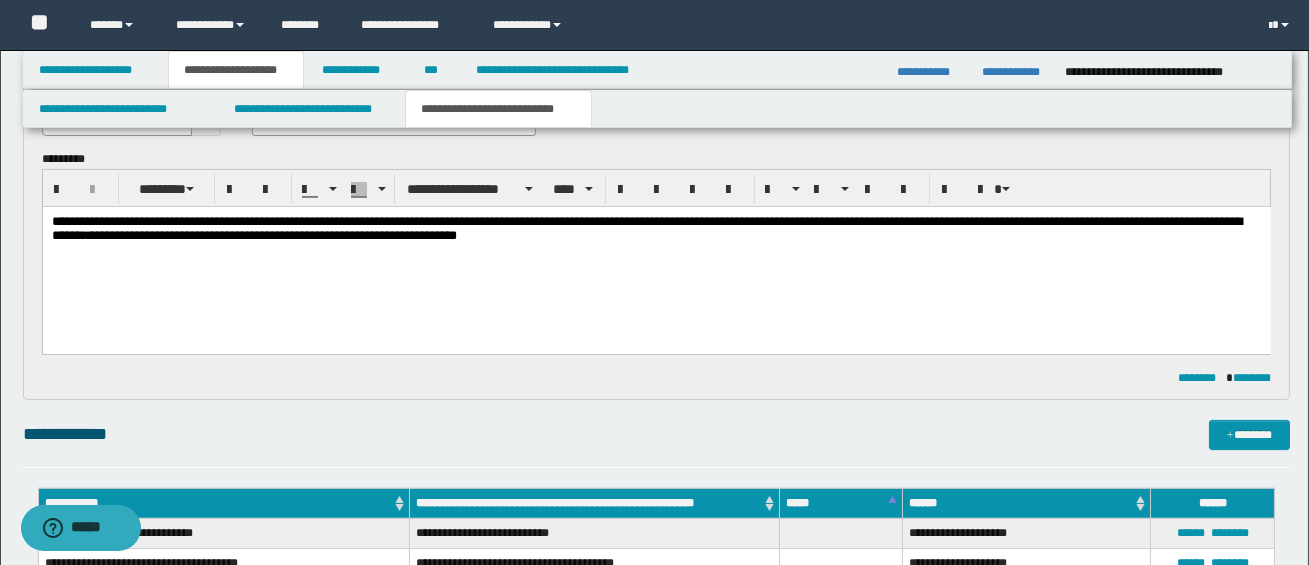 click on "**********" at bounding box center [655, 229] 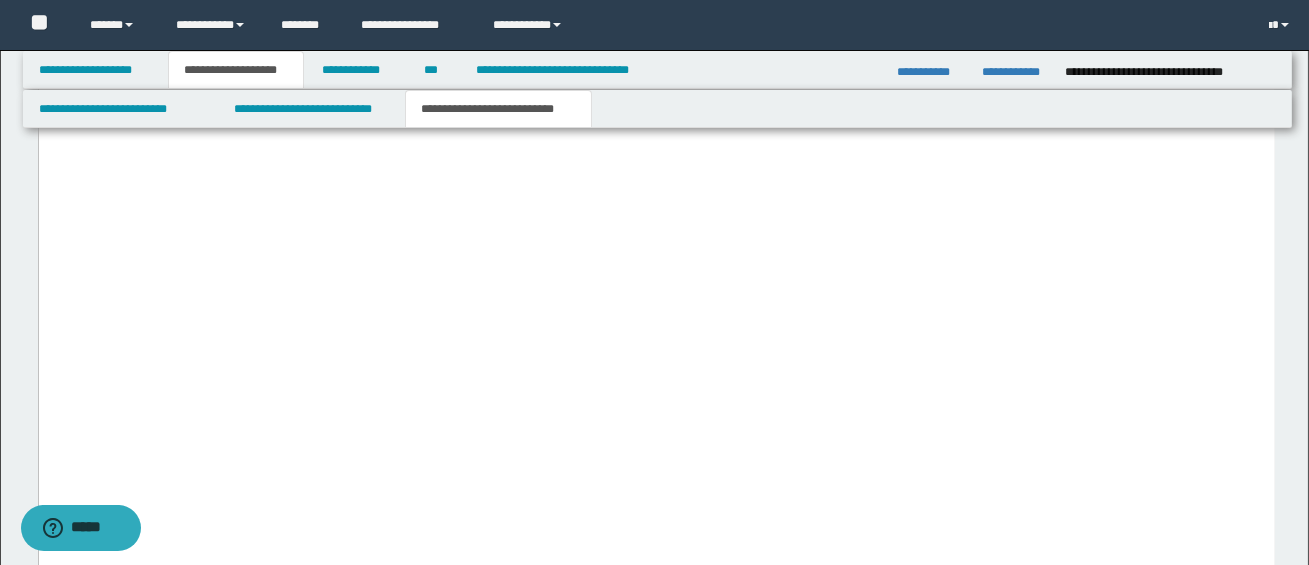 scroll, scrollTop: 5243, scrollLeft: 0, axis: vertical 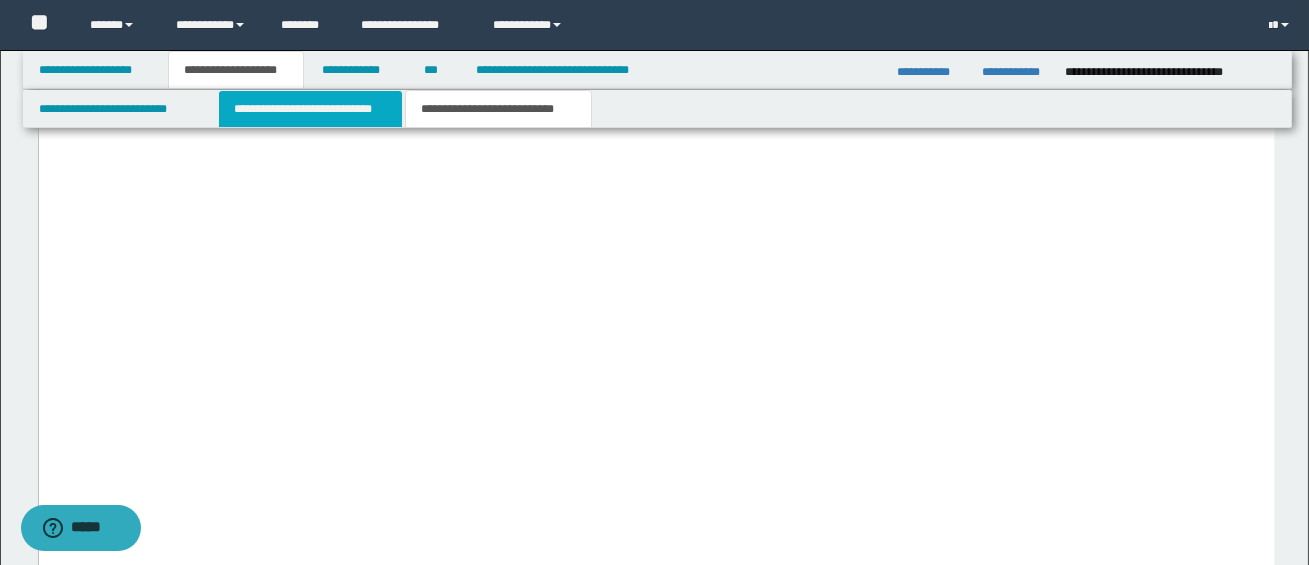 click on "**********" at bounding box center (310, 109) 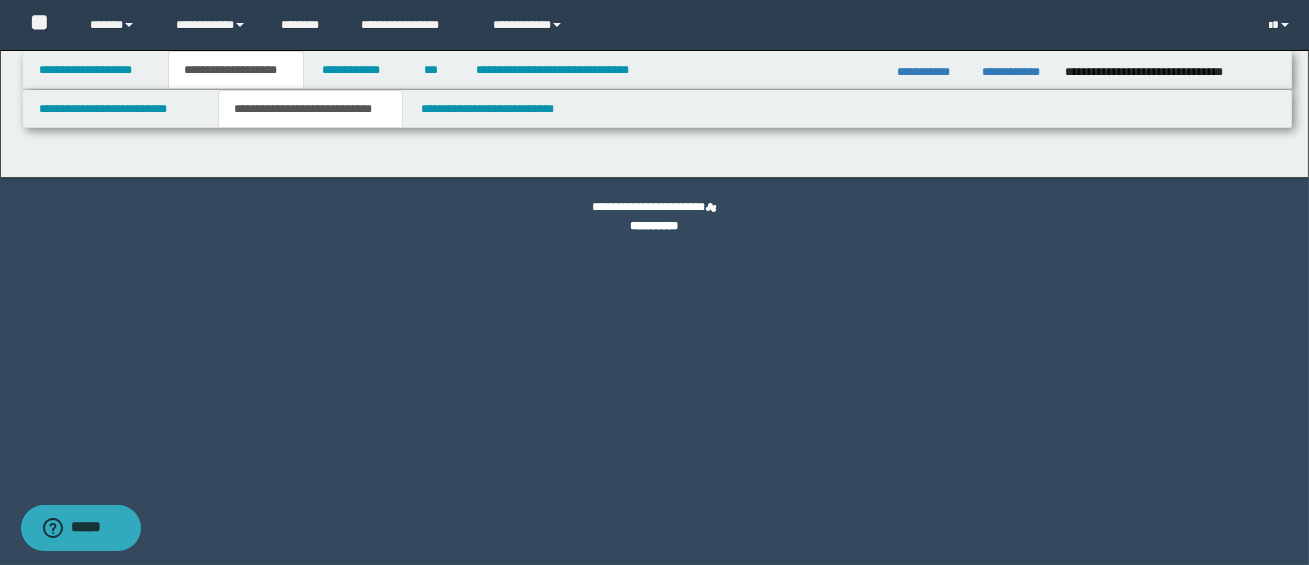 scroll, scrollTop: 0, scrollLeft: 0, axis: both 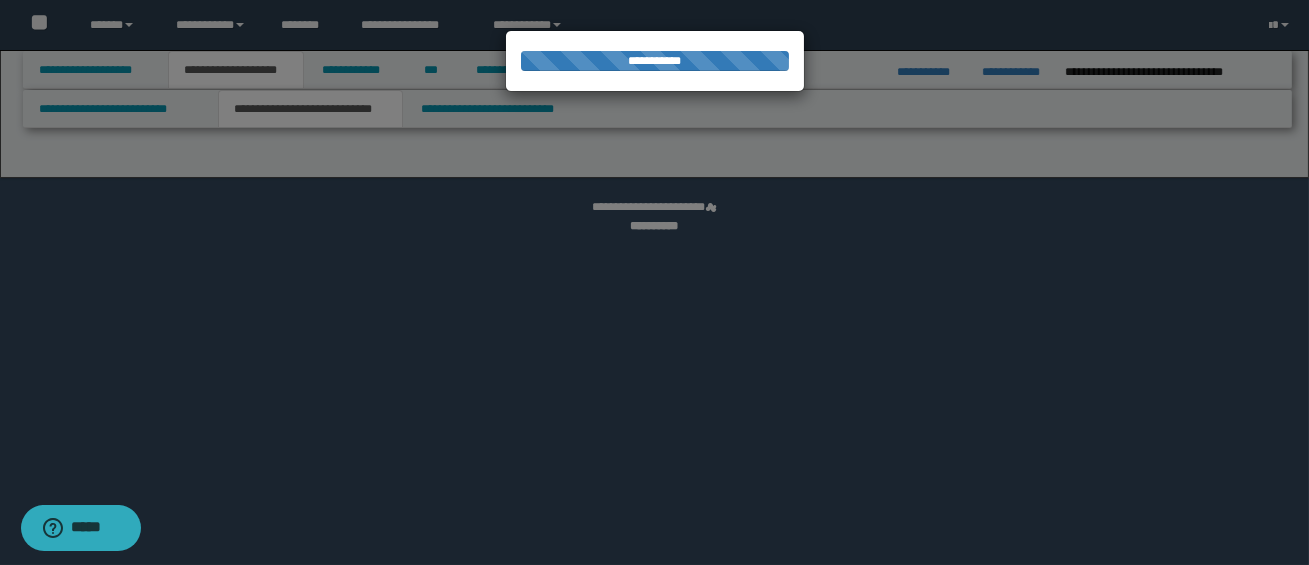select on "*" 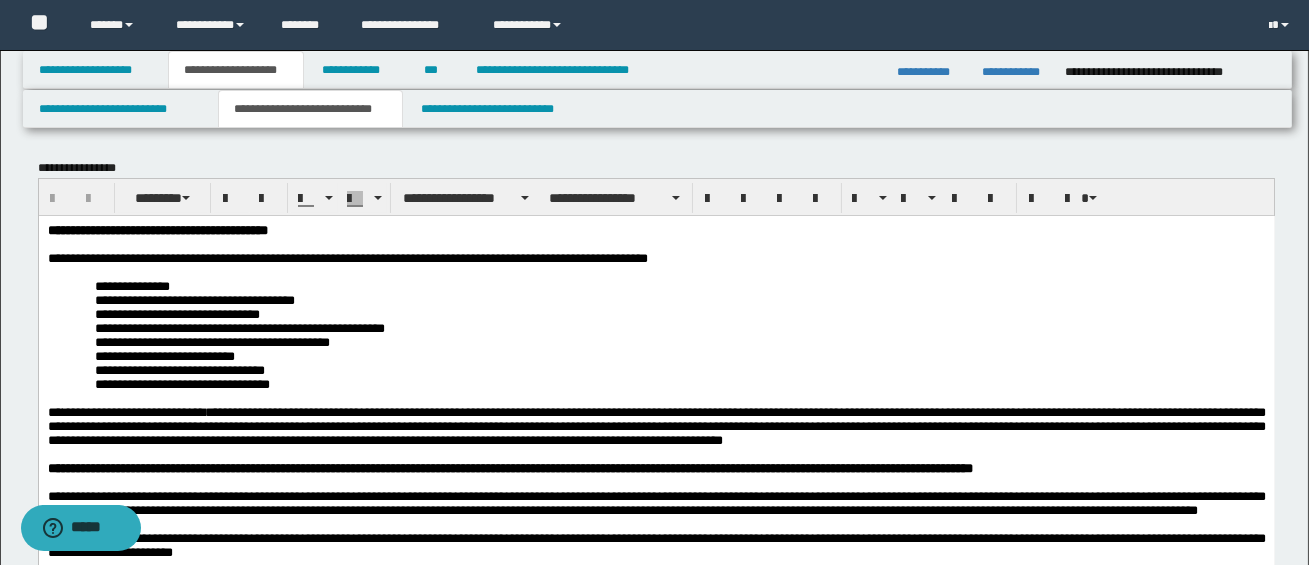 scroll, scrollTop: 0, scrollLeft: 0, axis: both 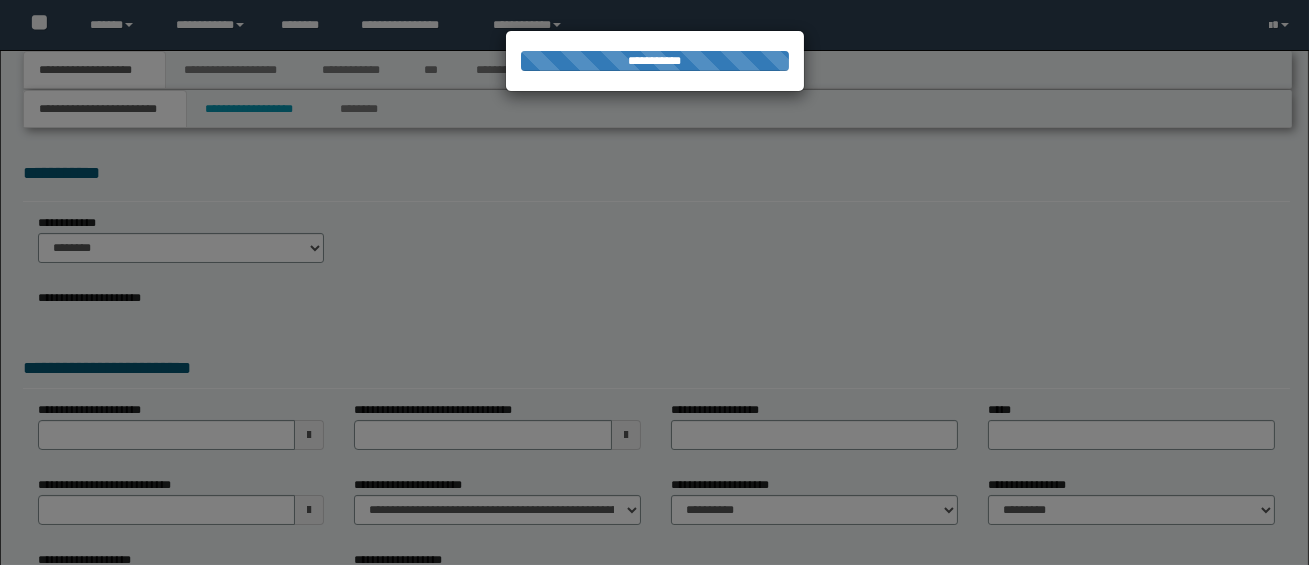 select on "*" 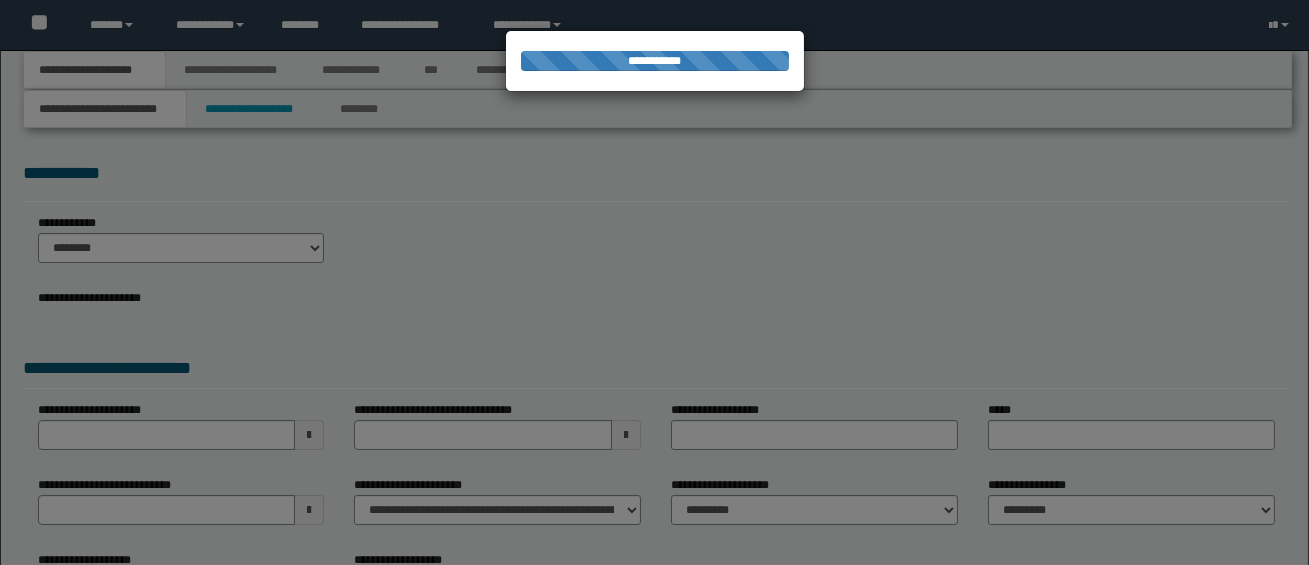select on "*" 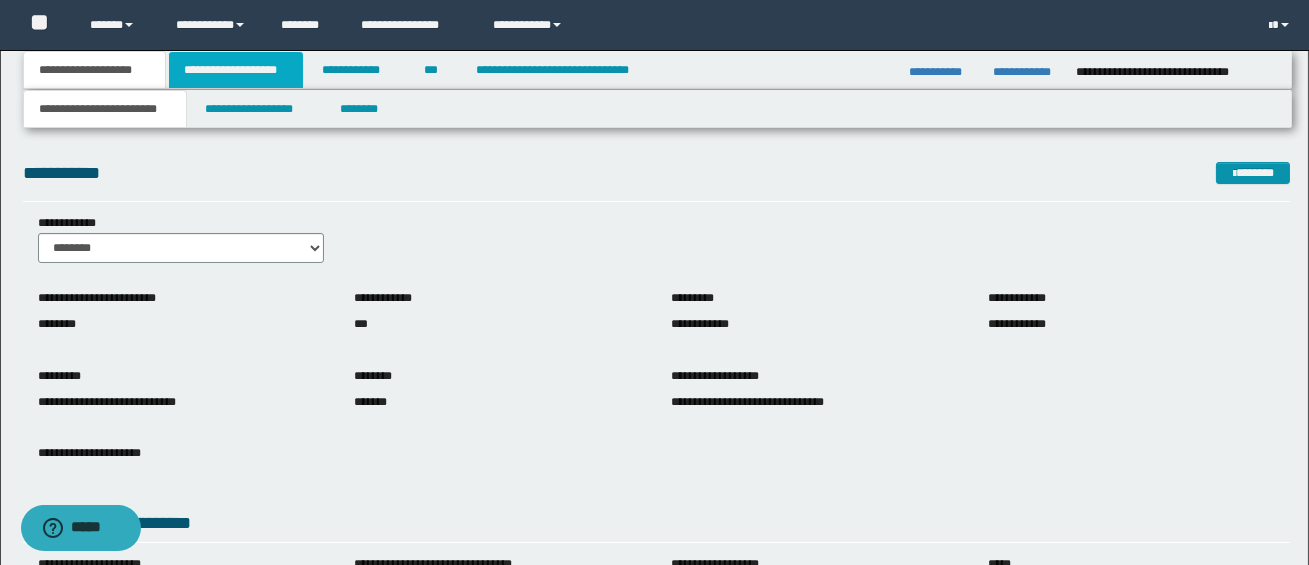 click on "**********" at bounding box center [236, 70] 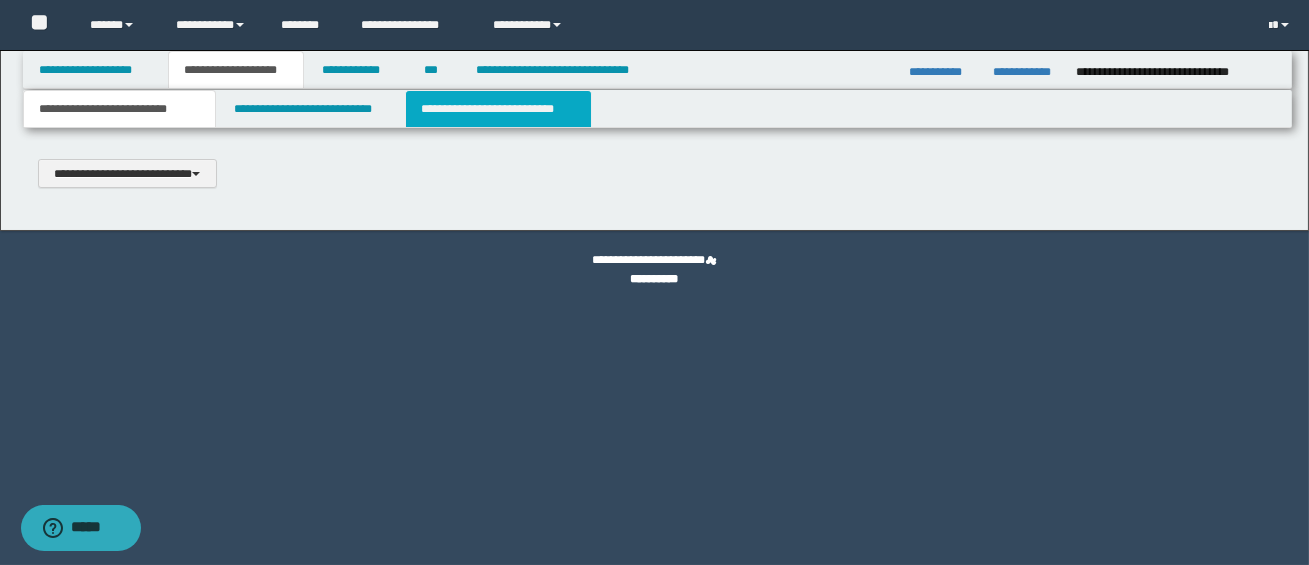 type 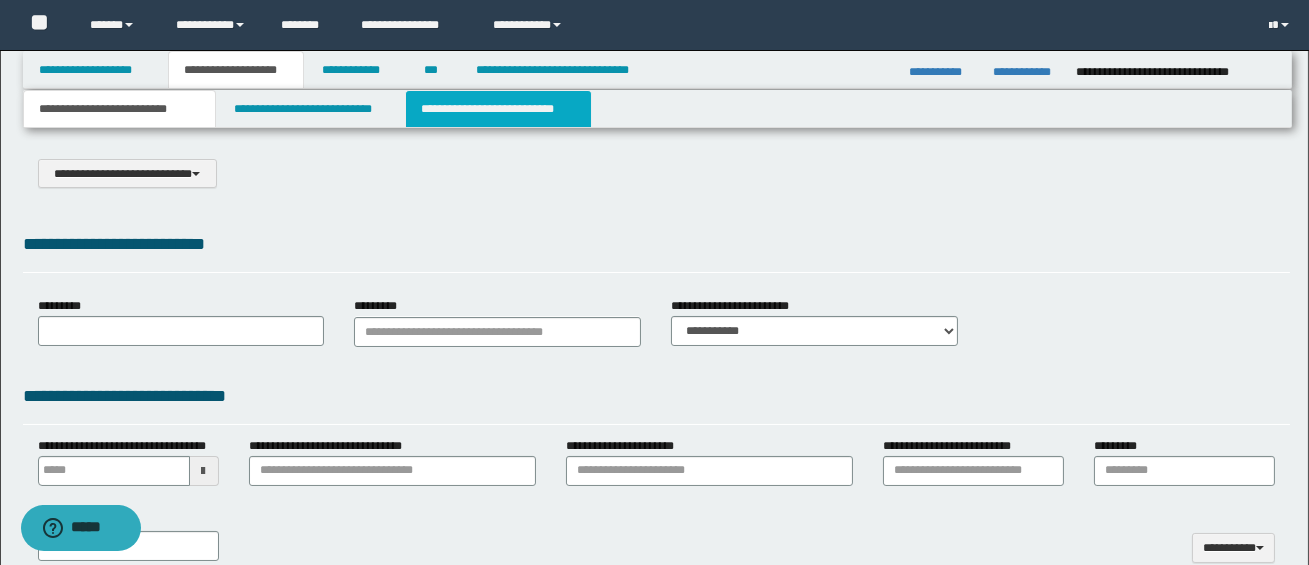 select on "*" 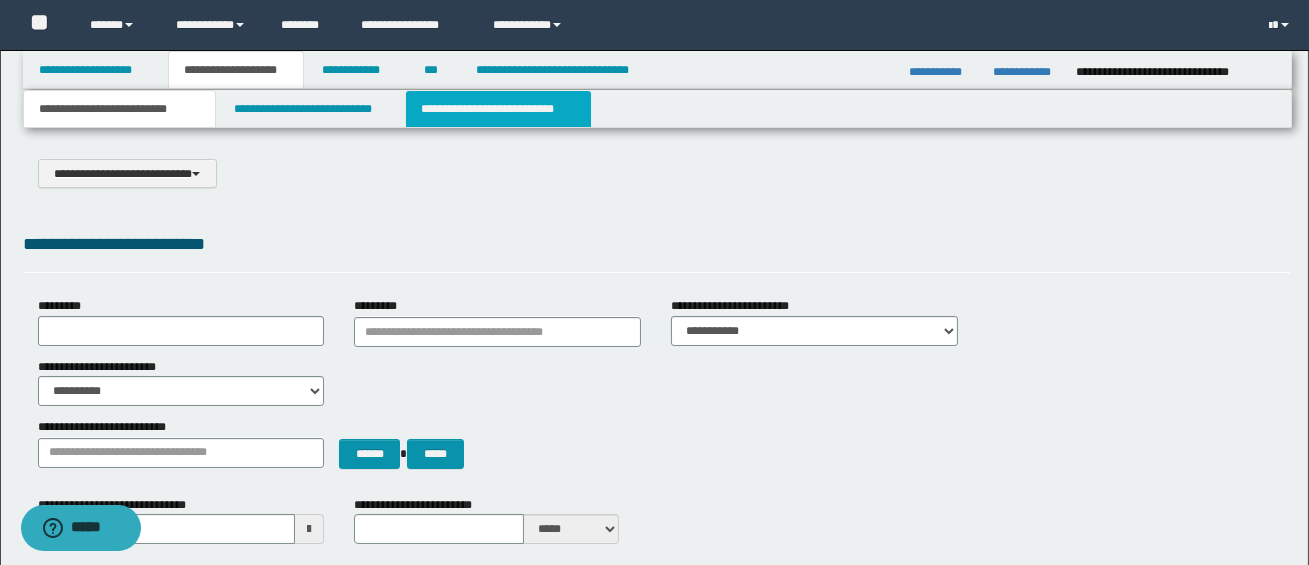 click on "**********" at bounding box center (498, 109) 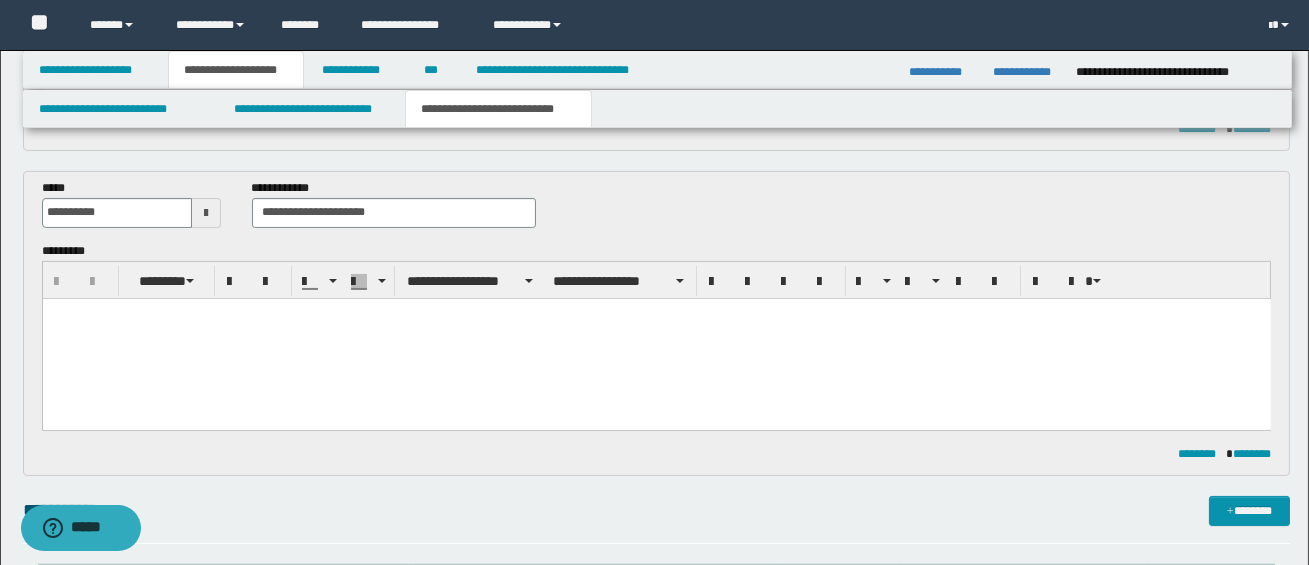 scroll, scrollTop: 841, scrollLeft: 0, axis: vertical 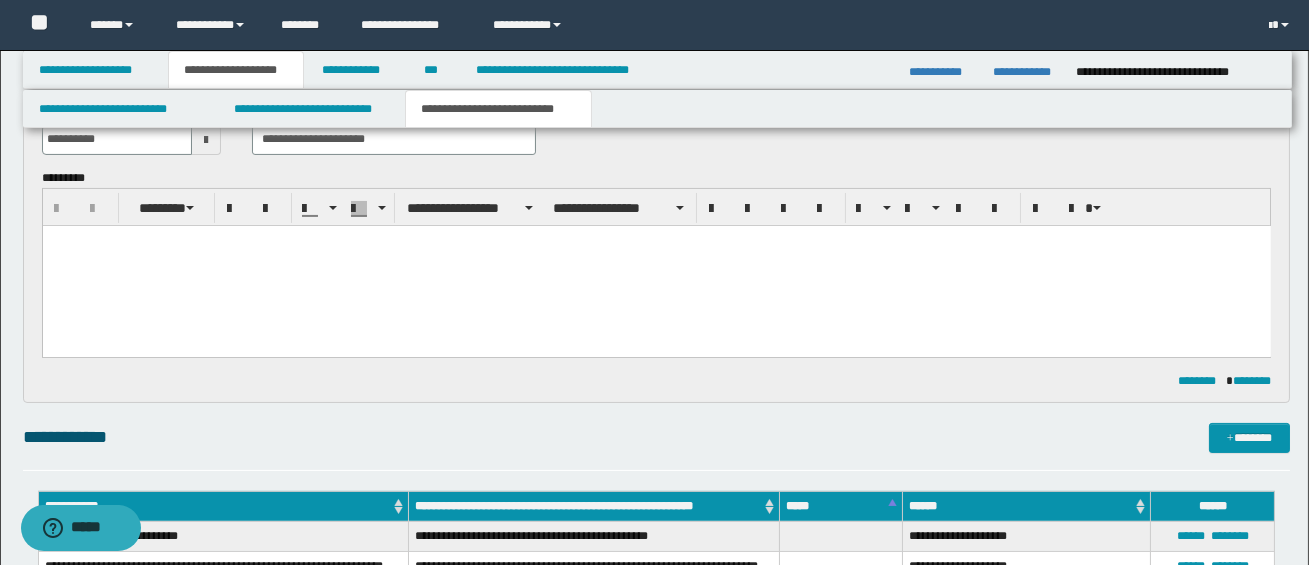 click at bounding box center (656, 265) 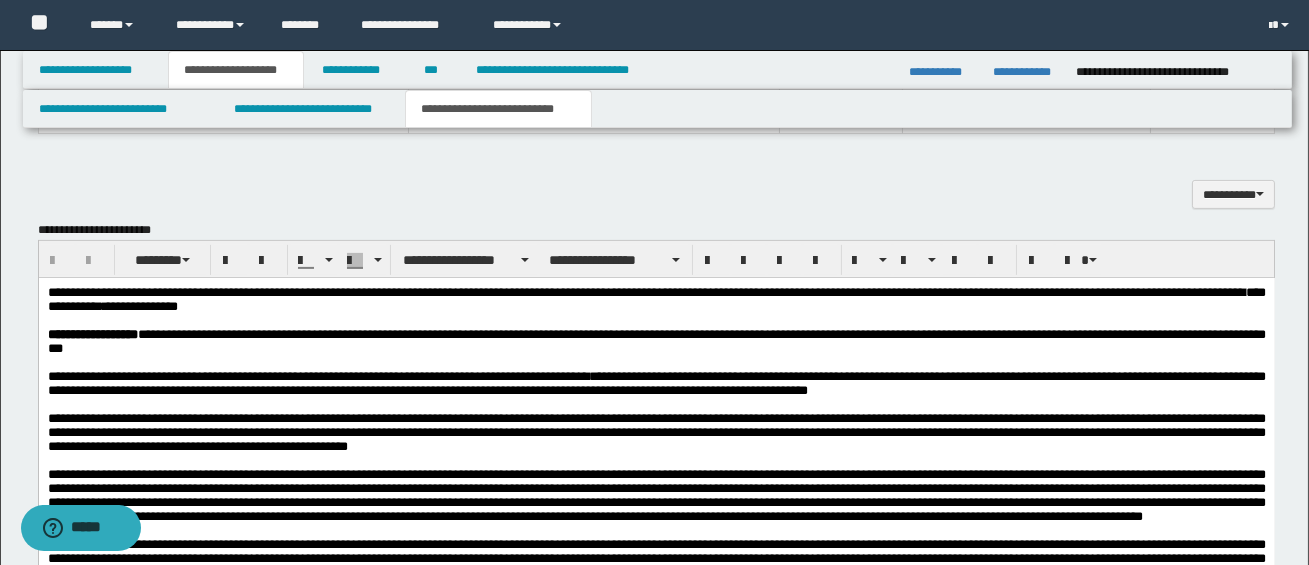scroll, scrollTop: 1355, scrollLeft: 0, axis: vertical 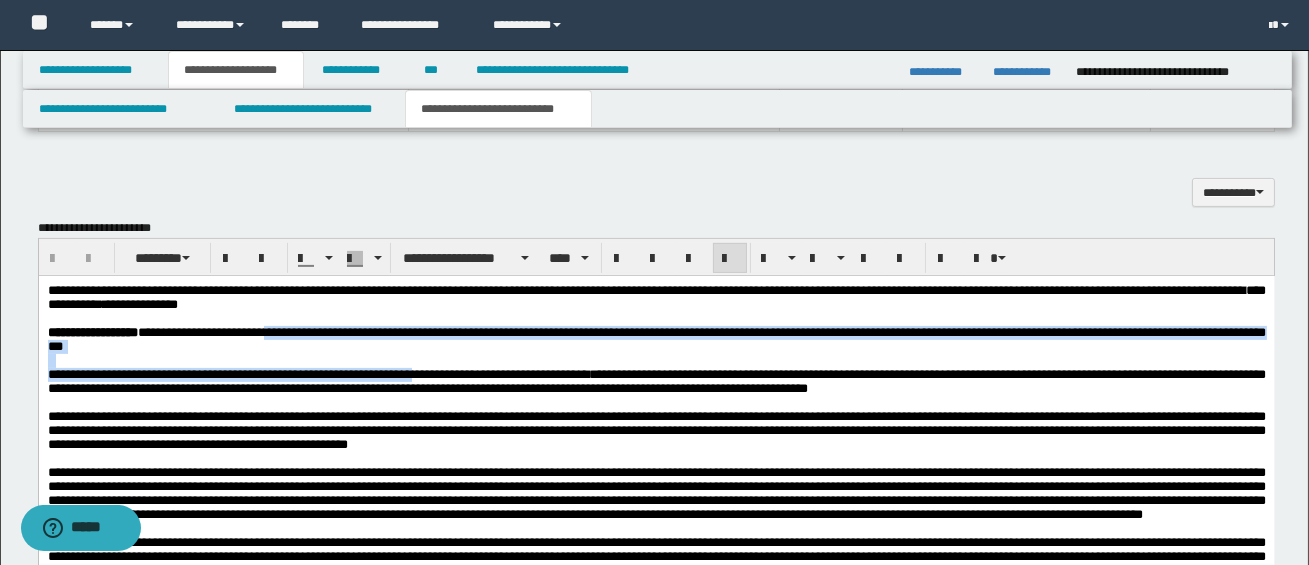 drag, startPoint x: 293, startPoint y: 336, endPoint x: 438, endPoint y: 381, distance: 151.82227 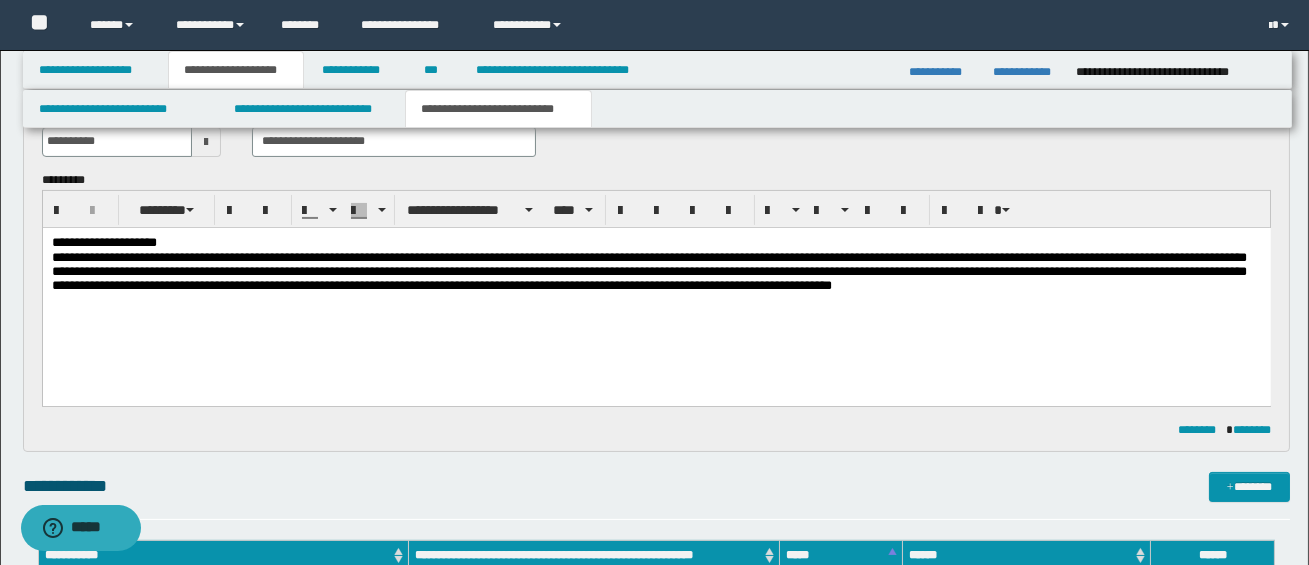 scroll, scrollTop: 832, scrollLeft: 0, axis: vertical 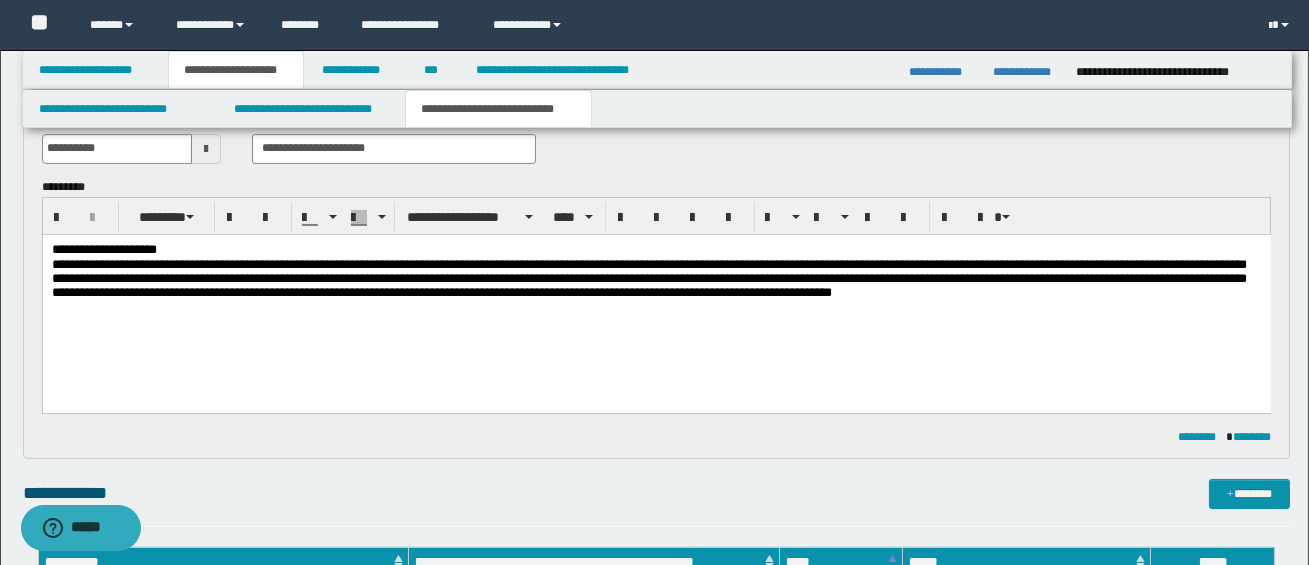 click on "**********" at bounding box center (655, 249) 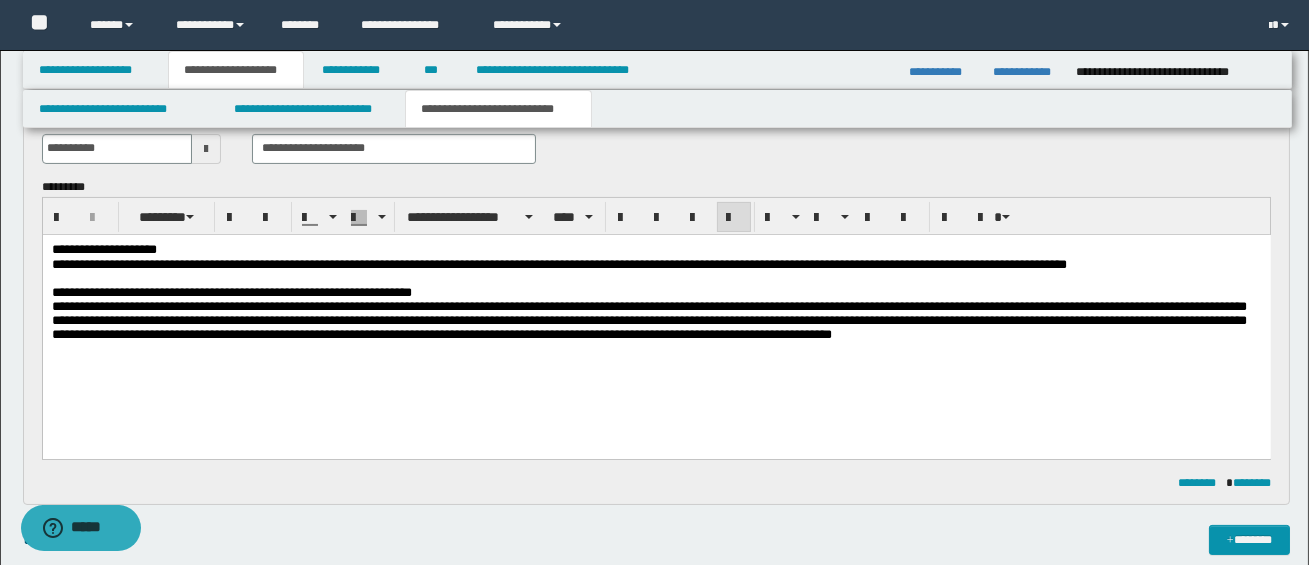 click on "**********" at bounding box center (656, 316) 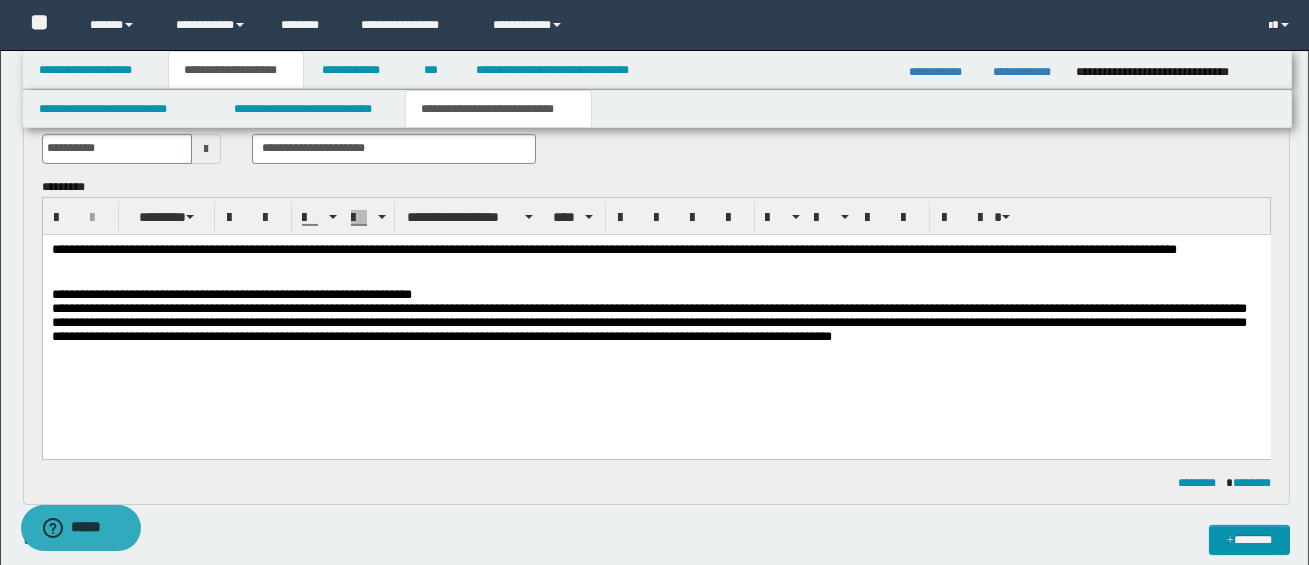 click on "**********" at bounding box center [655, 257] 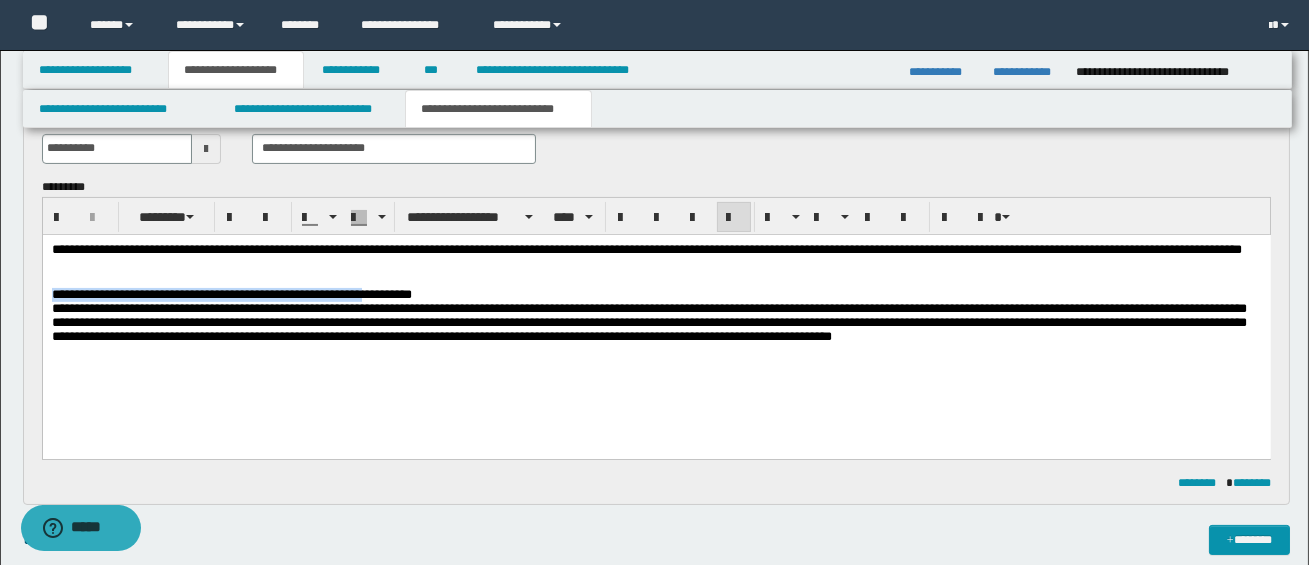 drag, startPoint x: 52, startPoint y: 293, endPoint x: 377, endPoint y: 299, distance: 325.0554 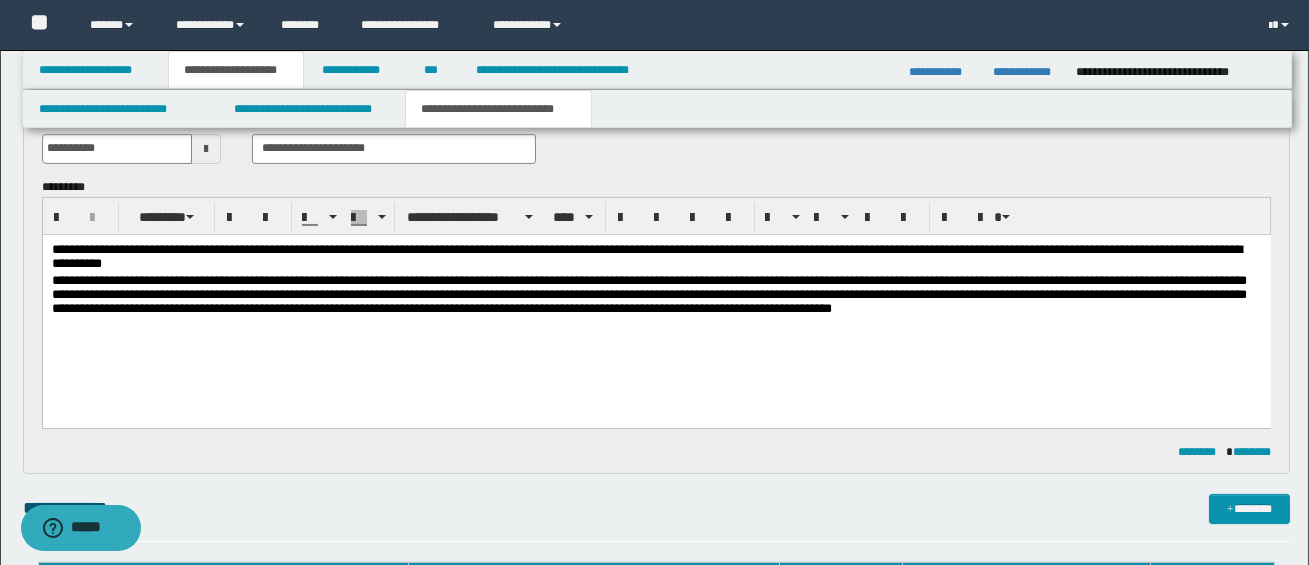 click on "**********" at bounding box center (648, 293) 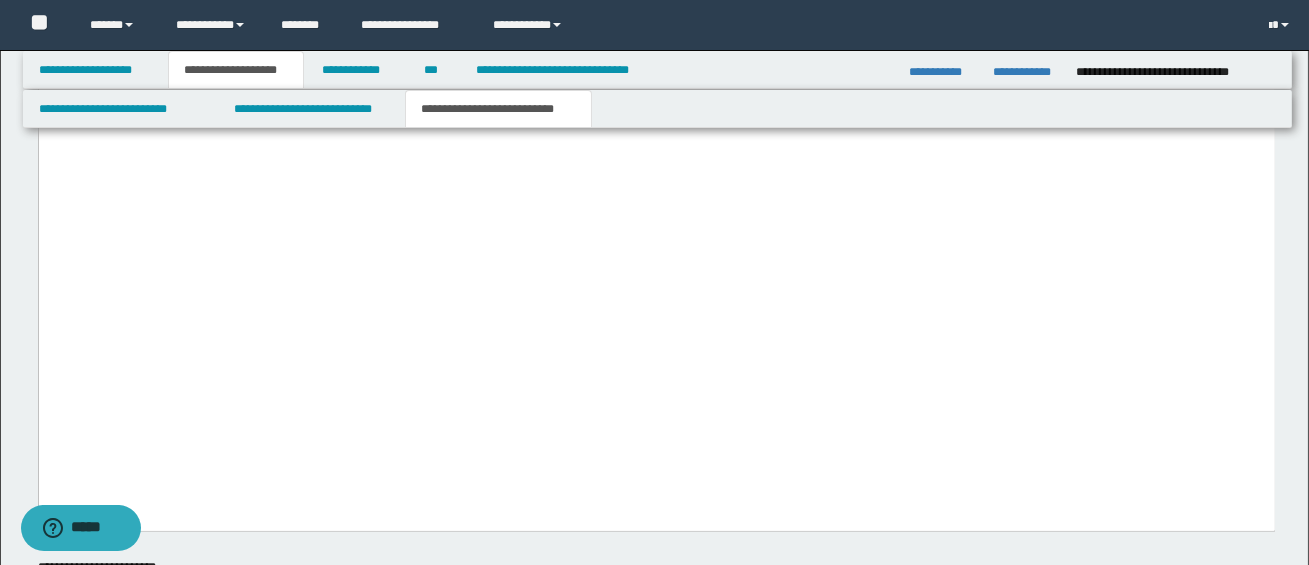 scroll, scrollTop: 4063, scrollLeft: 0, axis: vertical 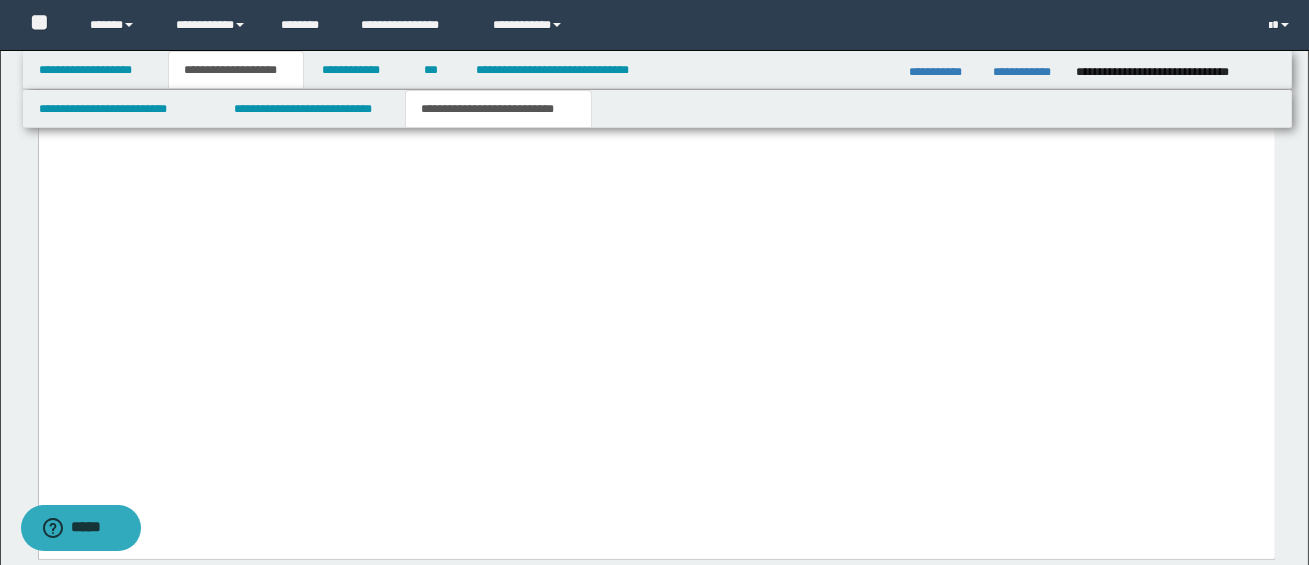 click on "**********" at bounding box center (656, -136) 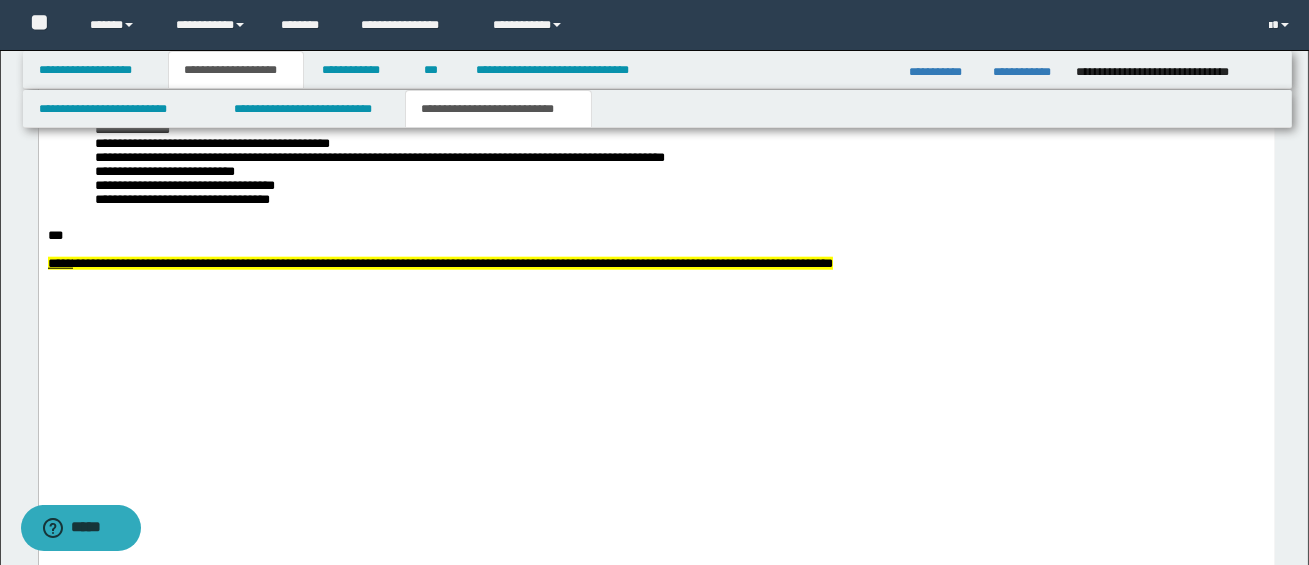 drag, startPoint x: 65, startPoint y: 358, endPoint x: 313, endPoint y: 369, distance: 248.24384 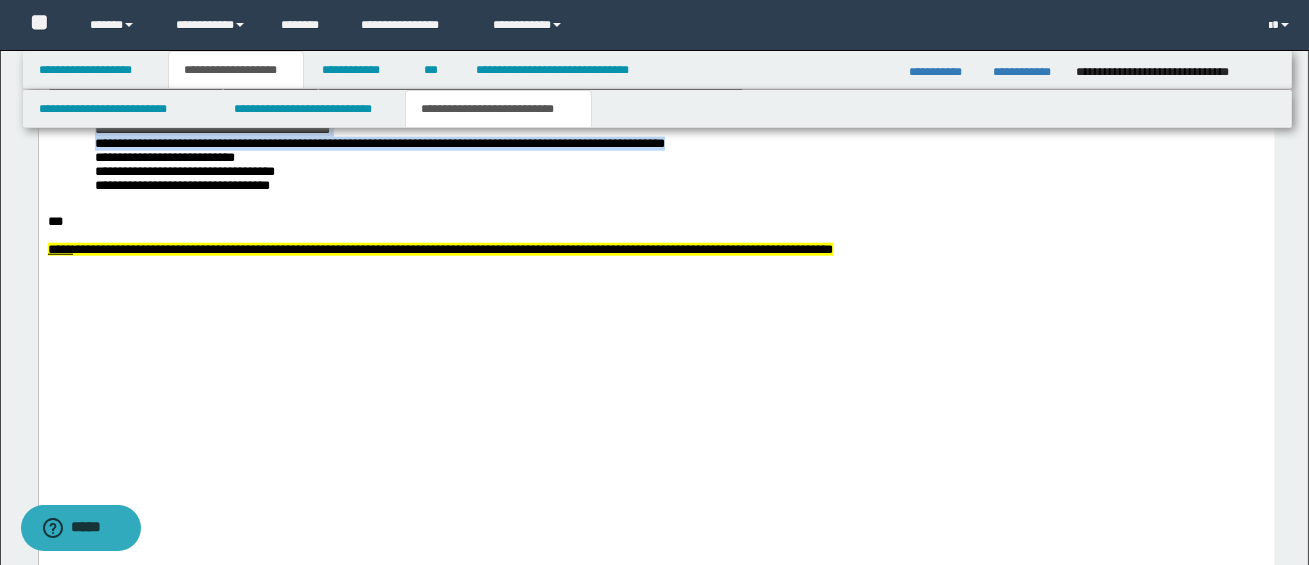 drag, startPoint x: 99, startPoint y: 465, endPoint x: 746, endPoint y: 482, distance: 647.2233 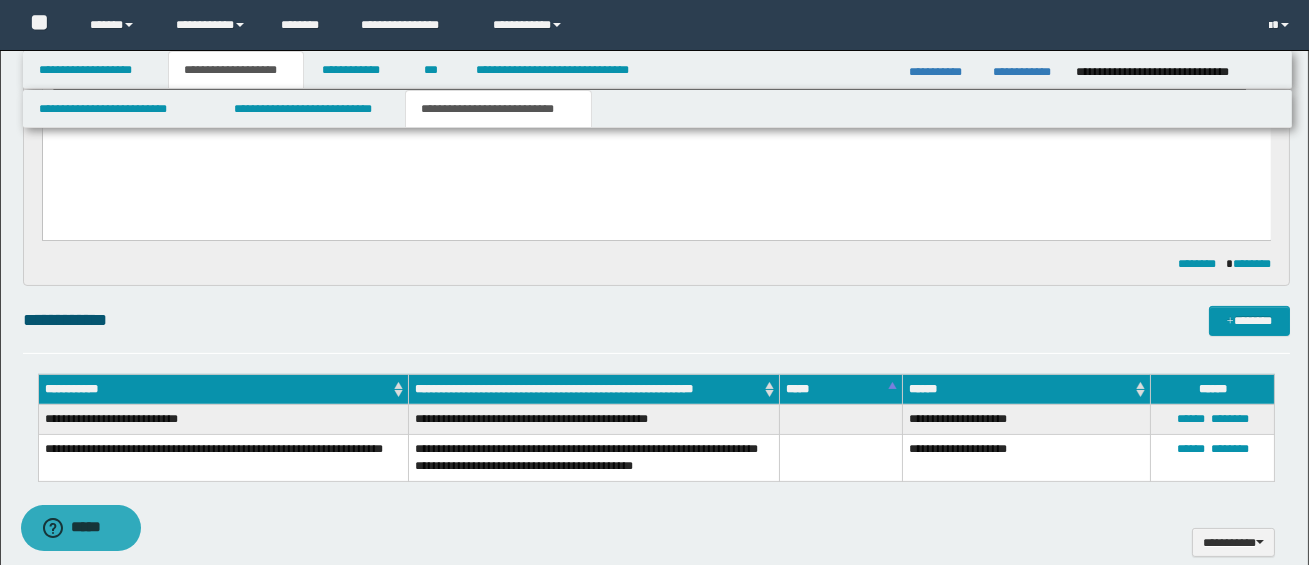 scroll, scrollTop: 832, scrollLeft: 0, axis: vertical 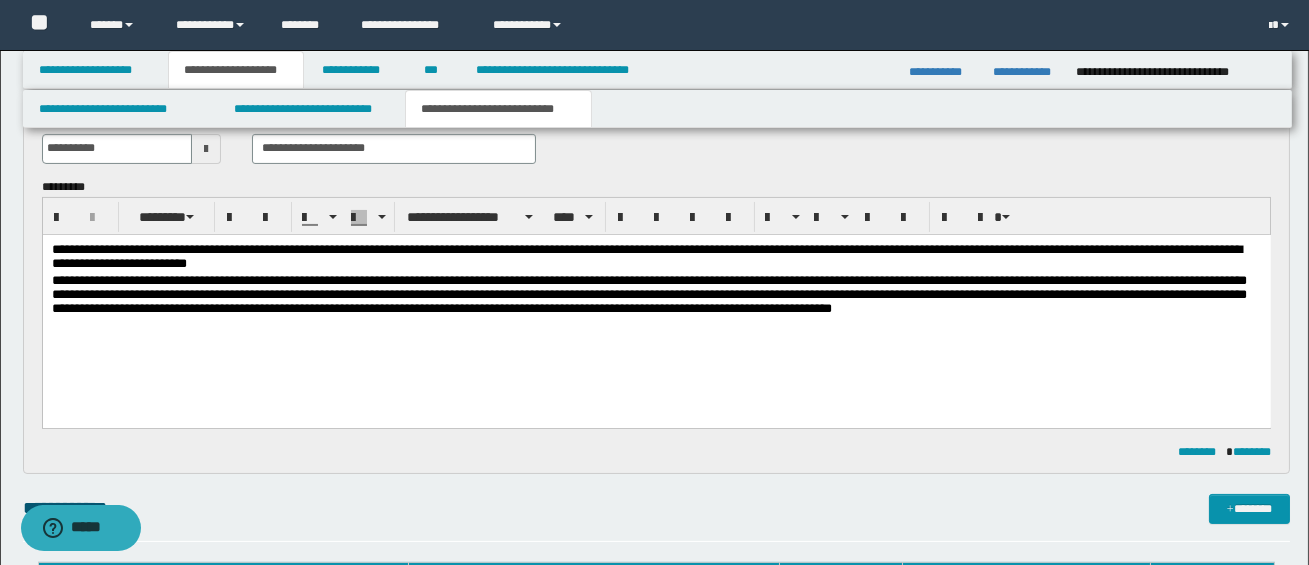 click on "**********" at bounding box center [655, 257] 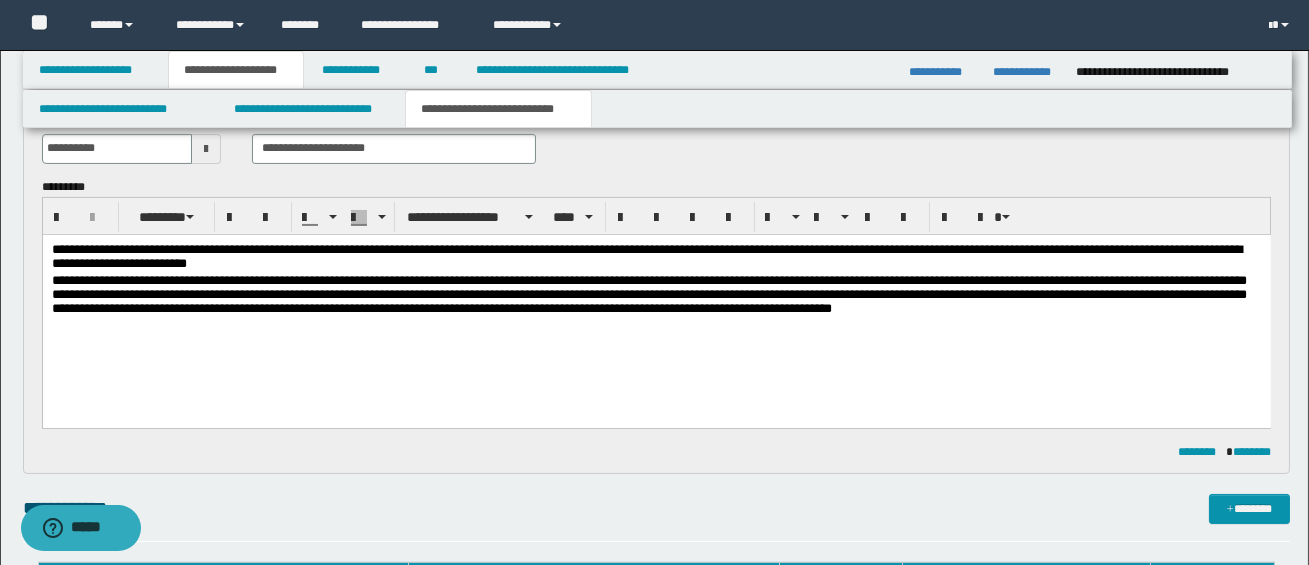 scroll, scrollTop: 0, scrollLeft: 0, axis: both 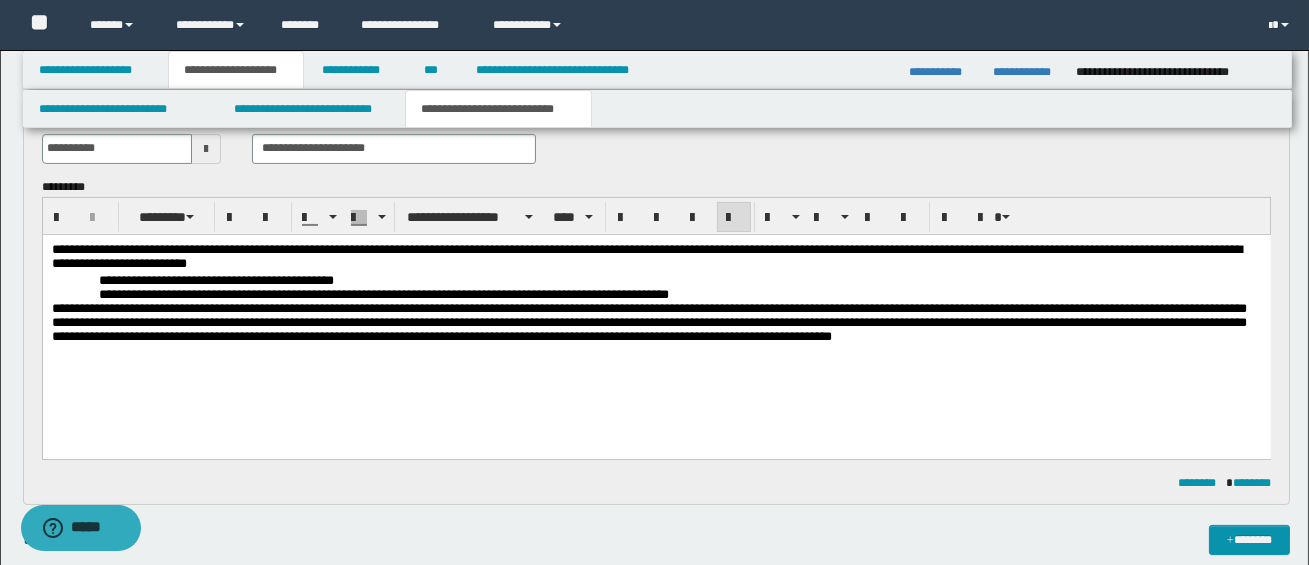 click on "**********" at bounding box center [656, 317] 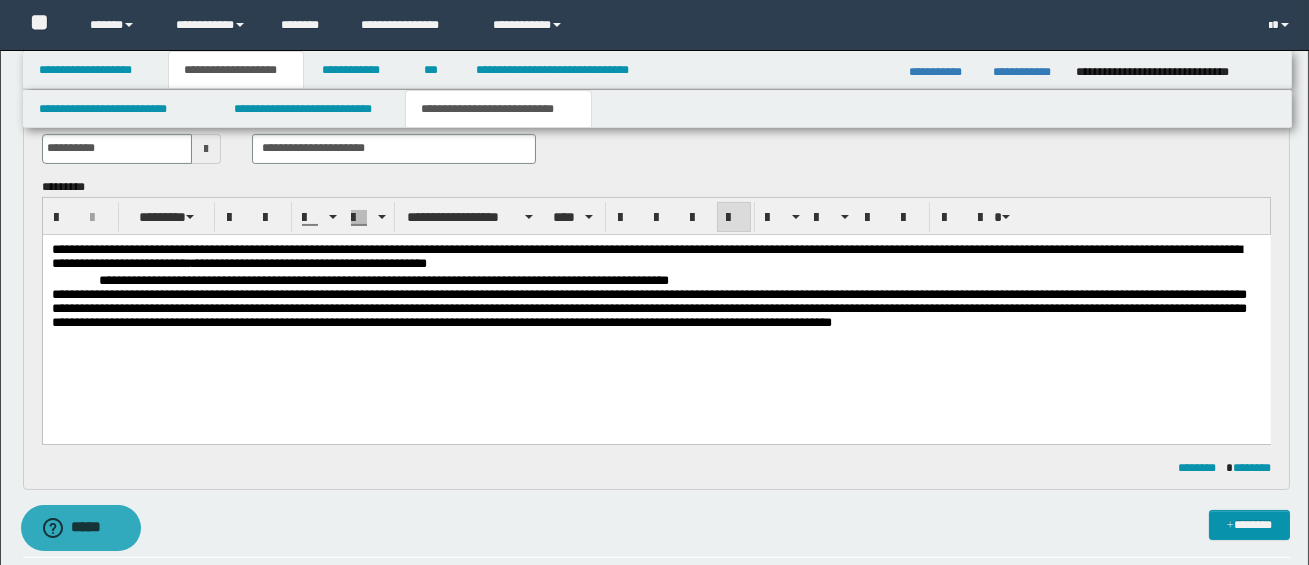 click on "**********" at bounding box center (383, 279) 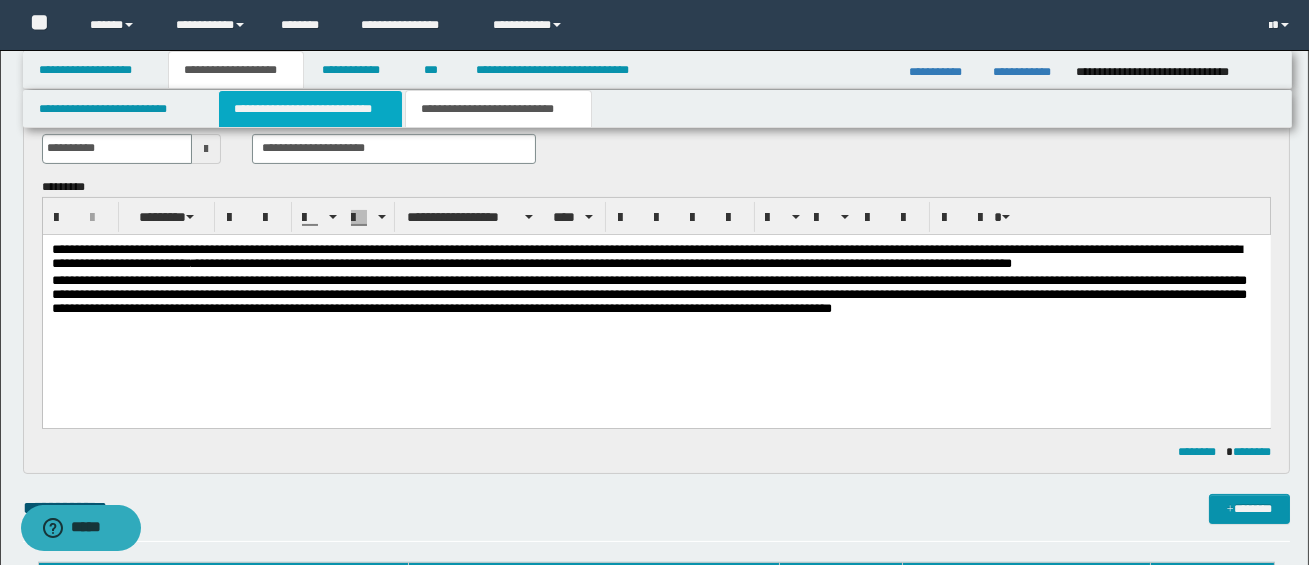 click on "**********" at bounding box center [310, 109] 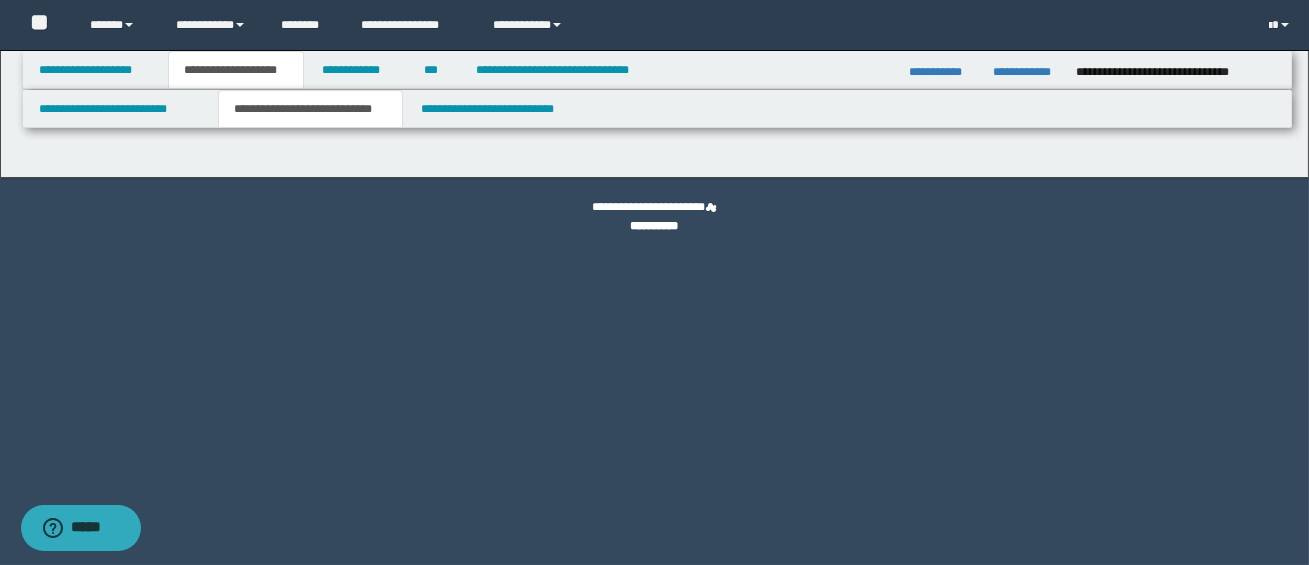 scroll, scrollTop: 0, scrollLeft: 0, axis: both 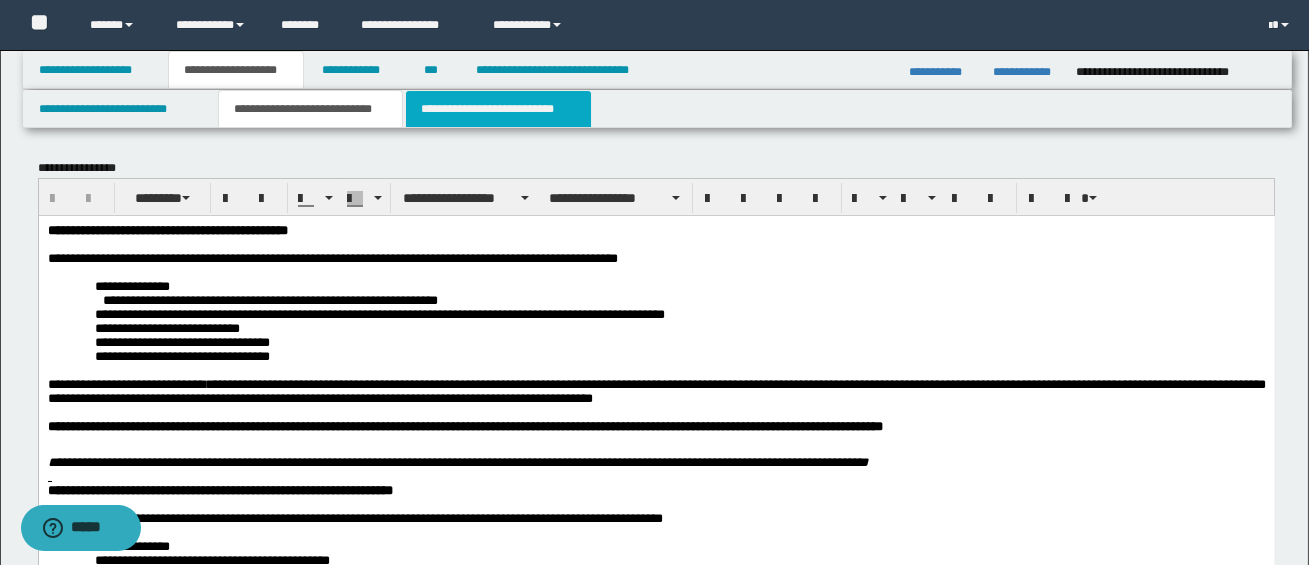 click on "**********" at bounding box center [498, 109] 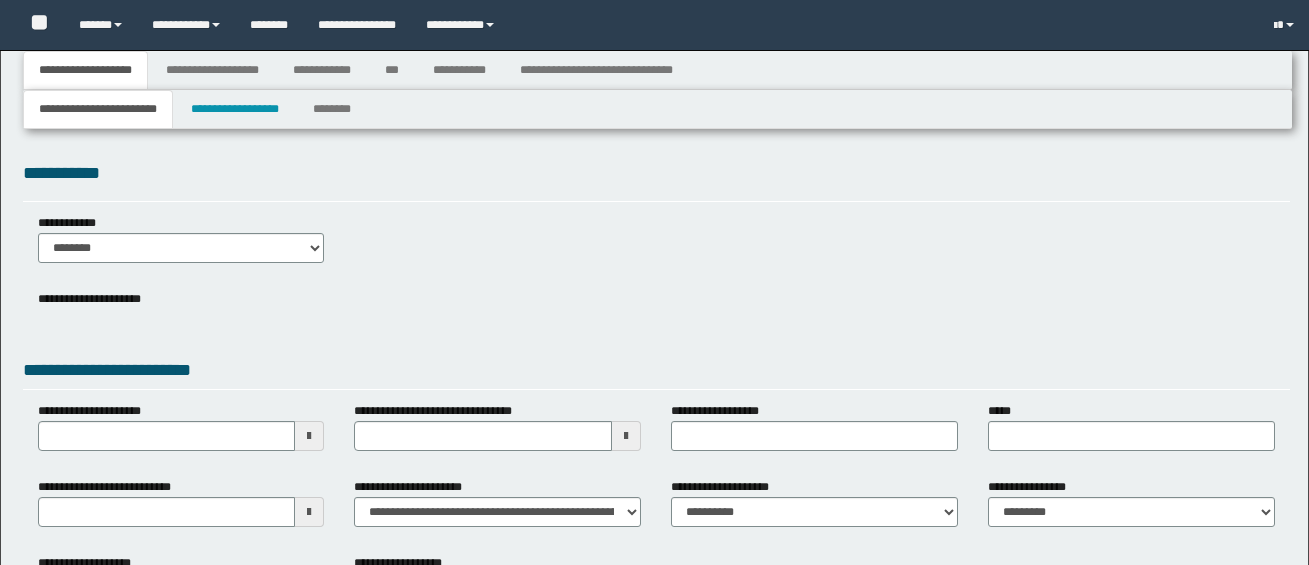 scroll, scrollTop: 0, scrollLeft: 0, axis: both 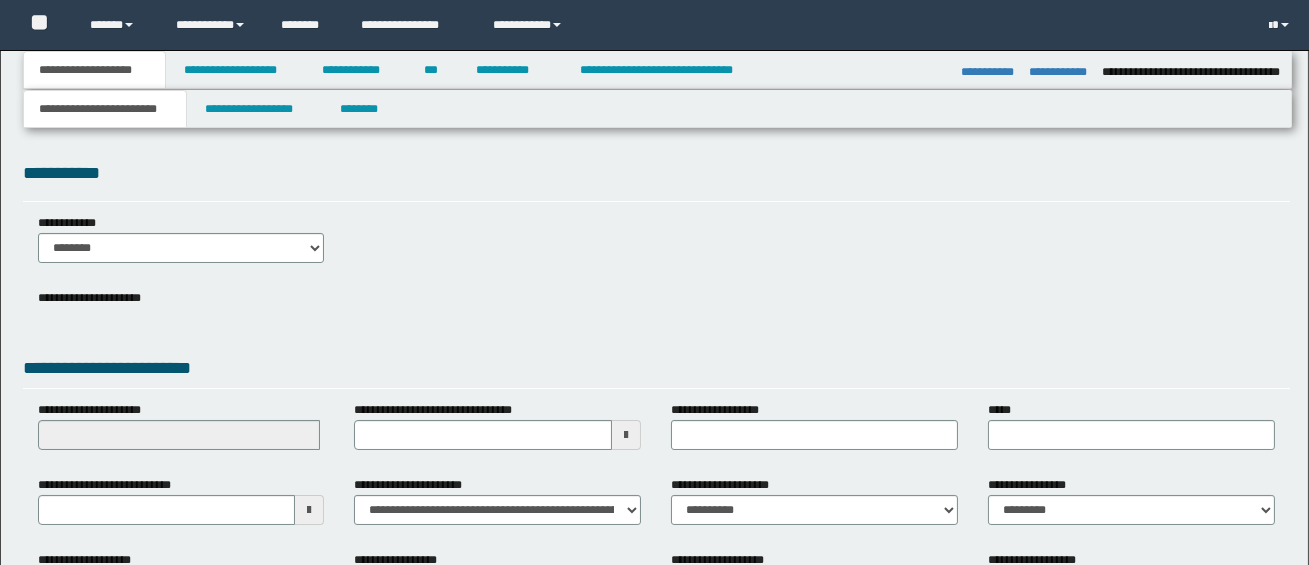 select on "*" 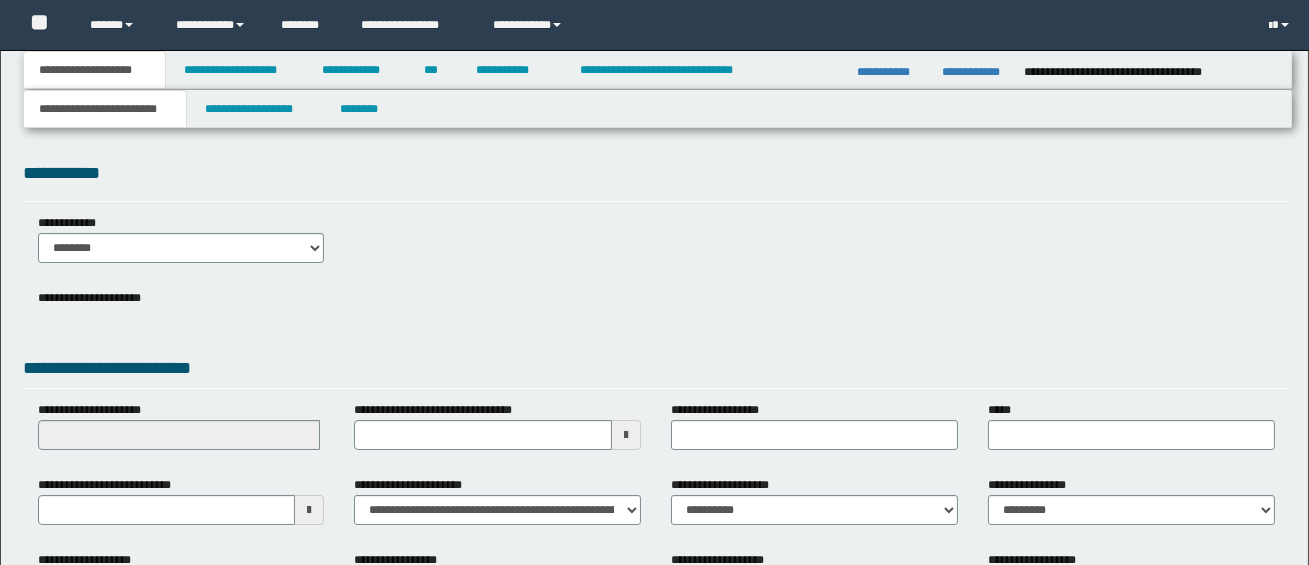 scroll, scrollTop: 0, scrollLeft: 0, axis: both 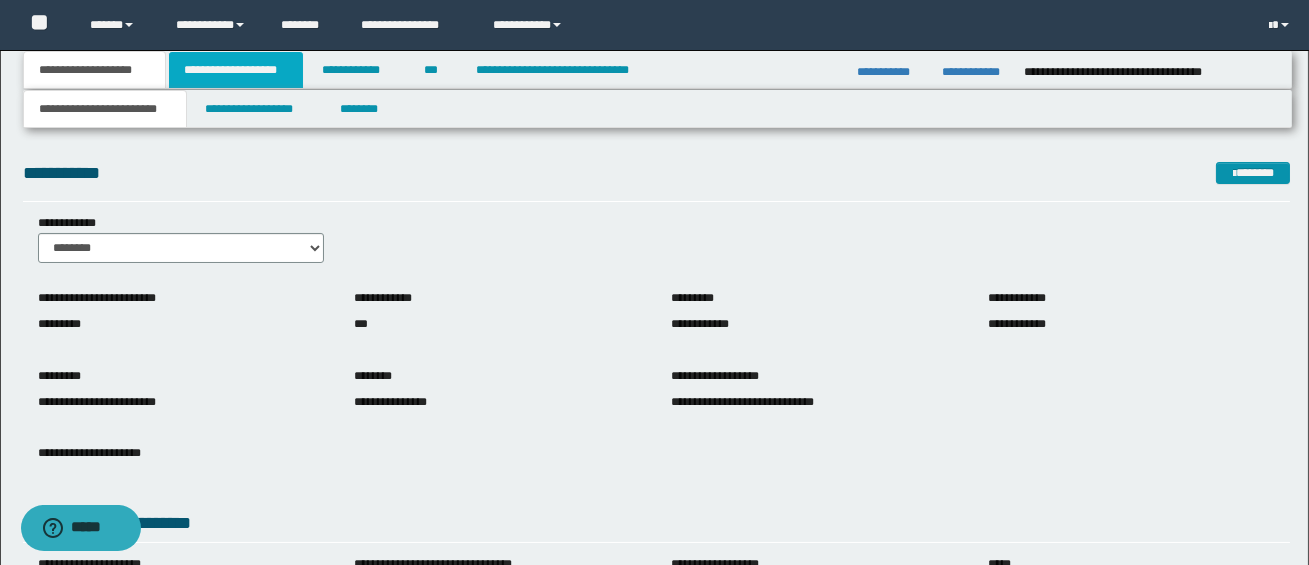 click on "**********" at bounding box center [236, 70] 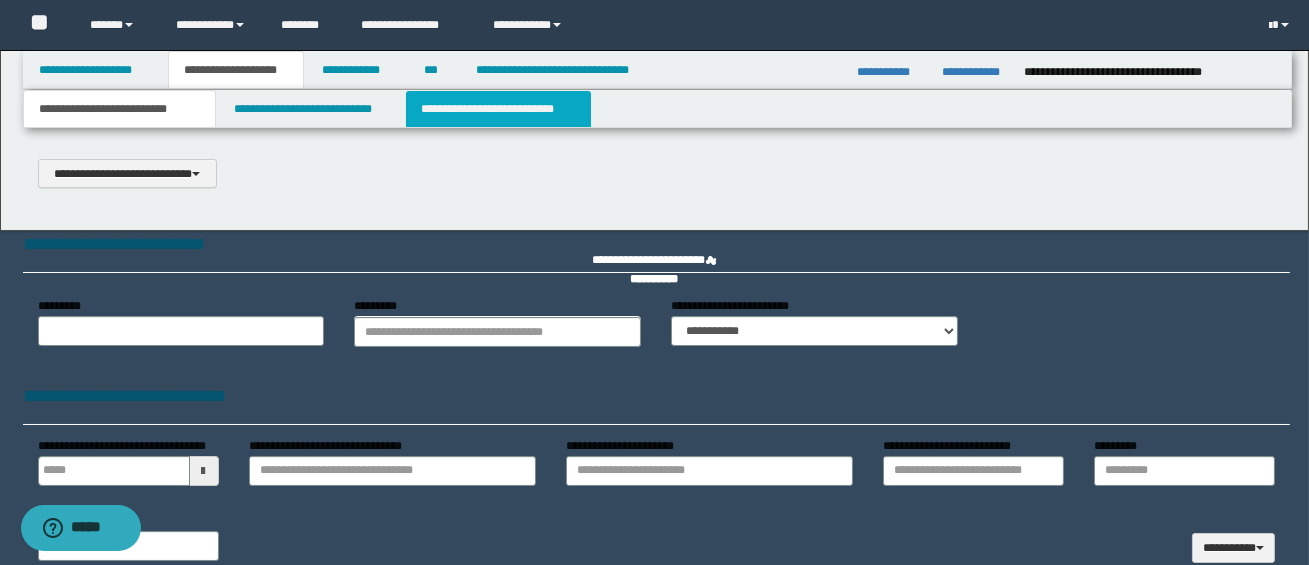select on "*" 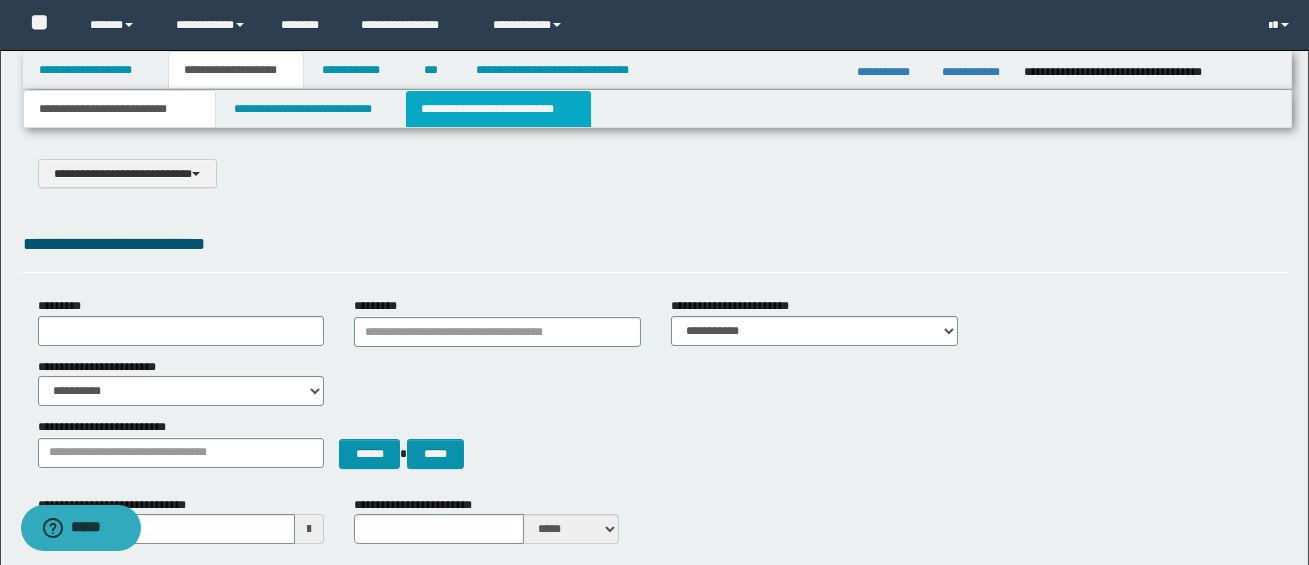 click on "**********" at bounding box center [498, 109] 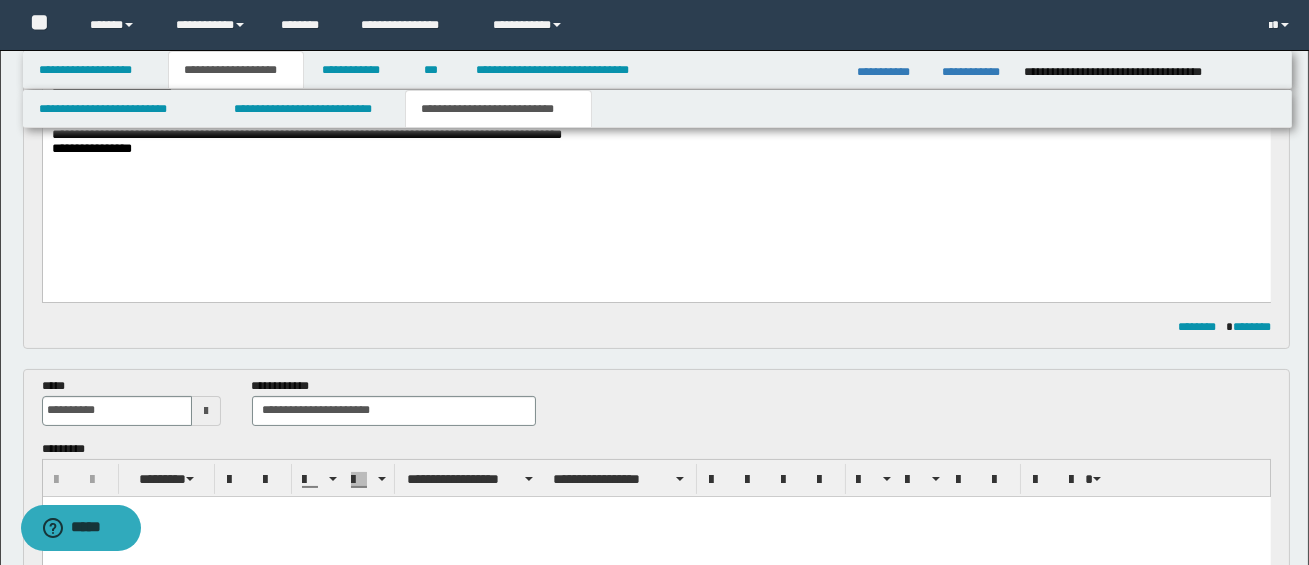 scroll, scrollTop: 824, scrollLeft: 0, axis: vertical 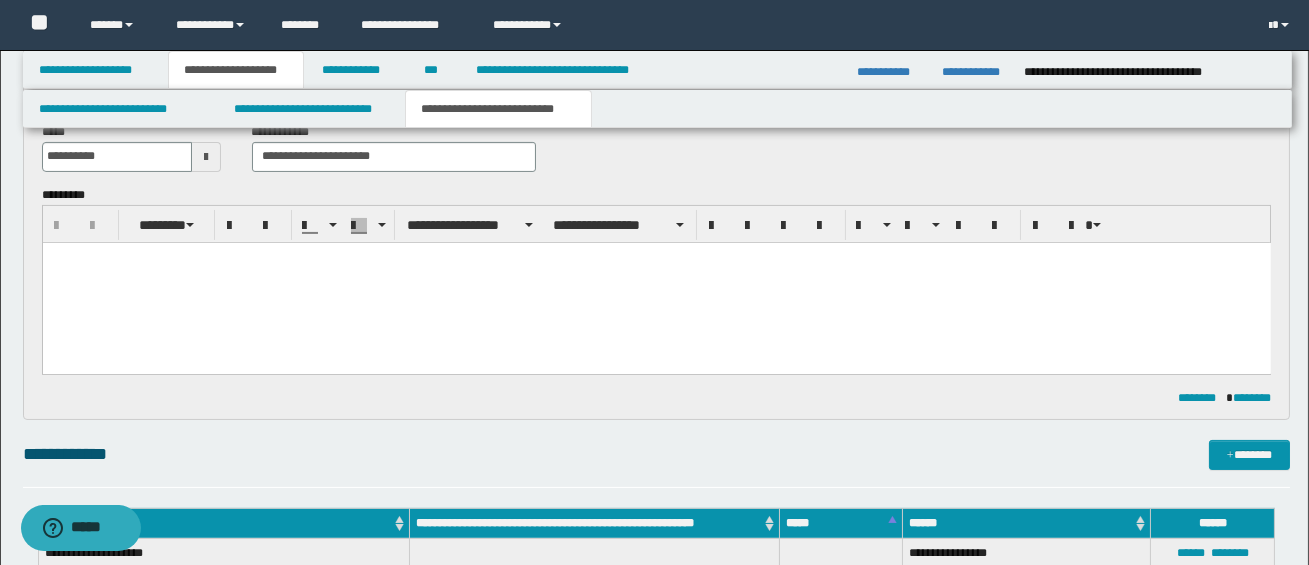 click at bounding box center (656, 282) 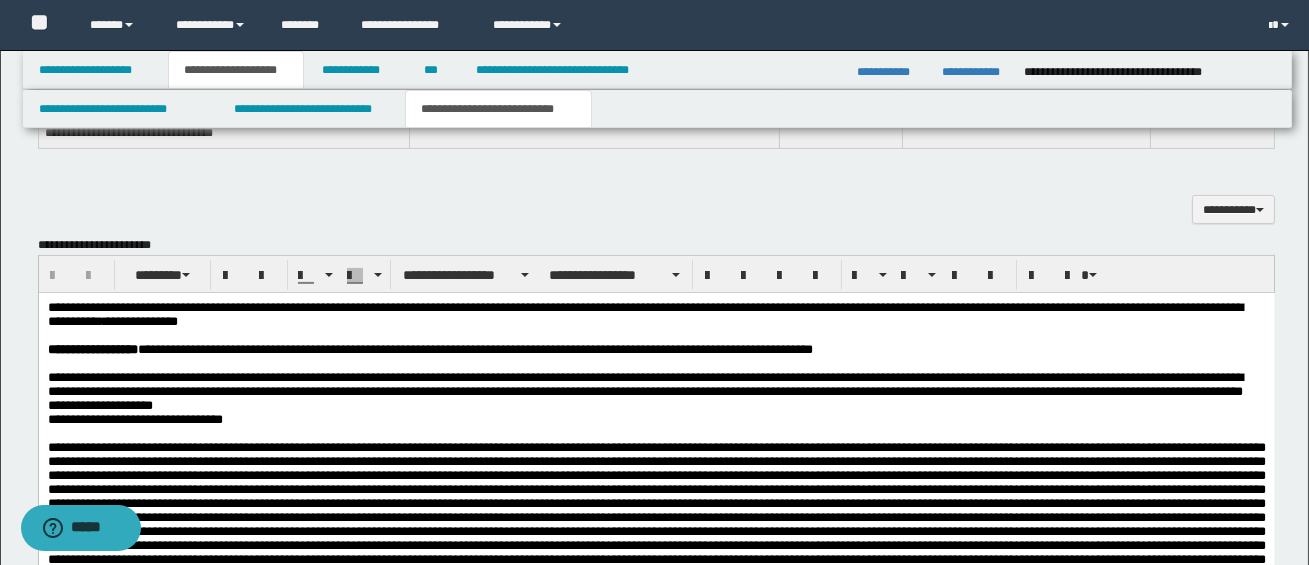 scroll, scrollTop: 1340, scrollLeft: 0, axis: vertical 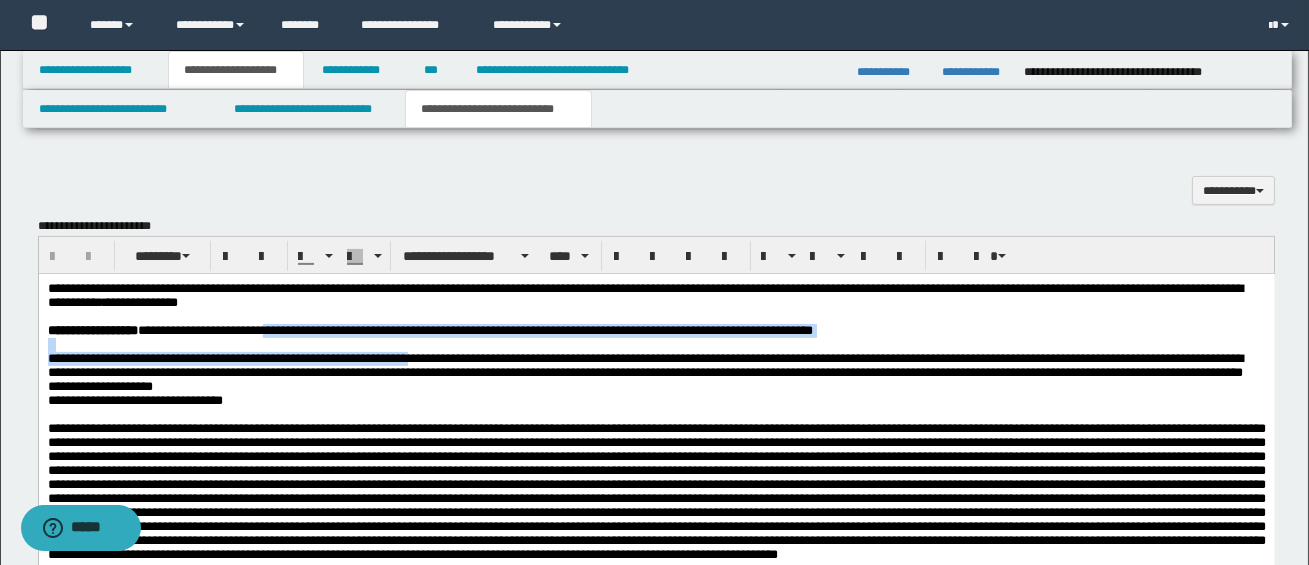 drag, startPoint x: 293, startPoint y: 332, endPoint x: 435, endPoint y: 364, distance: 145.56099 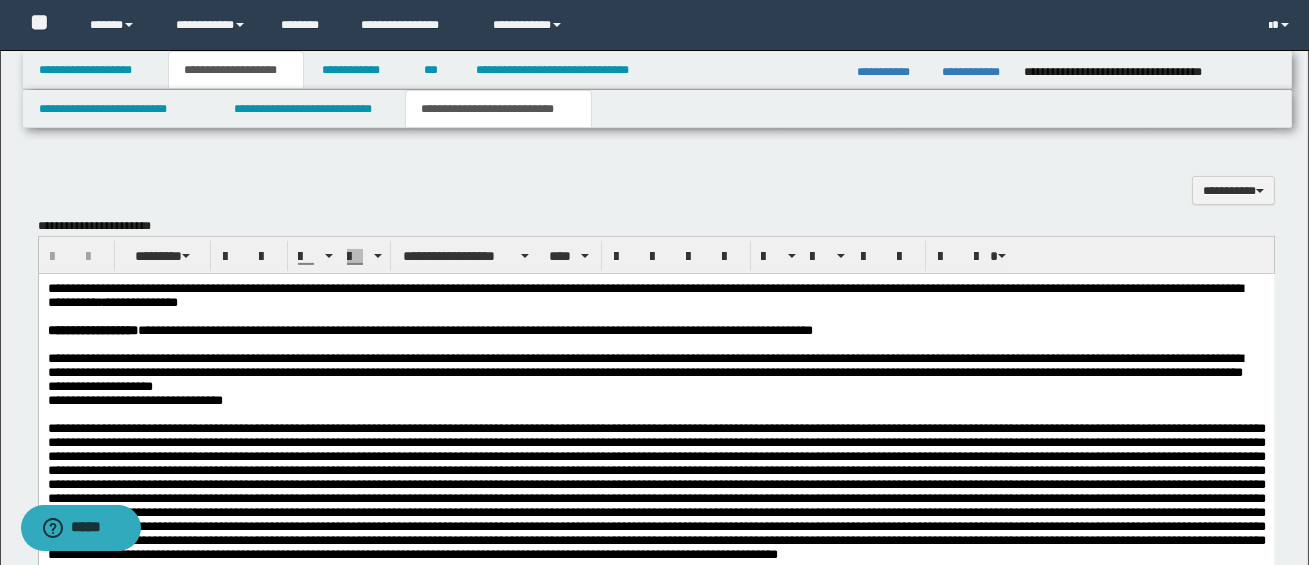 click on "**********" at bounding box center [656, 372] 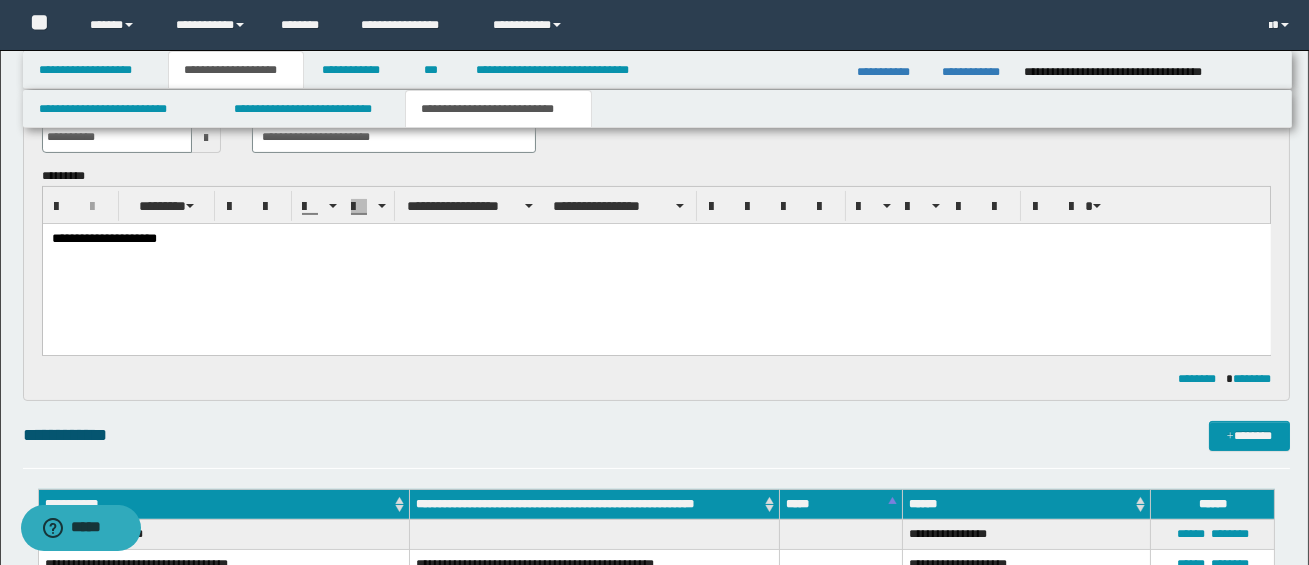 scroll, scrollTop: 831, scrollLeft: 0, axis: vertical 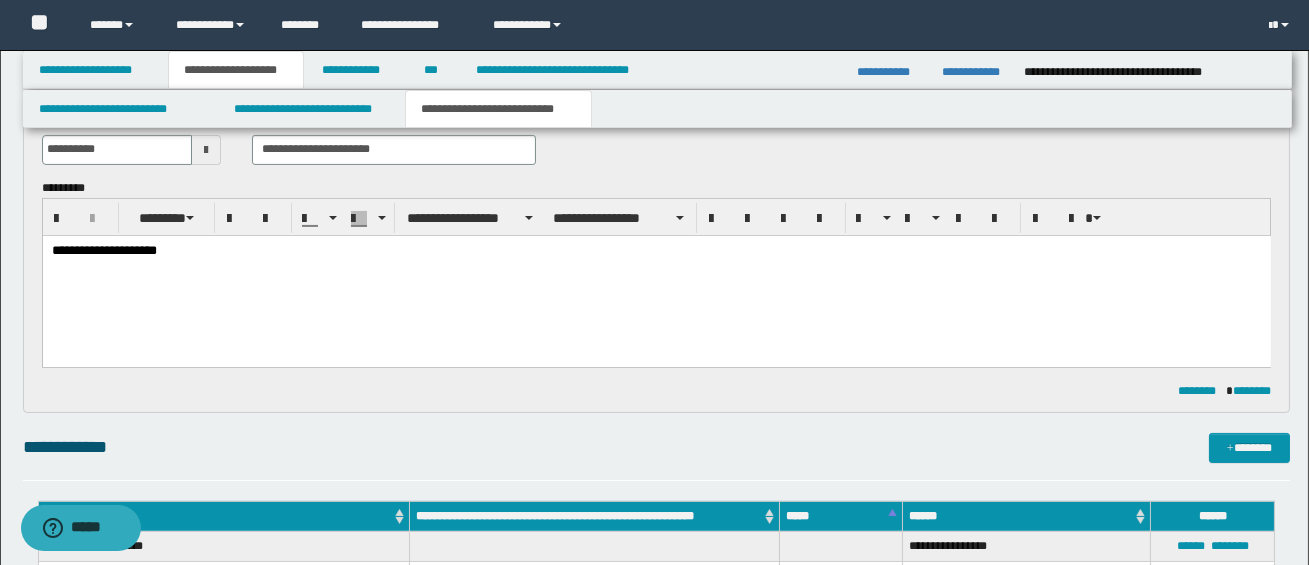 click on "**********" at bounding box center [656, 275] 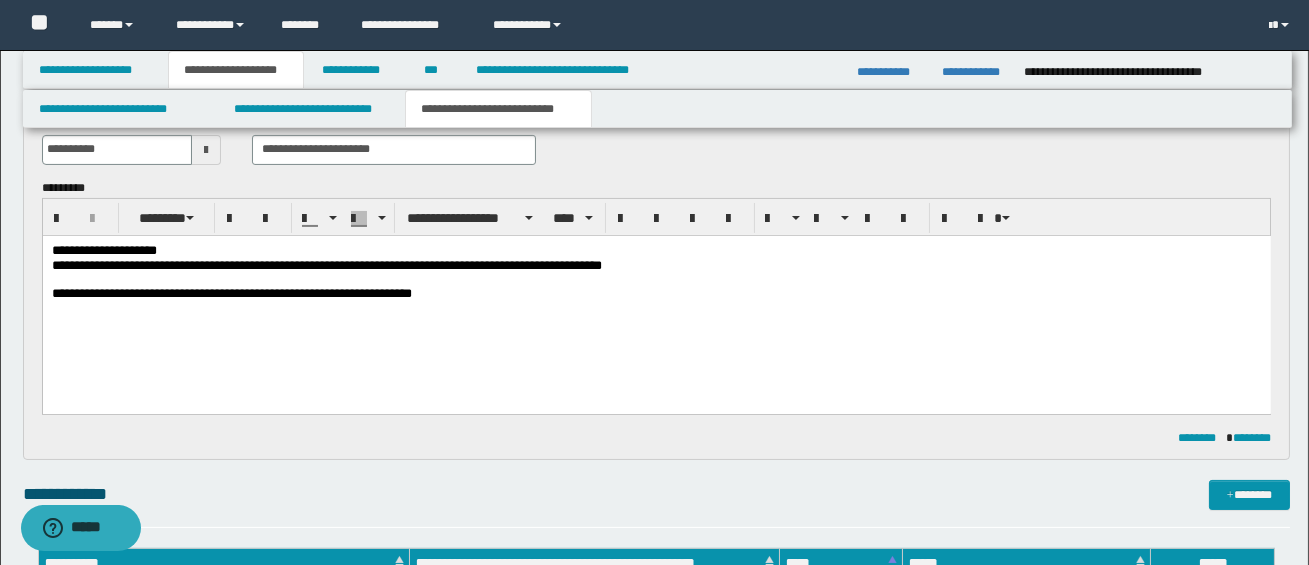 click on "**********" at bounding box center [326, 264] 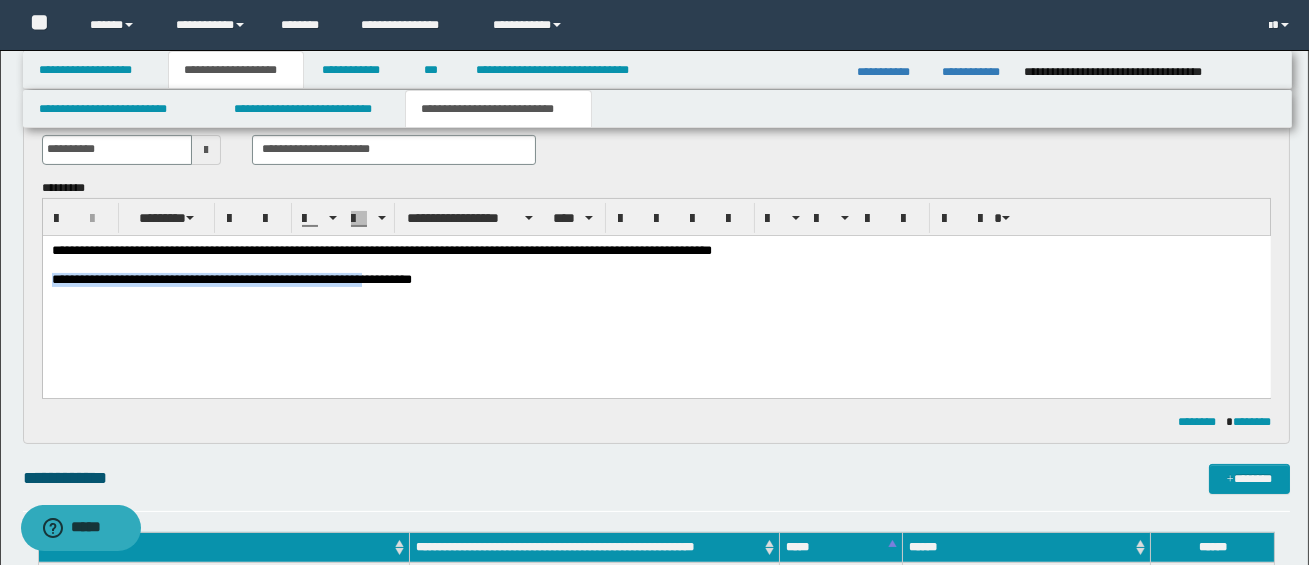 drag, startPoint x: 53, startPoint y: 278, endPoint x: 379, endPoint y: 282, distance: 326.02454 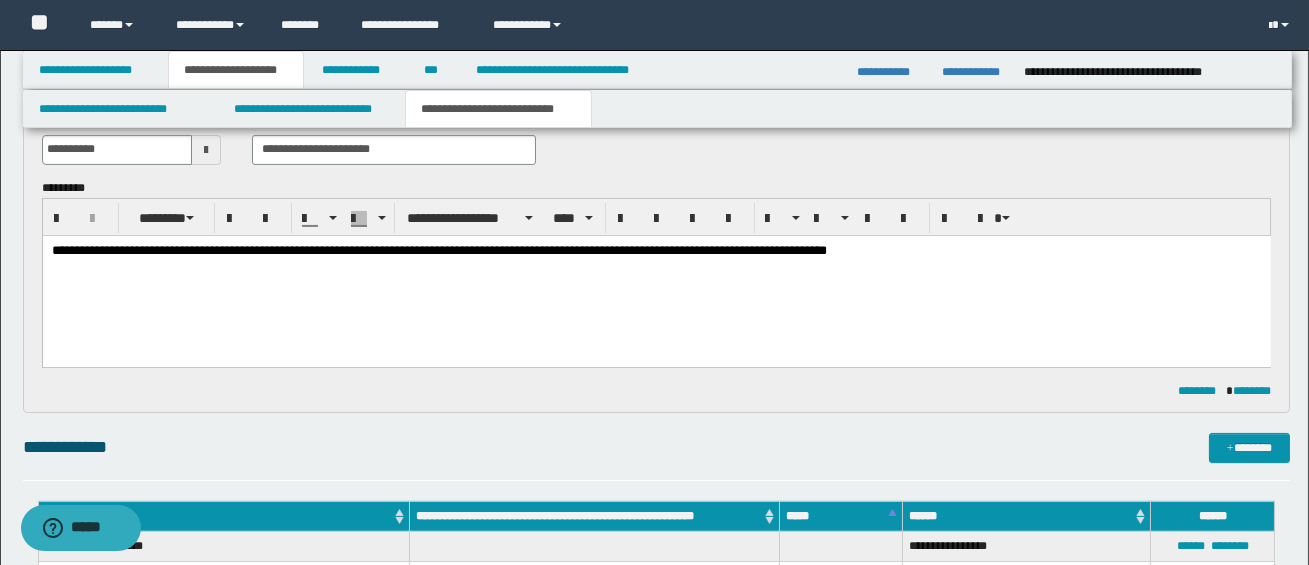 click on "**********" at bounding box center [655, 250] 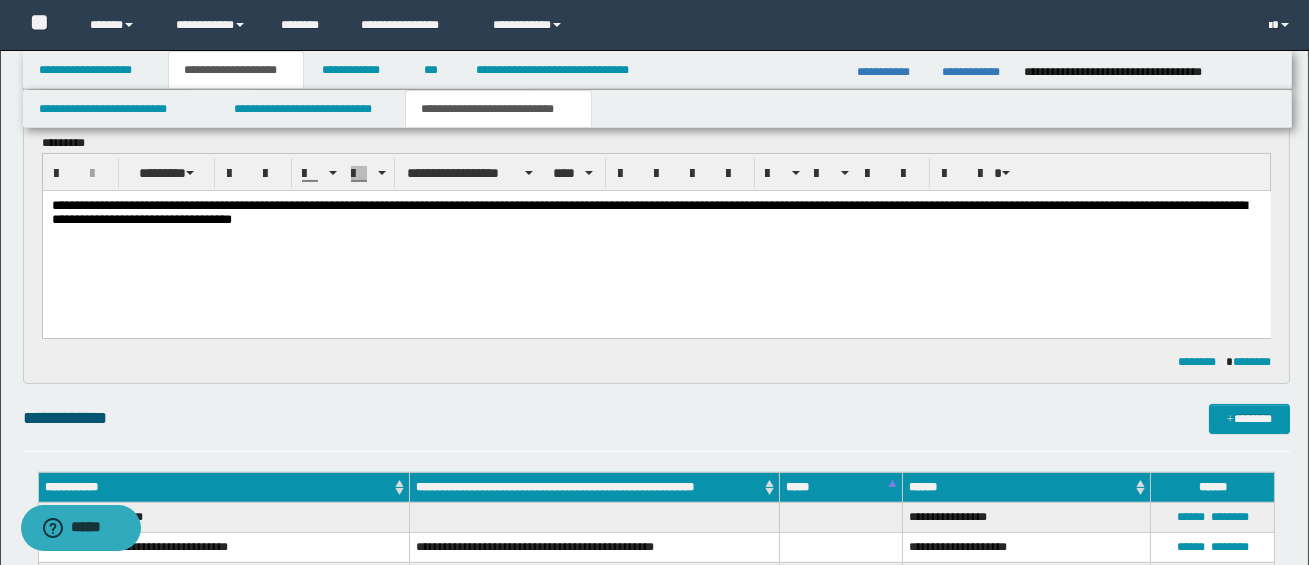scroll, scrollTop: 875, scrollLeft: 0, axis: vertical 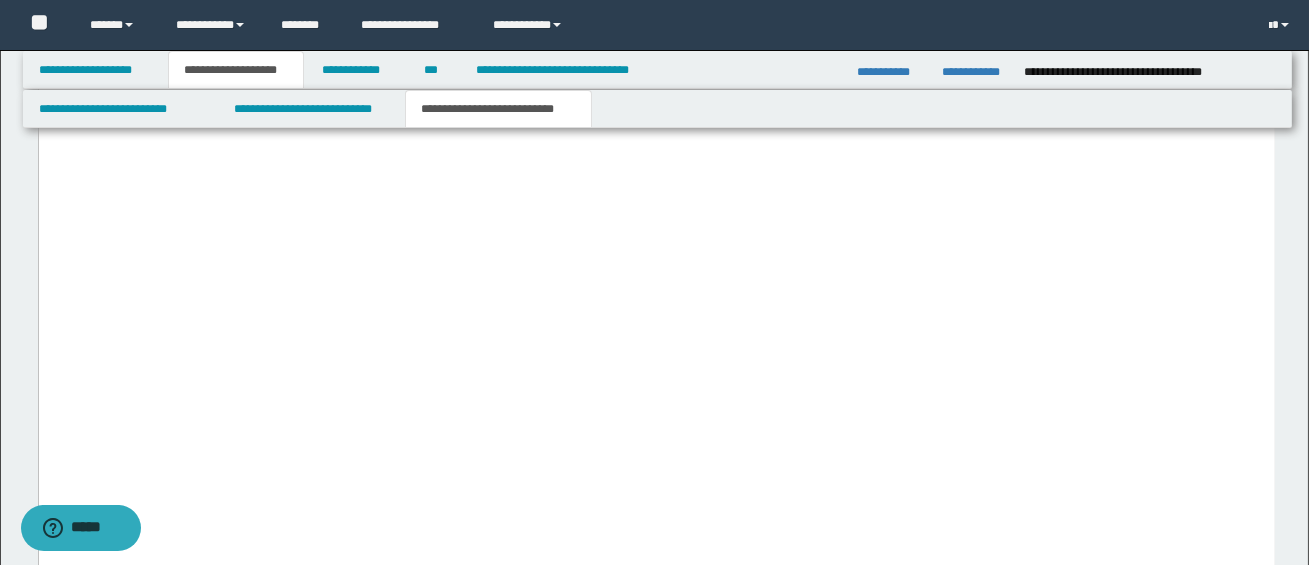 click on "**********" at bounding box center (656, -295) 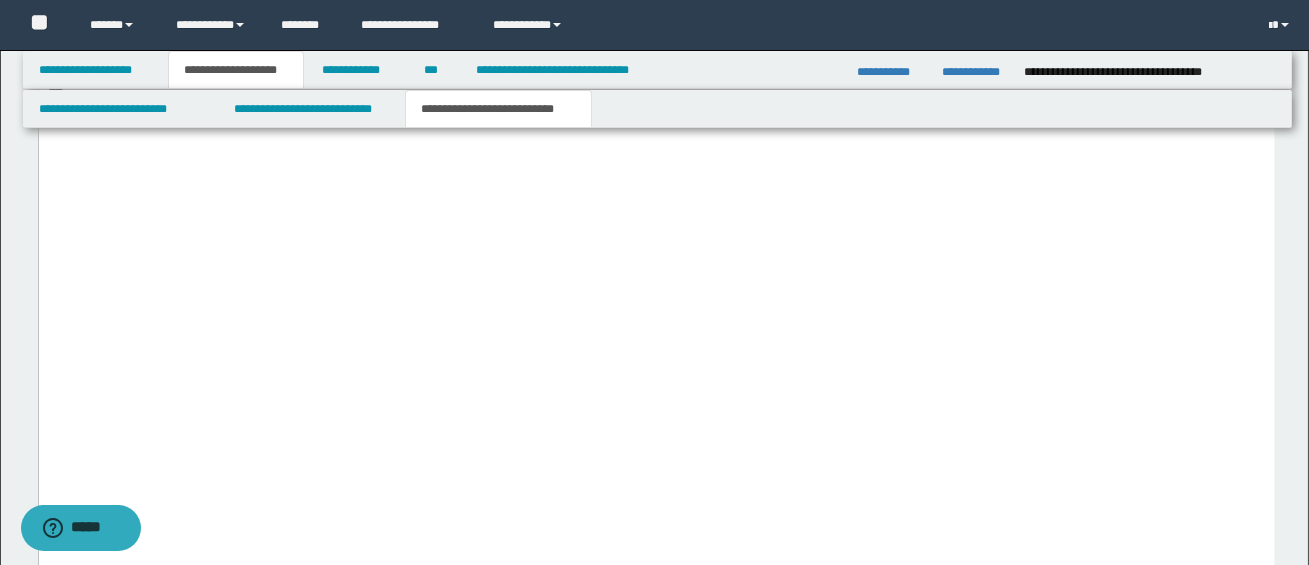 drag, startPoint x: 286, startPoint y: 435, endPoint x: 42, endPoint y: 429, distance: 244.07376 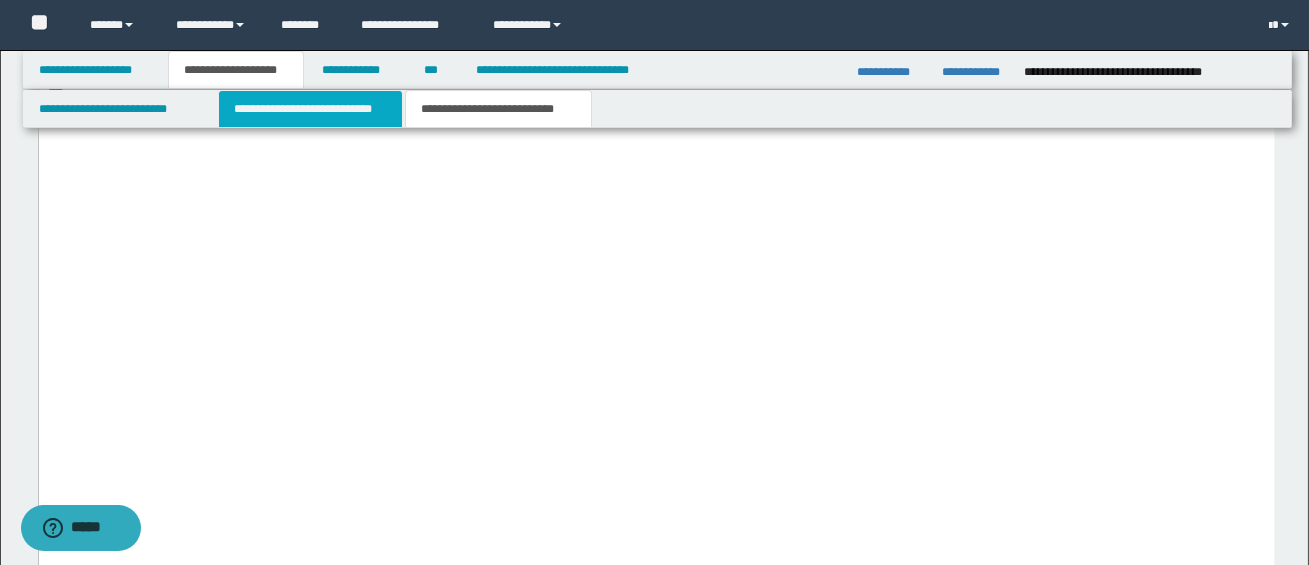 click on "**********" at bounding box center (310, 109) 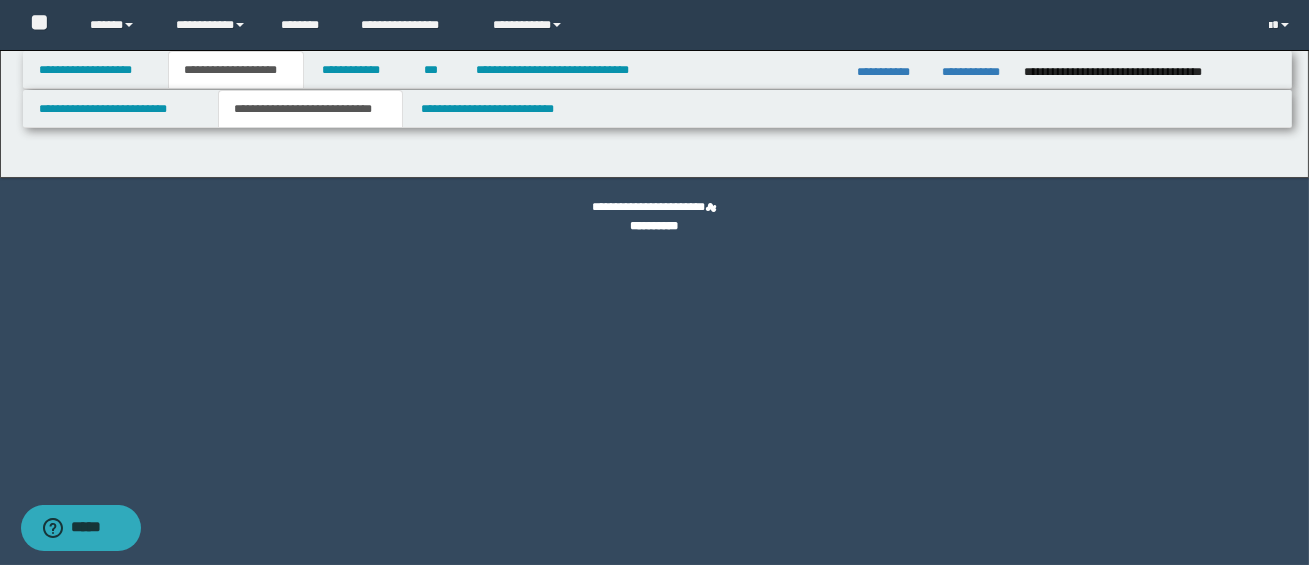 scroll, scrollTop: 0, scrollLeft: 0, axis: both 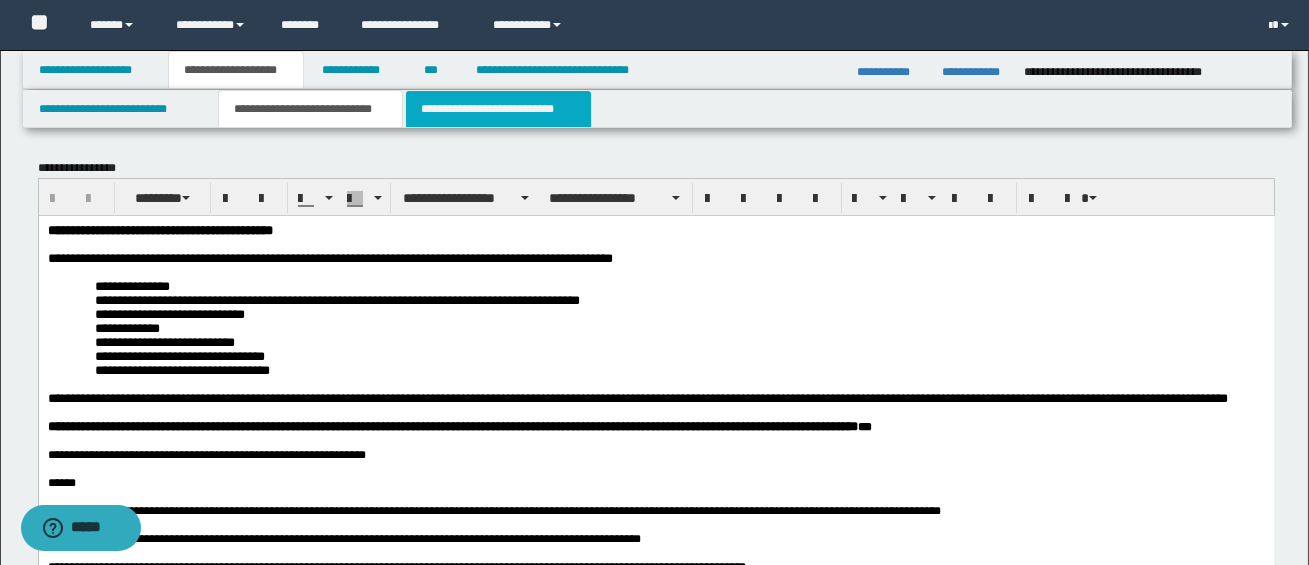 click on "**********" at bounding box center (498, 109) 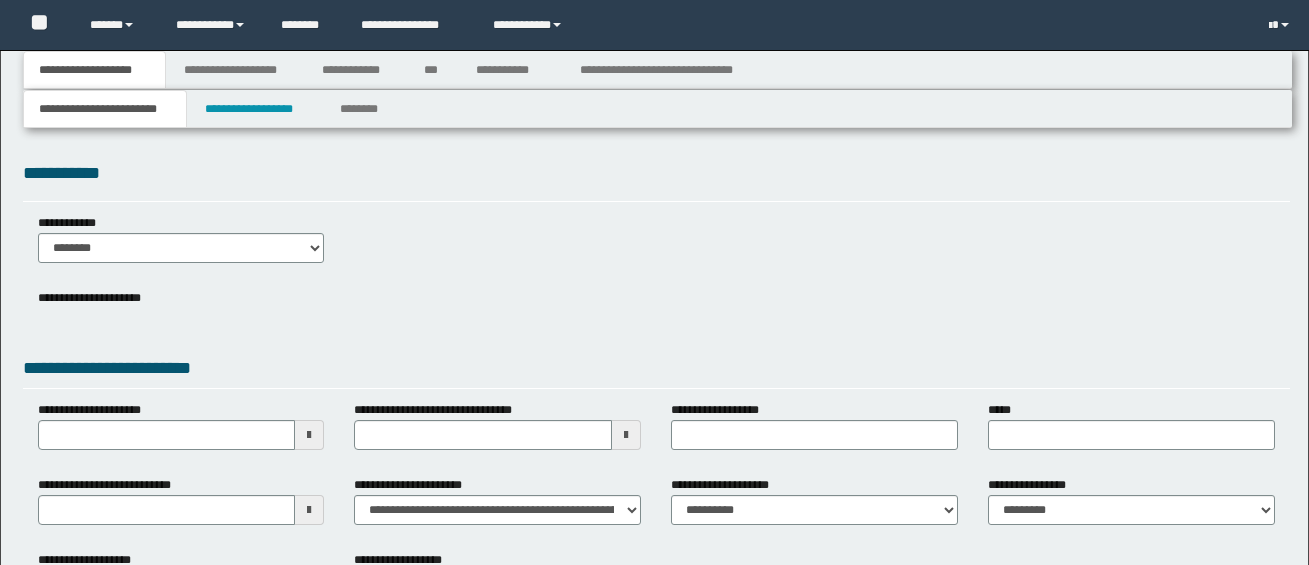 scroll, scrollTop: 0, scrollLeft: 0, axis: both 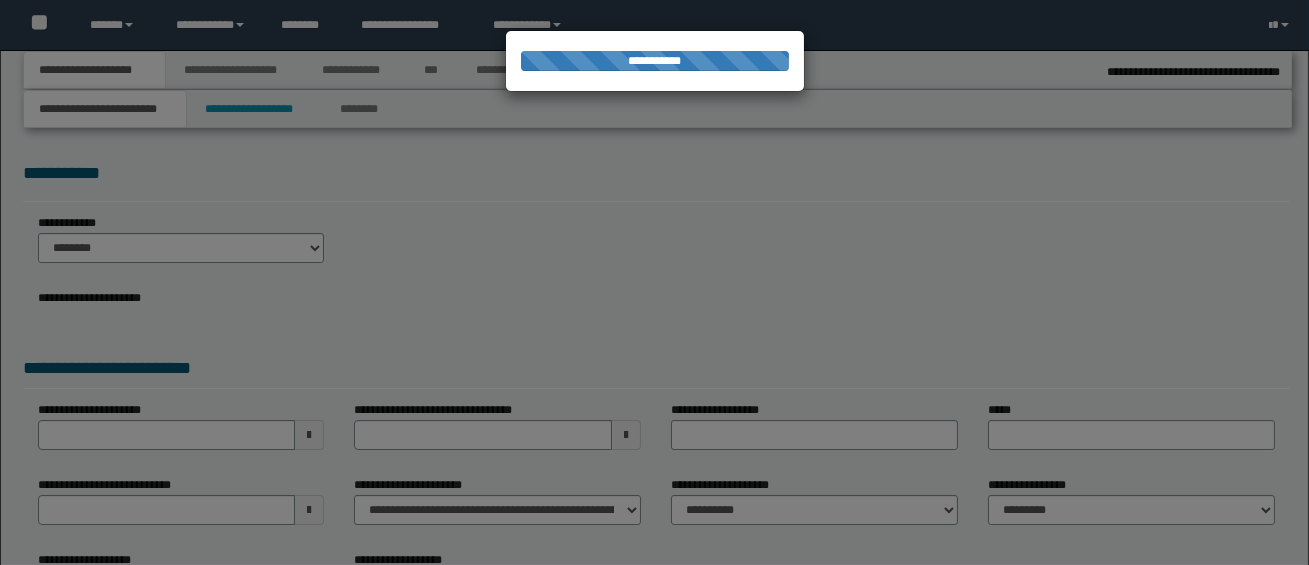select on "*" 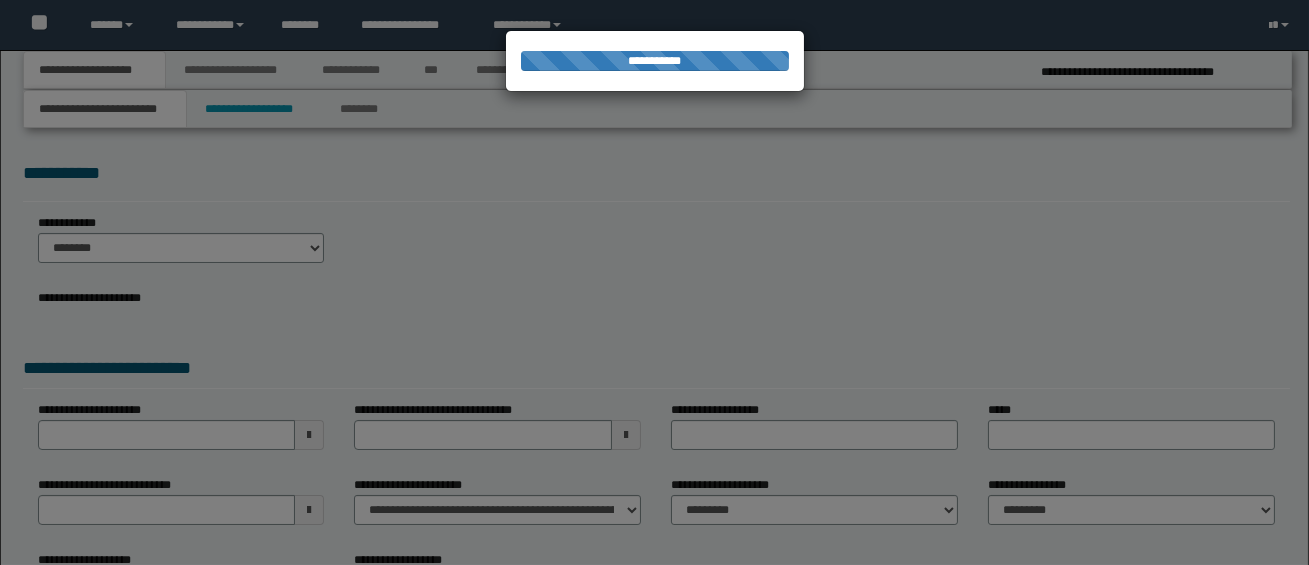 scroll, scrollTop: 0, scrollLeft: 0, axis: both 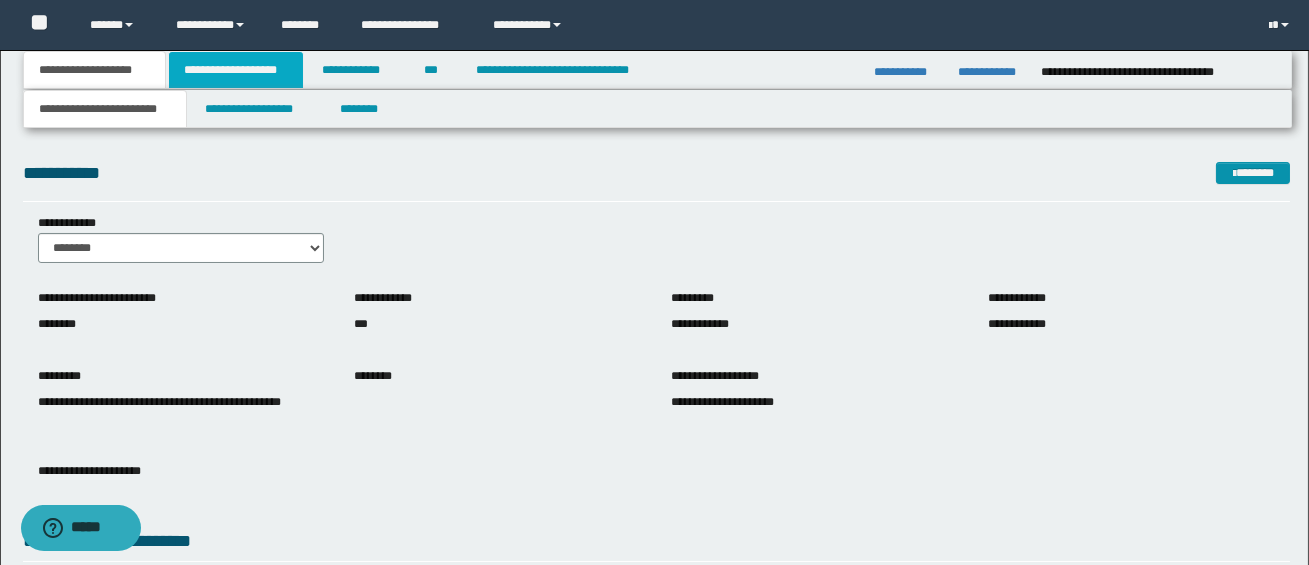 click on "**********" at bounding box center (236, 70) 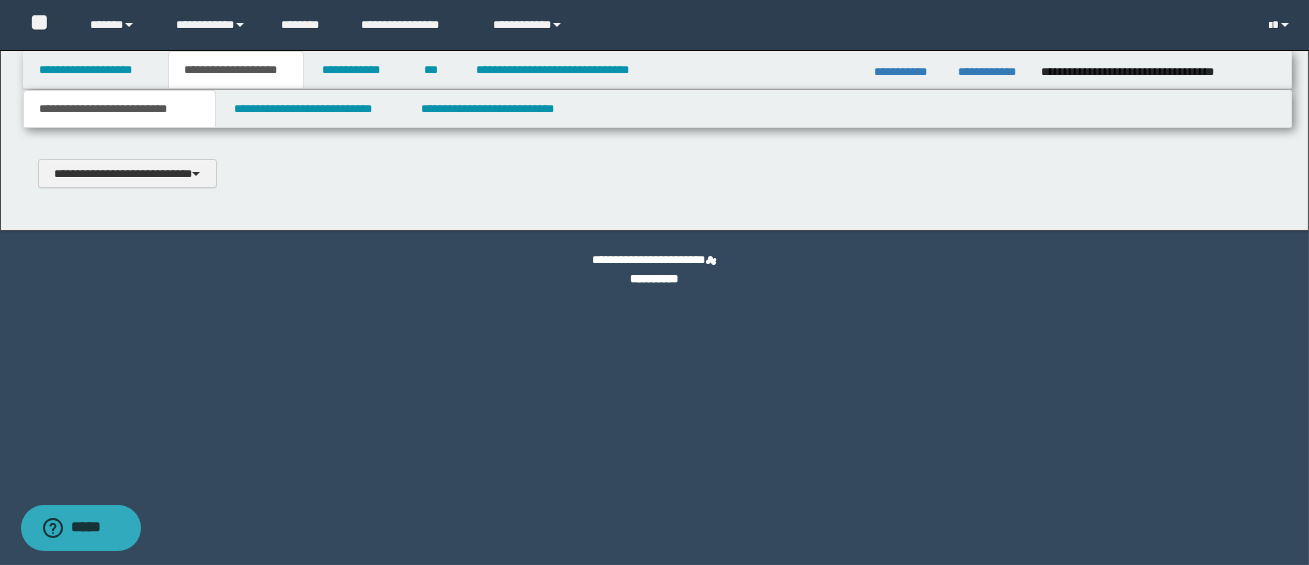 type 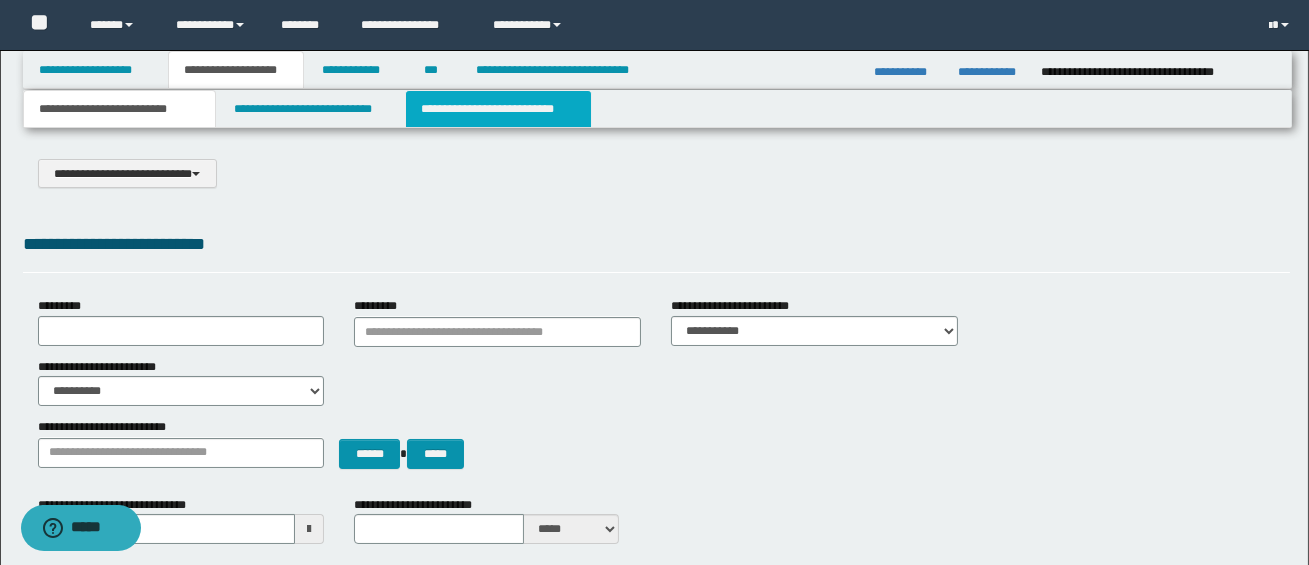 click on "**********" at bounding box center (498, 109) 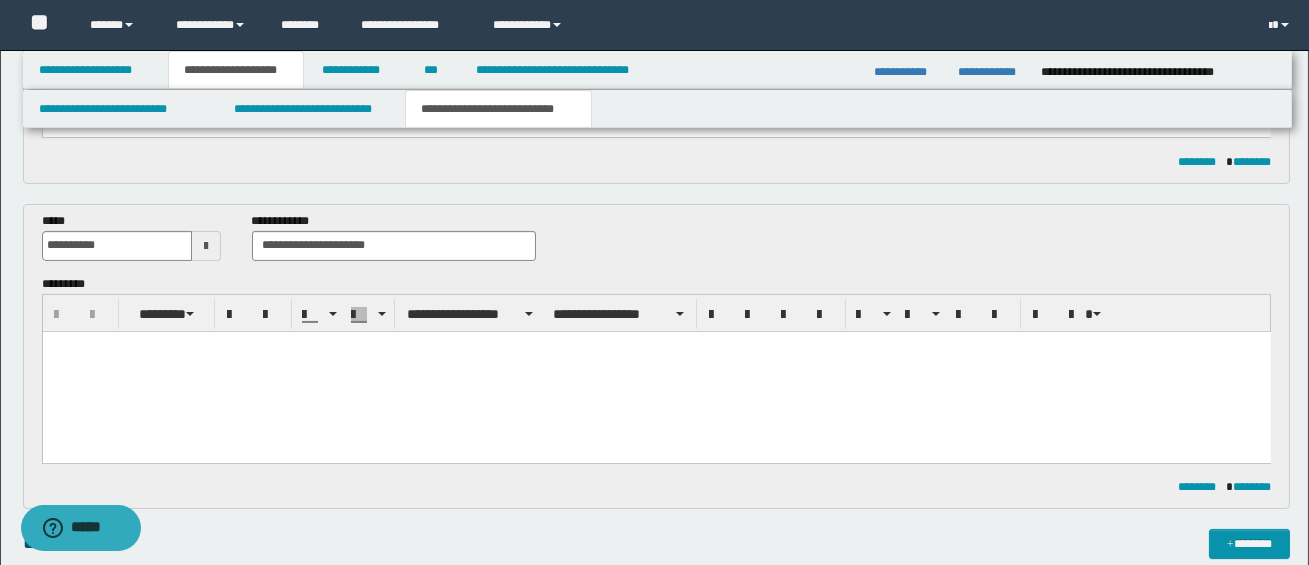 scroll, scrollTop: 740, scrollLeft: 0, axis: vertical 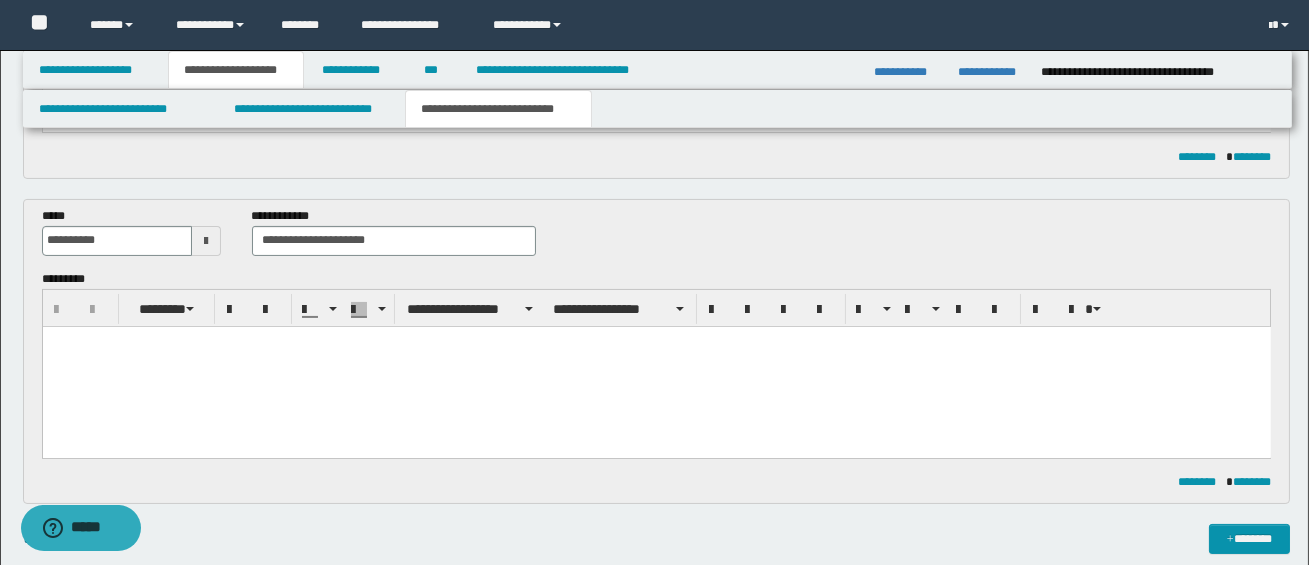click at bounding box center (656, 366) 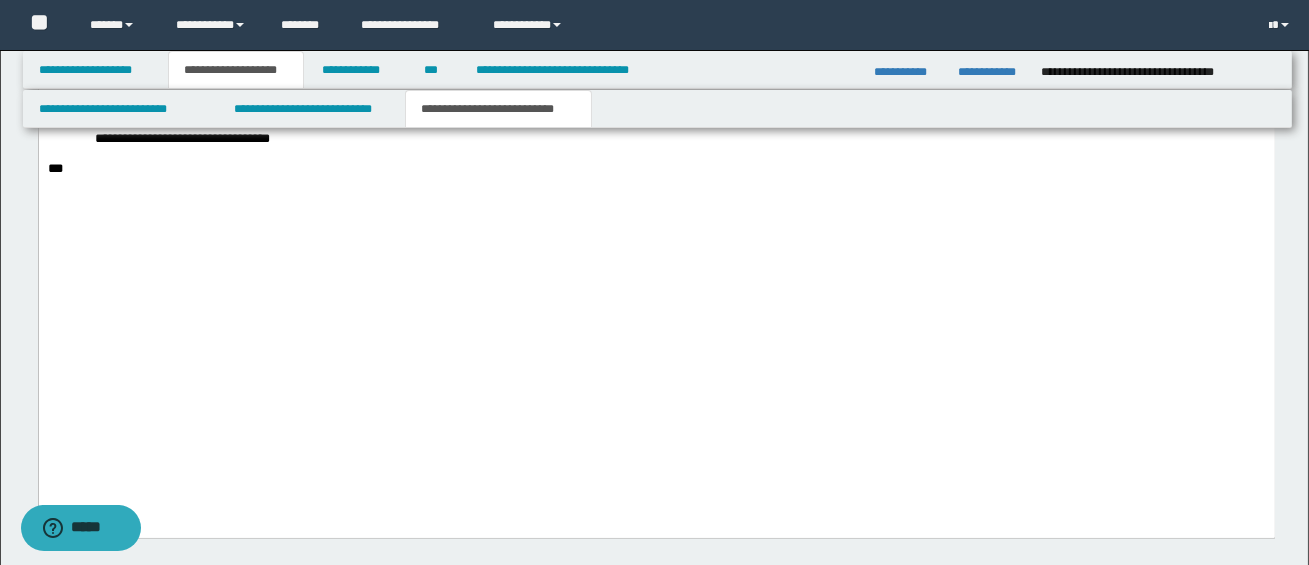 scroll, scrollTop: 3442, scrollLeft: 0, axis: vertical 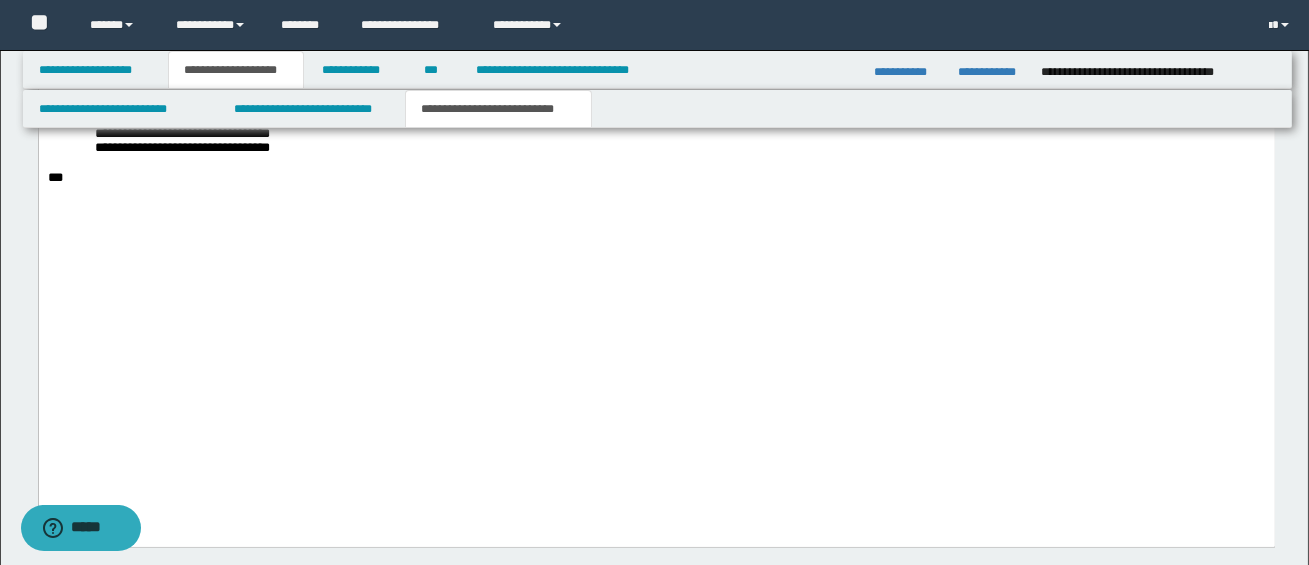 click at bounding box center [656, -20] 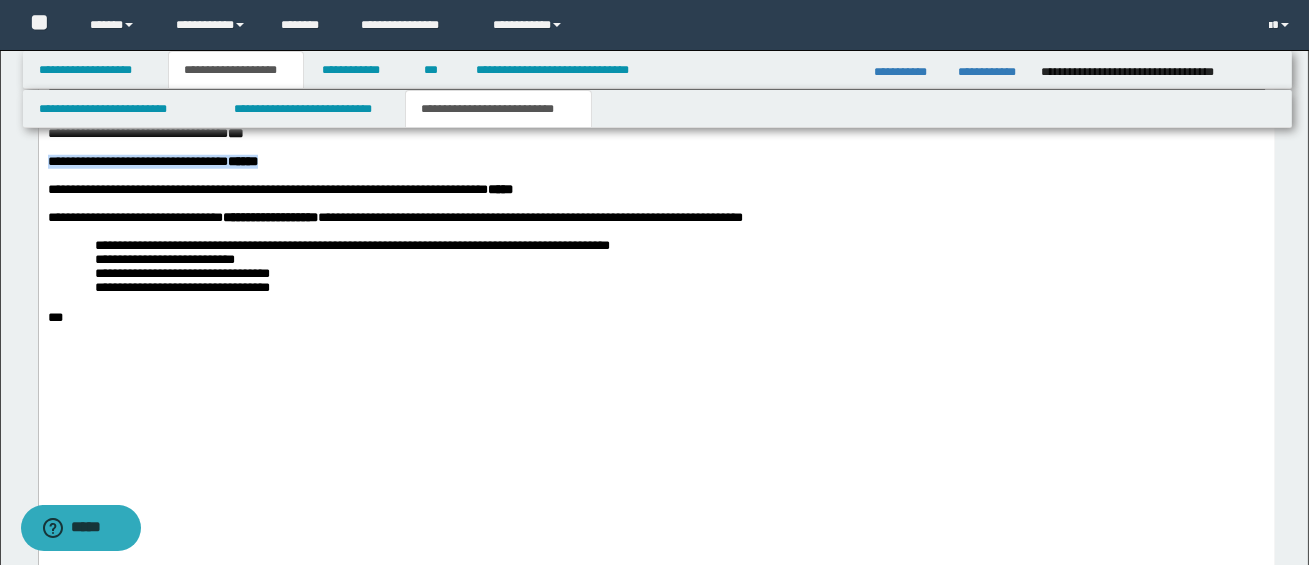 drag, startPoint x: 46, startPoint y: 413, endPoint x: 335, endPoint y: 412, distance: 289.00174 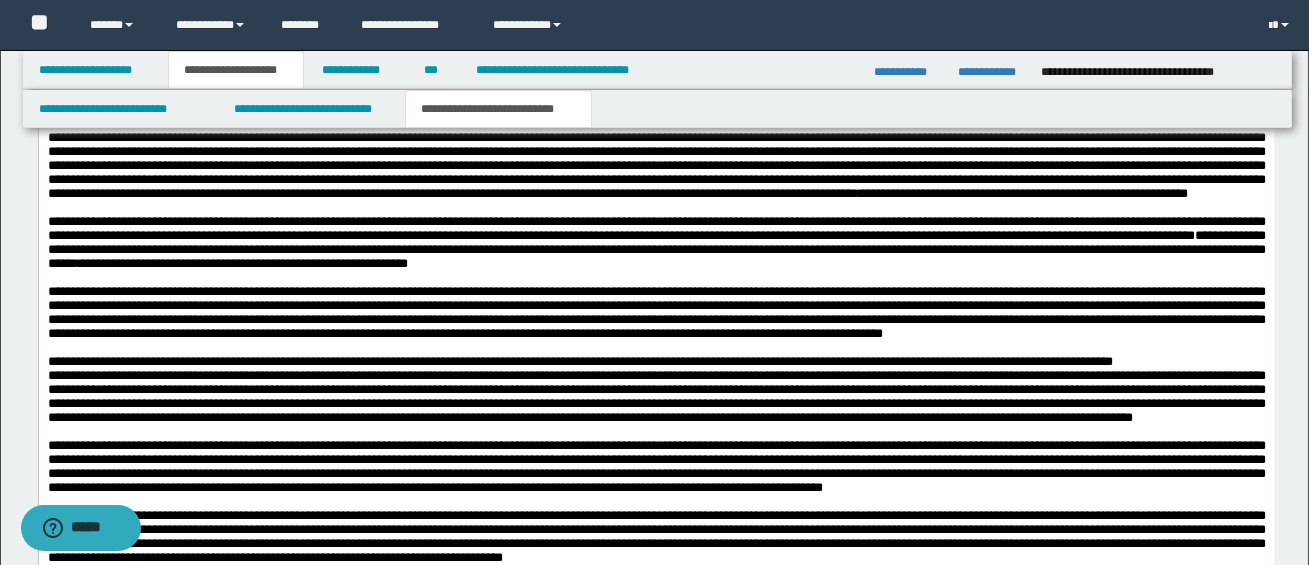 scroll, scrollTop: 1308, scrollLeft: 0, axis: vertical 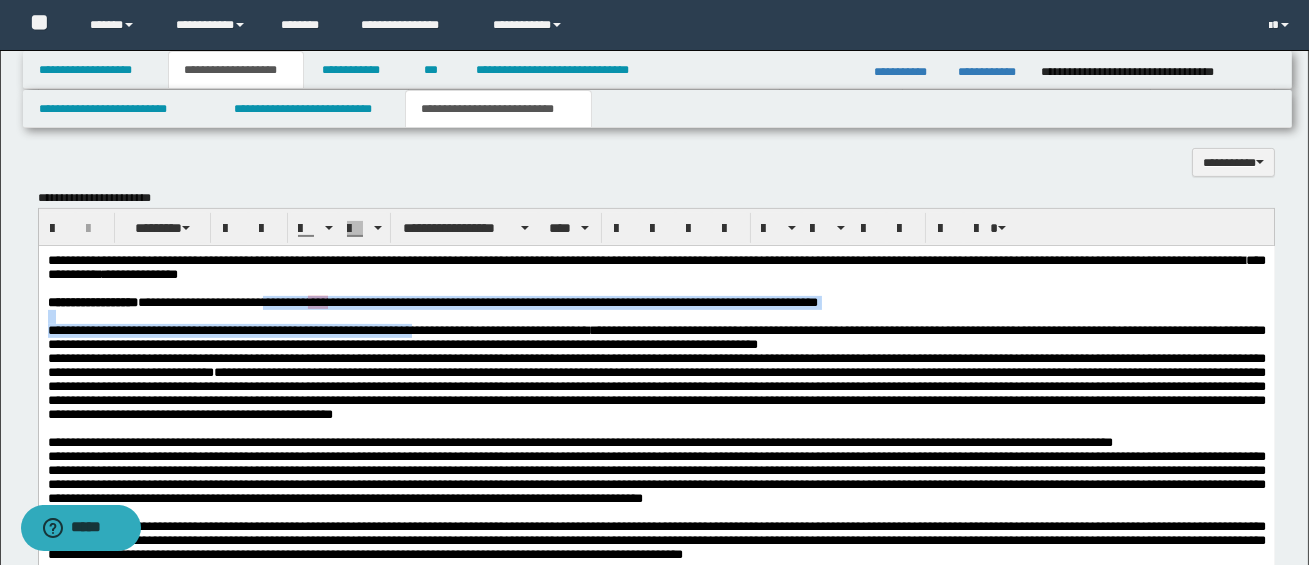 drag, startPoint x: 290, startPoint y: 307, endPoint x: 443, endPoint y: 338, distance: 156.10893 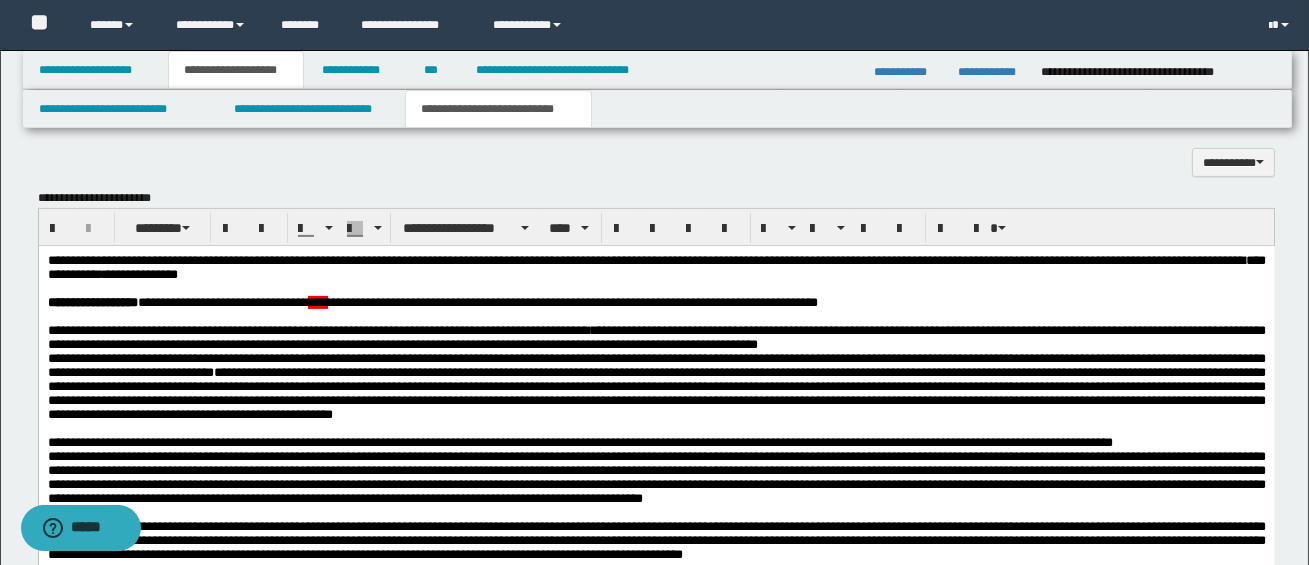 click on "**********" at bounding box center [317, 329] 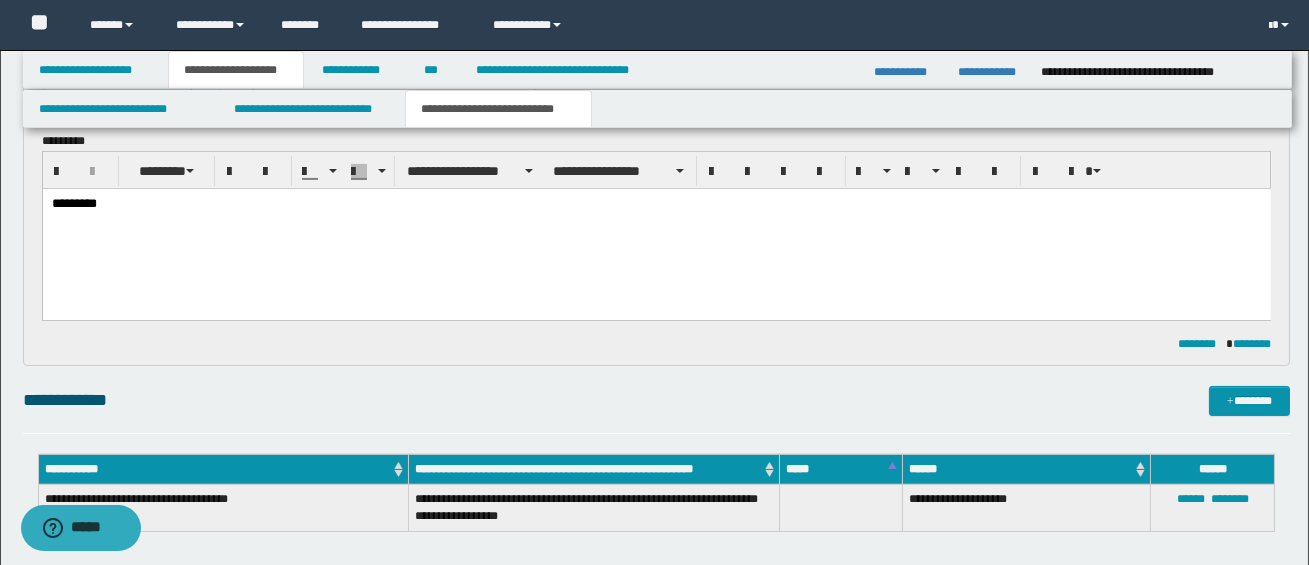 scroll, scrollTop: 800, scrollLeft: 0, axis: vertical 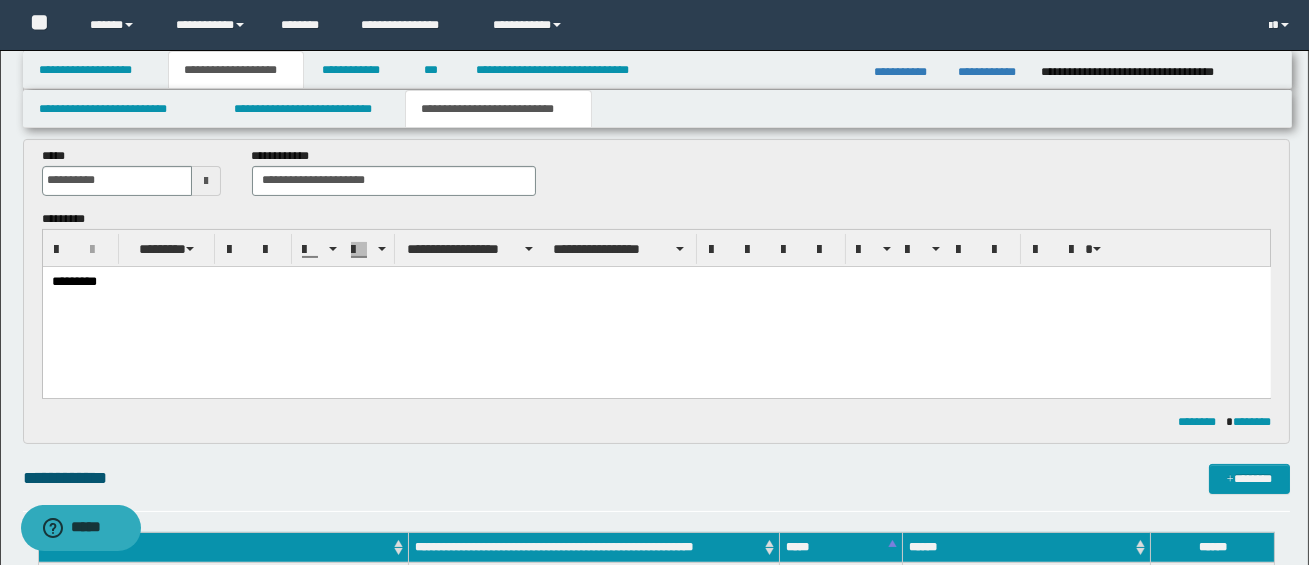 click on "*********" at bounding box center [656, 306] 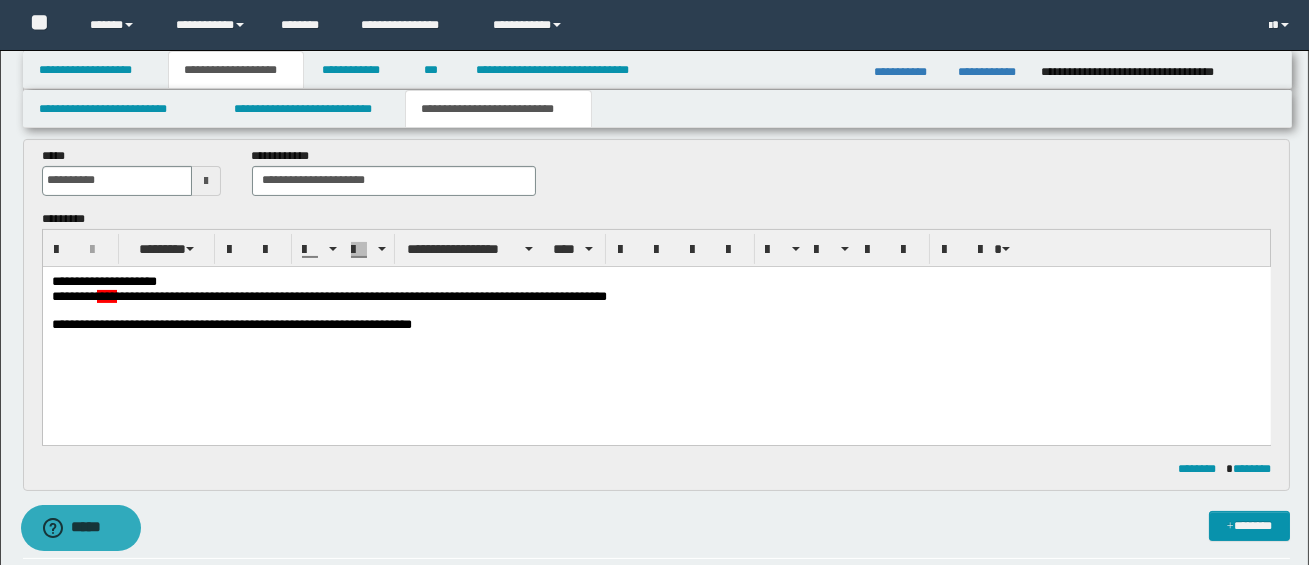 click on "**********" at bounding box center [656, 327] 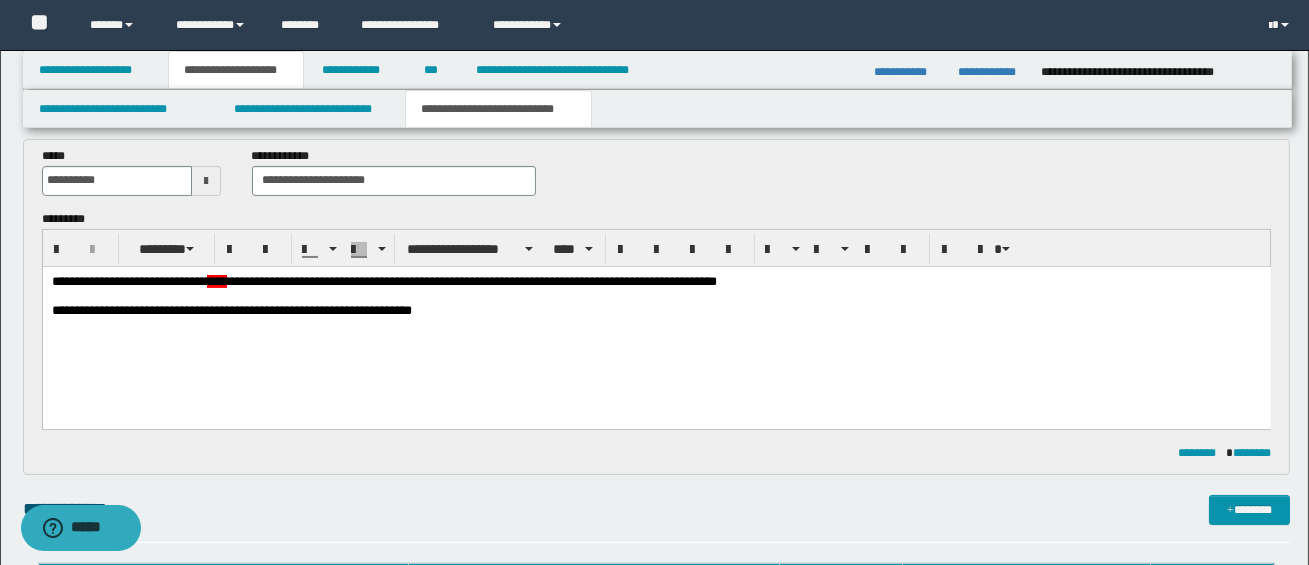 click on "**********" at bounding box center (655, 281) 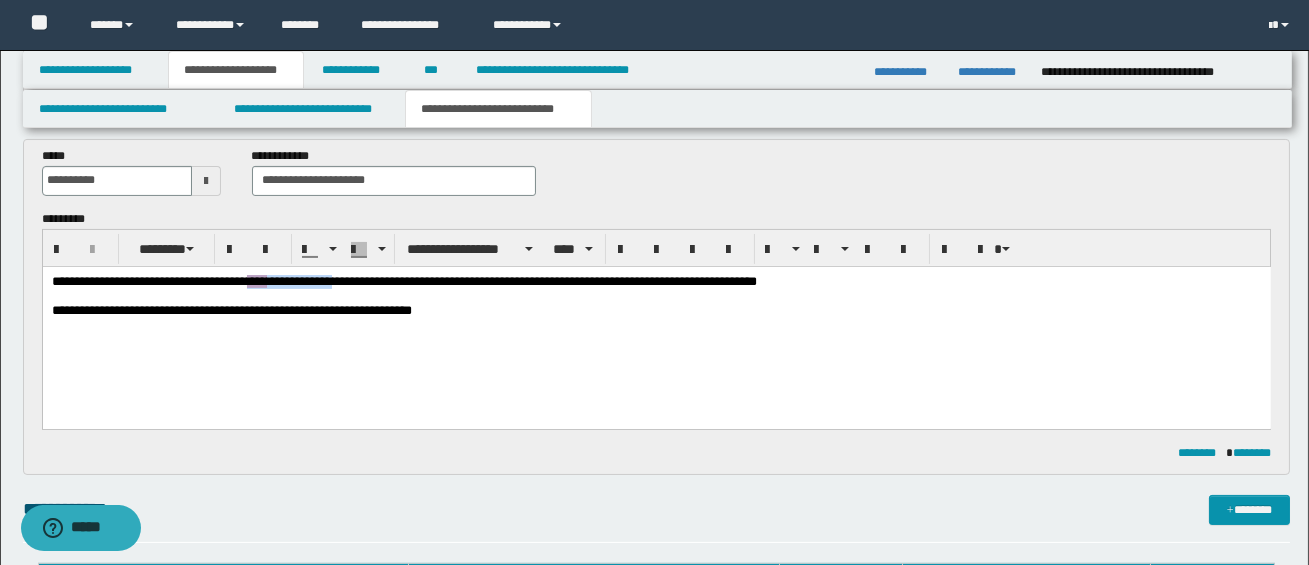 drag, startPoint x: 288, startPoint y: 282, endPoint x: 385, endPoint y: 280, distance: 97.020615 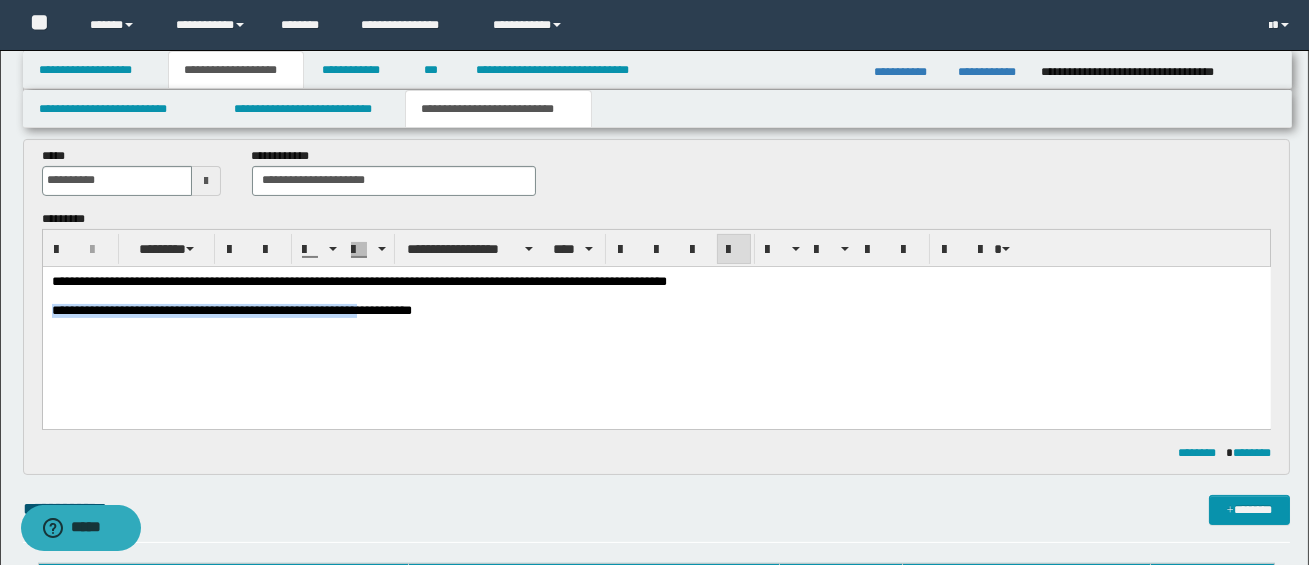 drag, startPoint x: 52, startPoint y: 309, endPoint x: 376, endPoint y: 310, distance: 324.00156 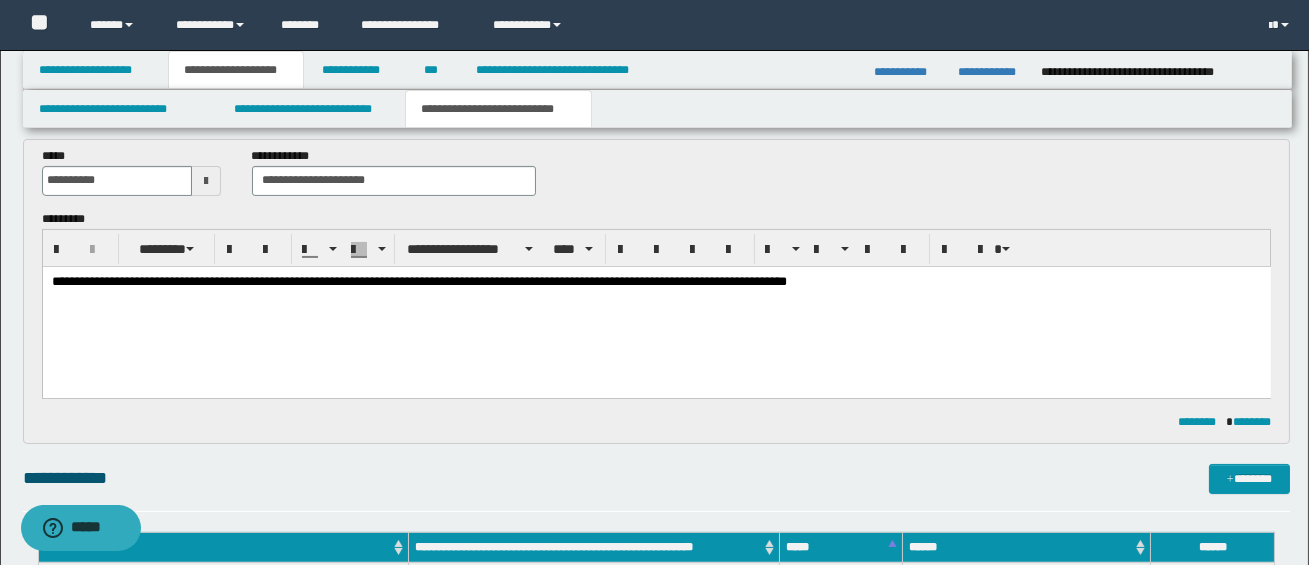 click on "**********" at bounding box center [655, 281] 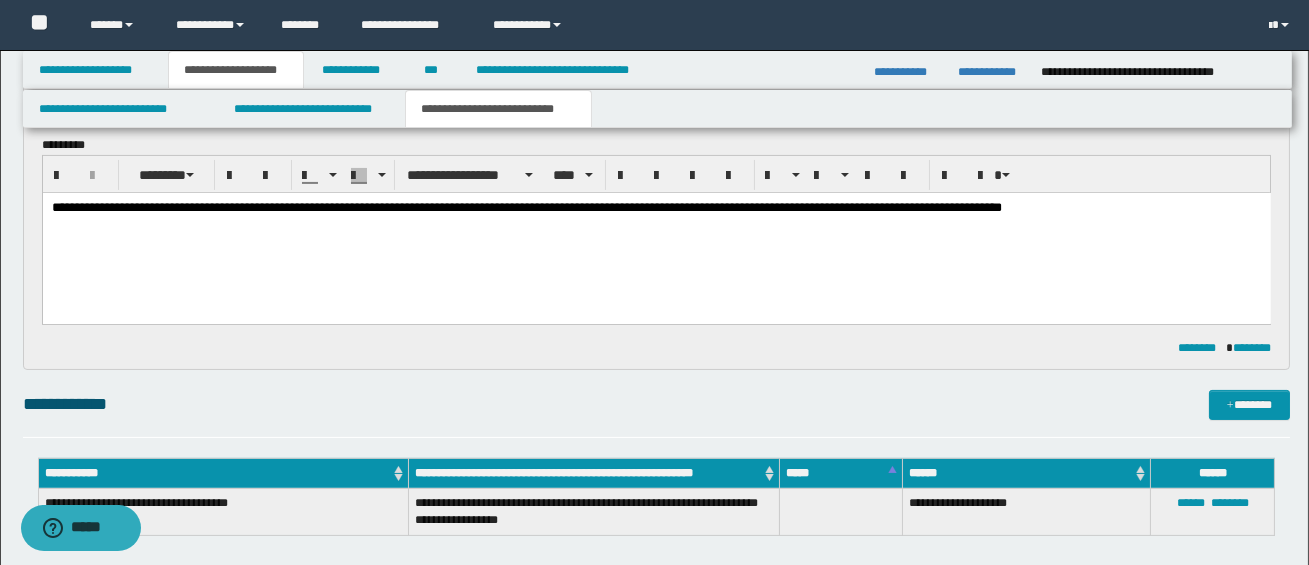 scroll, scrollTop: 878, scrollLeft: 0, axis: vertical 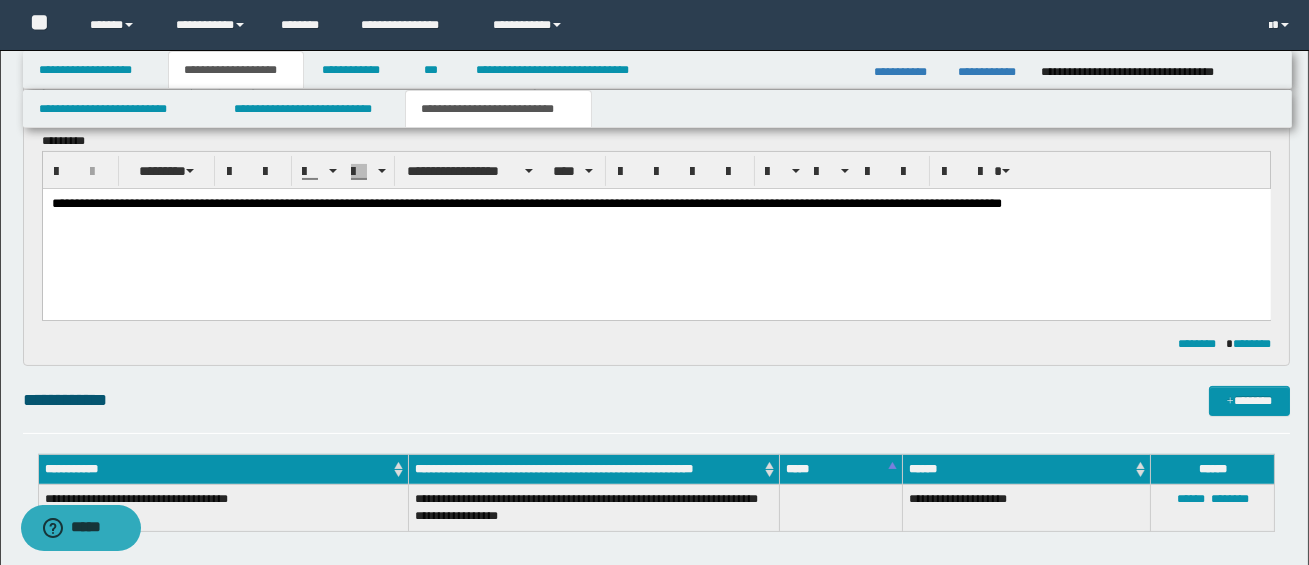 click on "**********" at bounding box center (866, 202) 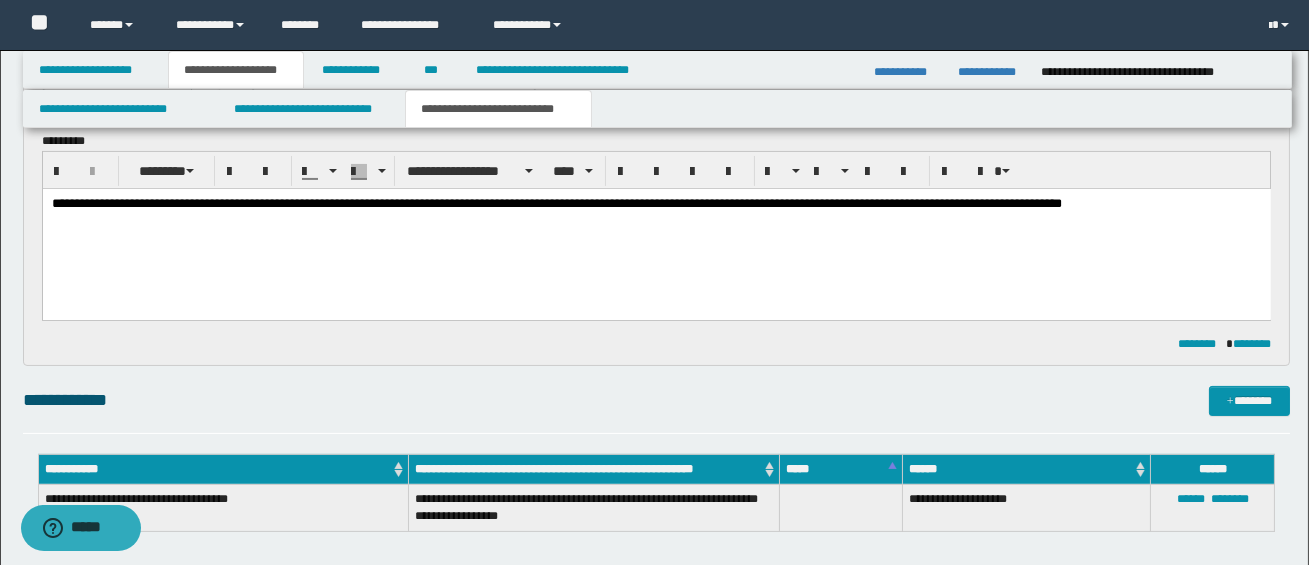 click on "**********" at bounding box center [655, 203] 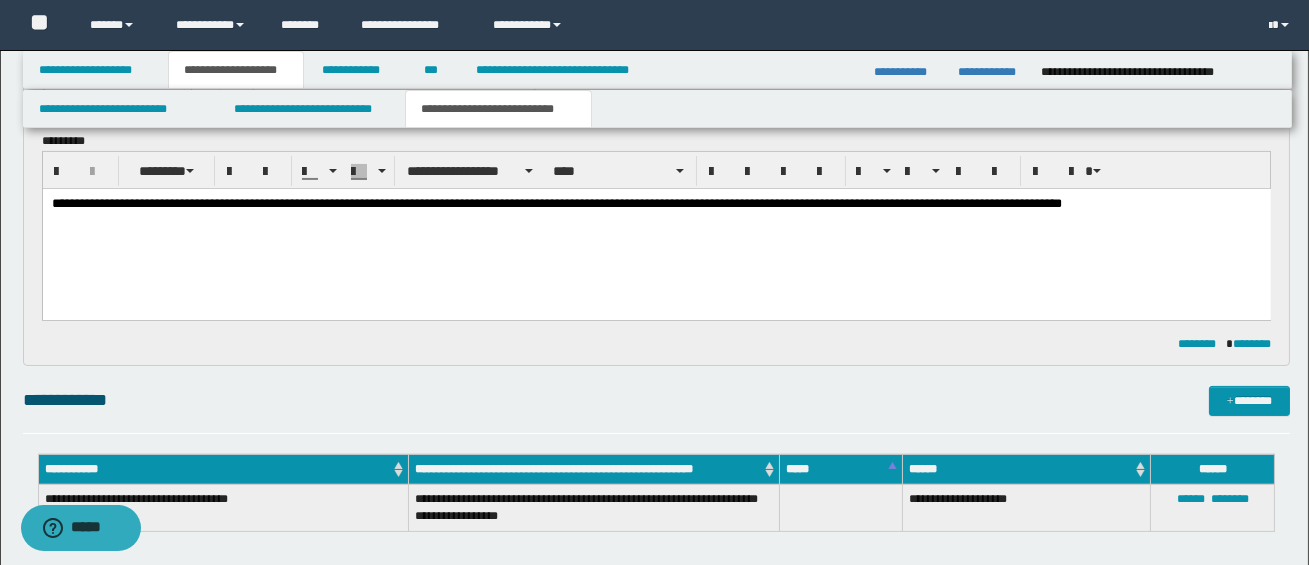 scroll, scrollTop: 0, scrollLeft: 0, axis: both 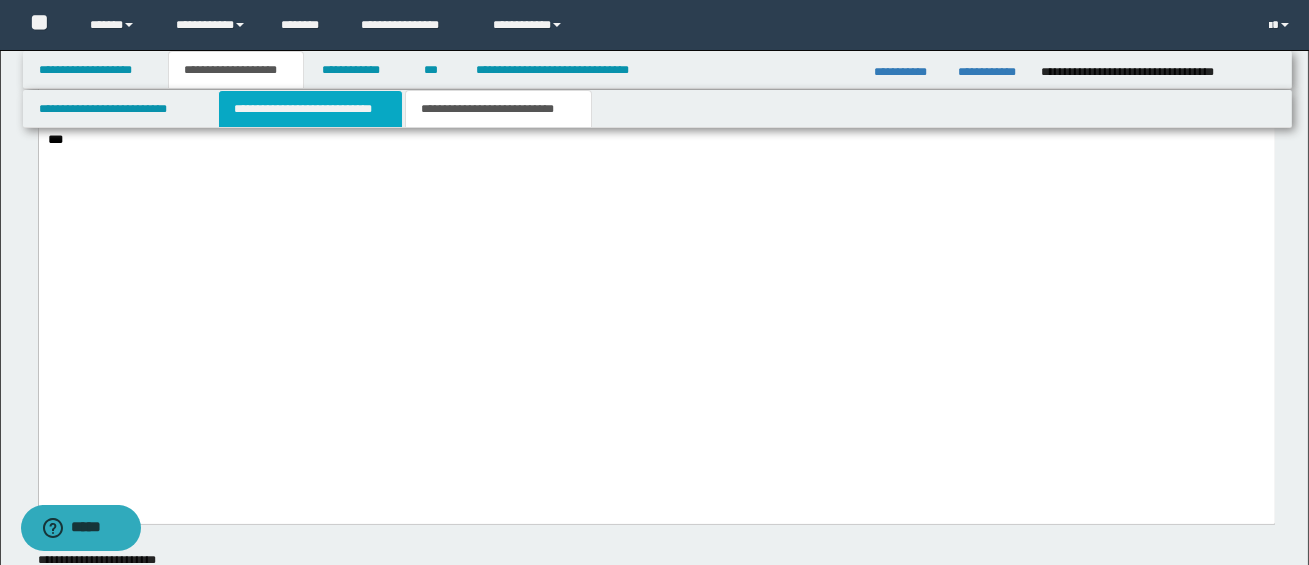 click on "**********" at bounding box center [310, 109] 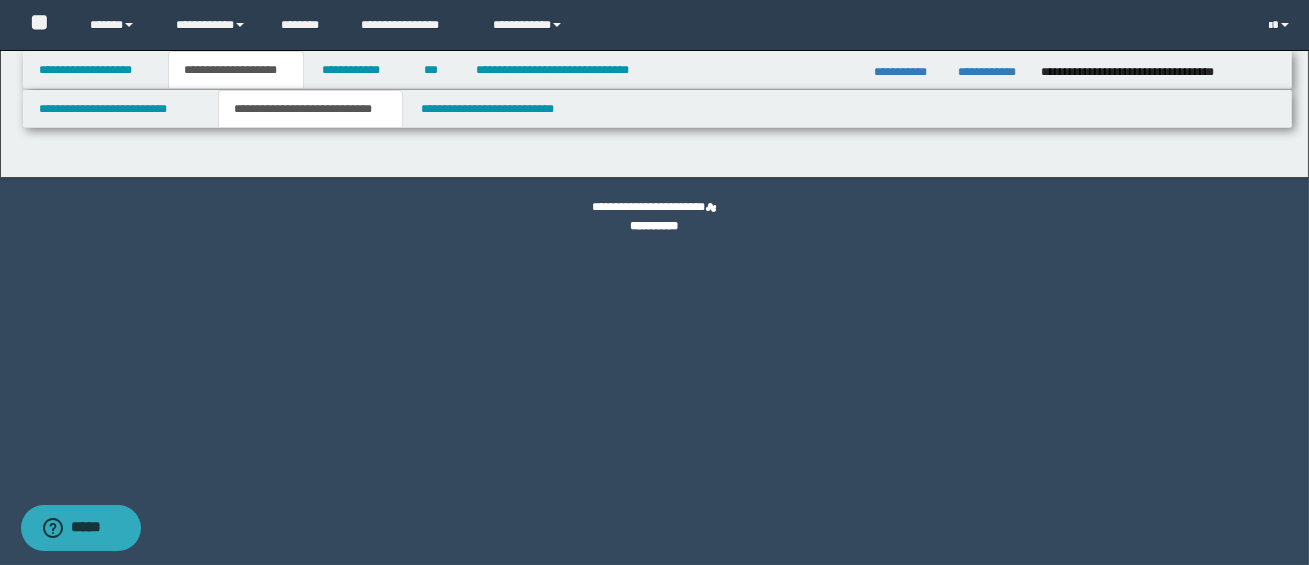 scroll, scrollTop: 0, scrollLeft: 0, axis: both 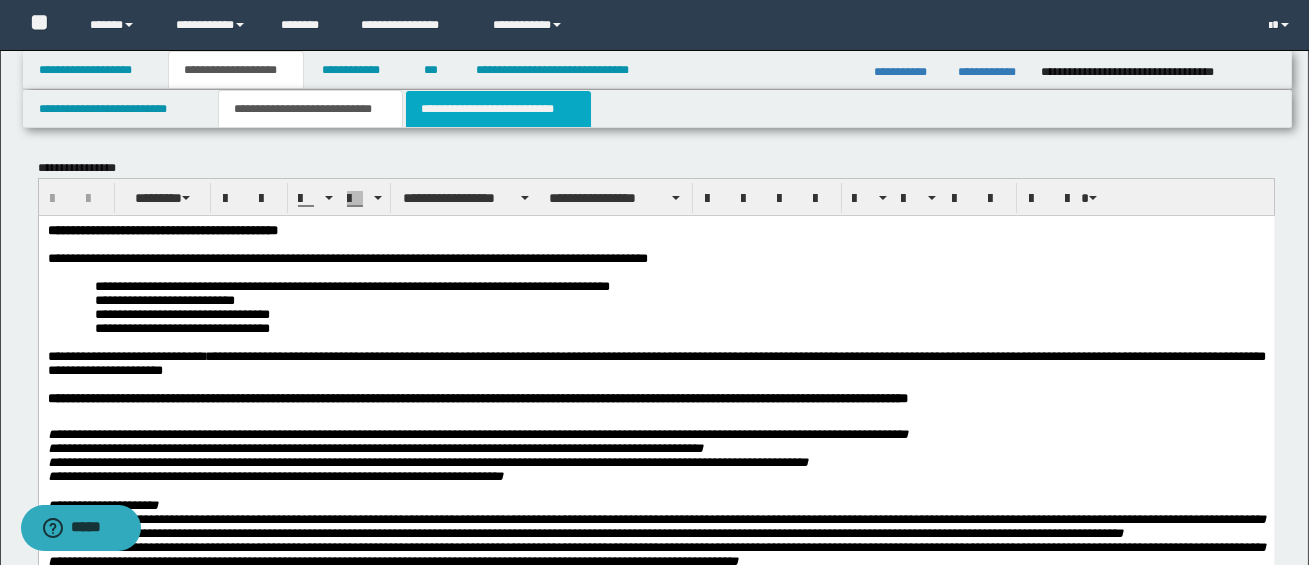 click on "**********" at bounding box center (498, 109) 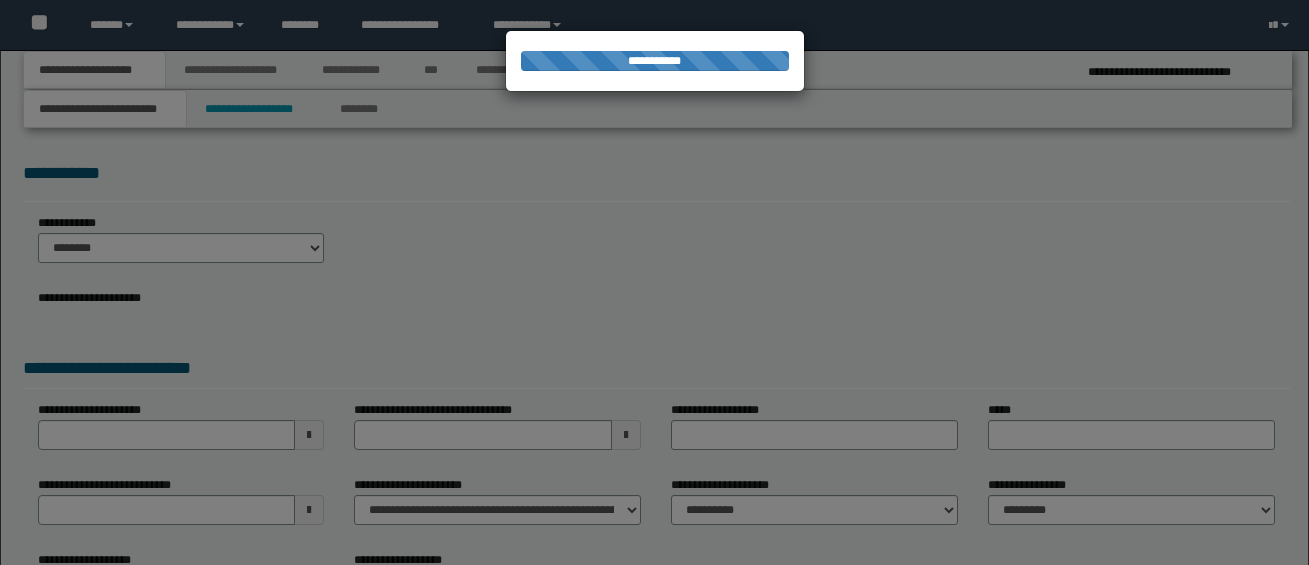scroll, scrollTop: 0, scrollLeft: 0, axis: both 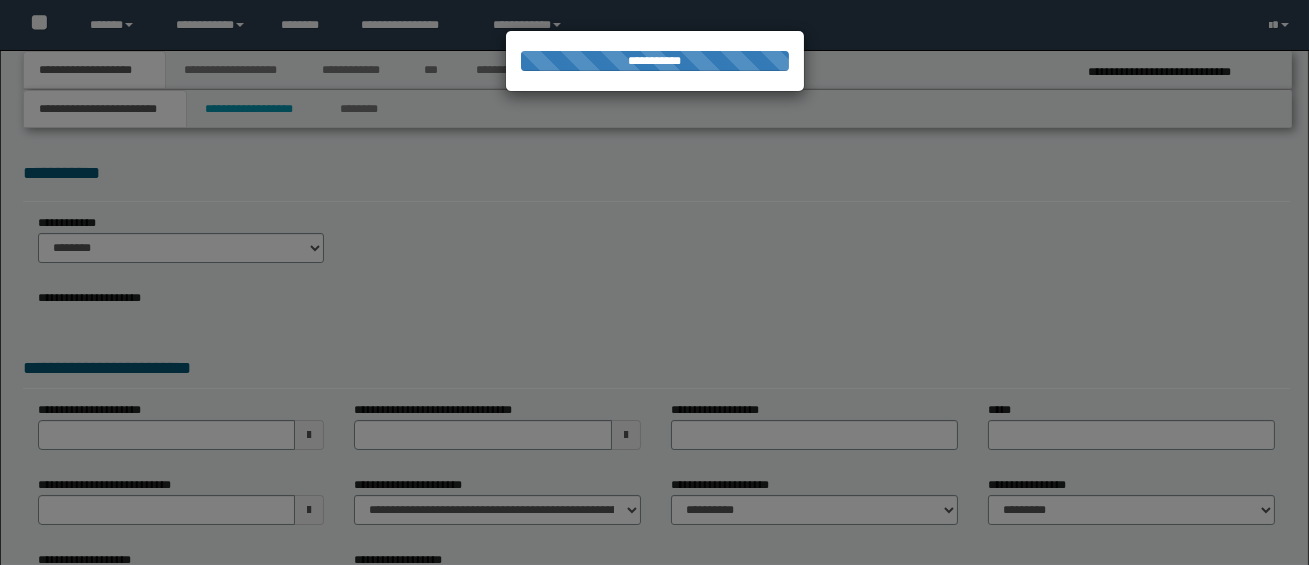 select on "*" 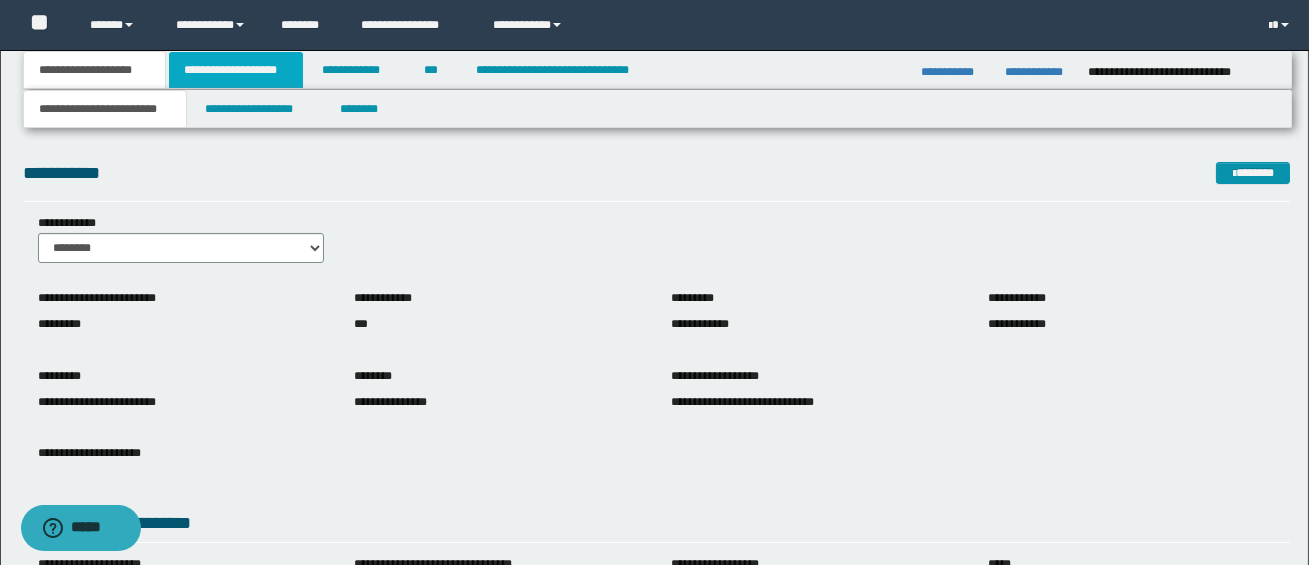 click on "**********" at bounding box center [236, 70] 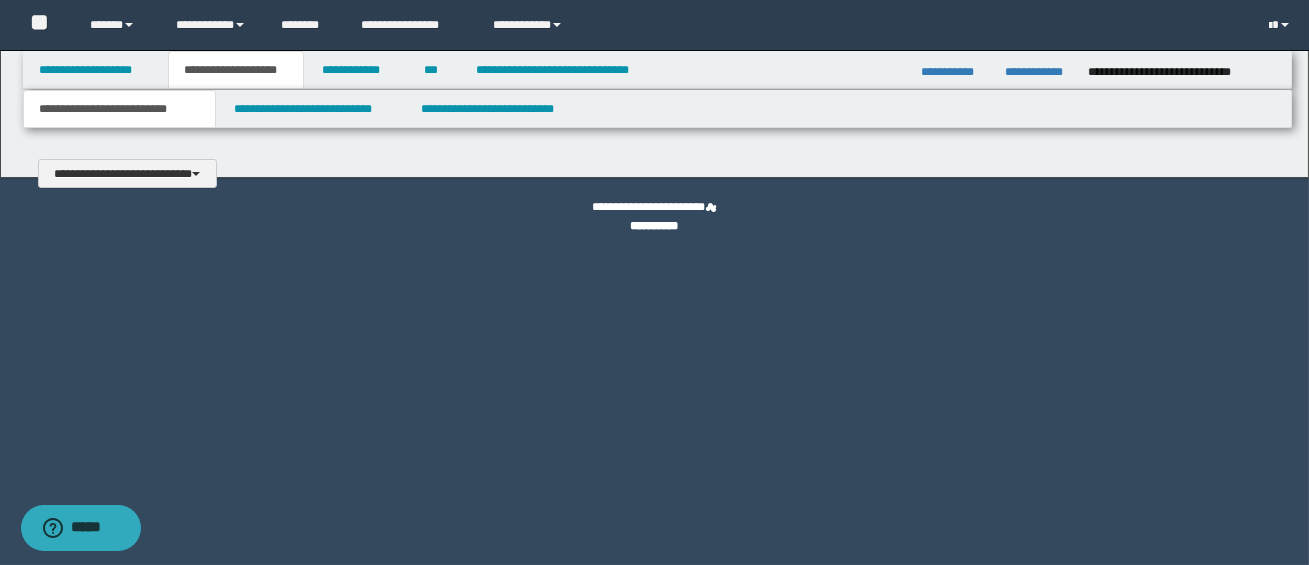 type 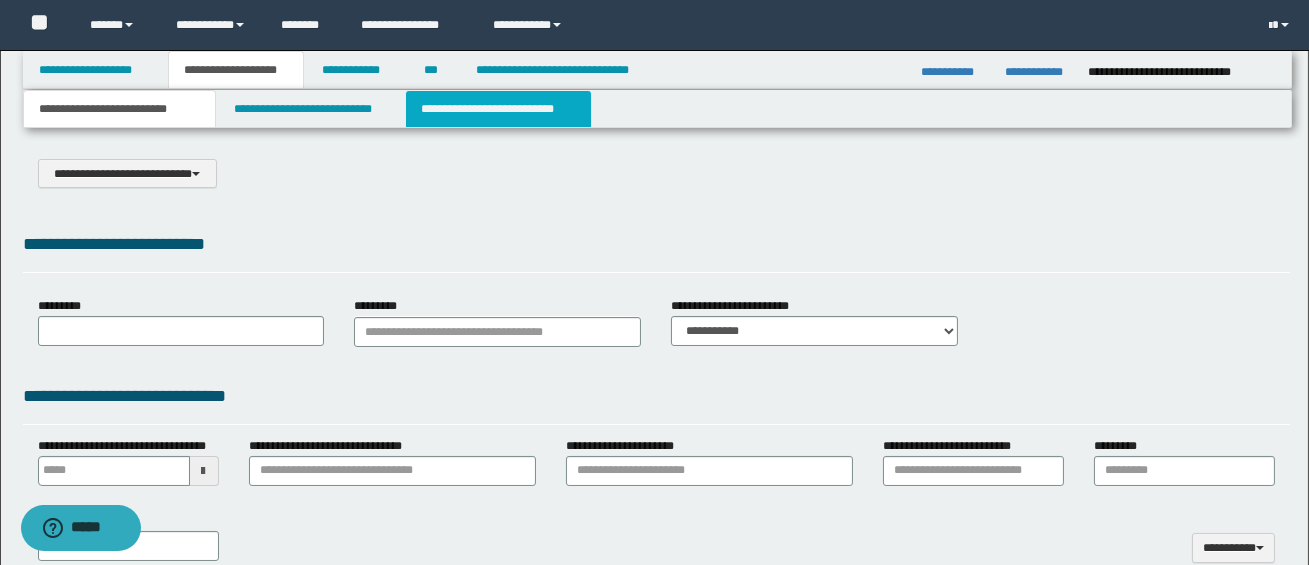 select on "*" 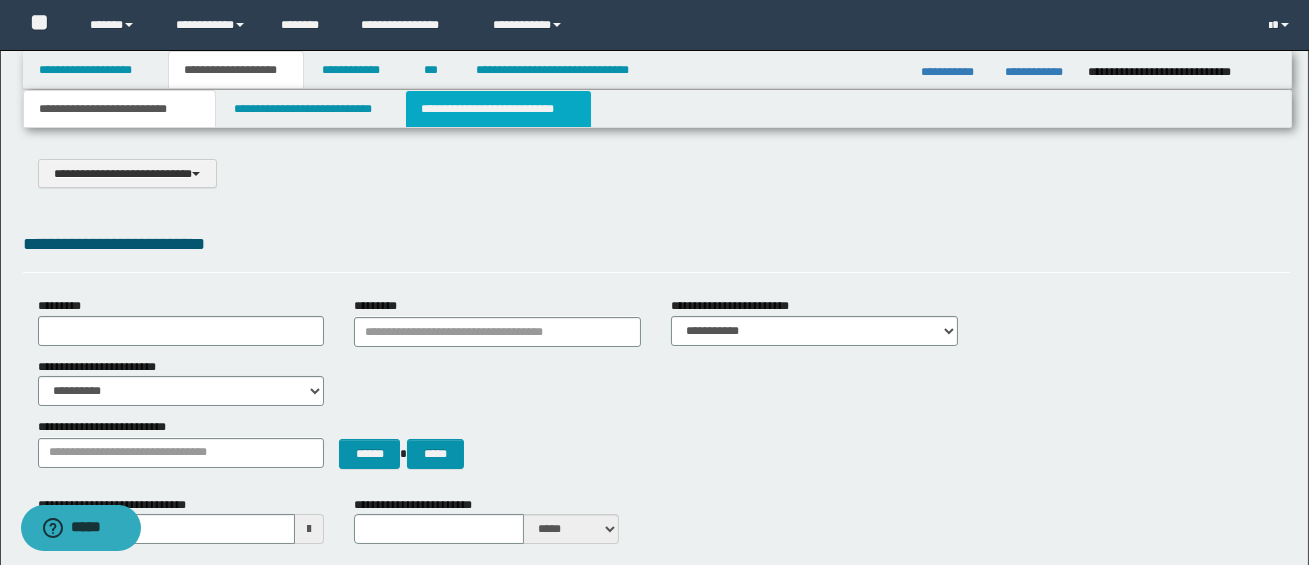 click on "**********" at bounding box center (498, 109) 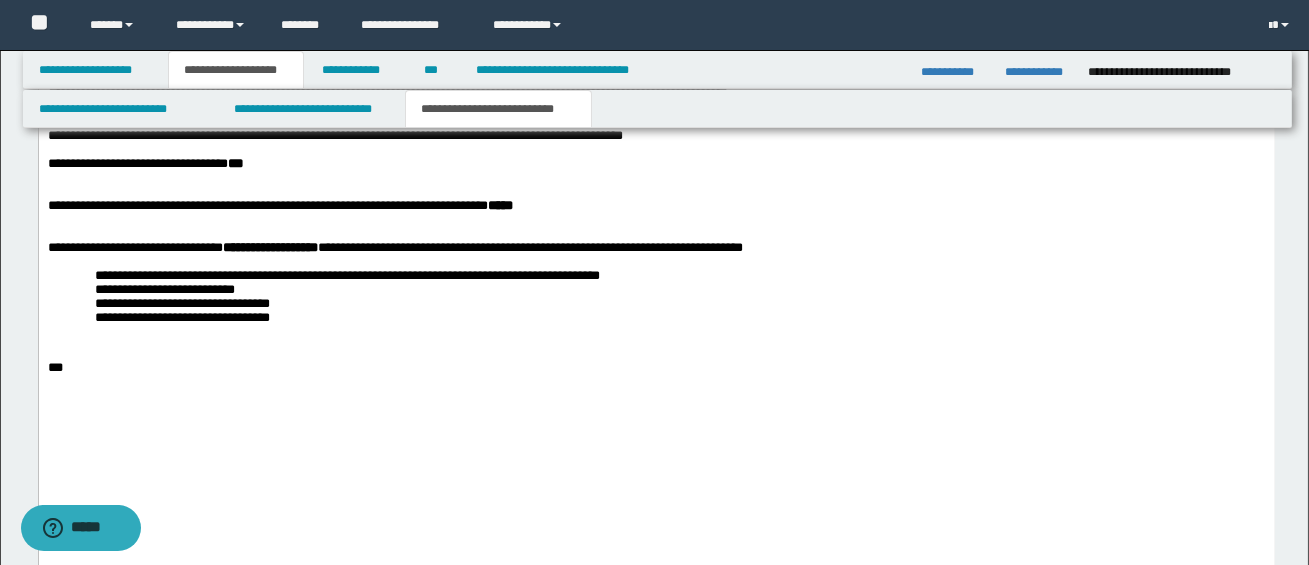 scroll, scrollTop: 3223, scrollLeft: 0, axis: vertical 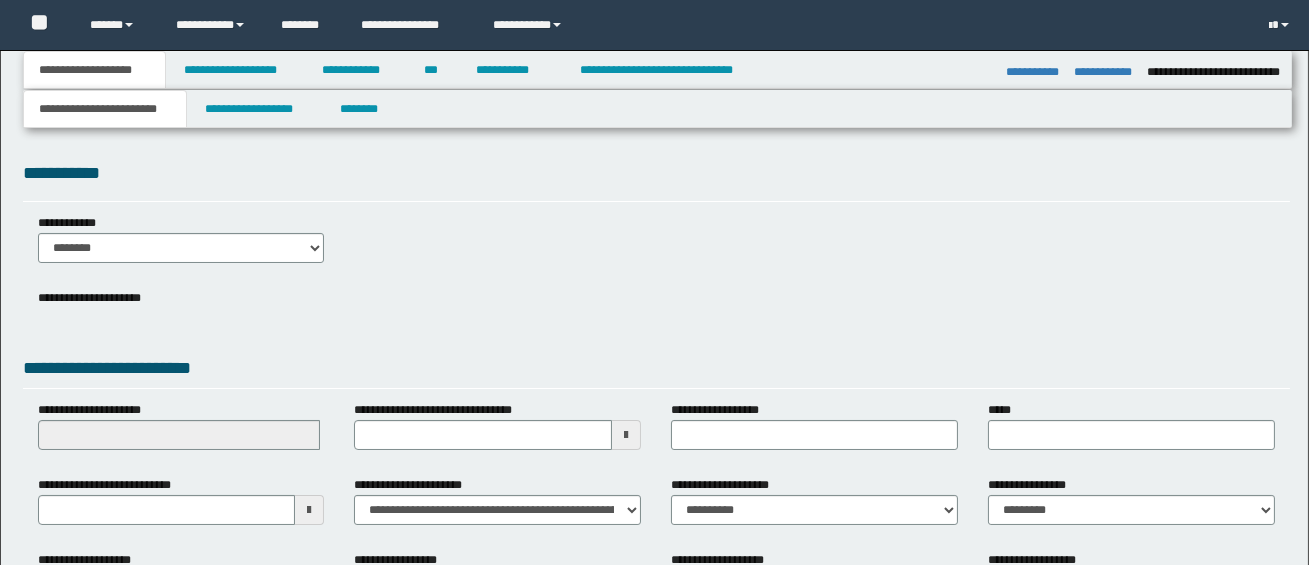select on "*" 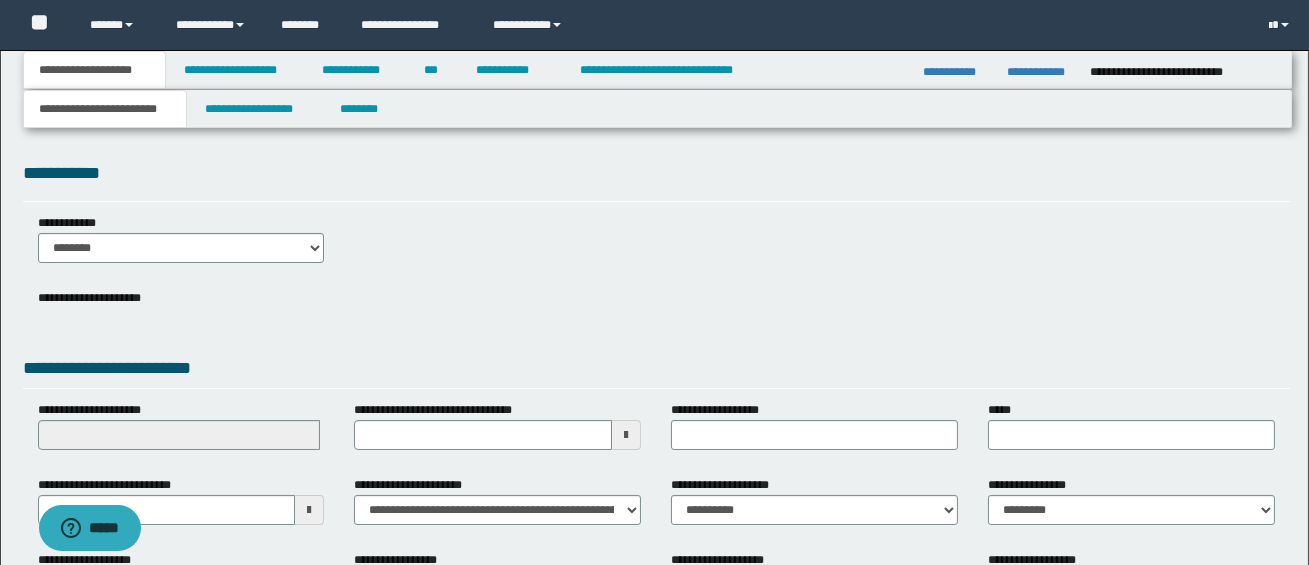 scroll, scrollTop: 0, scrollLeft: 0, axis: both 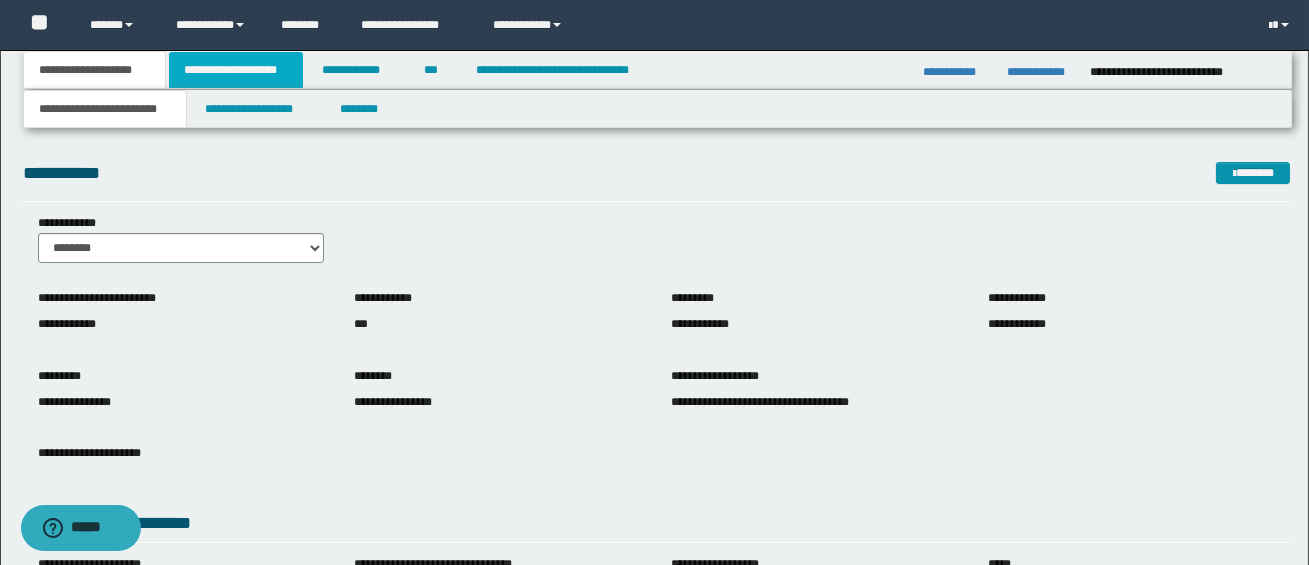 click on "**********" at bounding box center (236, 70) 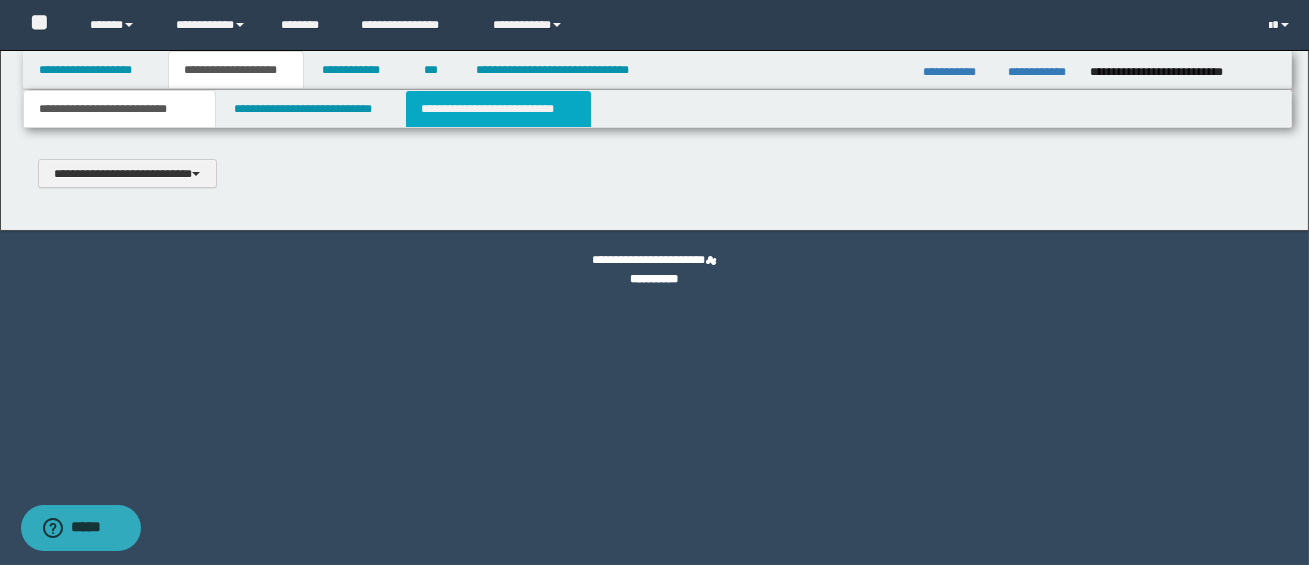 type 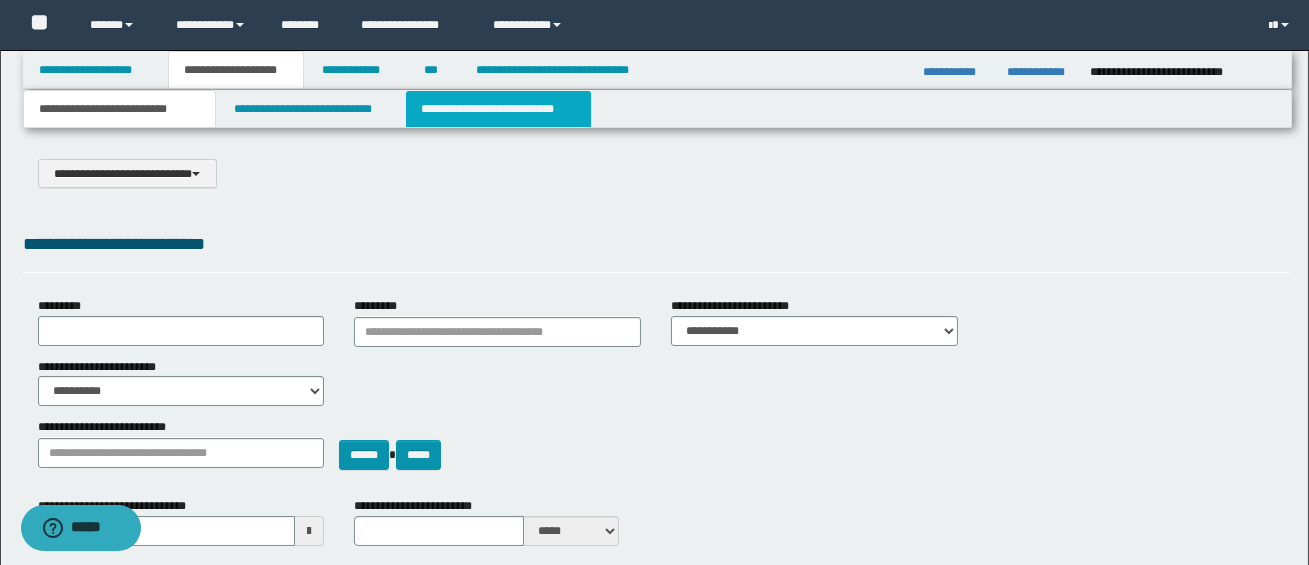select on "*" 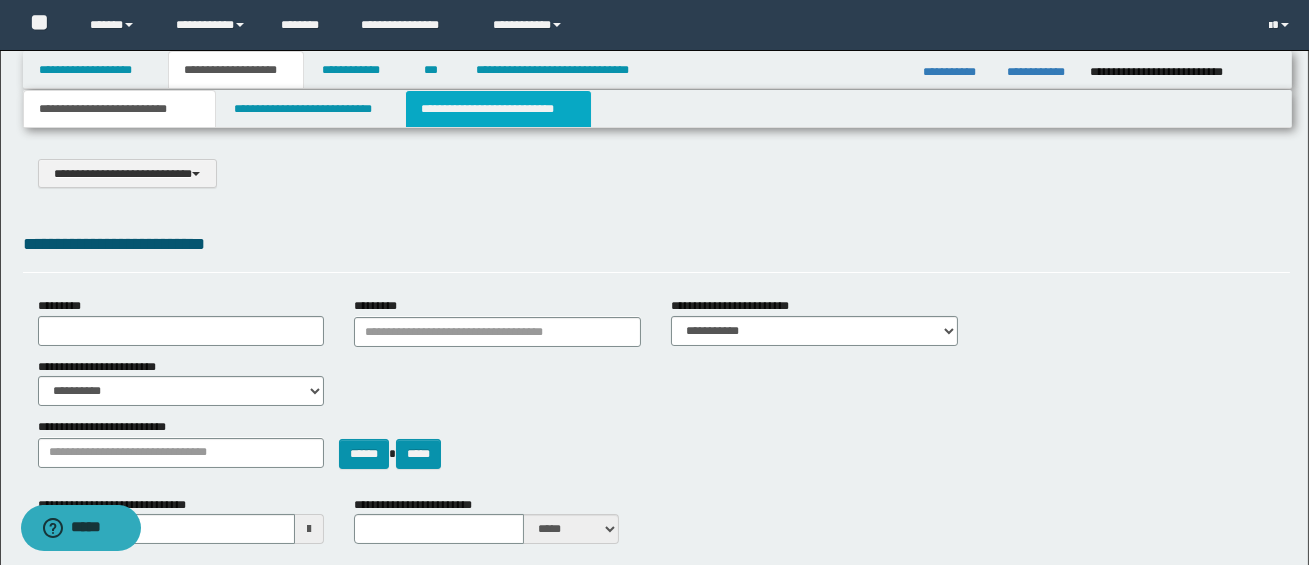 click on "**********" at bounding box center (498, 109) 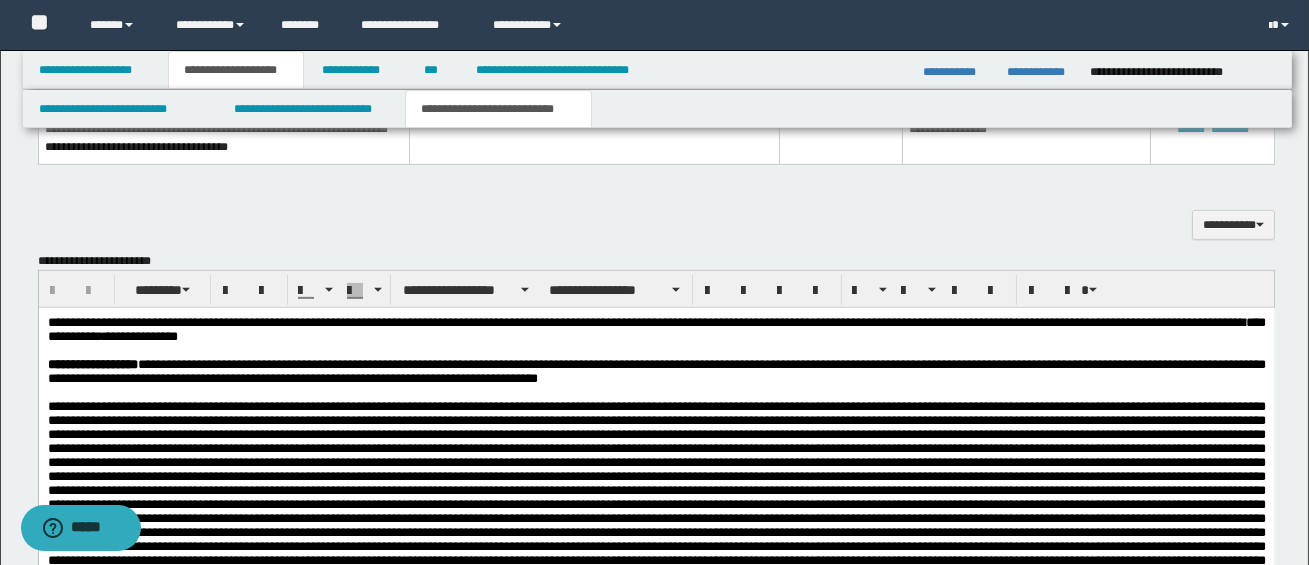 scroll, scrollTop: 1980, scrollLeft: 0, axis: vertical 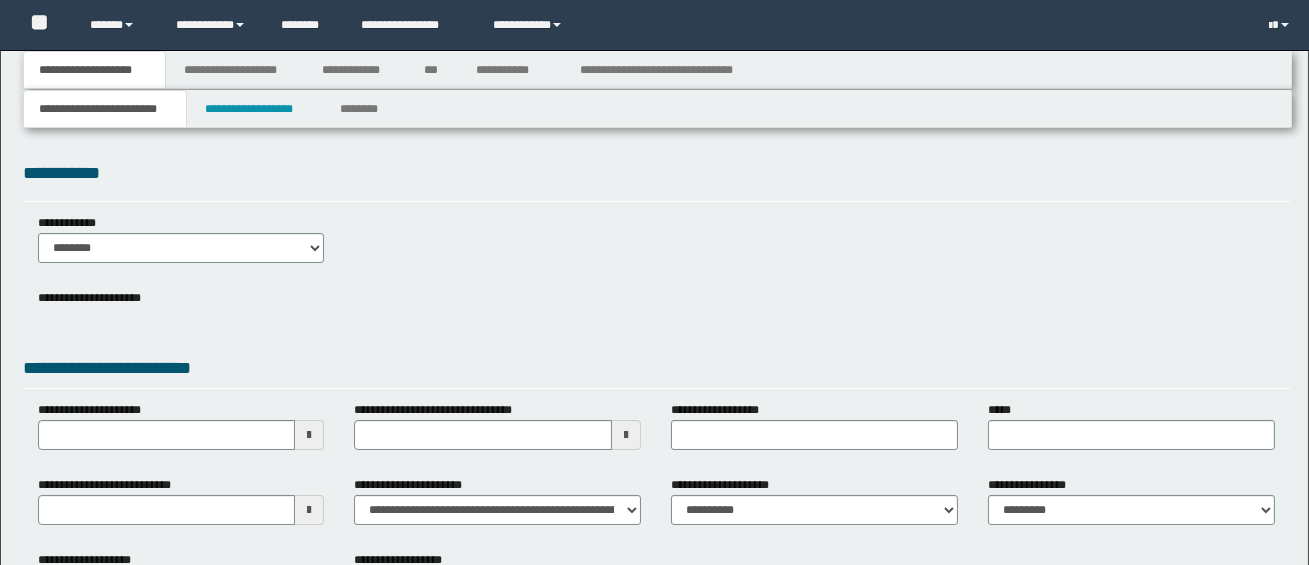 select on "*" 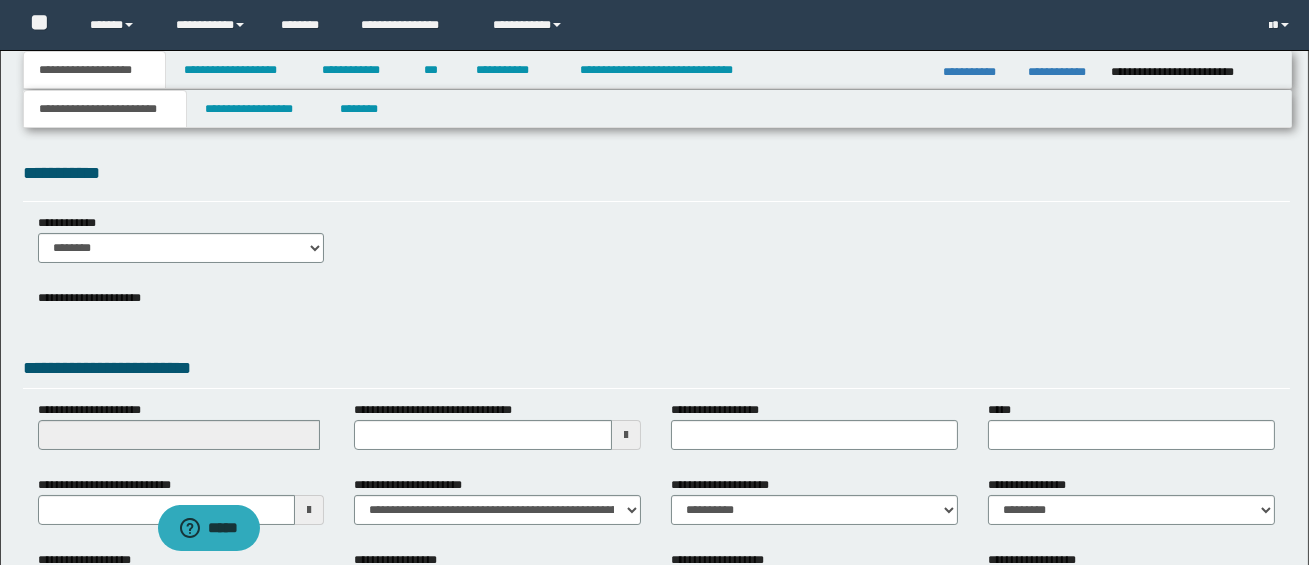 scroll, scrollTop: 0, scrollLeft: 0, axis: both 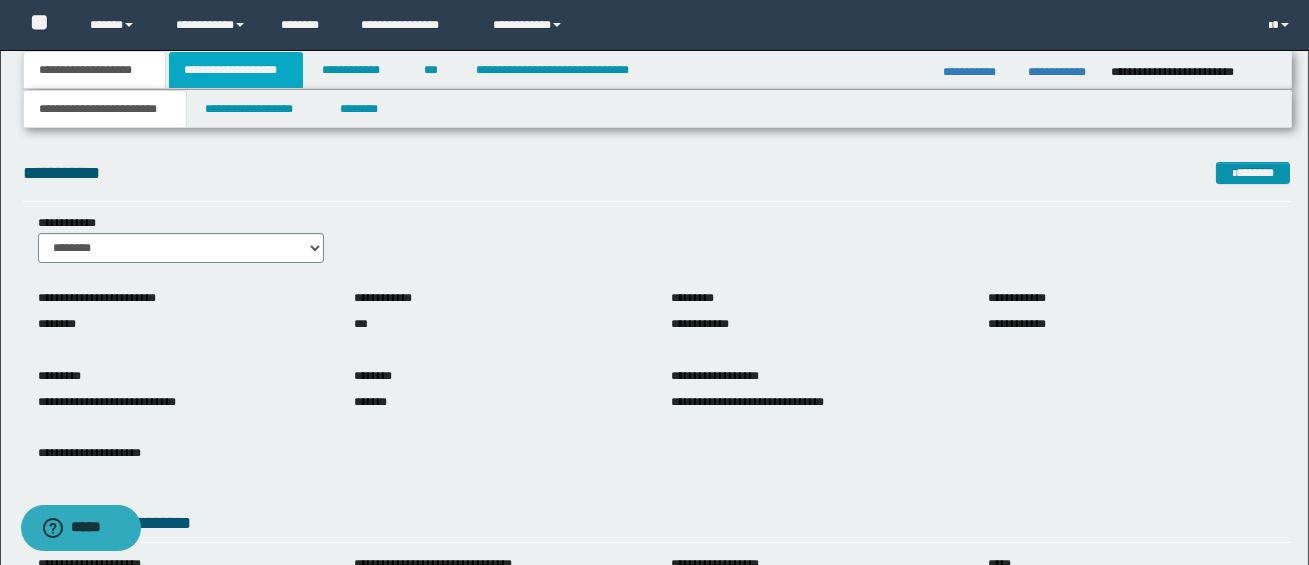 click on "**********" at bounding box center [236, 70] 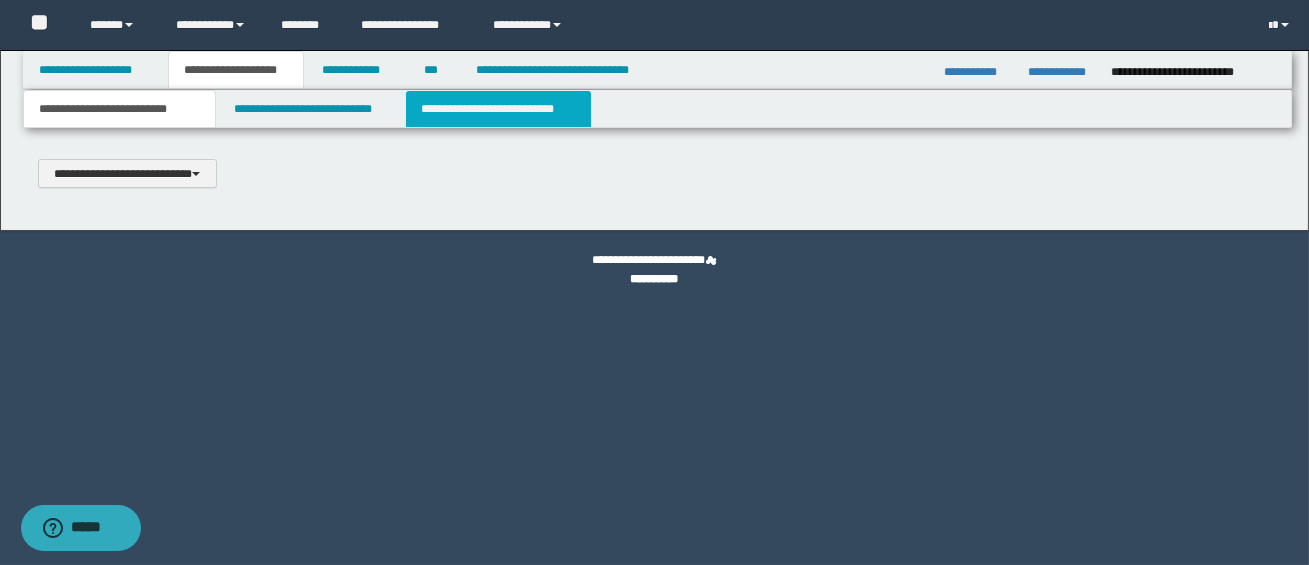 type 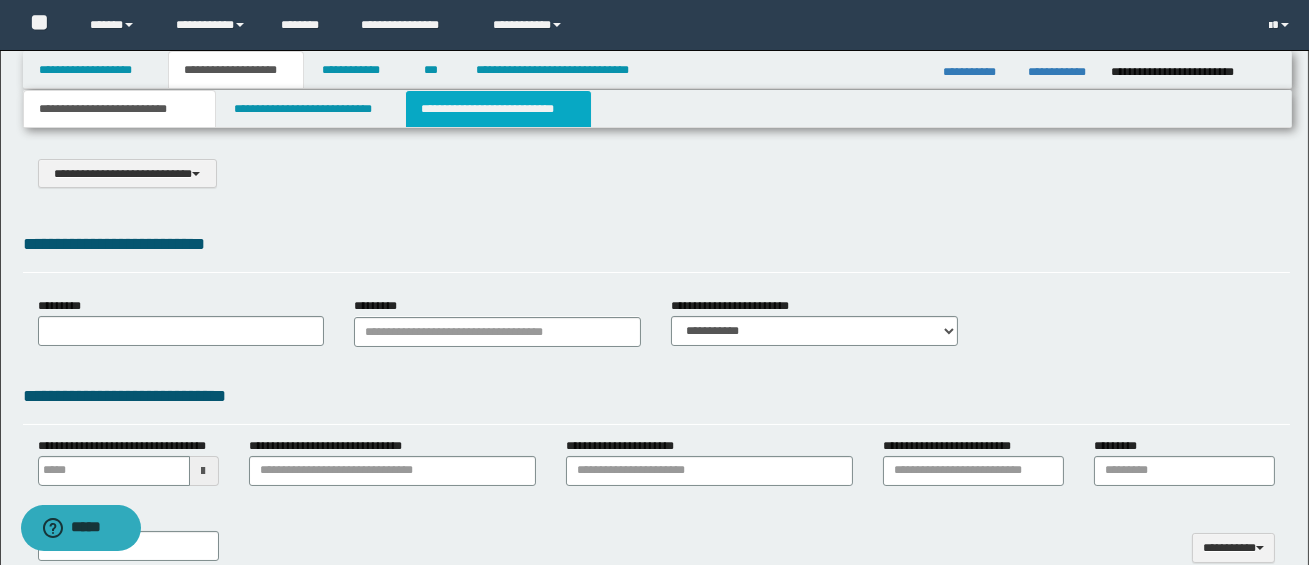 select on "*" 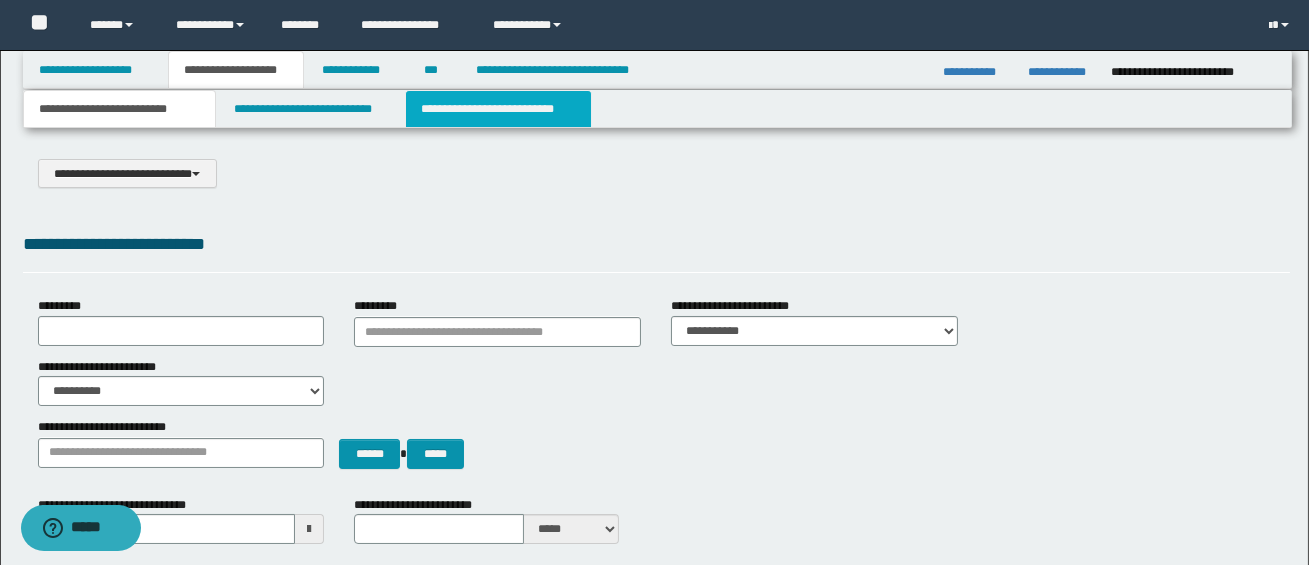 click on "**********" at bounding box center [498, 109] 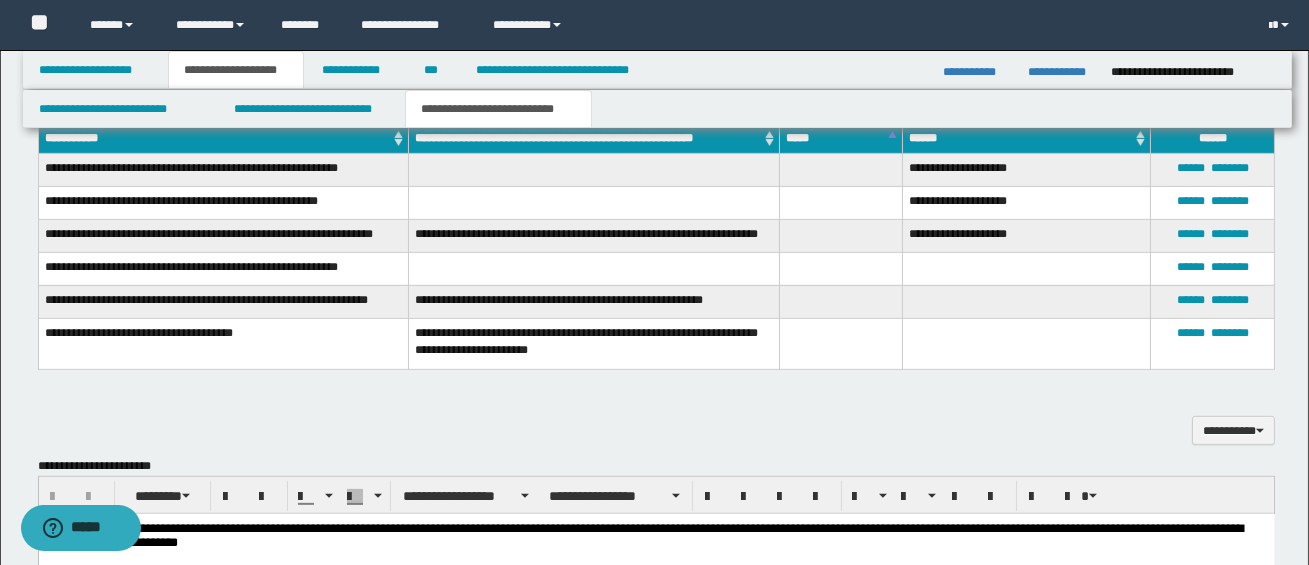 scroll, scrollTop: 1780, scrollLeft: 0, axis: vertical 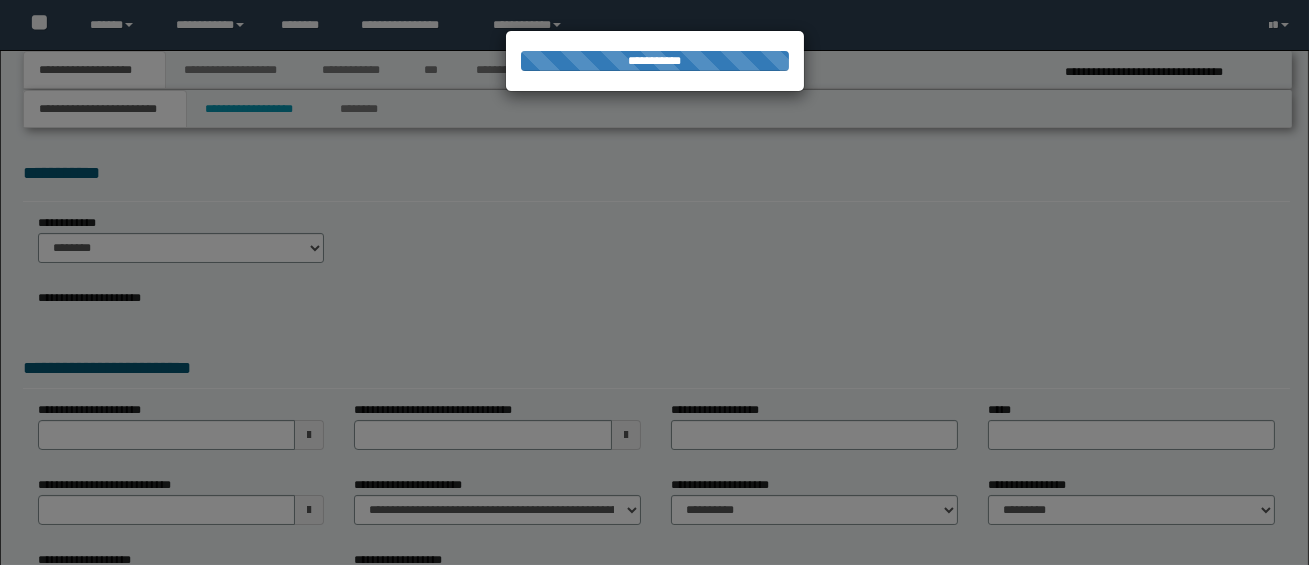 select on "*" 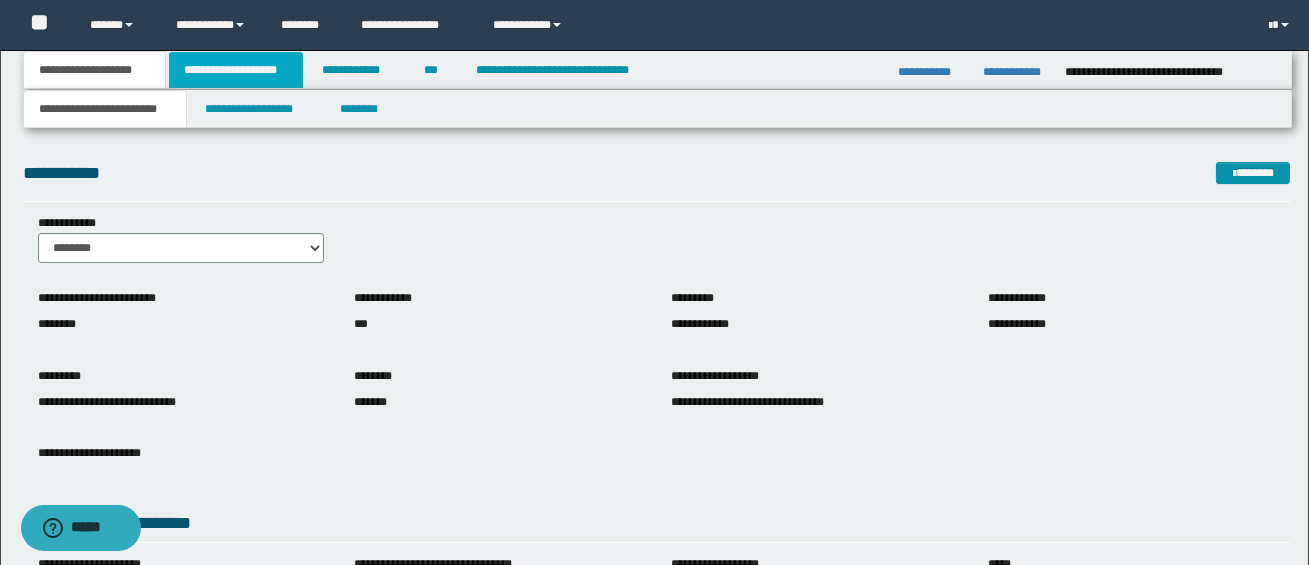 click on "**********" at bounding box center [236, 70] 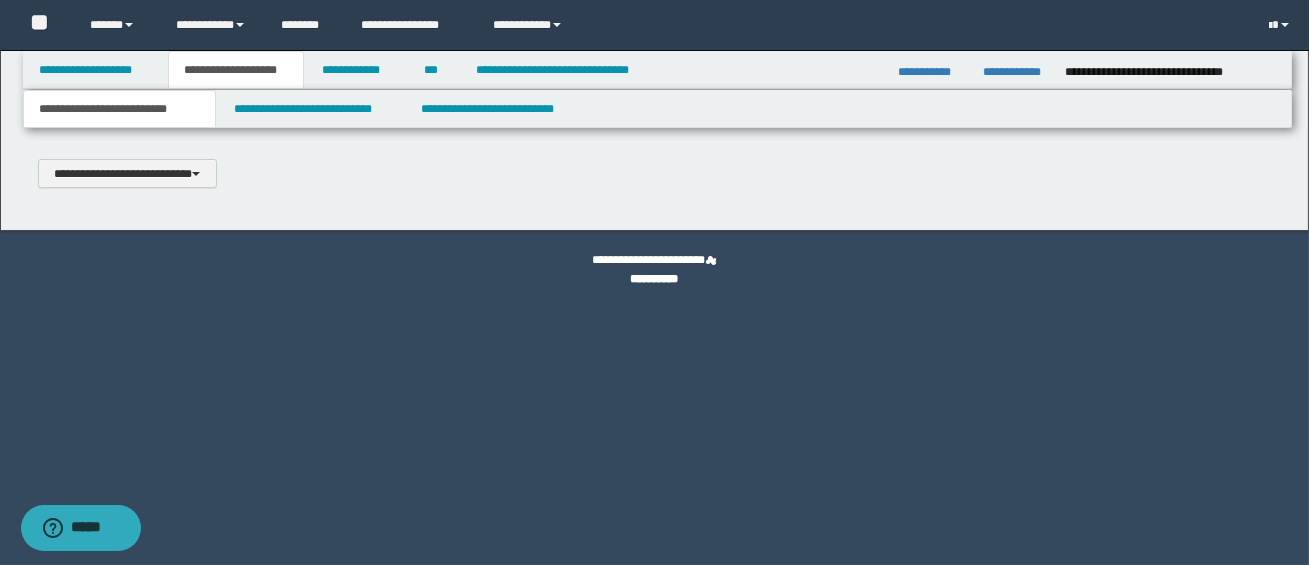 type 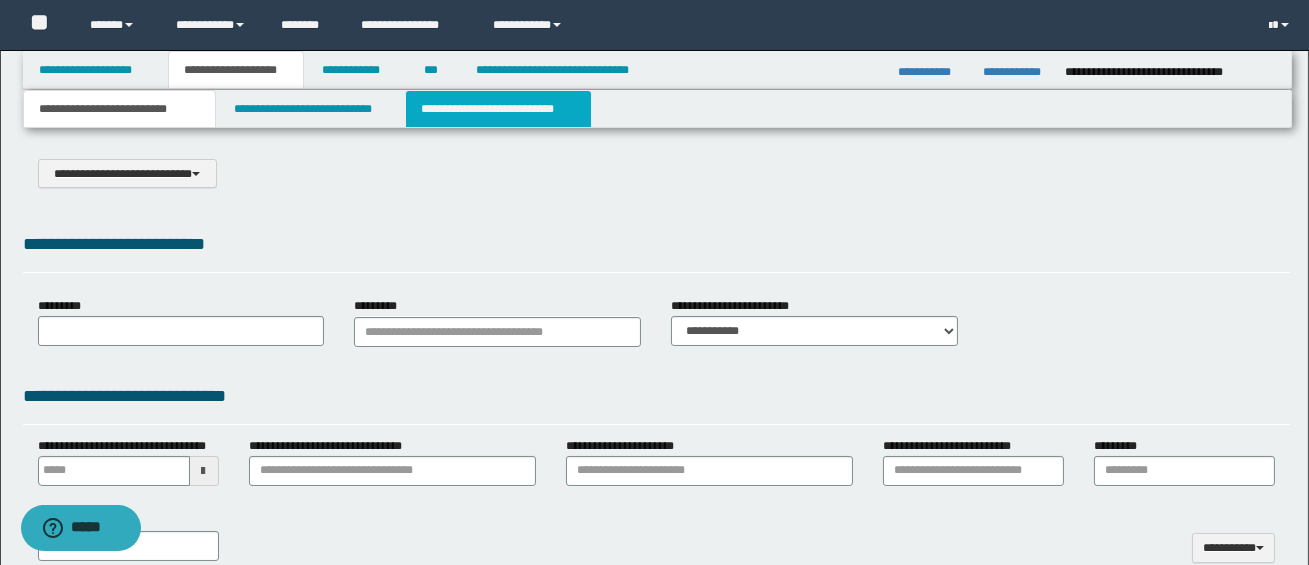 select on "*" 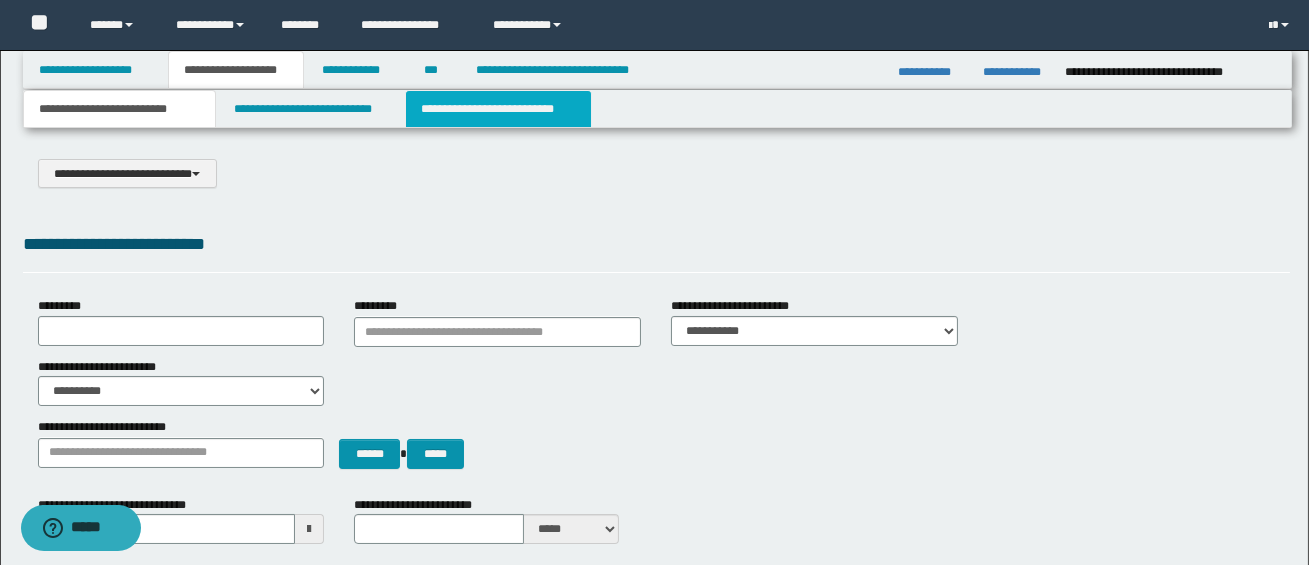click on "**********" at bounding box center [498, 109] 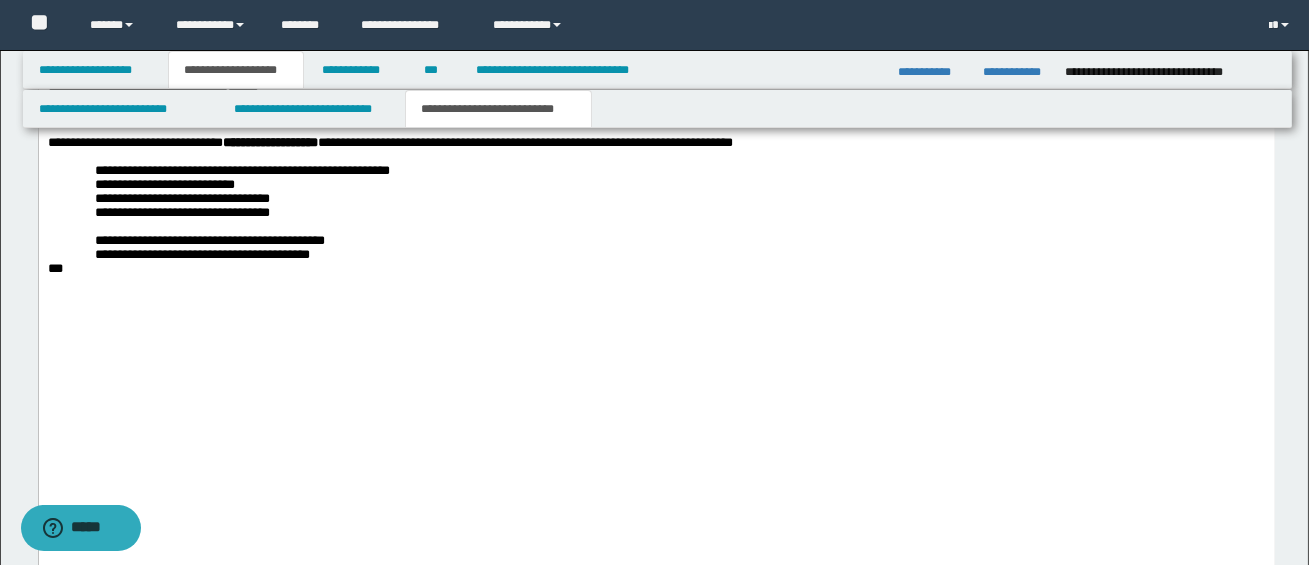 scroll, scrollTop: 3691, scrollLeft: 0, axis: vertical 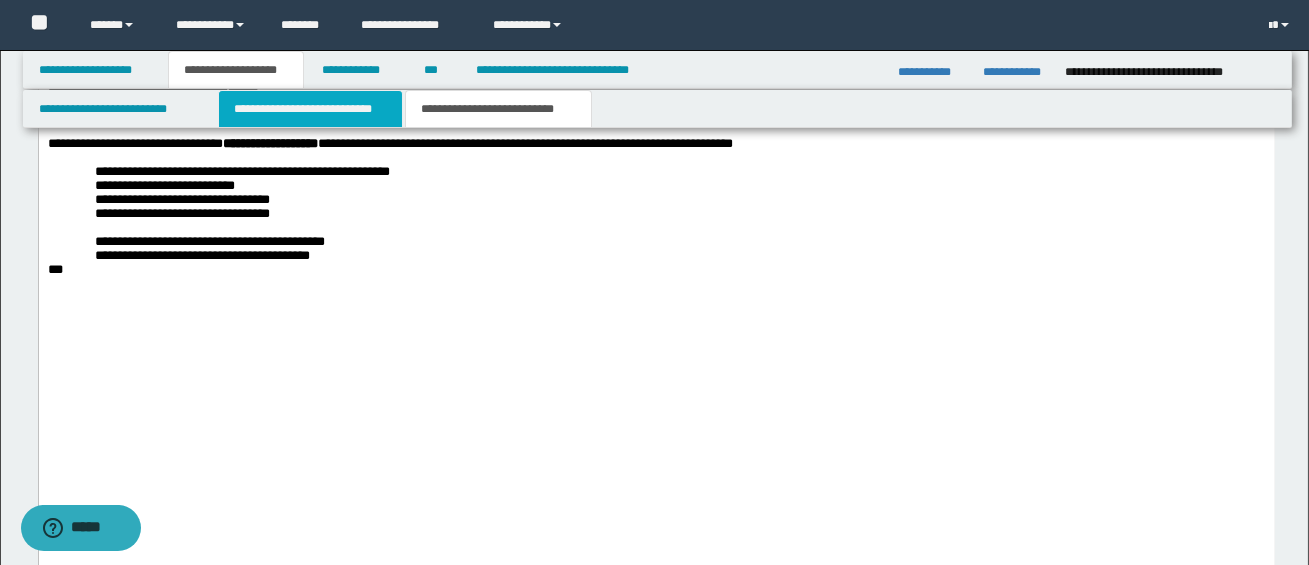 click on "**********" at bounding box center (310, 109) 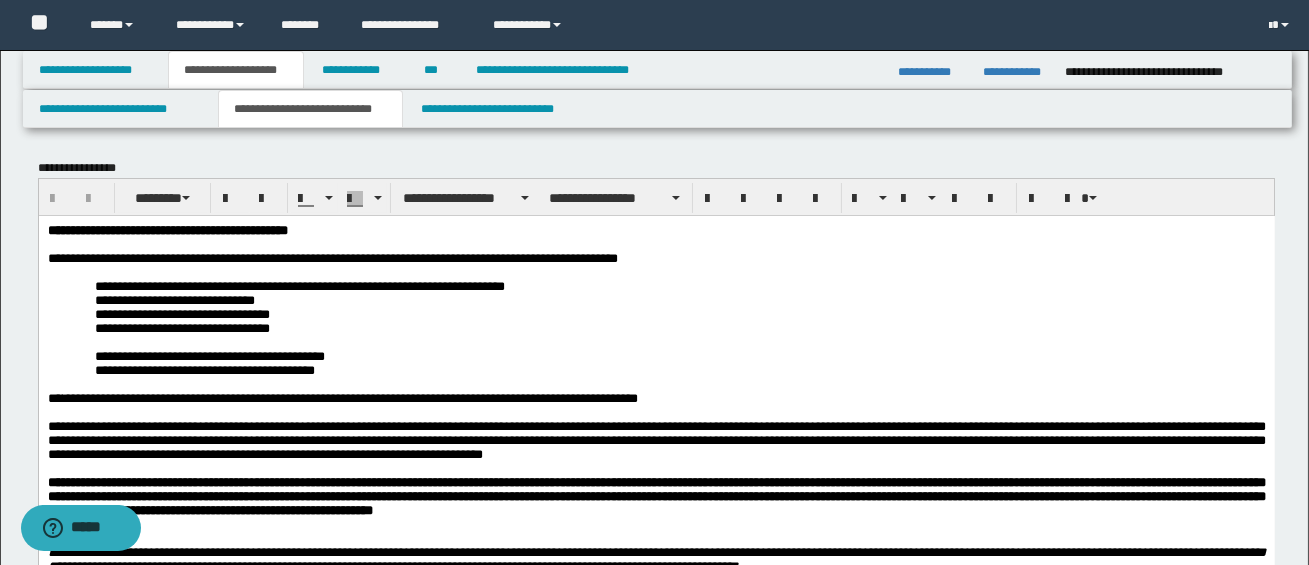 scroll, scrollTop: 0, scrollLeft: 0, axis: both 